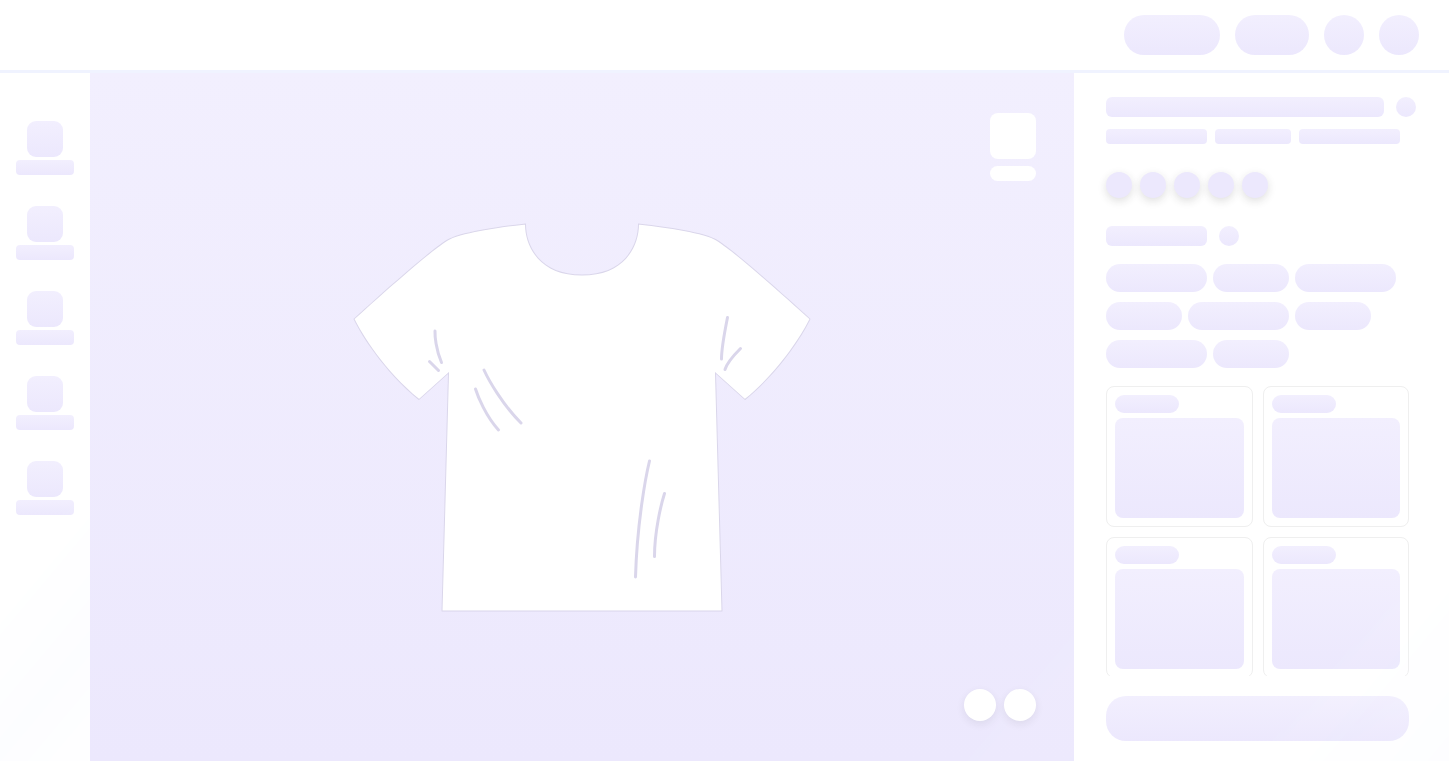 scroll, scrollTop: 0, scrollLeft: 0, axis: both 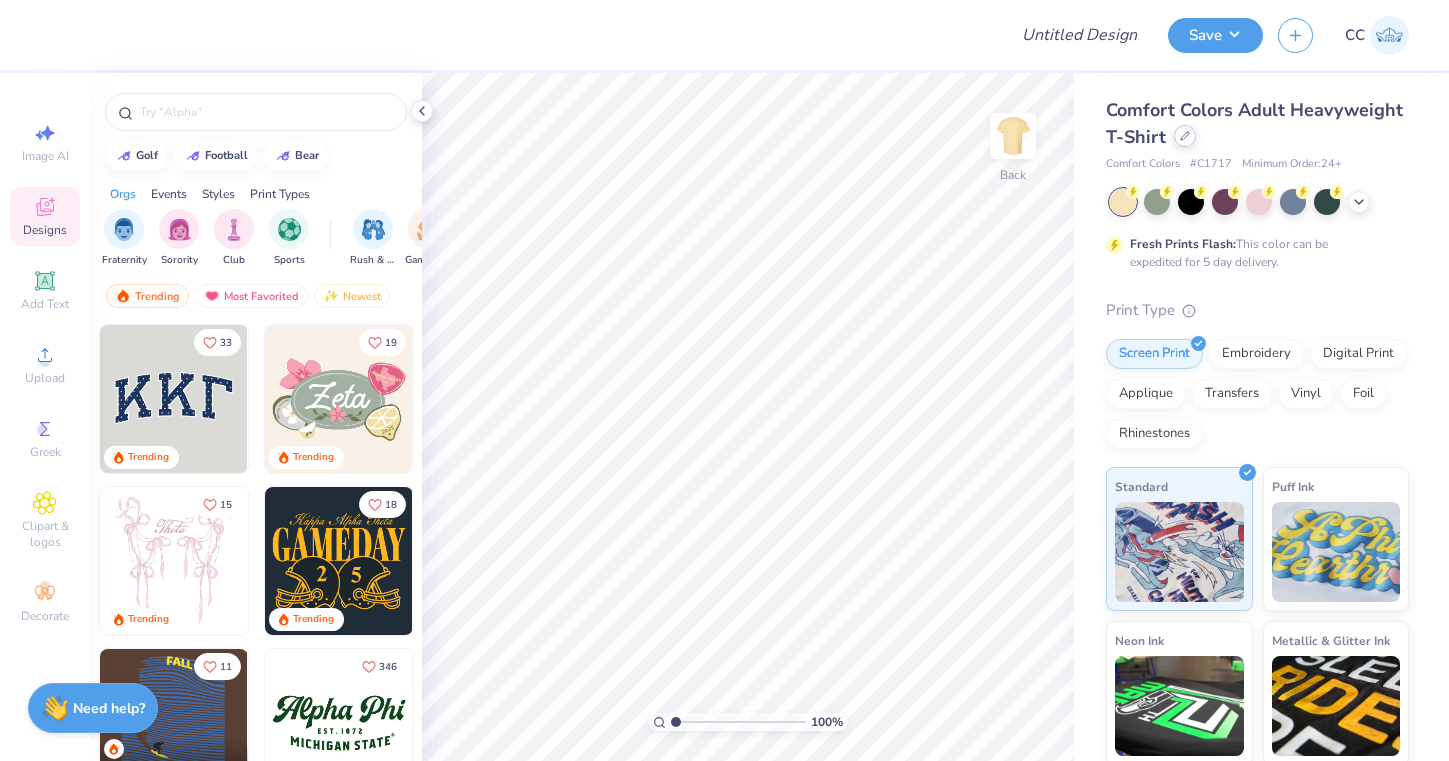 click at bounding box center (1185, 136) 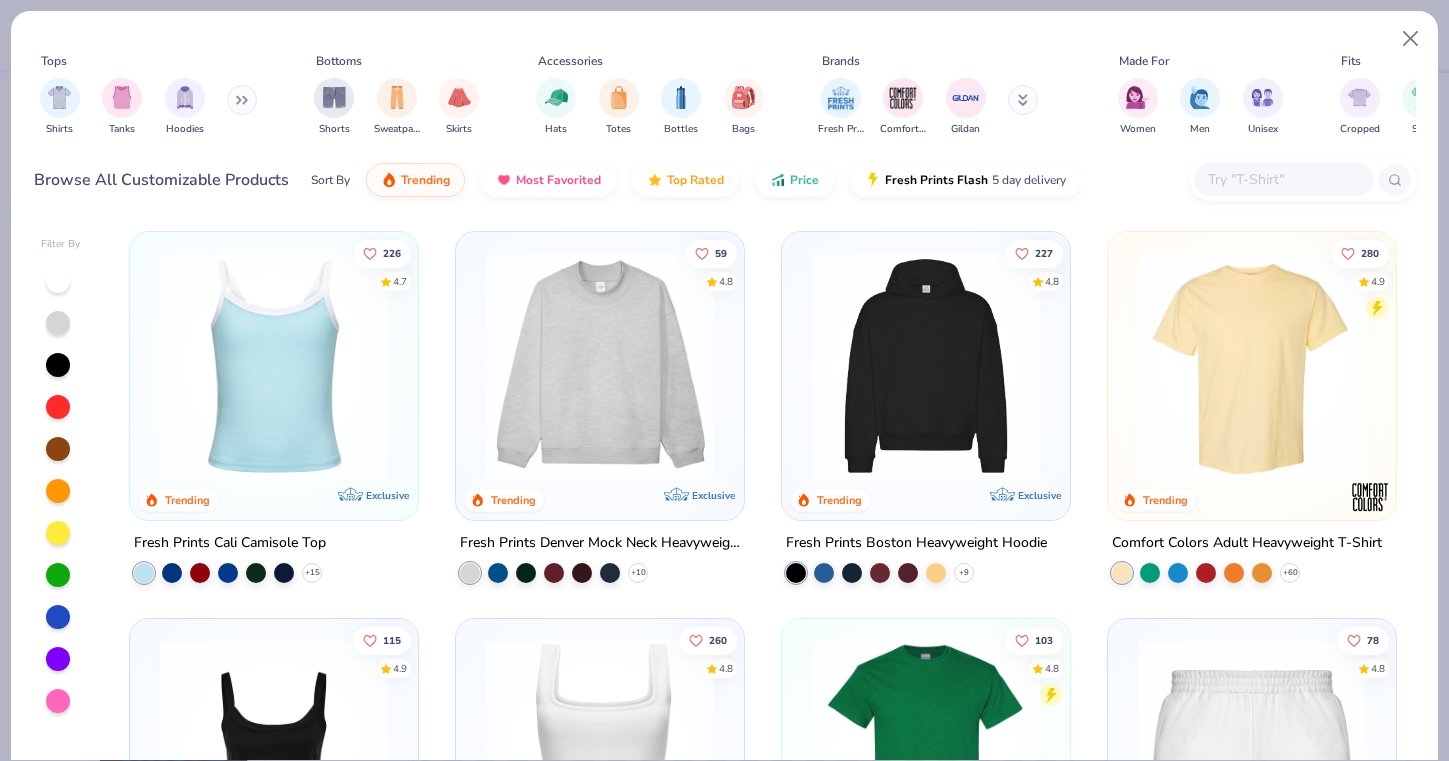 click at bounding box center (1283, 179) 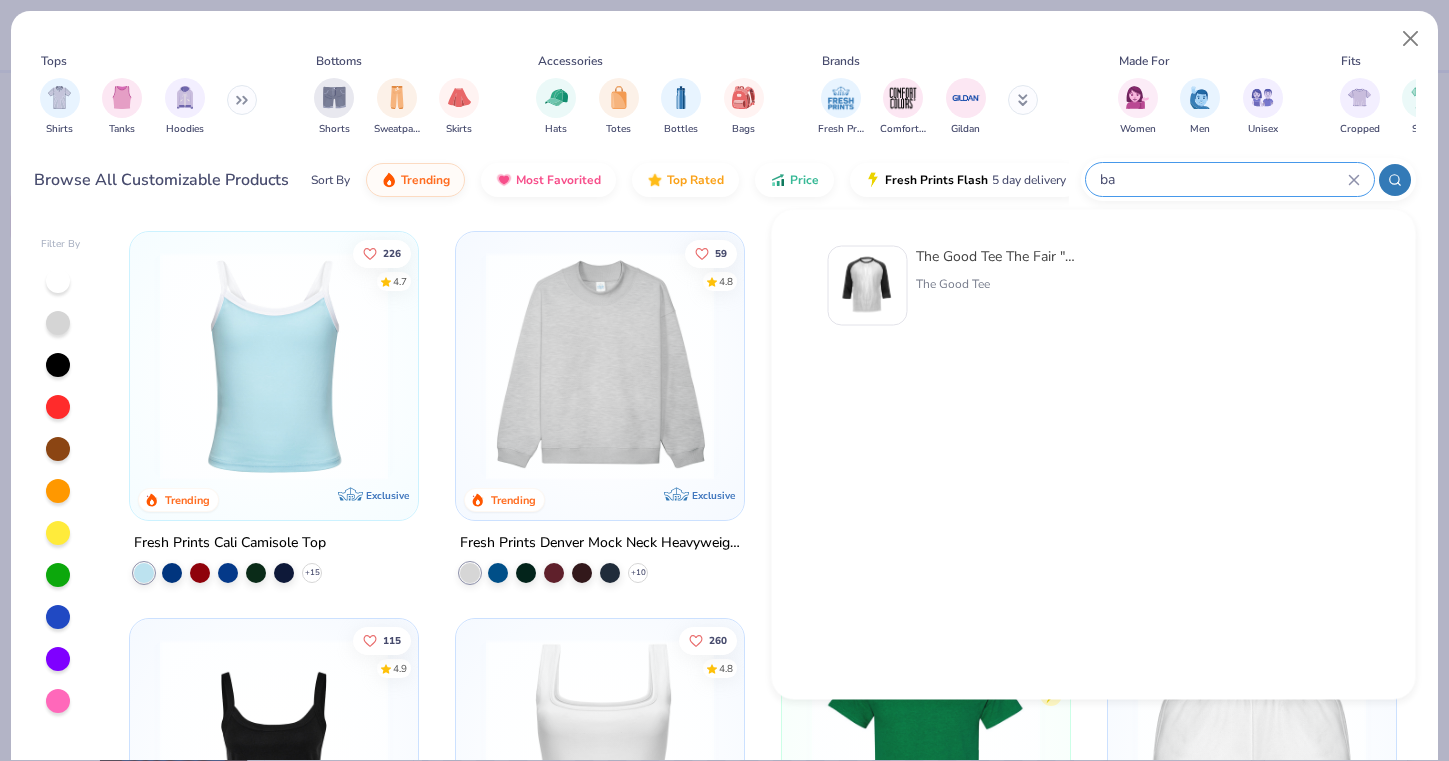 type on "b" 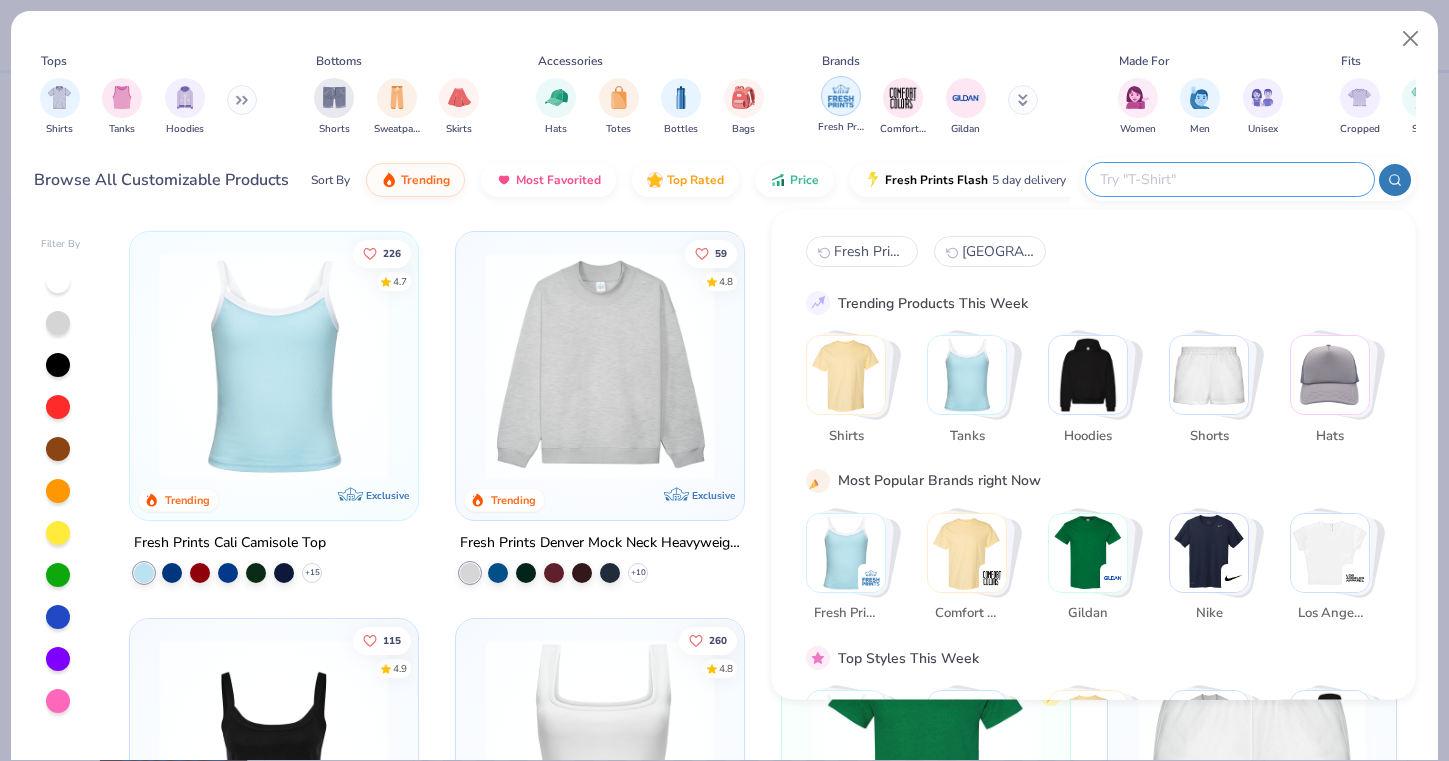 click at bounding box center (841, 96) 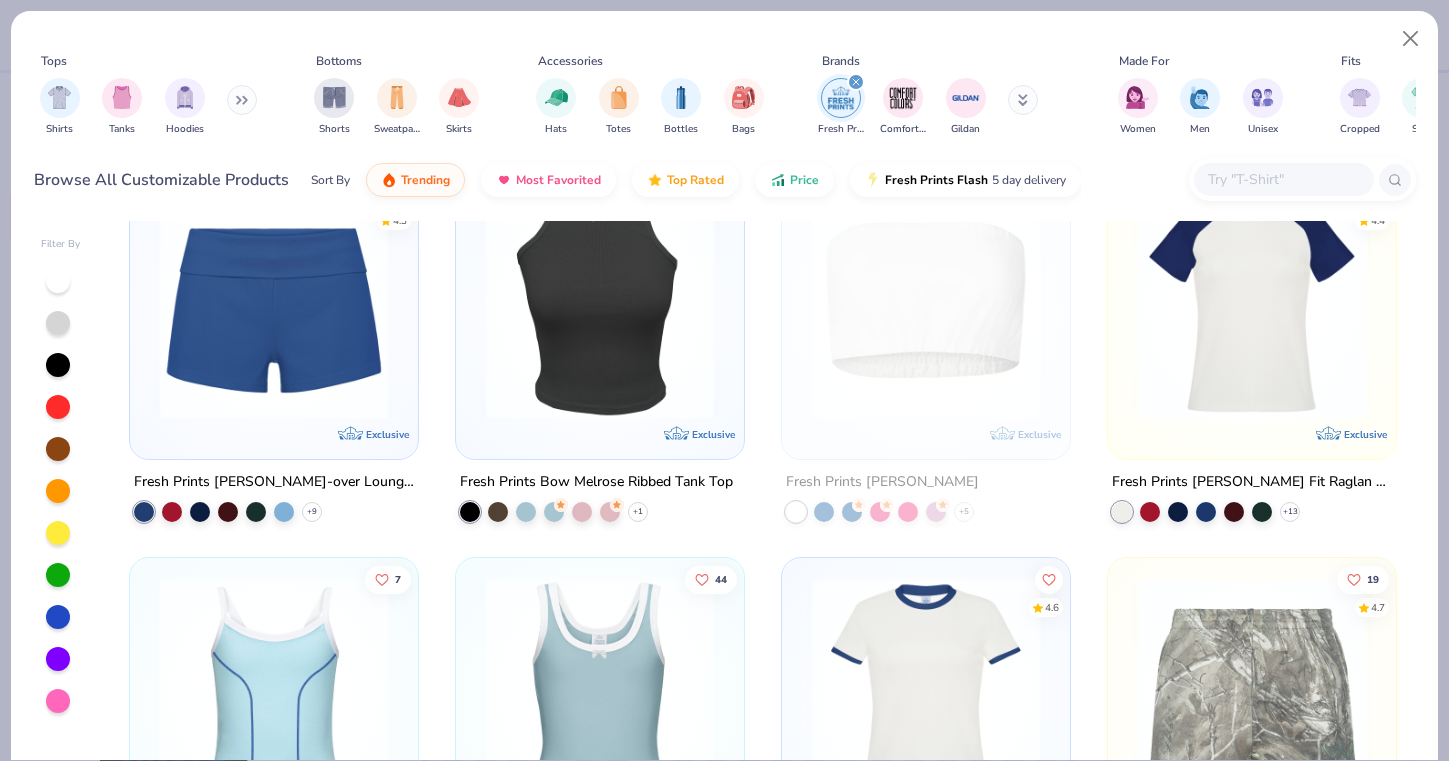 scroll, scrollTop: 3483, scrollLeft: 0, axis: vertical 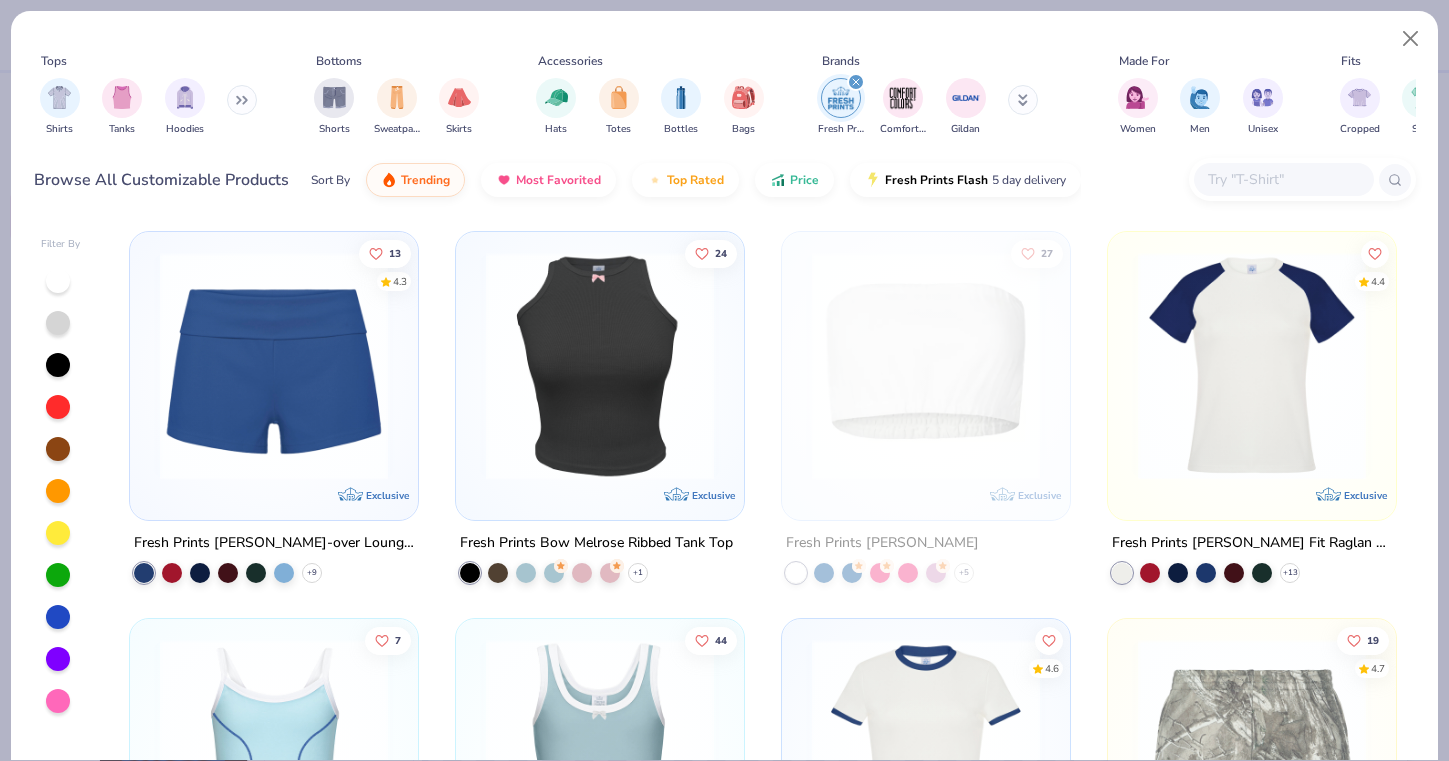 click at bounding box center [1252, 366] 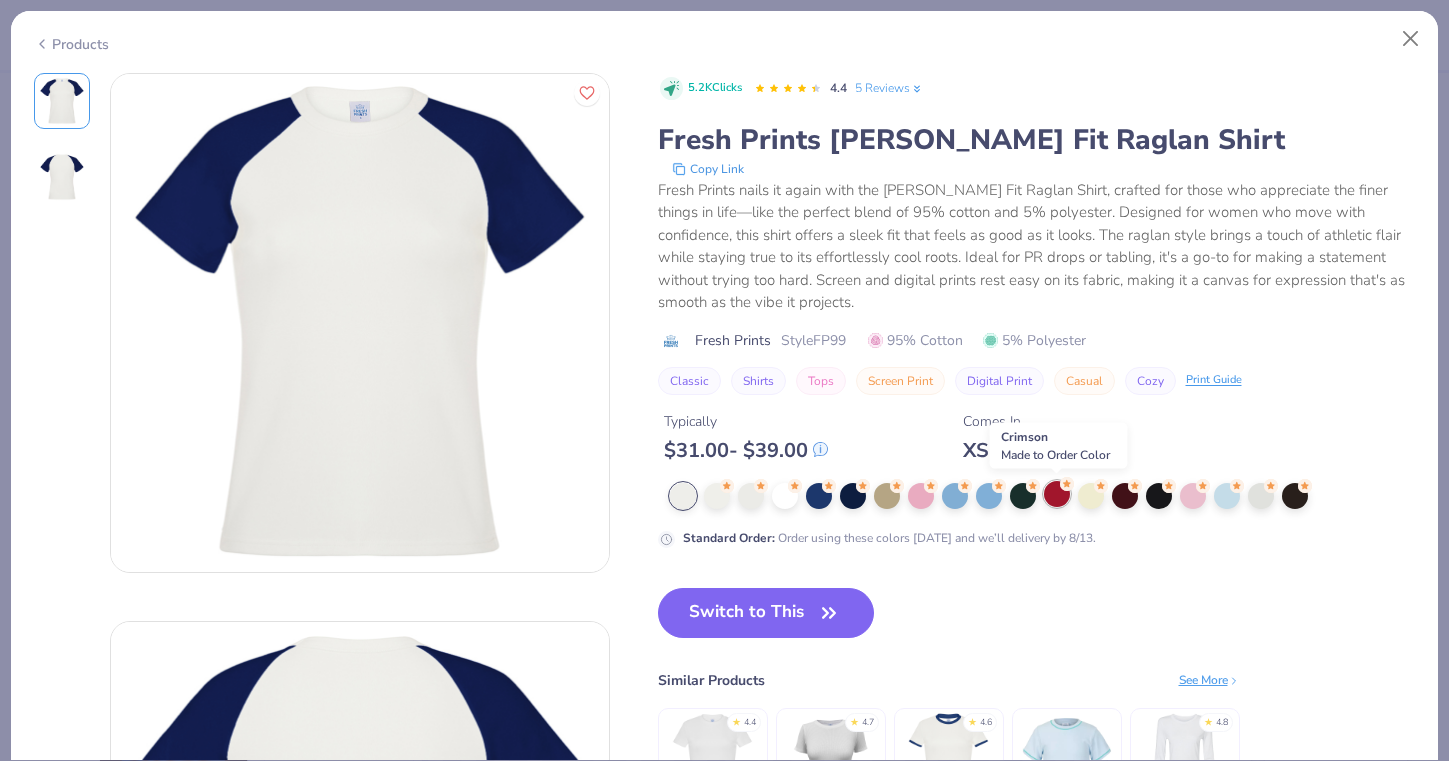click at bounding box center [1057, 494] 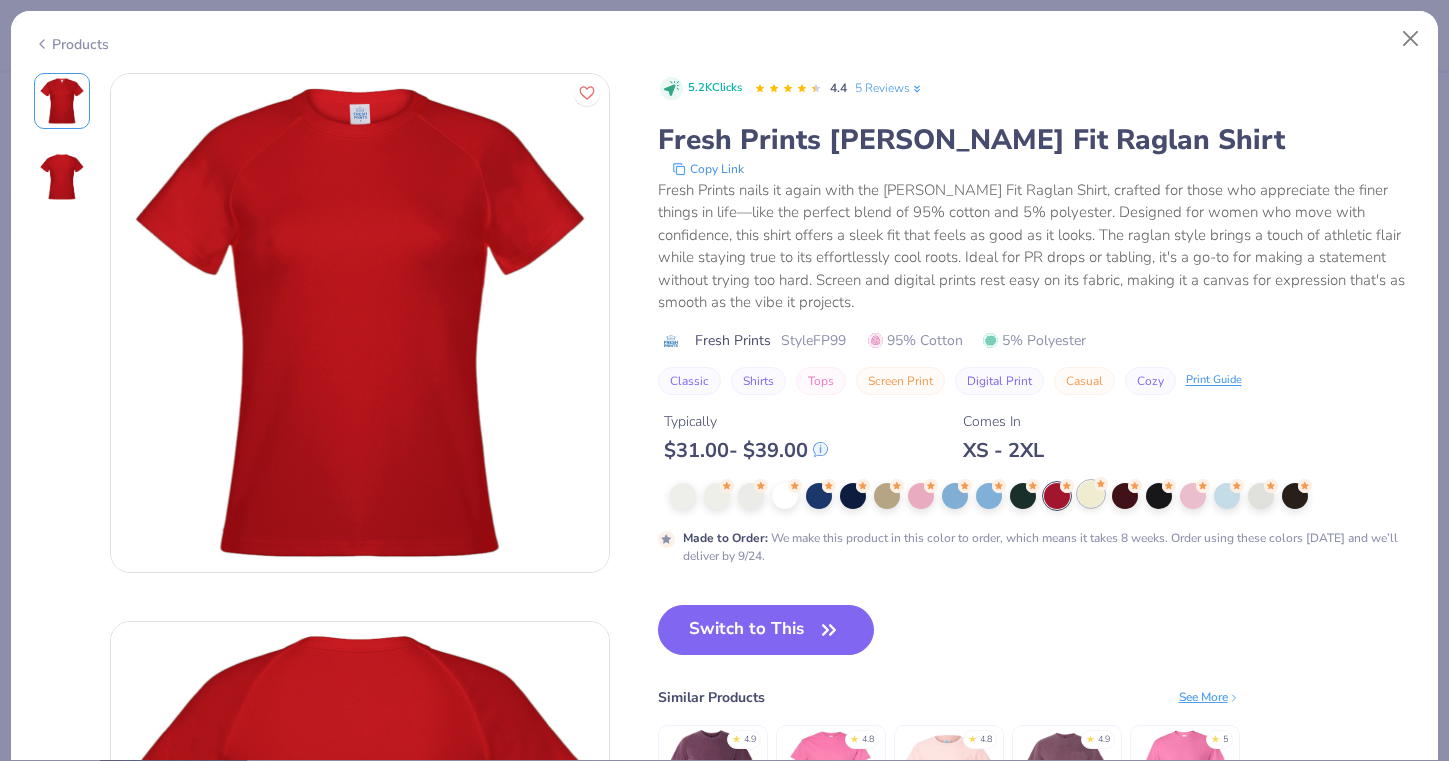 click 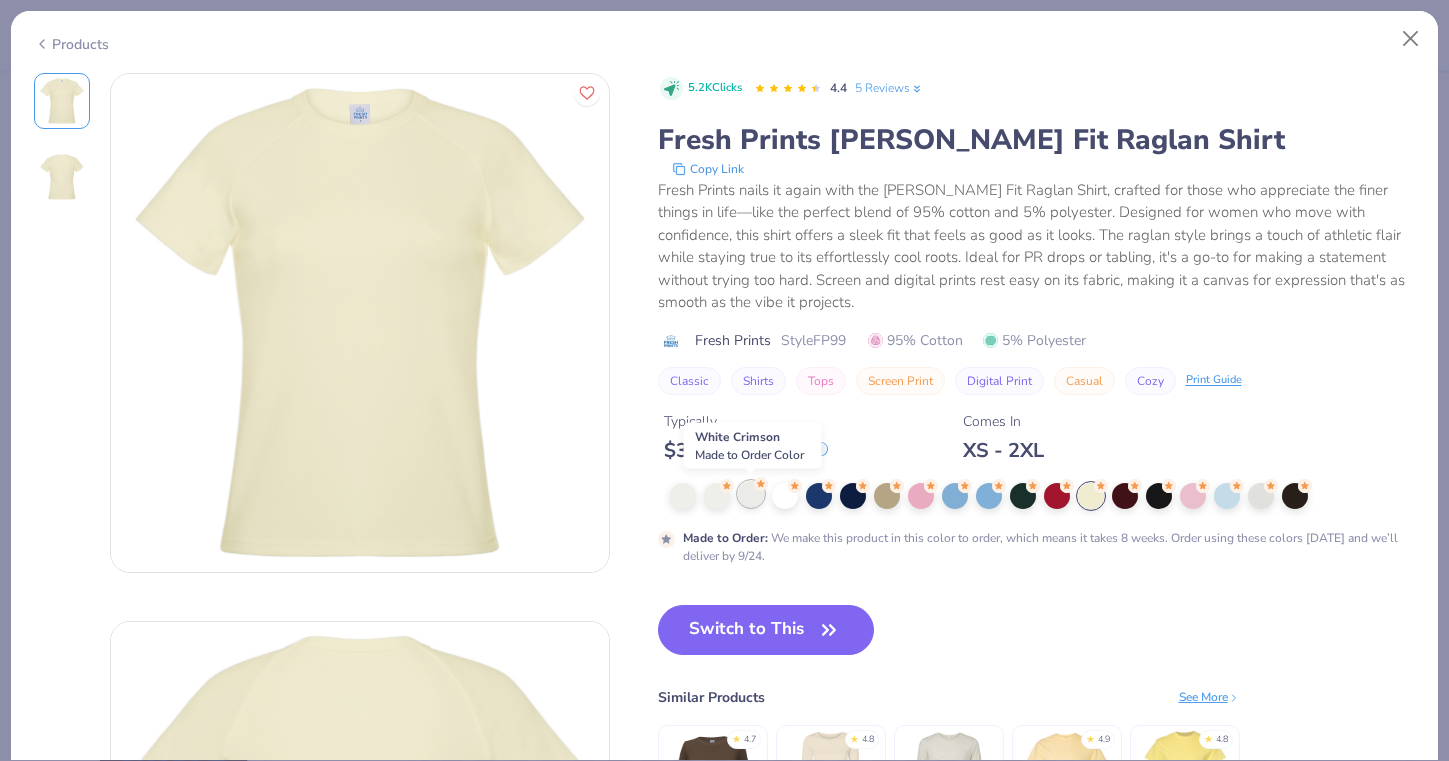 click at bounding box center [751, 494] 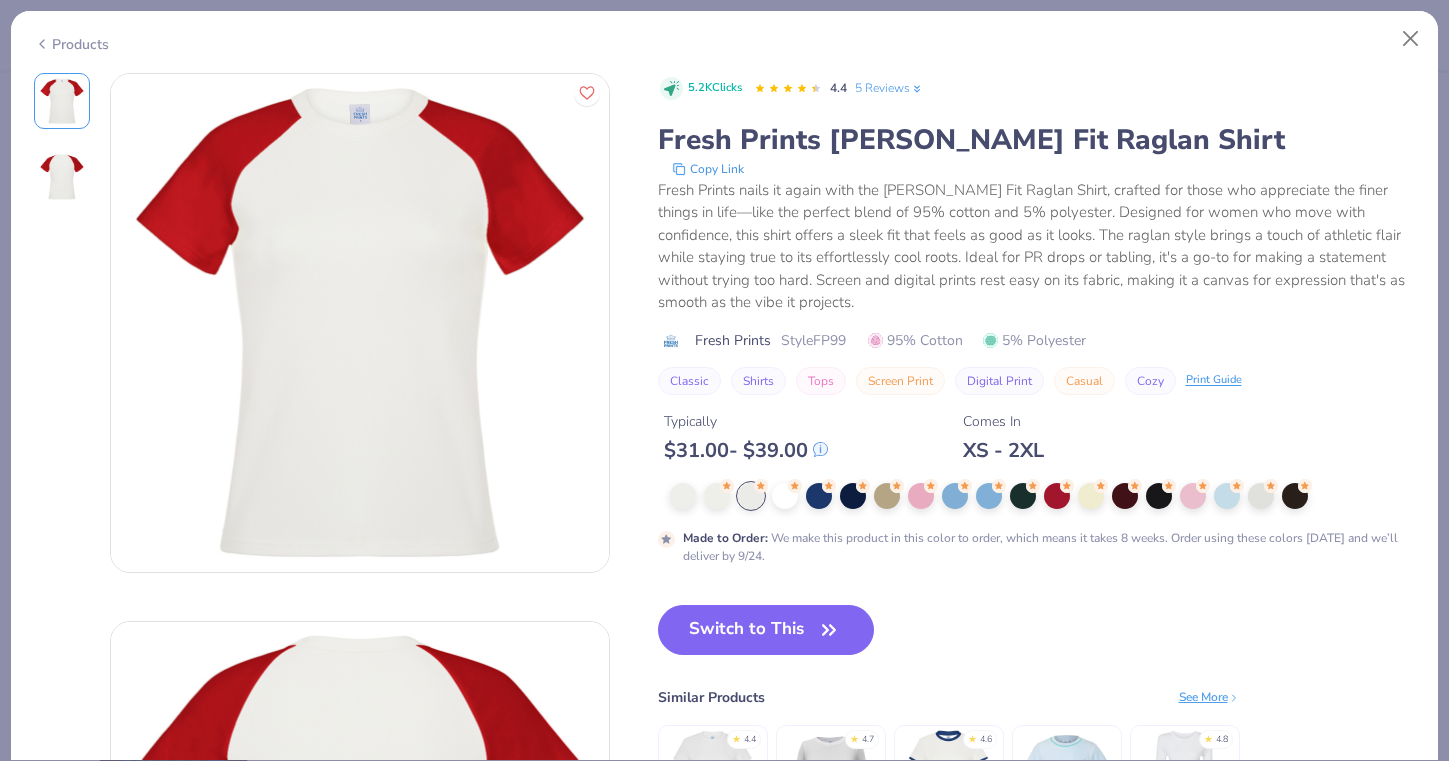 scroll, scrollTop: 0, scrollLeft: 0, axis: both 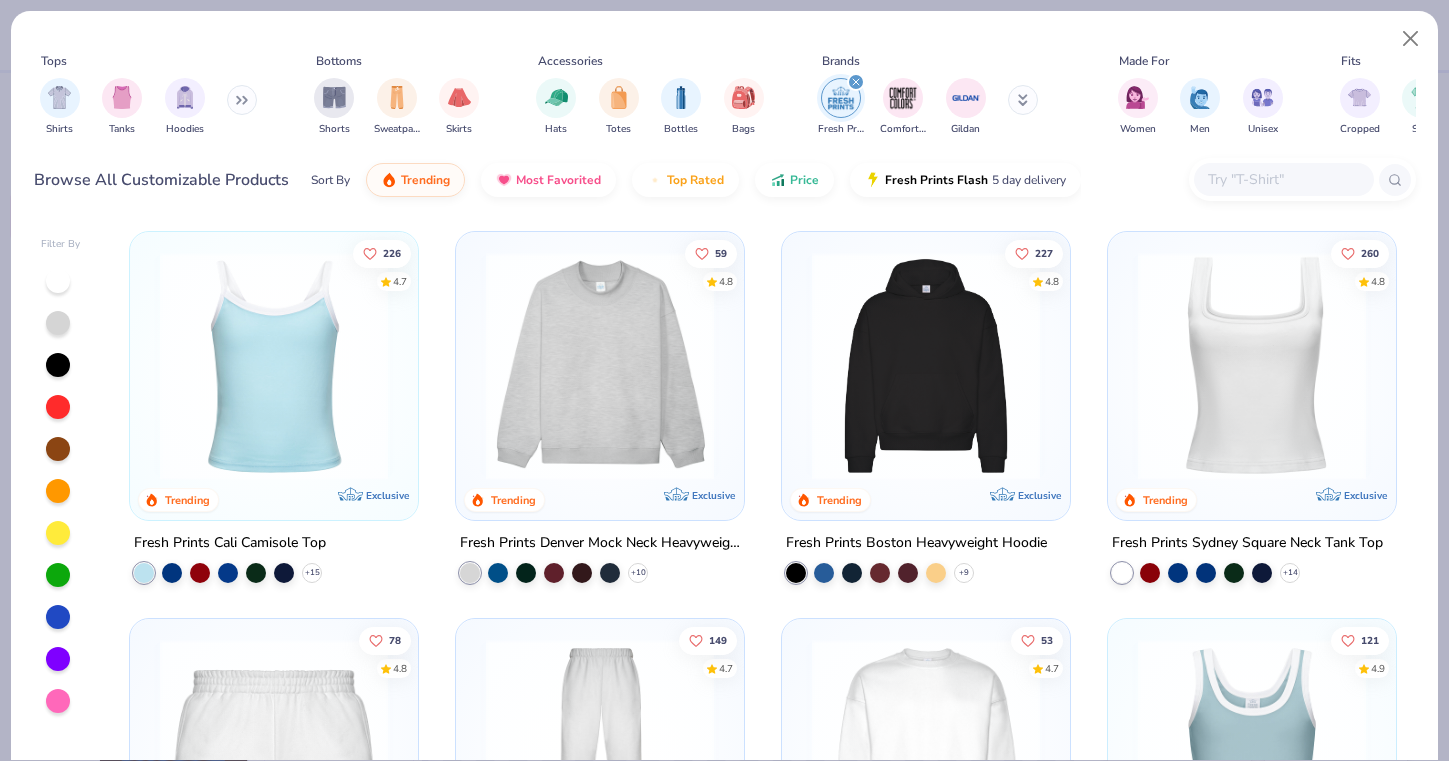 click 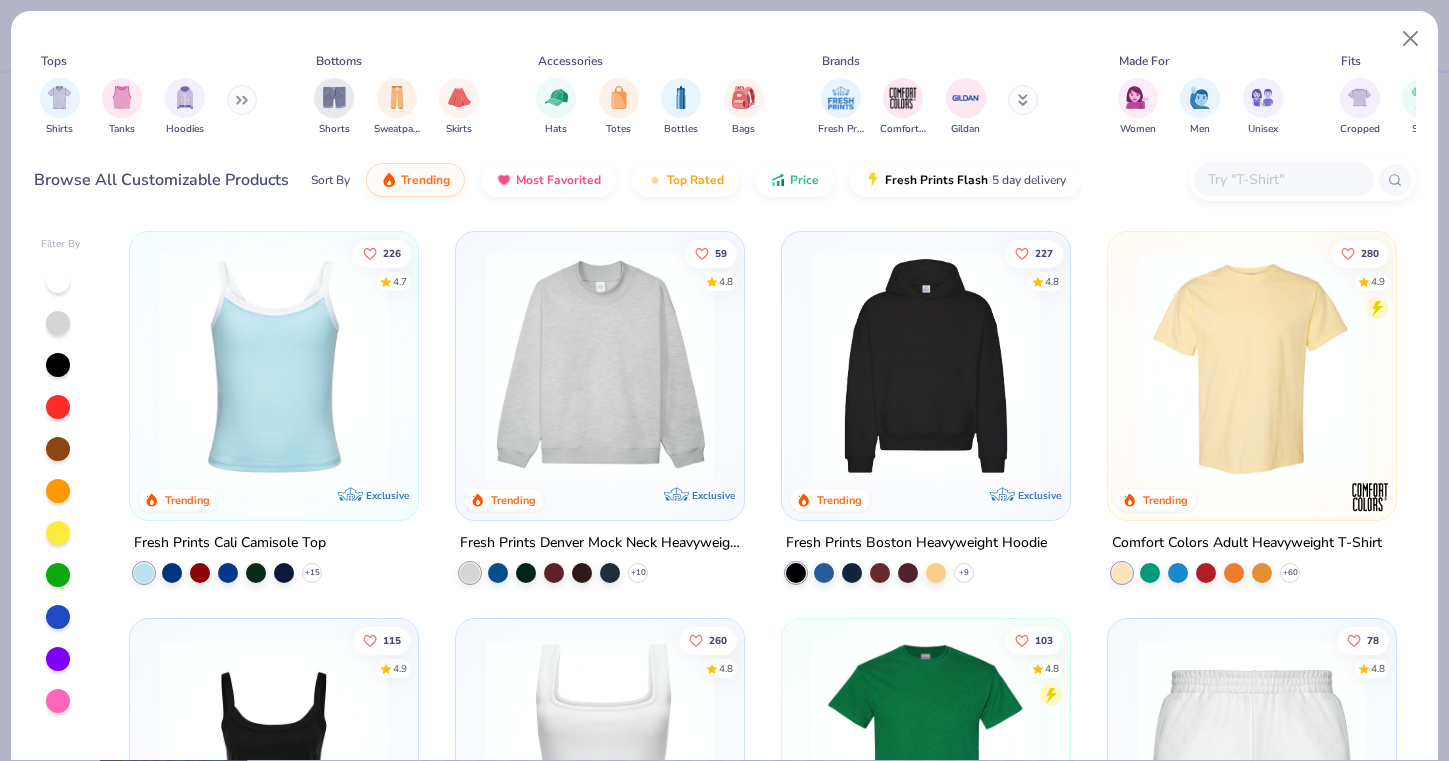 click at bounding box center (242, 100) 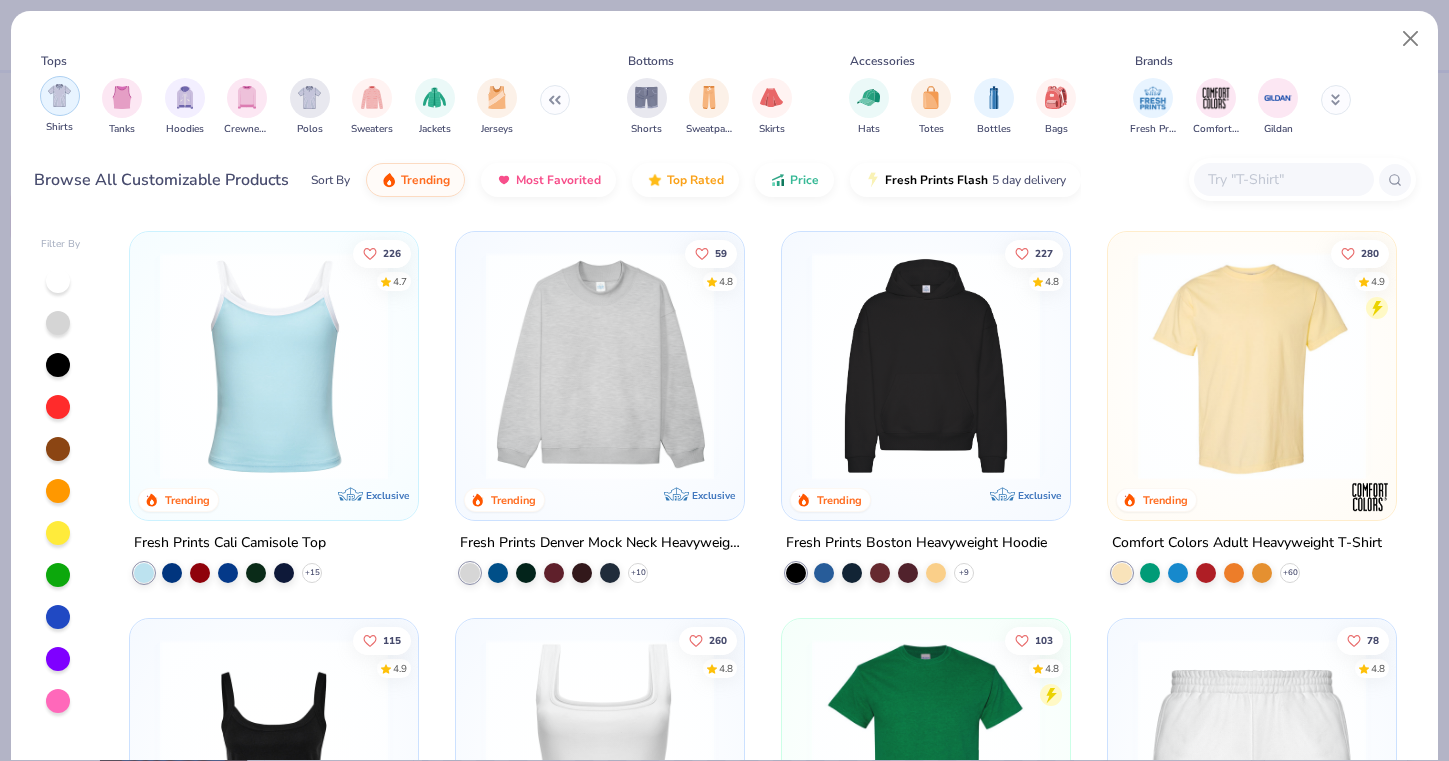 click at bounding box center (59, 95) 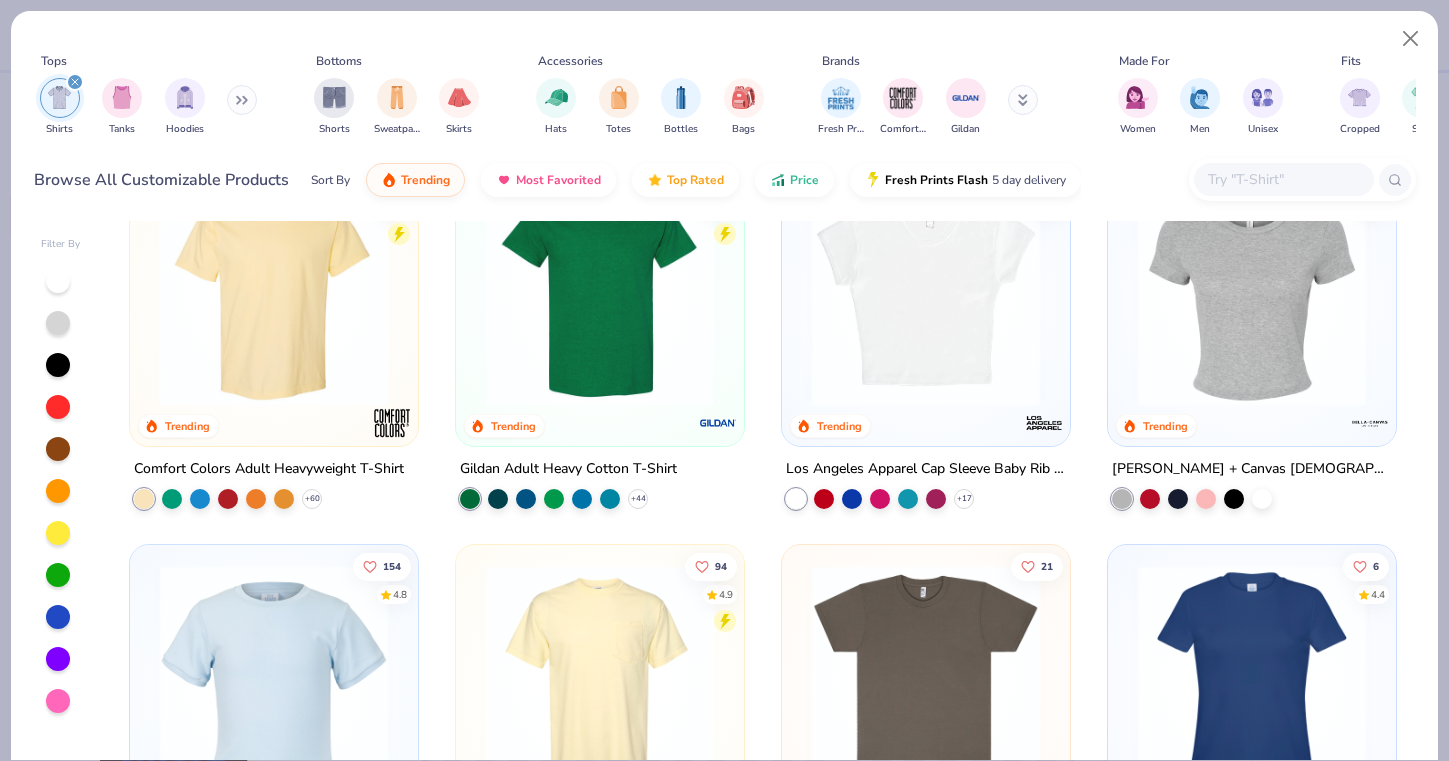 scroll, scrollTop: 79, scrollLeft: 0, axis: vertical 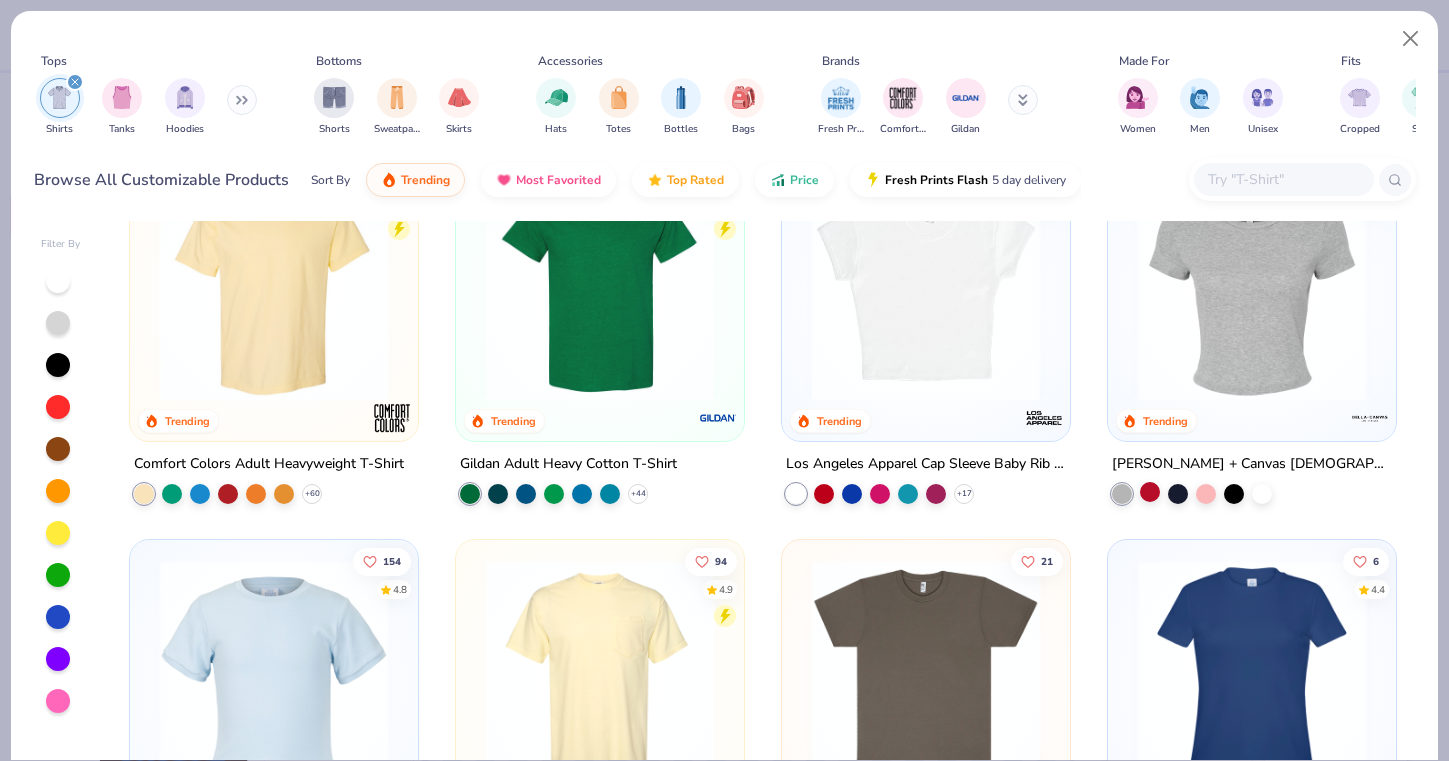 click at bounding box center [1150, 492] 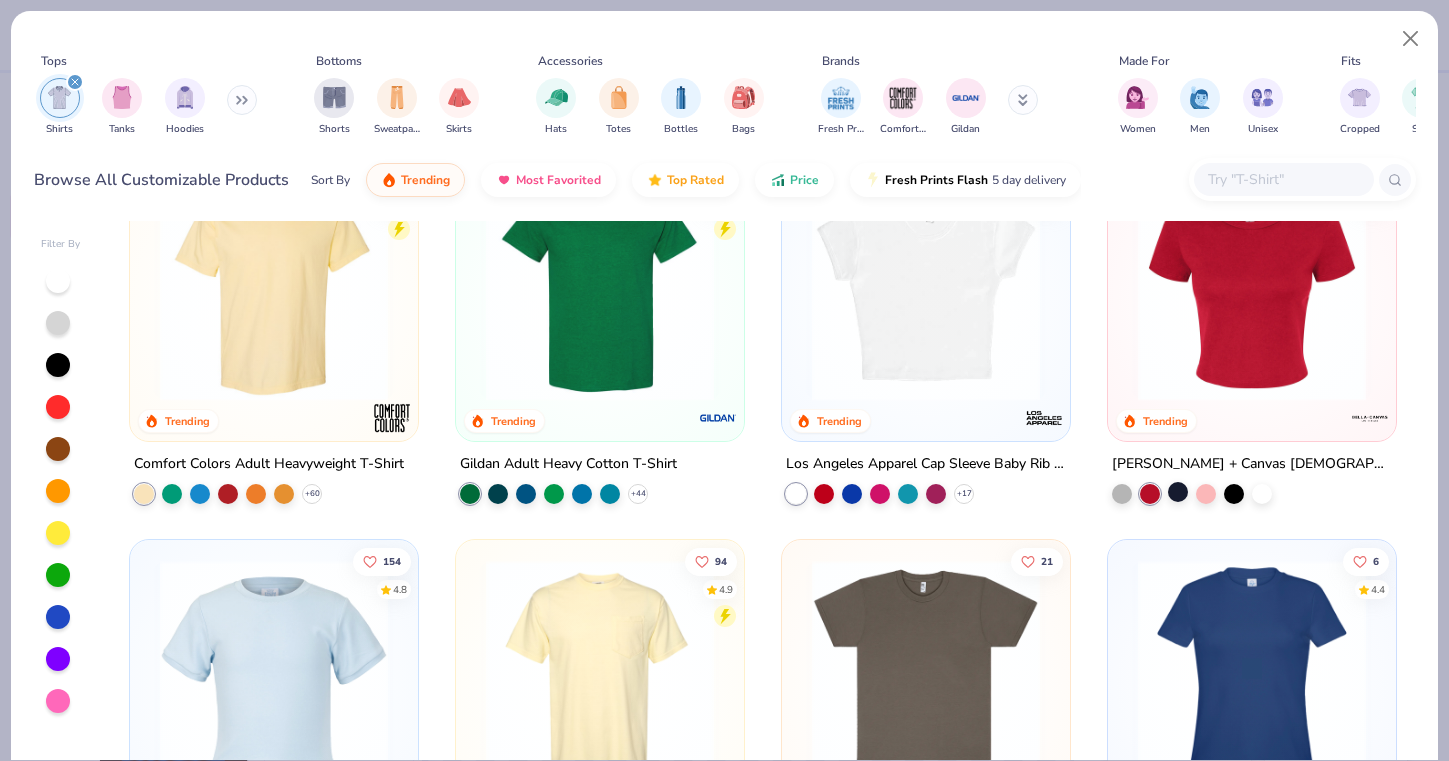 click at bounding box center [1178, 492] 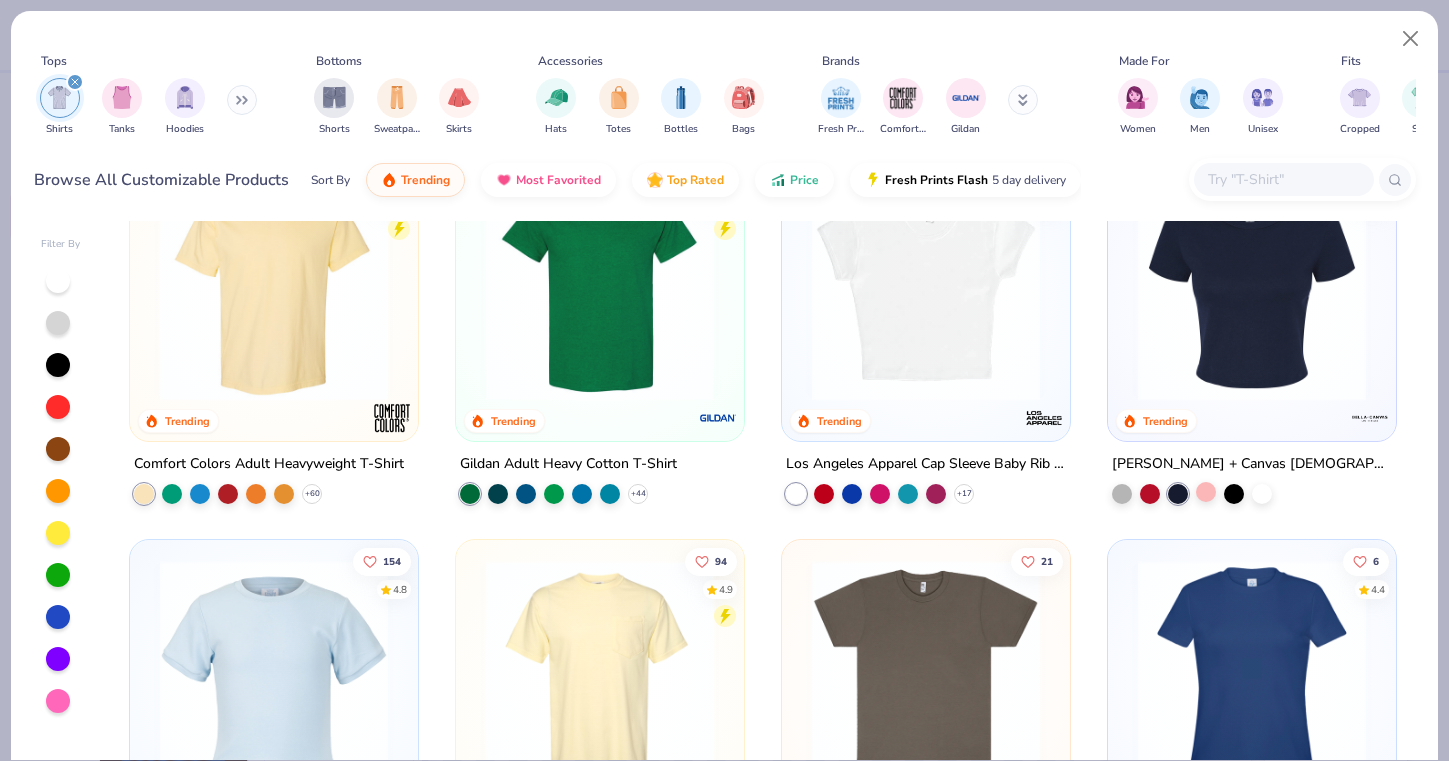 click at bounding box center (1206, 492) 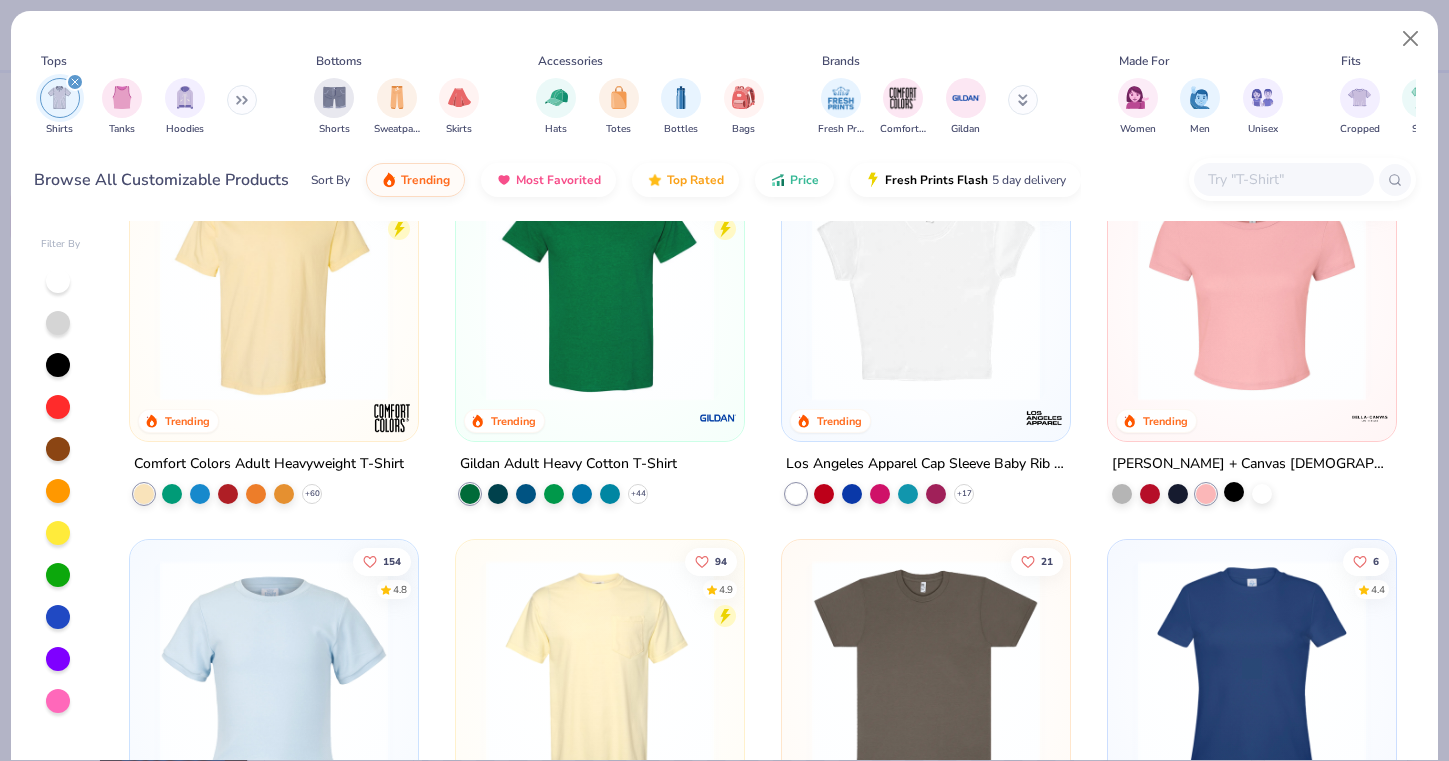 click at bounding box center [1234, 492] 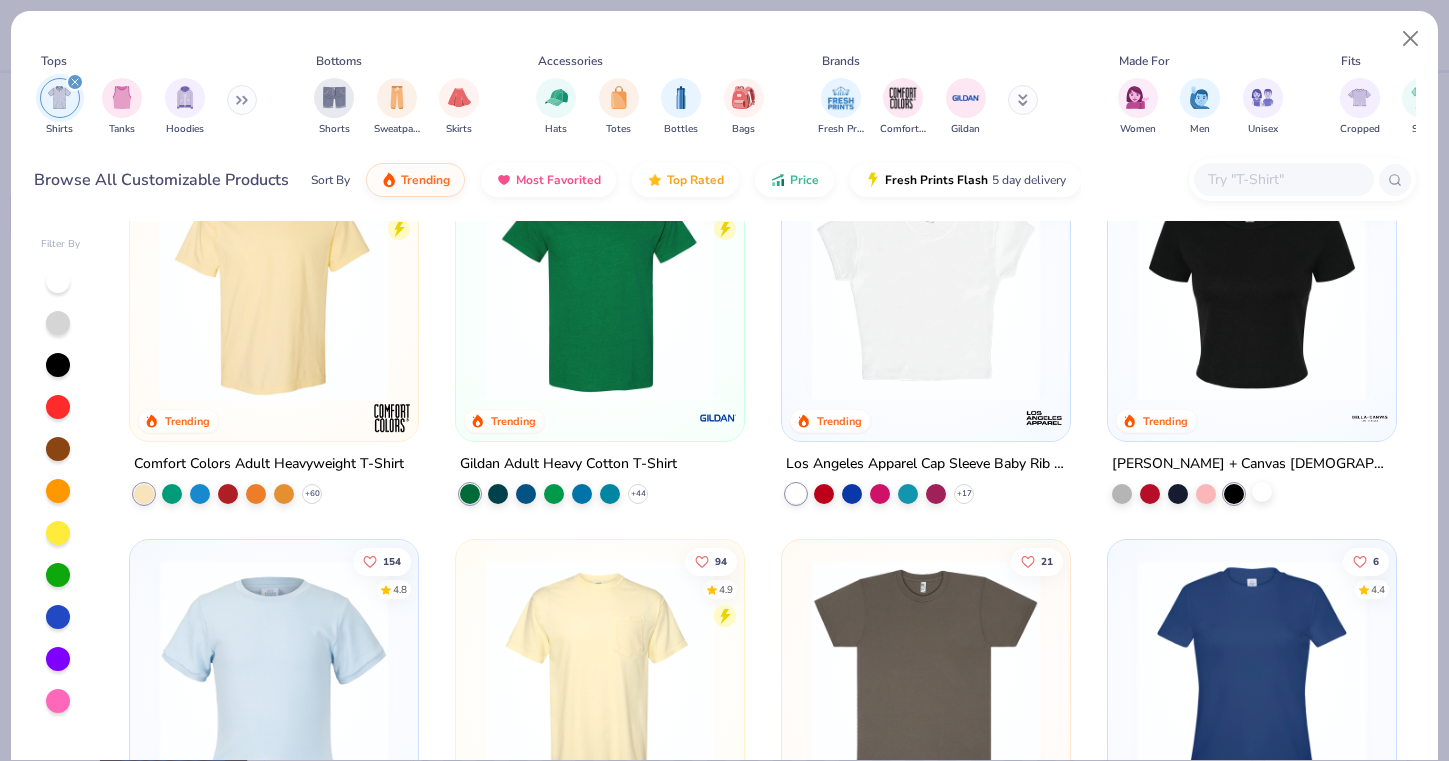 click at bounding box center [1262, 492] 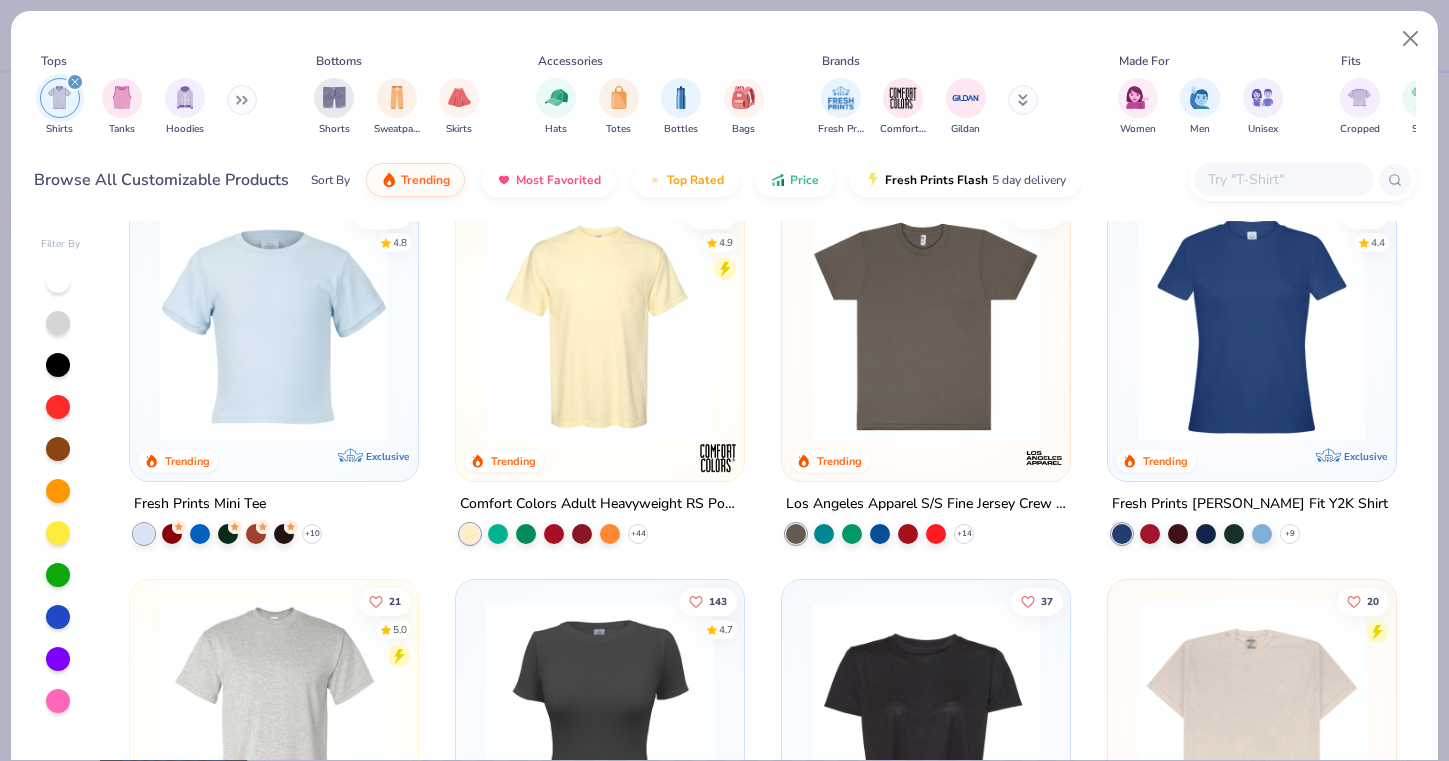 scroll, scrollTop: 427, scrollLeft: 0, axis: vertical 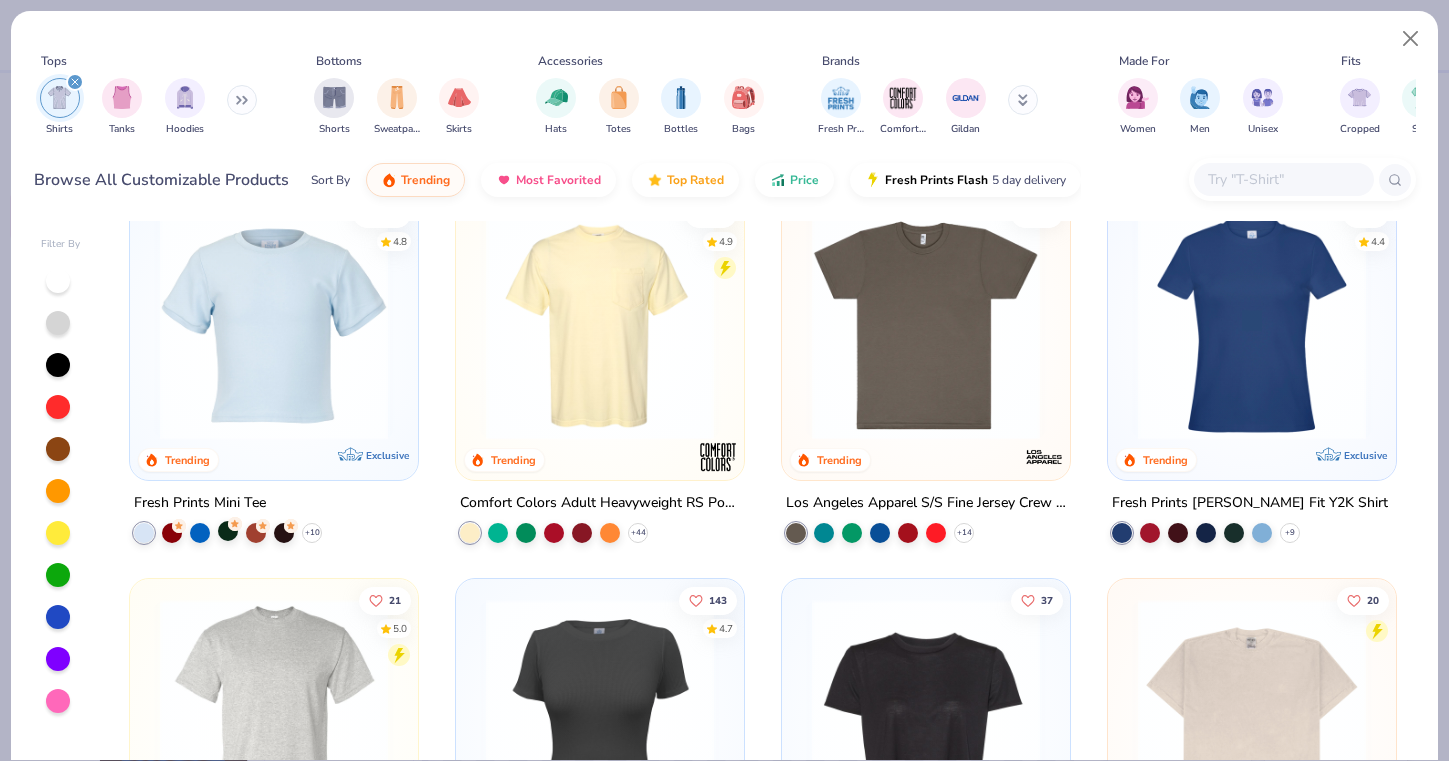 click at bounding box center (228, 531) 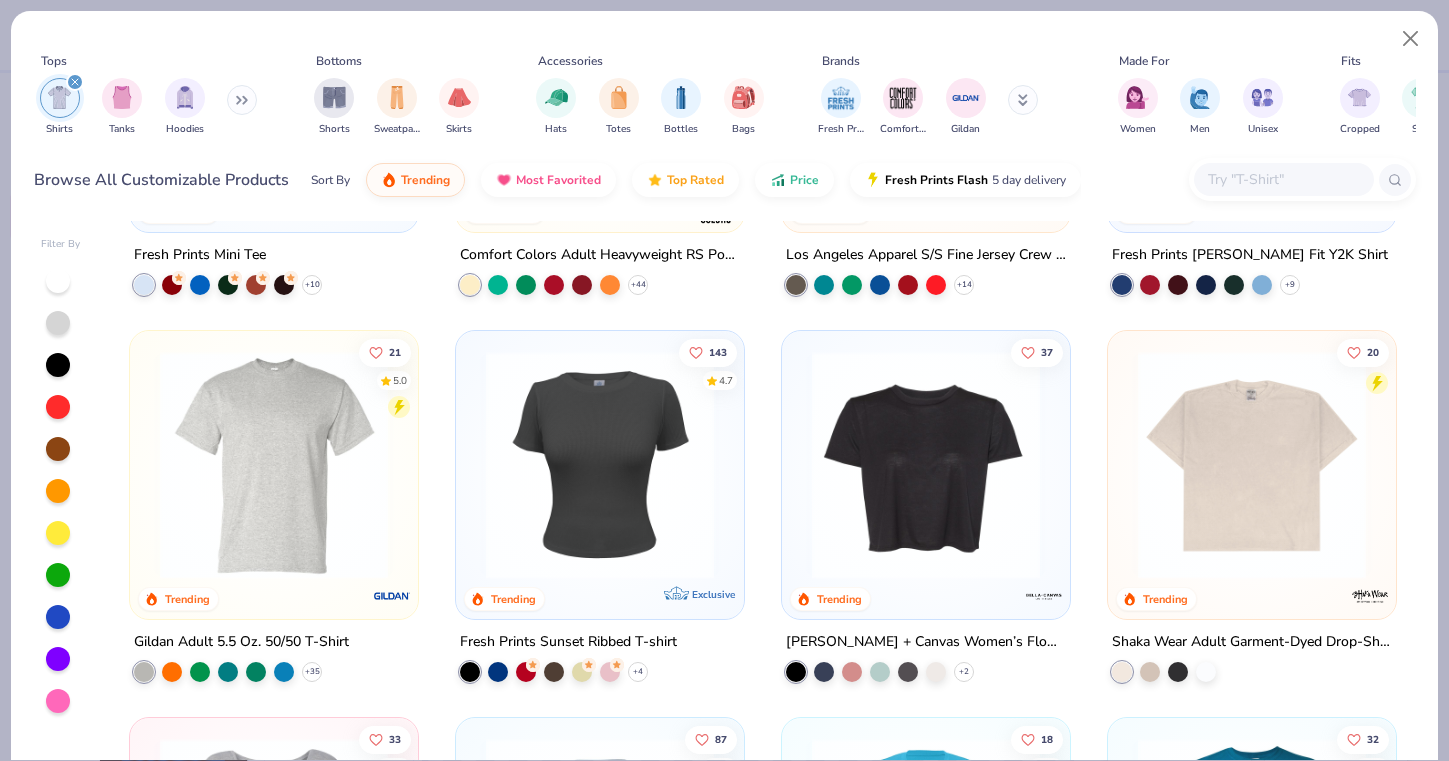 scroll, scrollTop: 679, scrollLeft: 0, axis: vertical 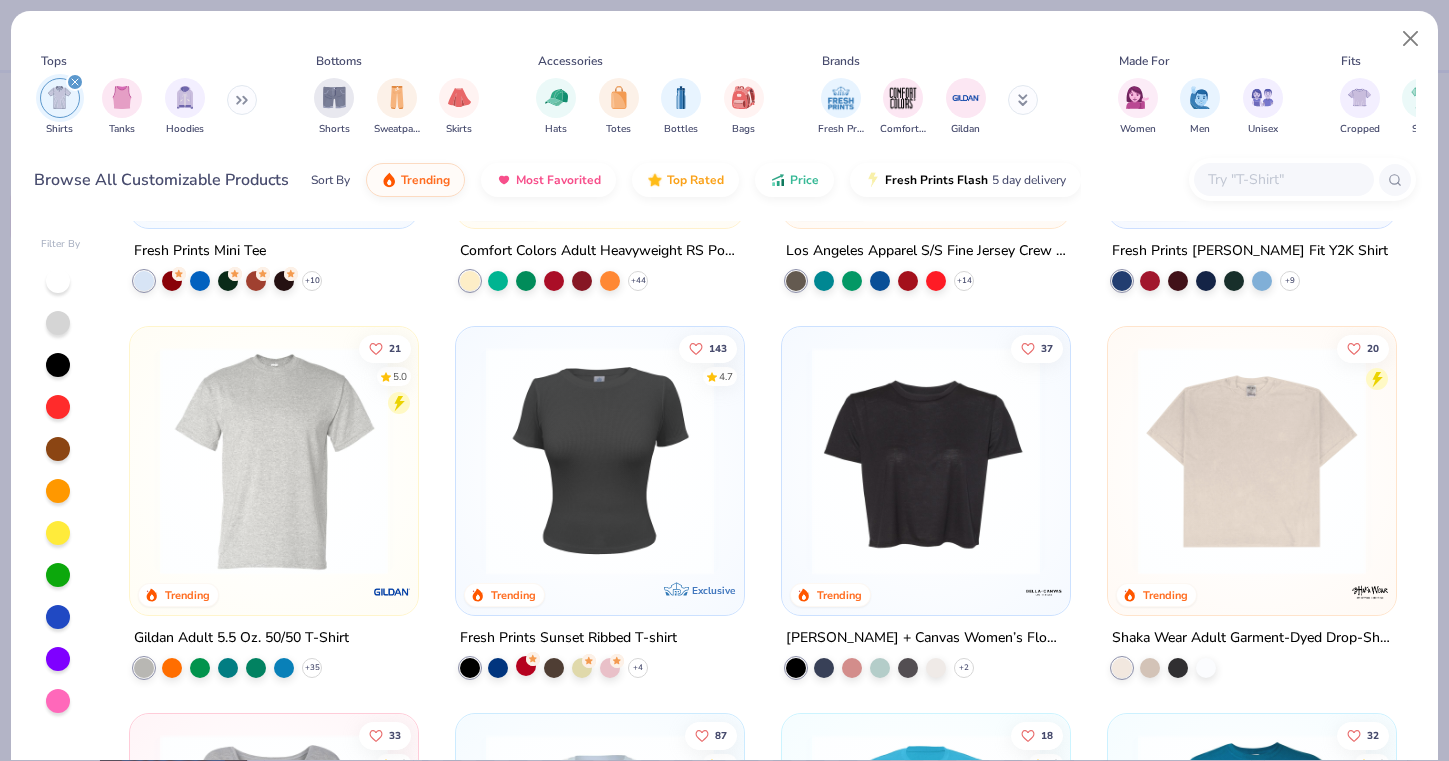 click at bounding box center [526, 666] 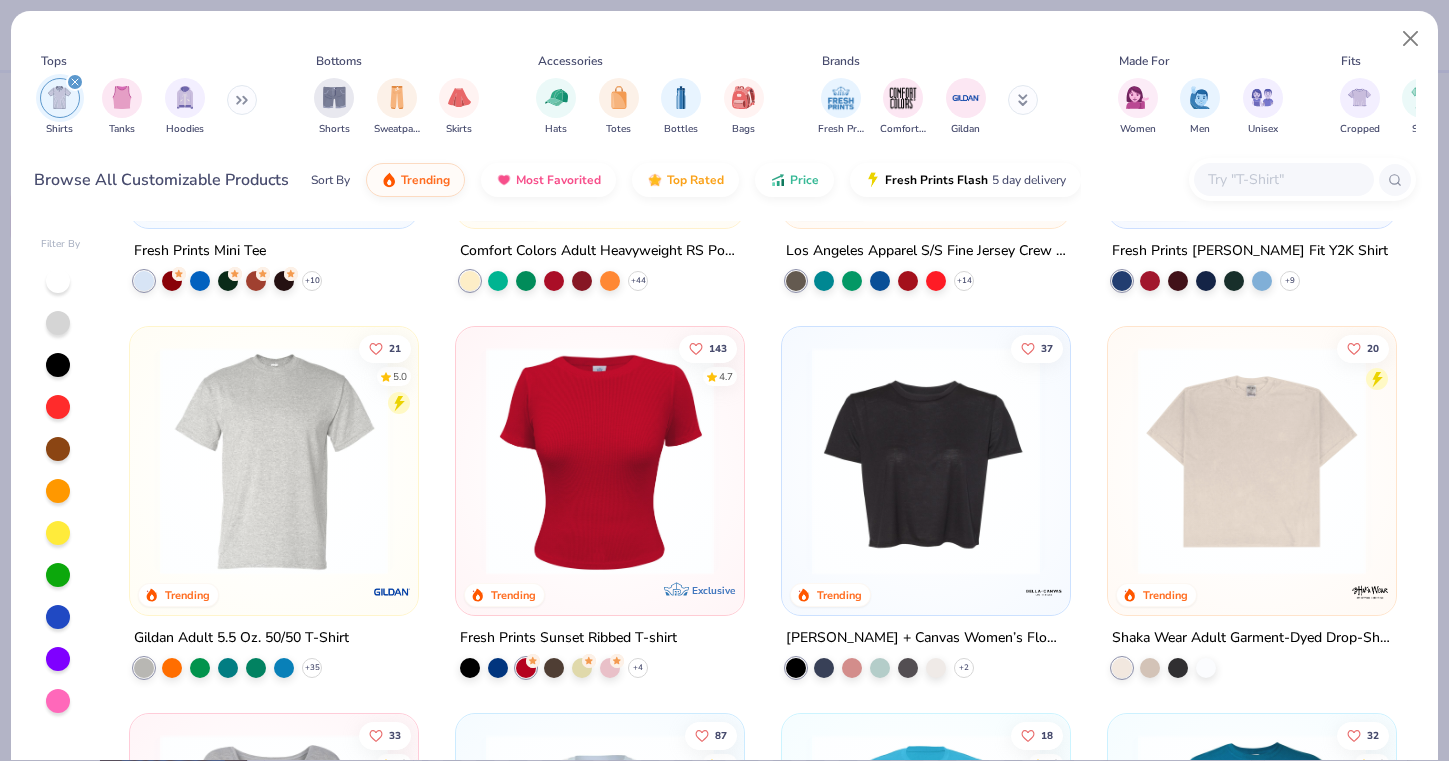 click on "+ 4" at bounding box center [554, 668] 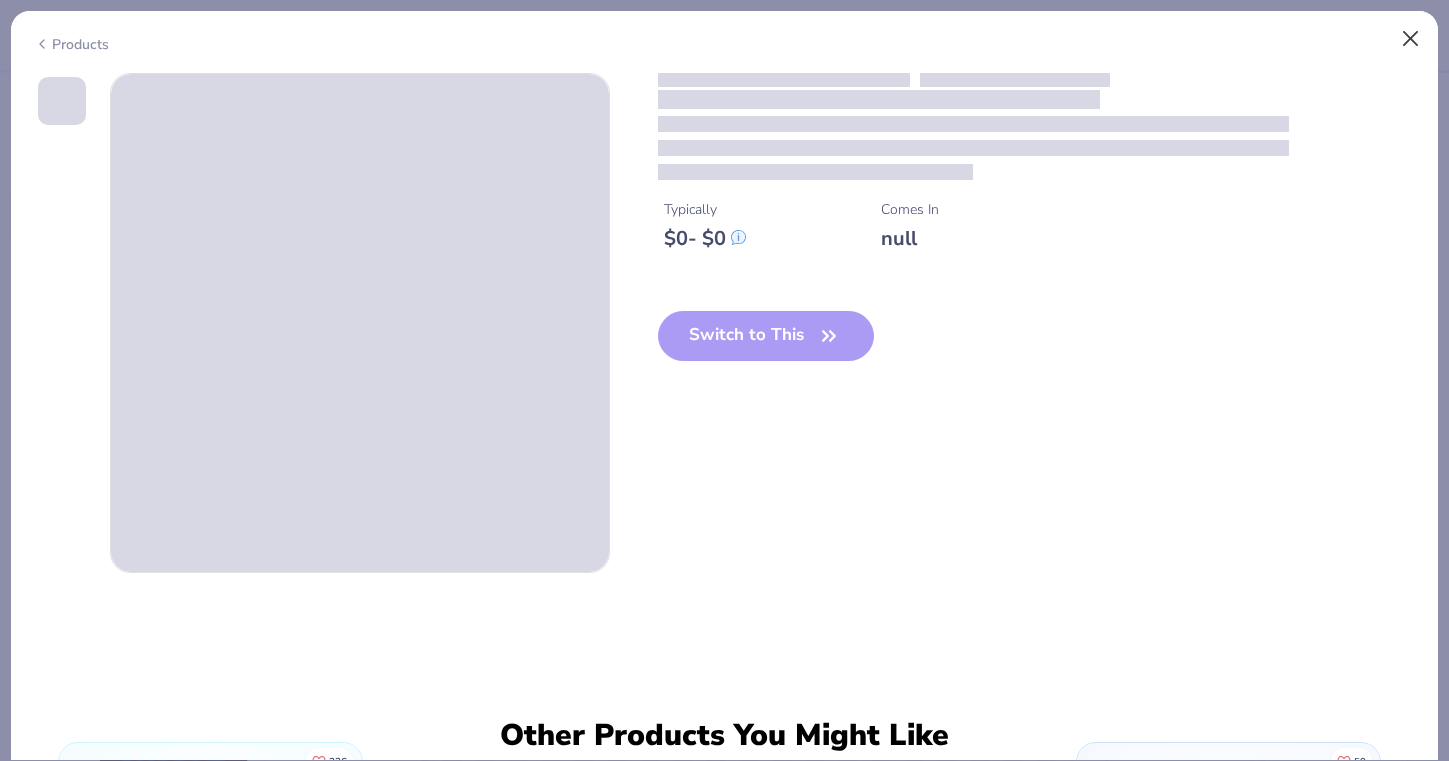 click at bounding box center (1411, 39) 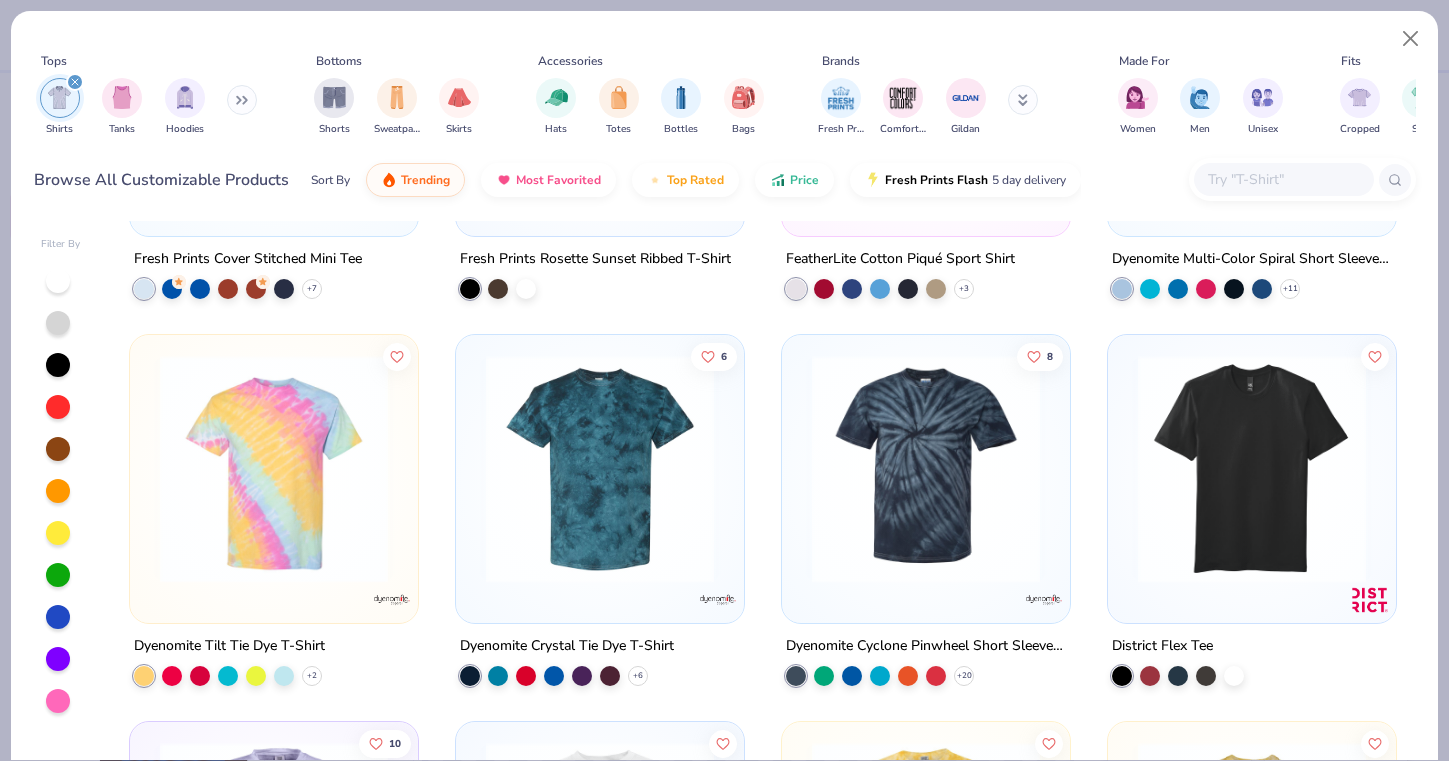 scroll, scrollTop: 14992, scrollLeft: 0, axis: vertical 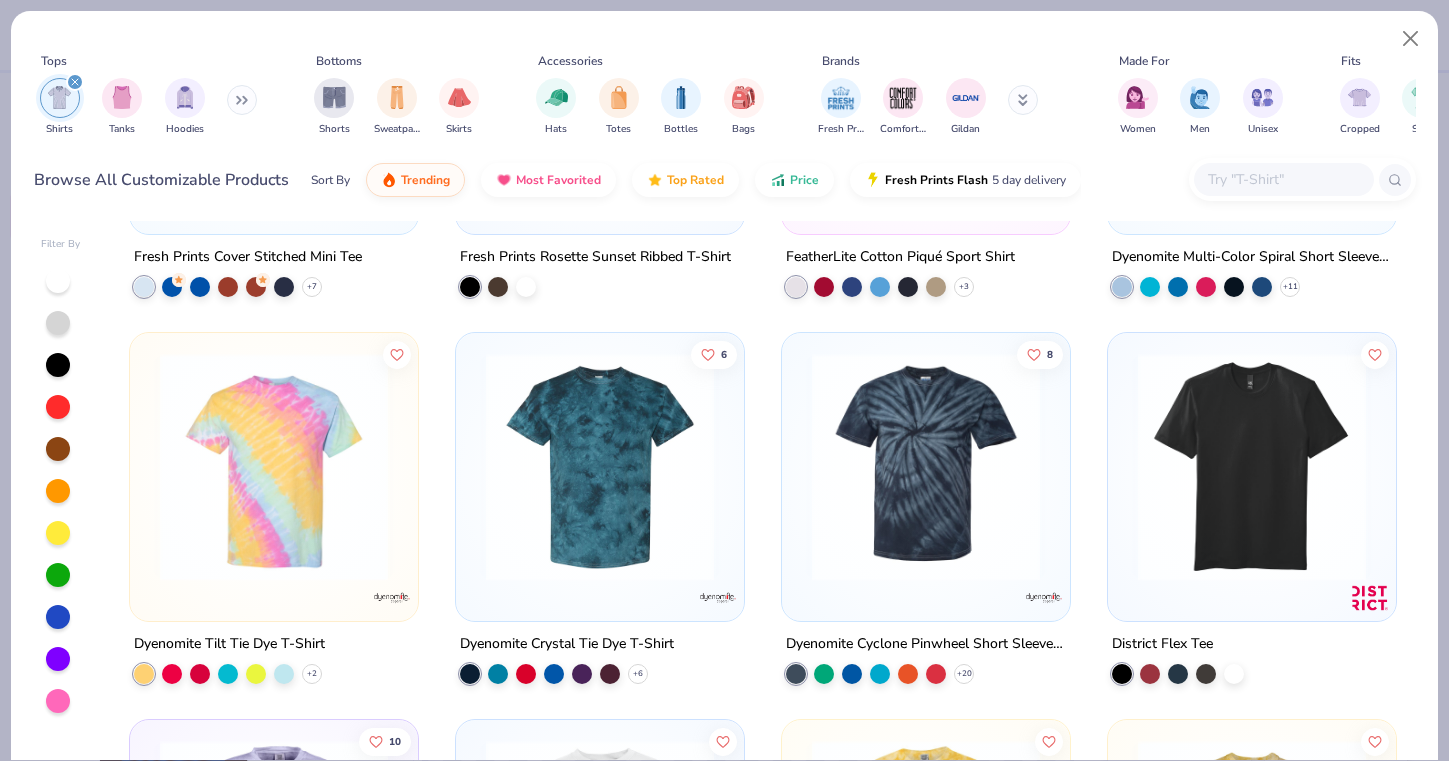 click at bounding box center [1283, 179] 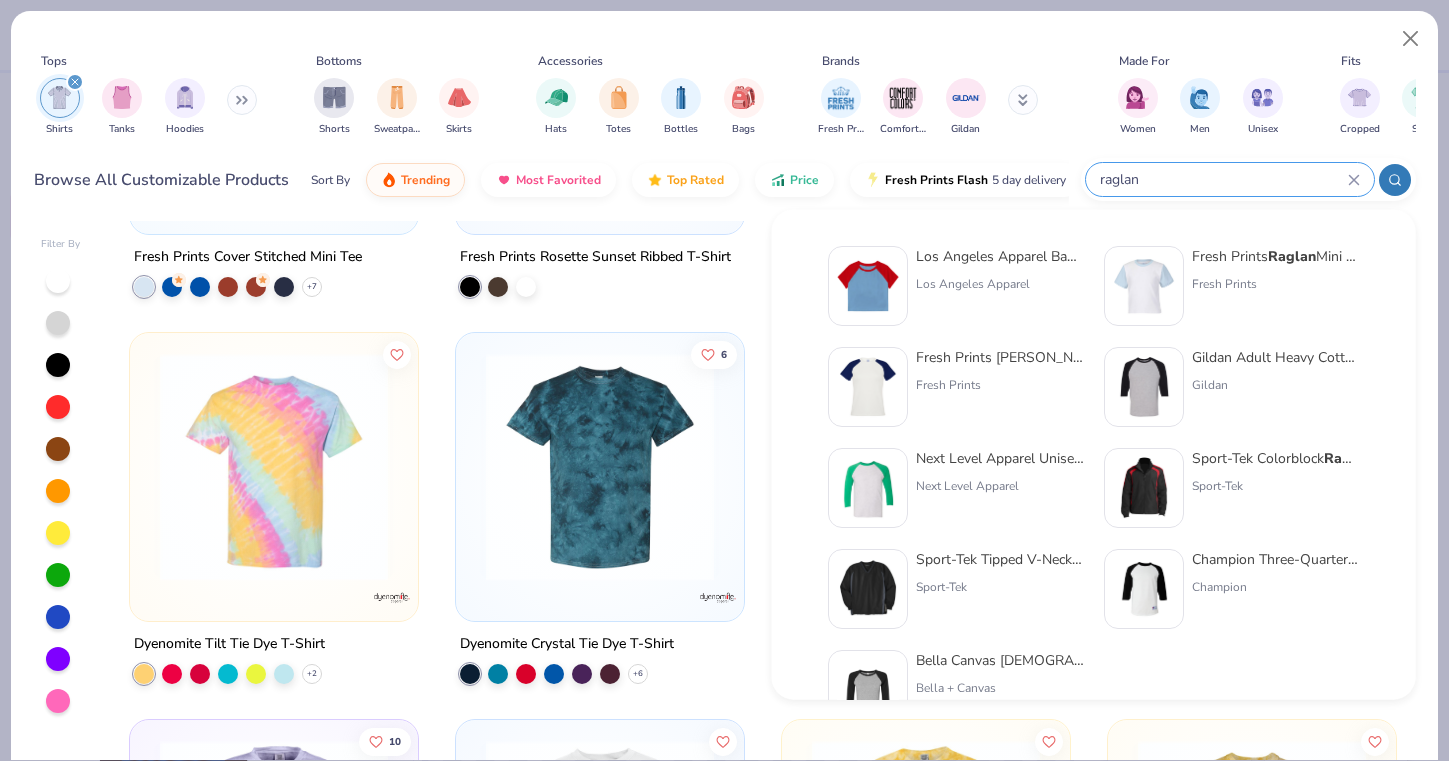 type on "raglan" 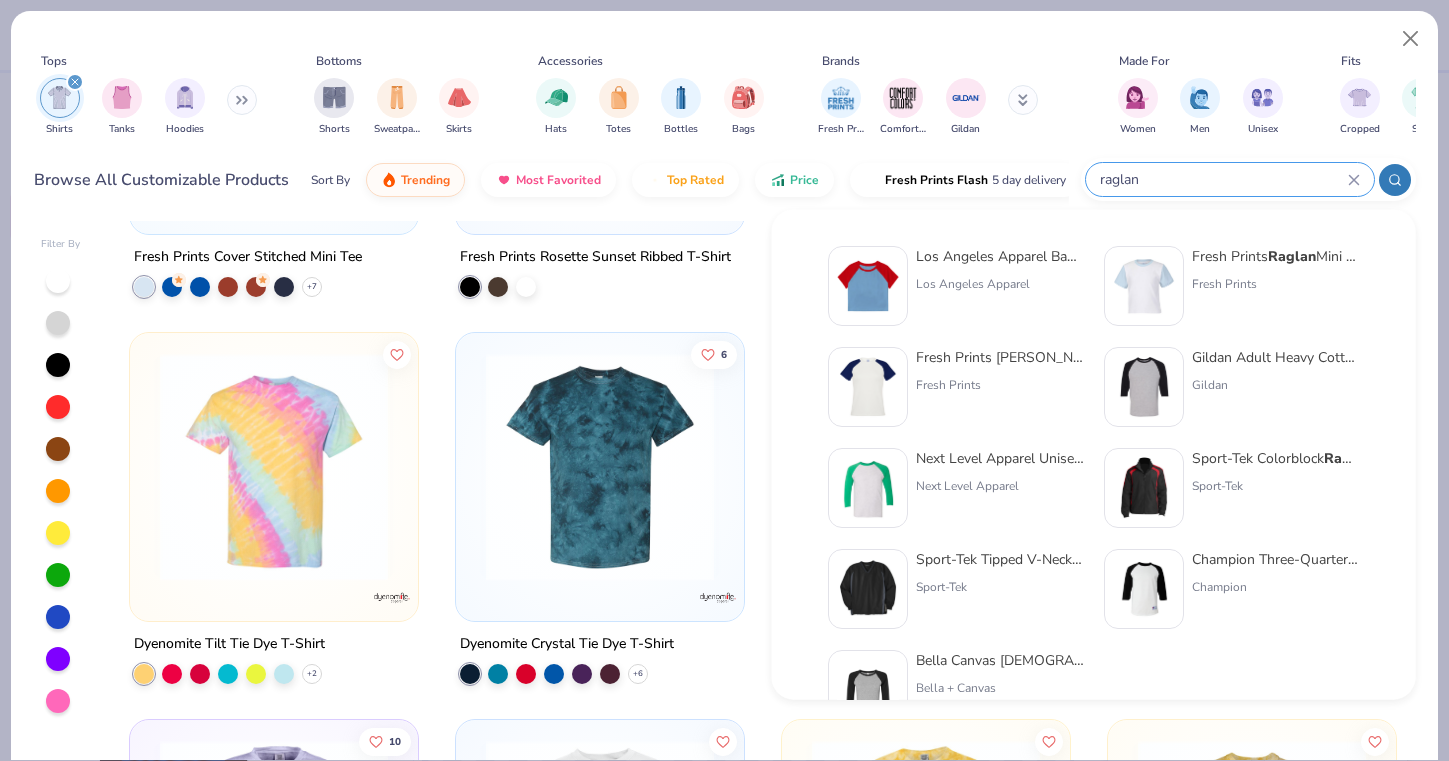 click at bounding box center (868, 286) 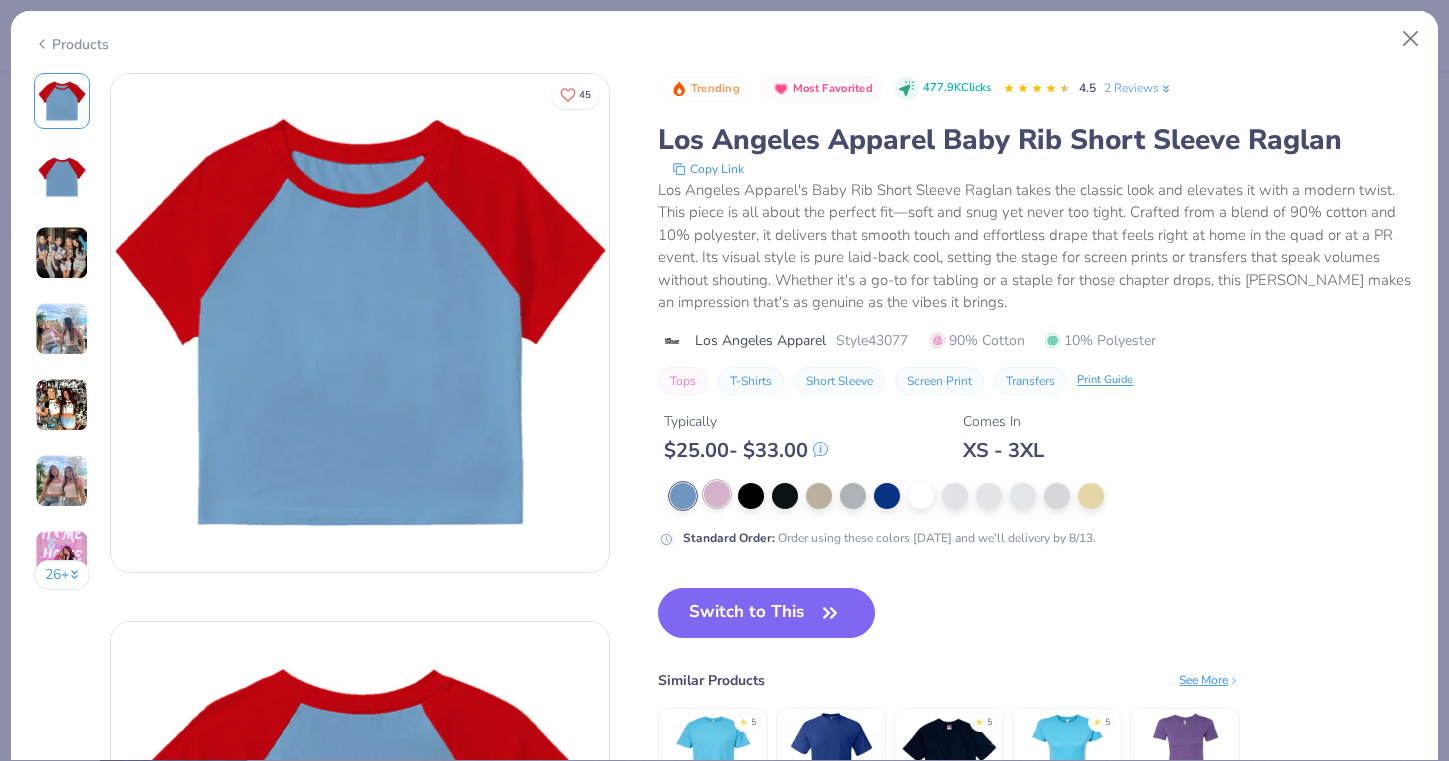 click at bounding box center (717, 494) 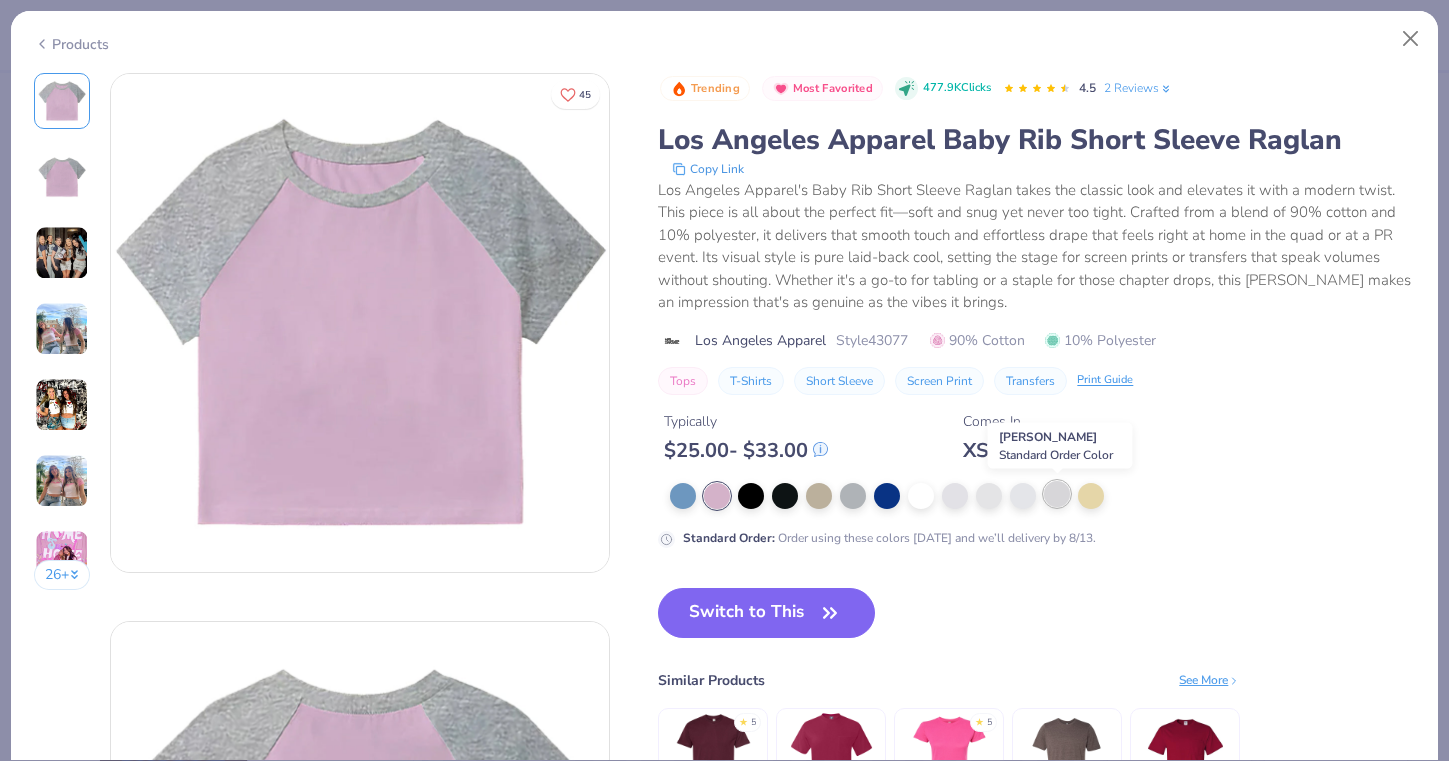 click at bounding box center [1057, 494] 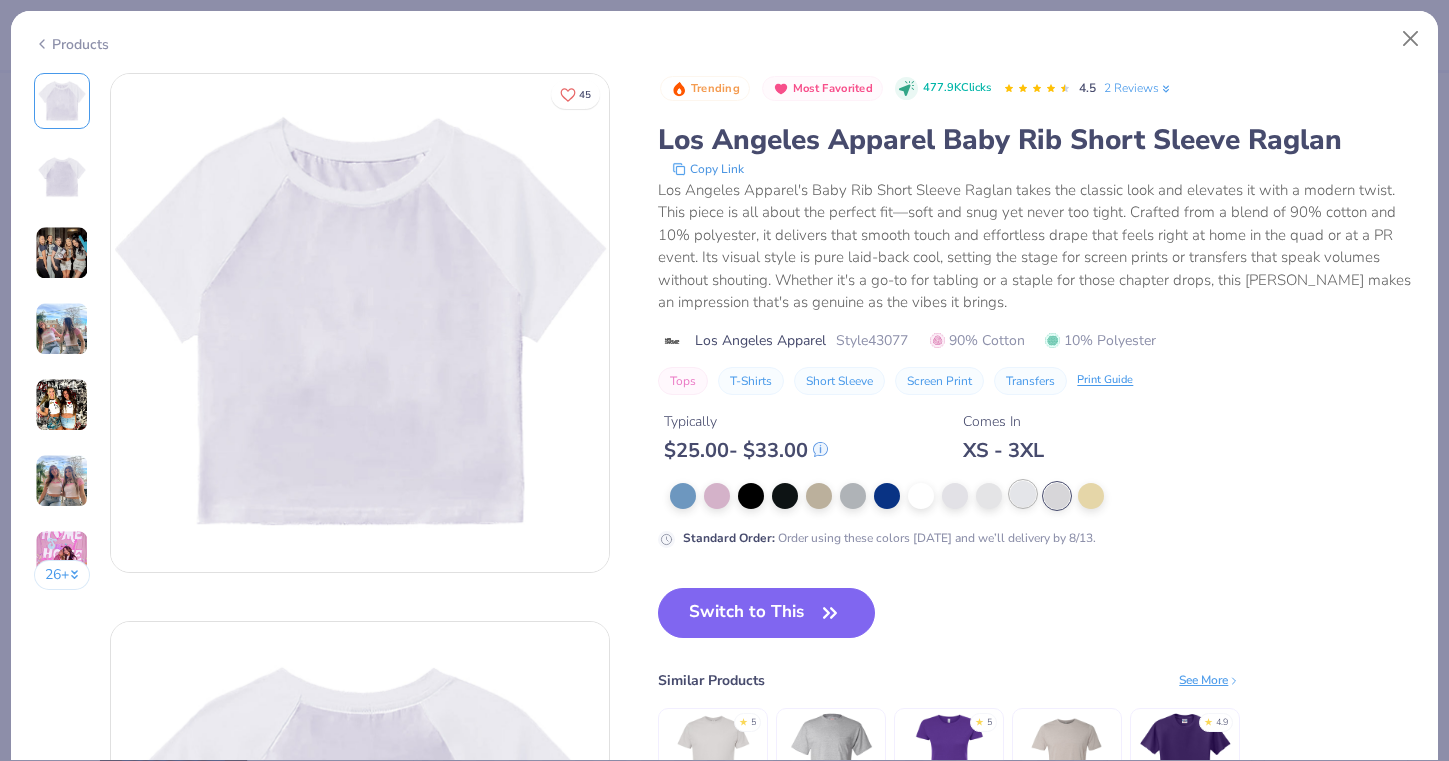 click at bounding box center (1023, 494) 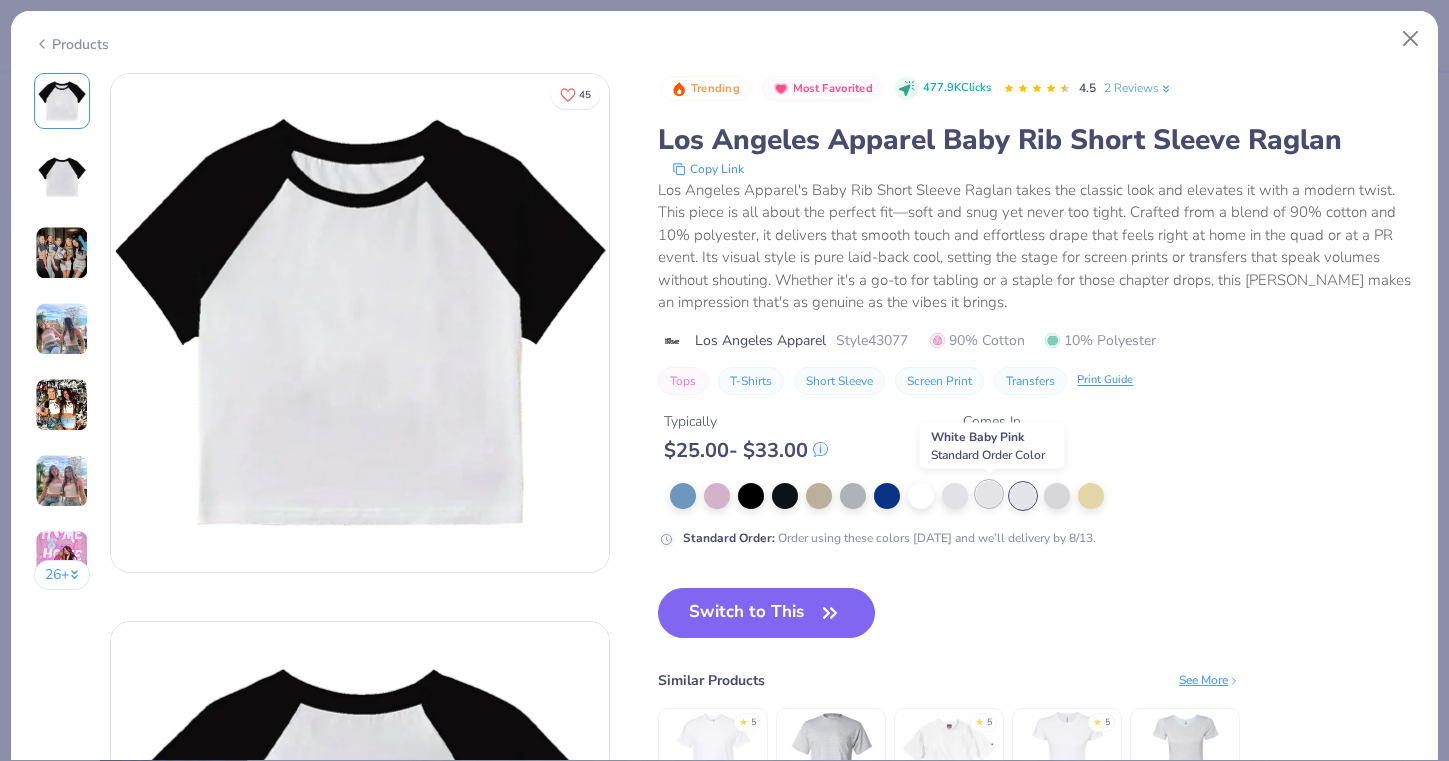 click at bounding box center (989, 494) 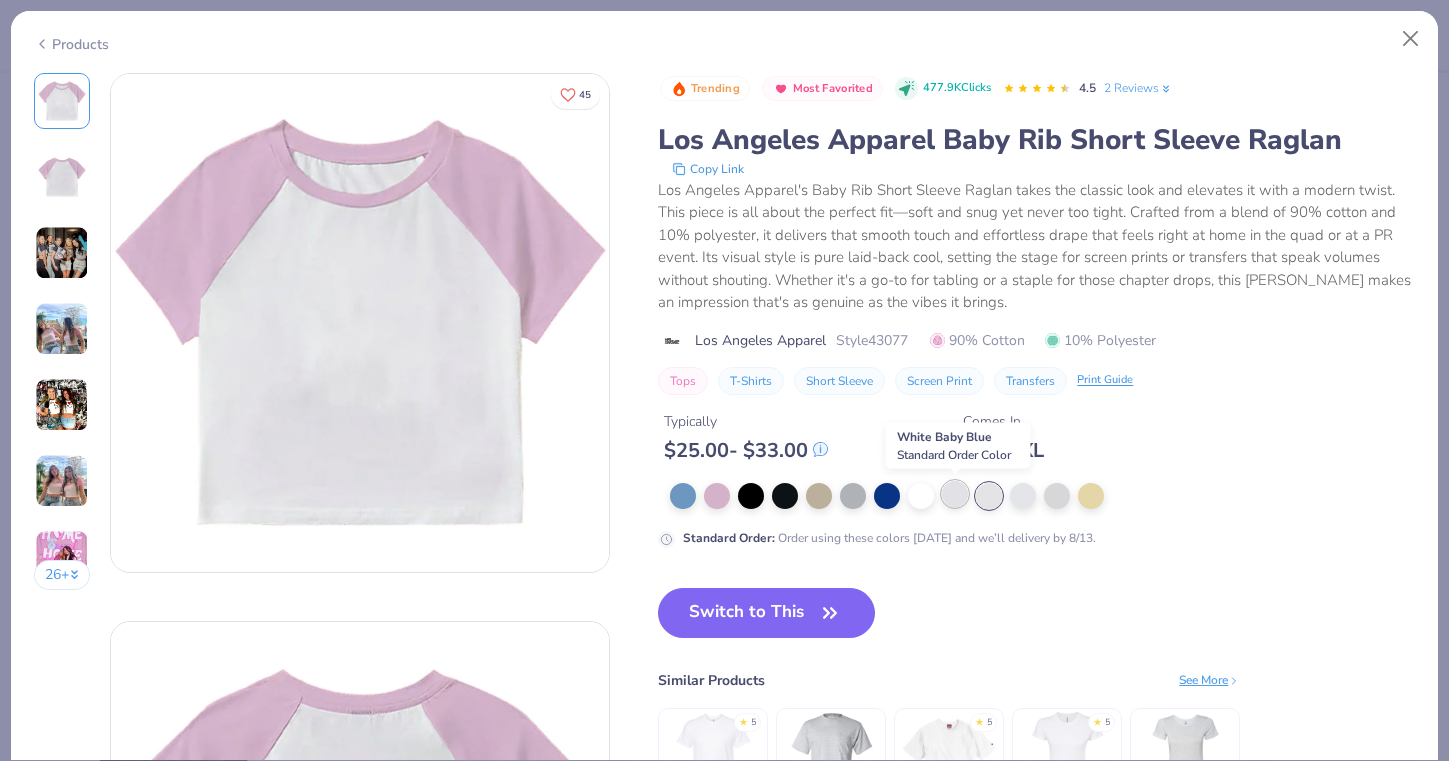 click at bounding box center (955, 494) 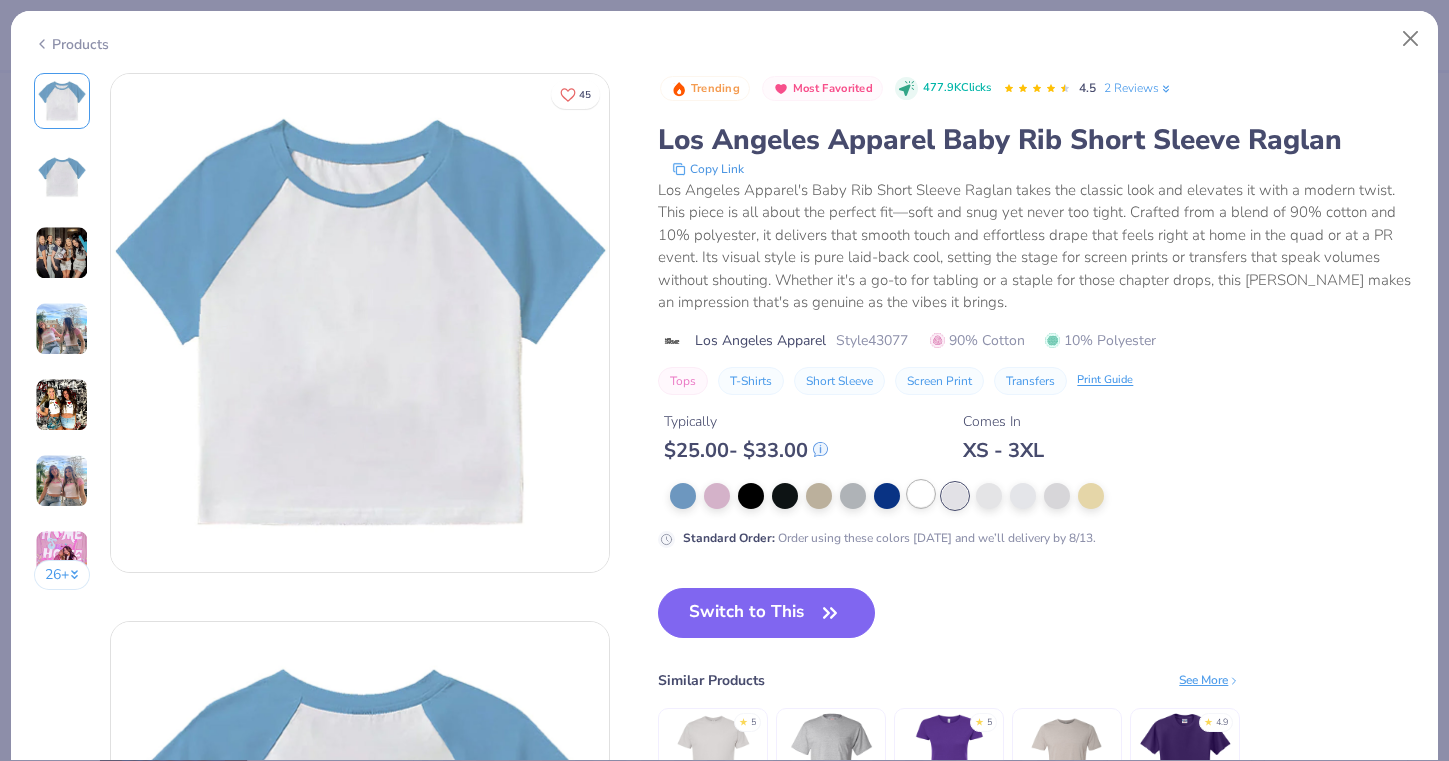 click at bounding box center [921, 494] 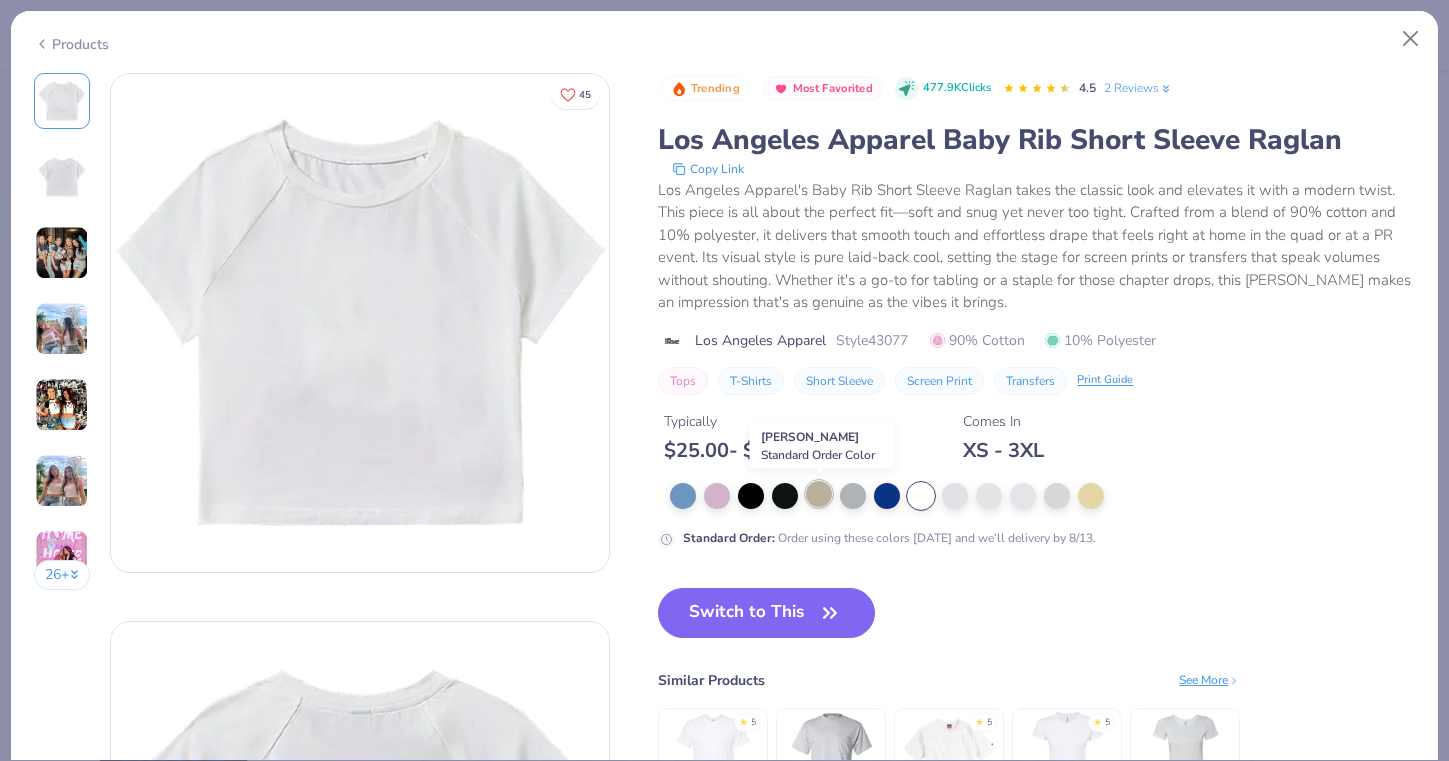 click at bounding box center [819, 494] 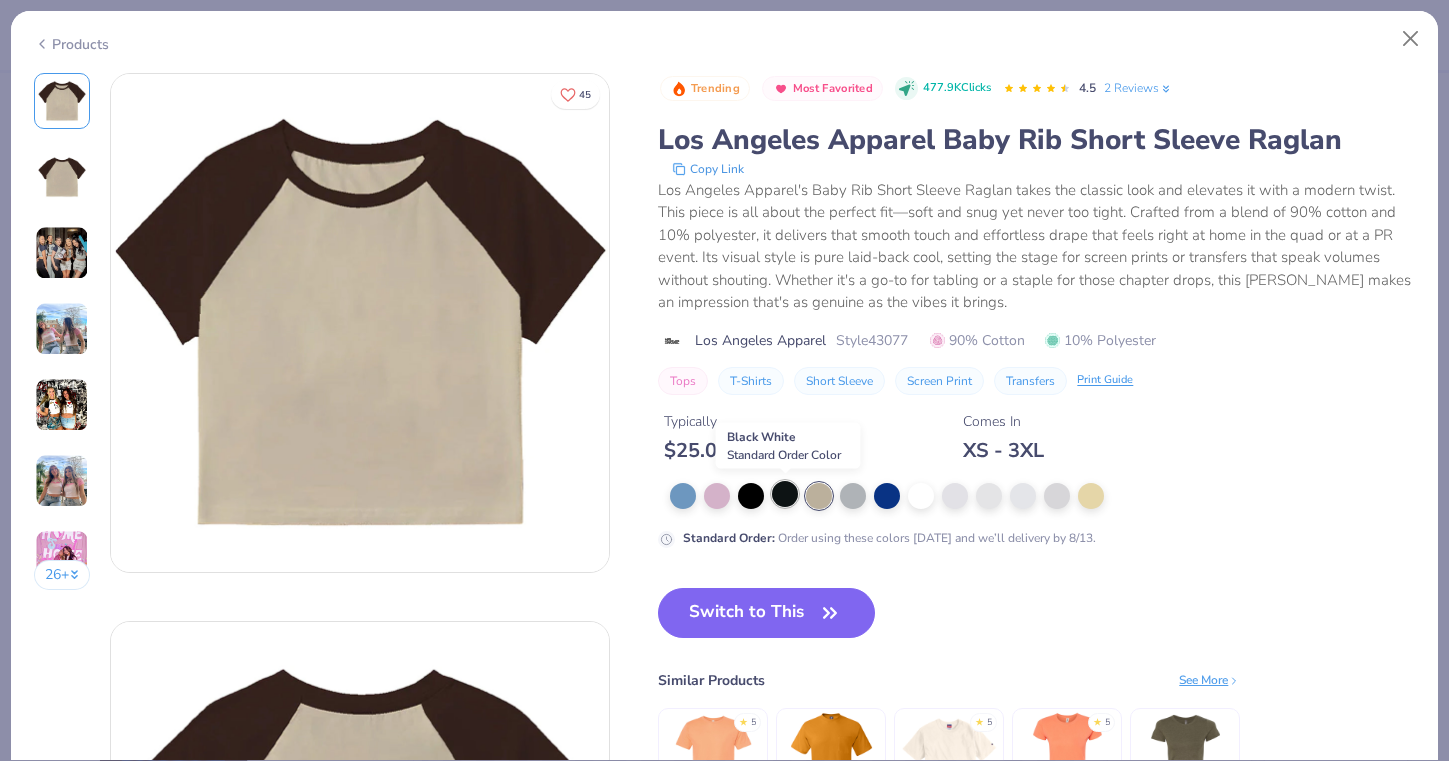click at bounding box center (785, 494) 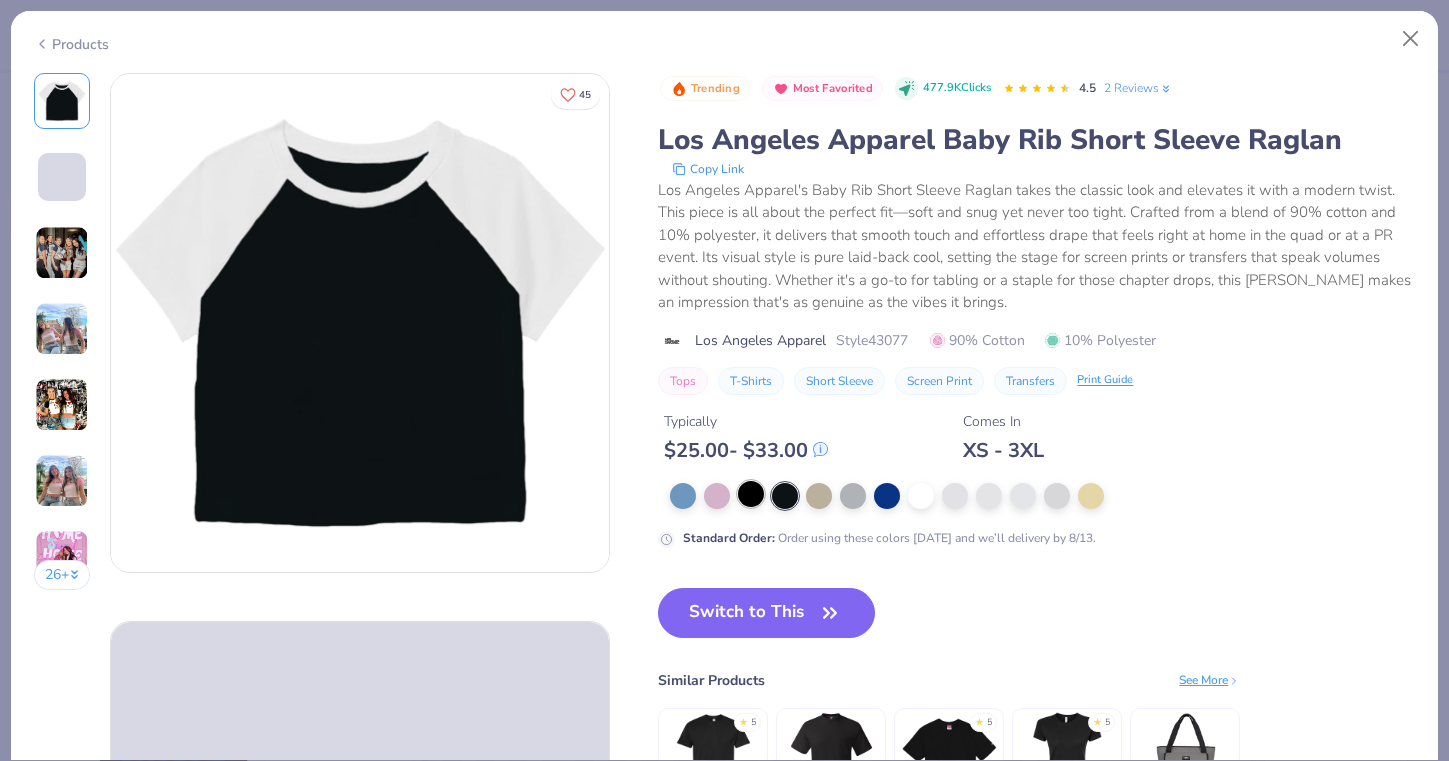 click at bounding box center [751, 494] 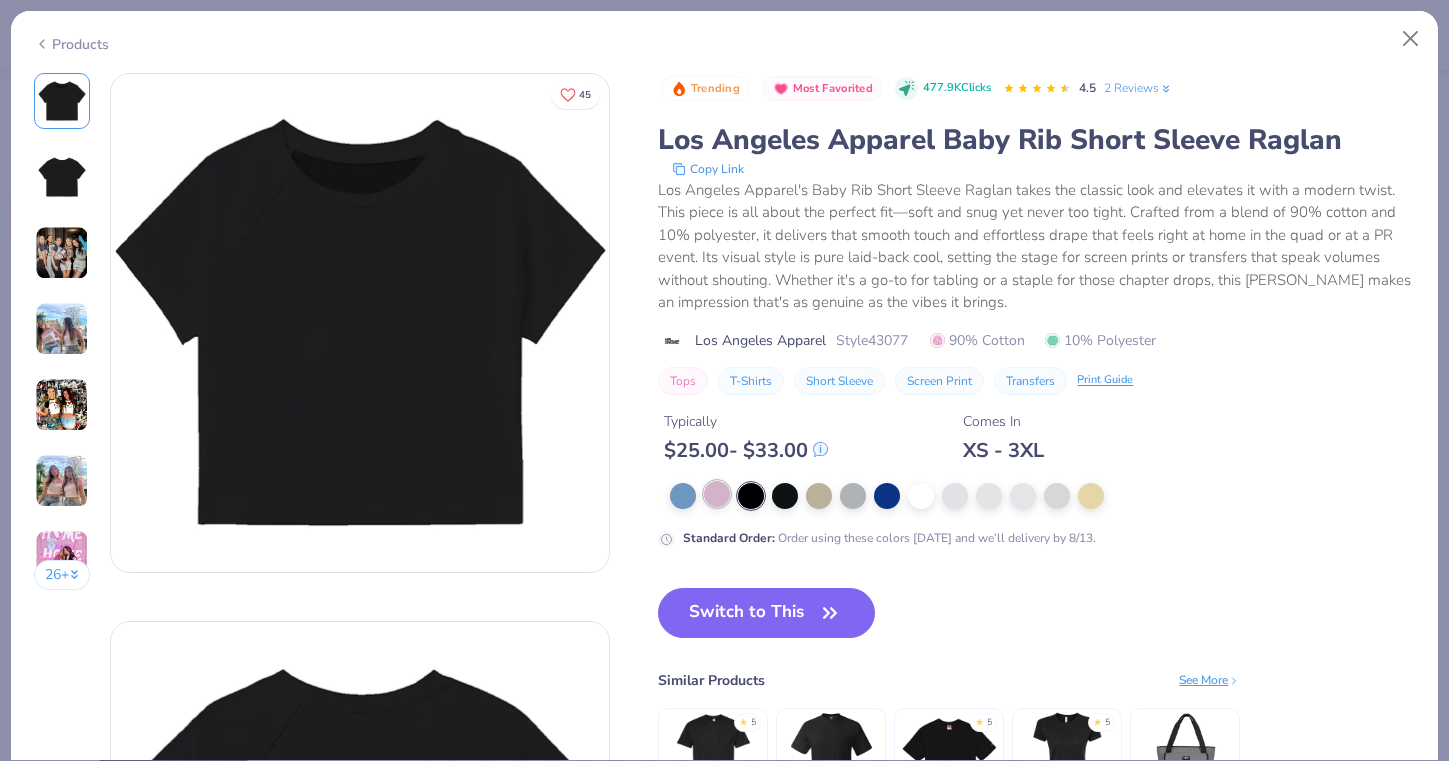 click at bounding box center [717, 494] 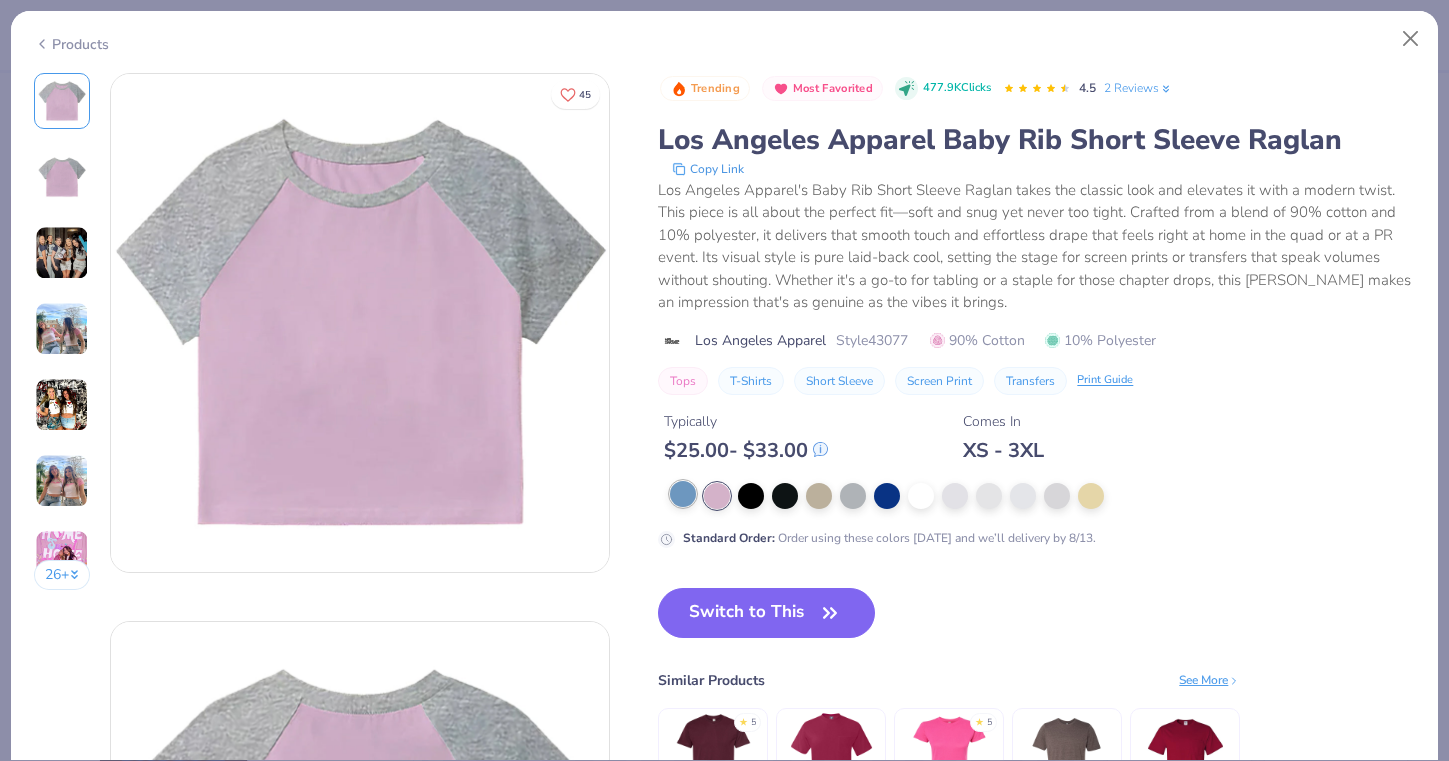 click at bounding box center [683, 494] 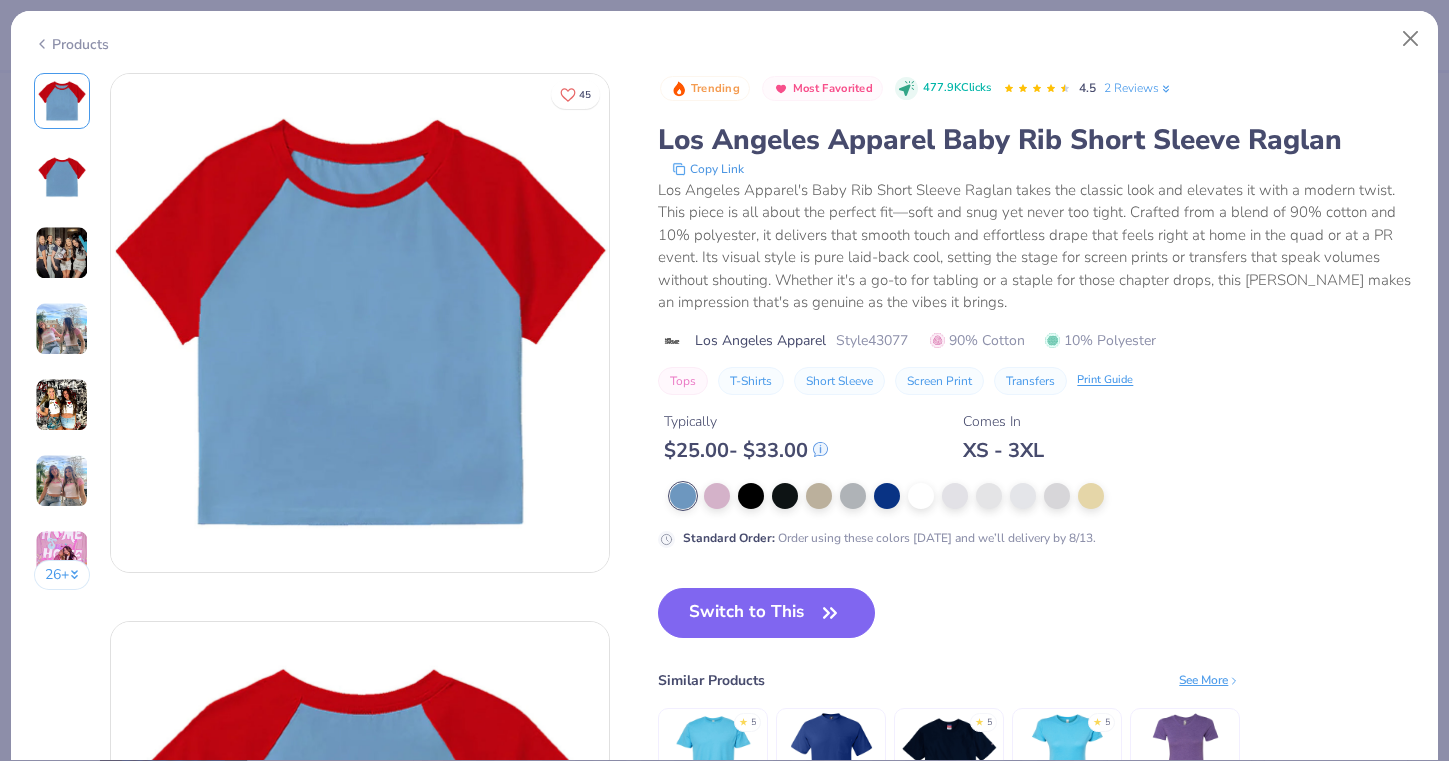 click on "Products" at bounding box center [71, 44] 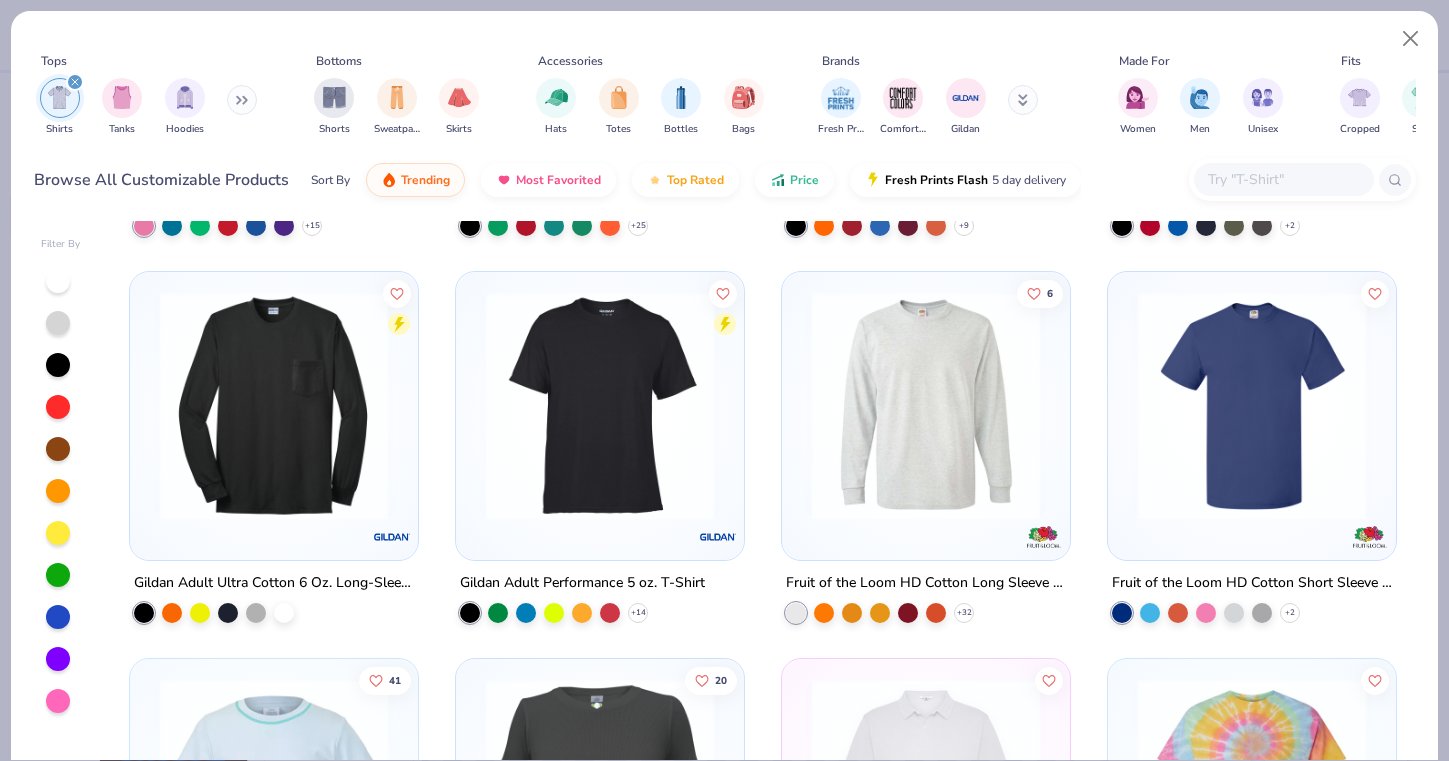 scroll, scrollTop: 14282, scrollLeft: 0, axis: vertical 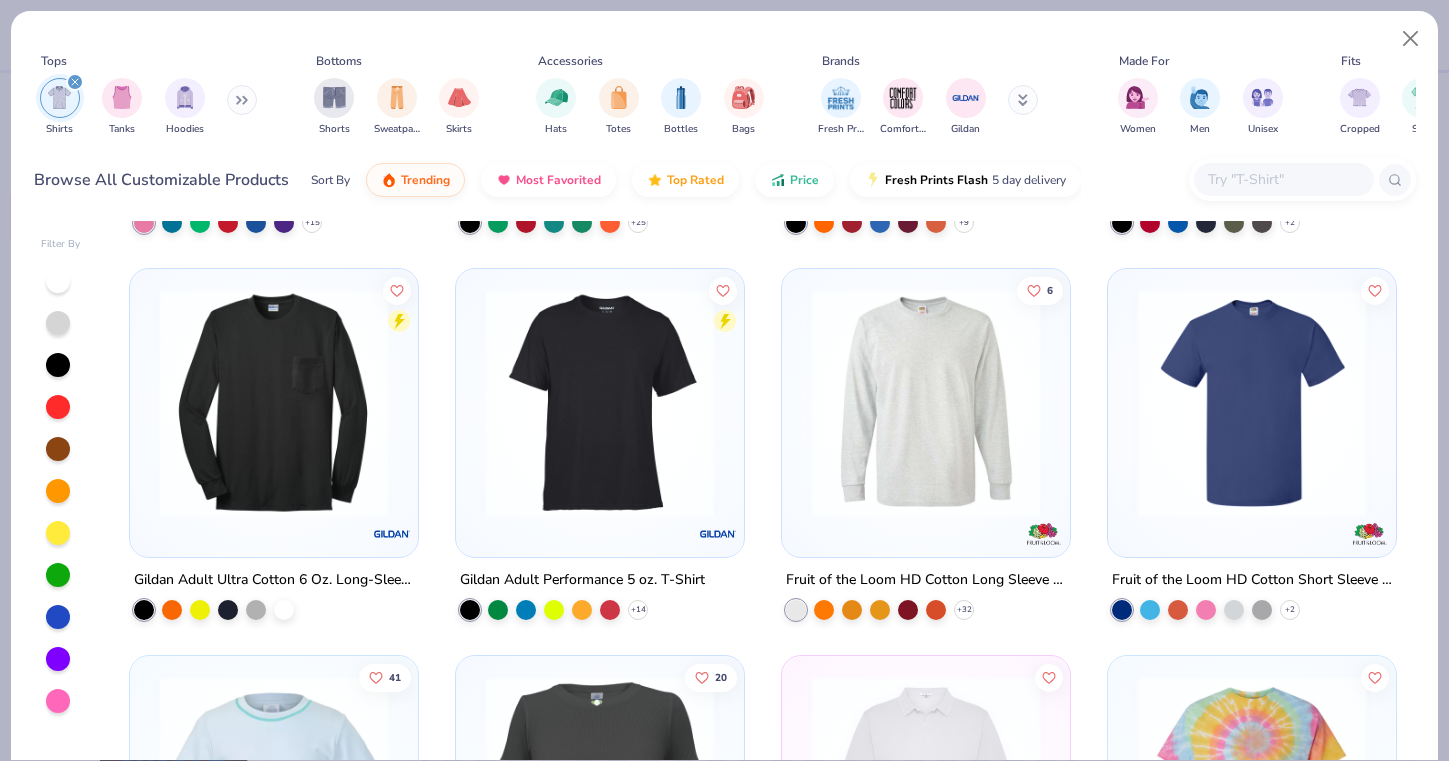 click at bounding box center [1283, 179] 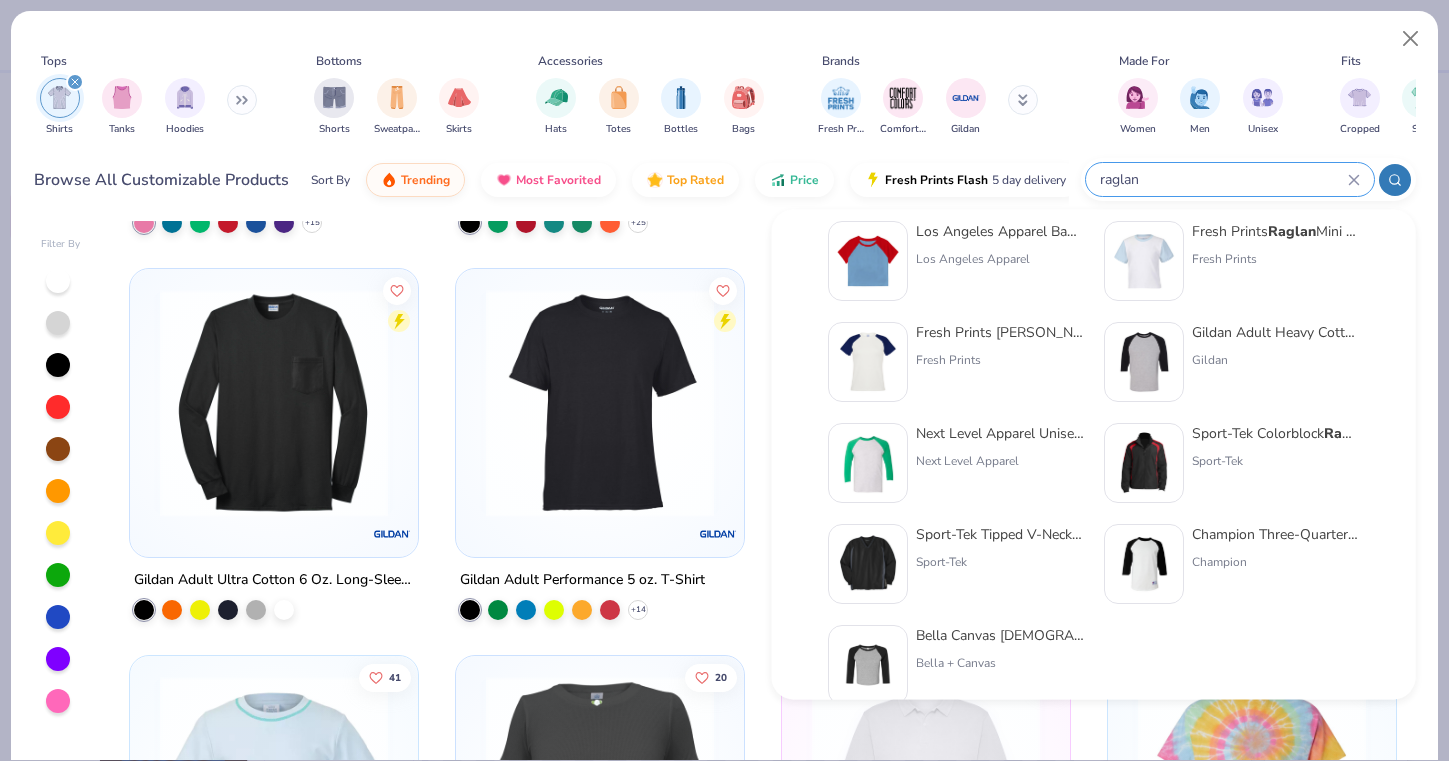 scroll, scrollTop: 24, scrollLeft: 0, axis: vertical 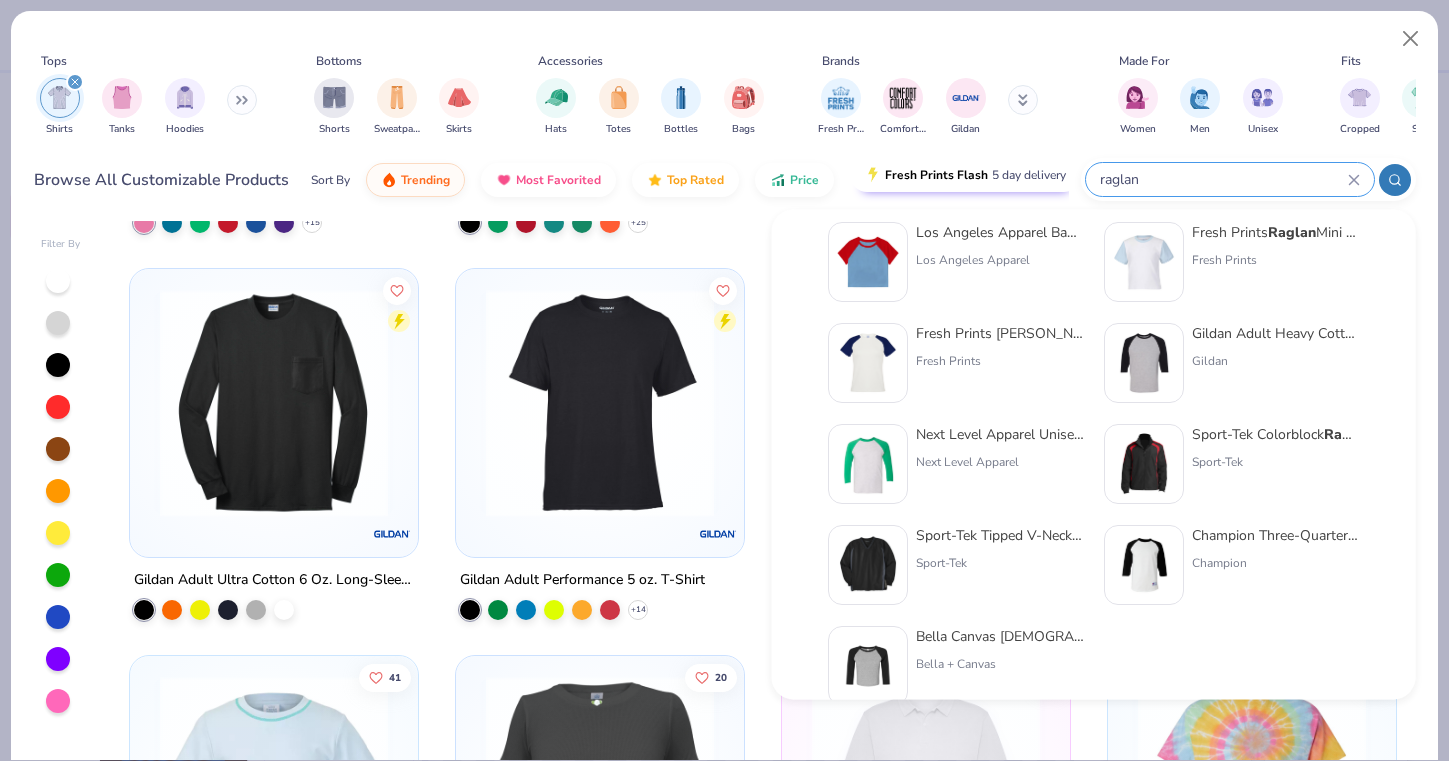 drag, startPoint x: 1164, startPoint y: 177, endPoint x: 992, endPoint y: 177, distance: 172 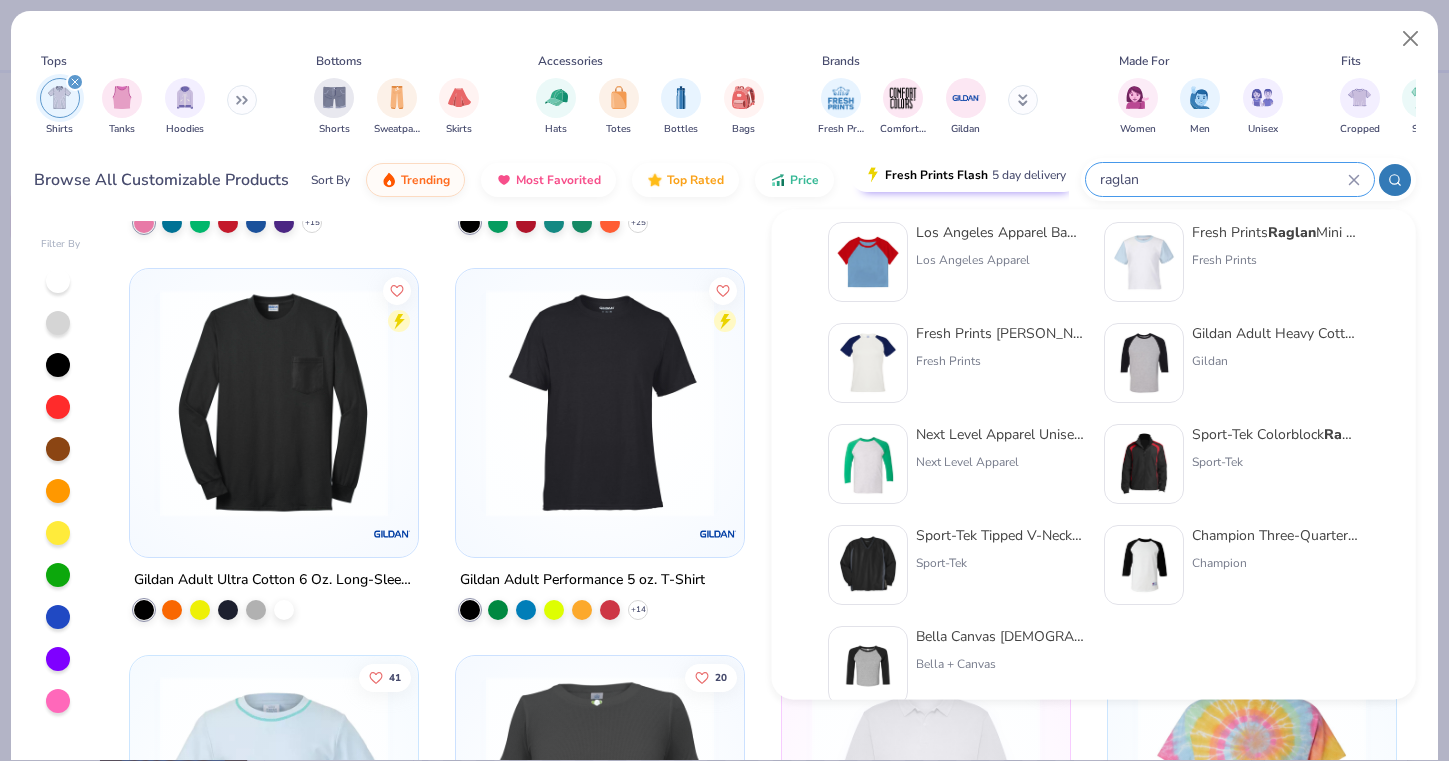 click on "Browse All Customizable Products Sort By Trending Most Favorited Top Rated Price Fresh Prints Flash 5 day delivery raglan" at bounding box center [725, 180] 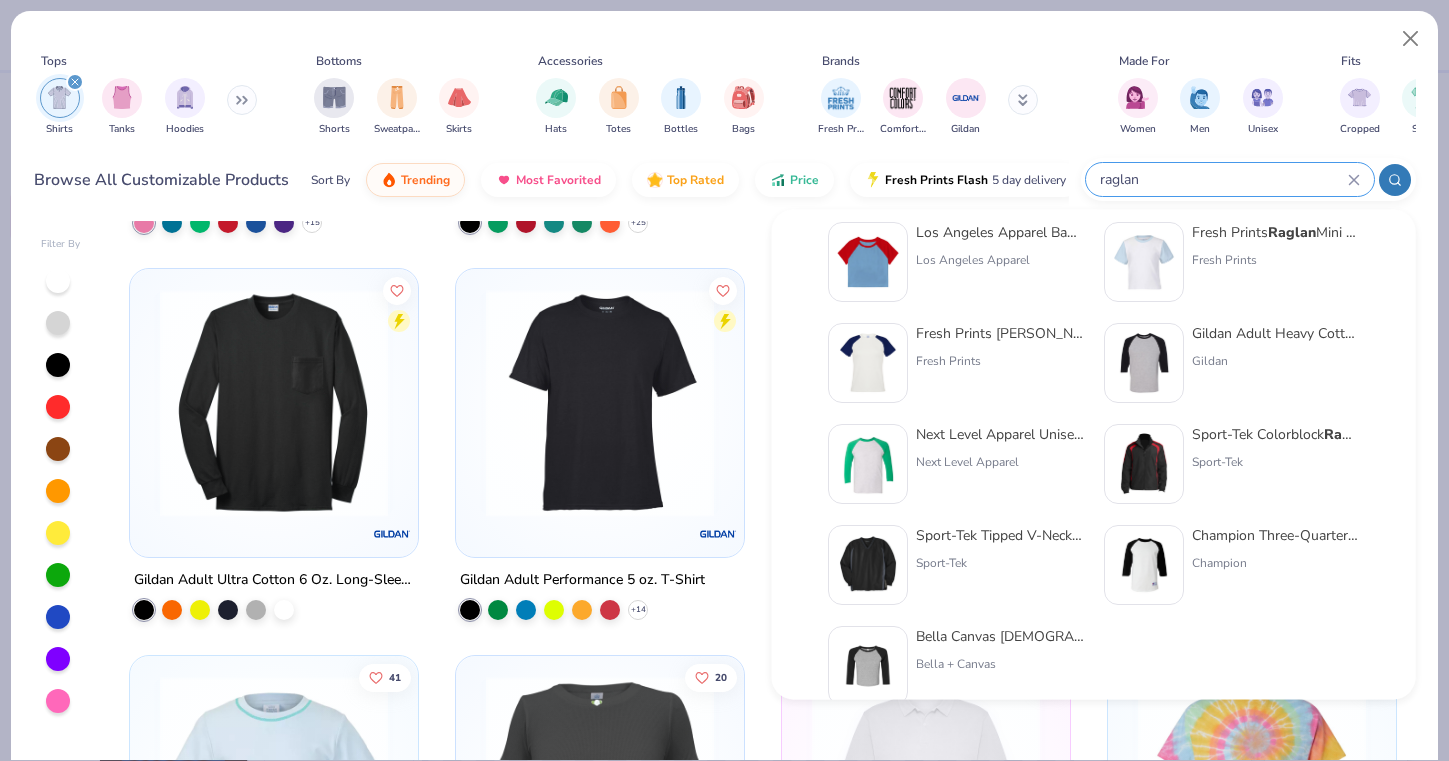click on "raglan" at bounding box center [1223, 179] 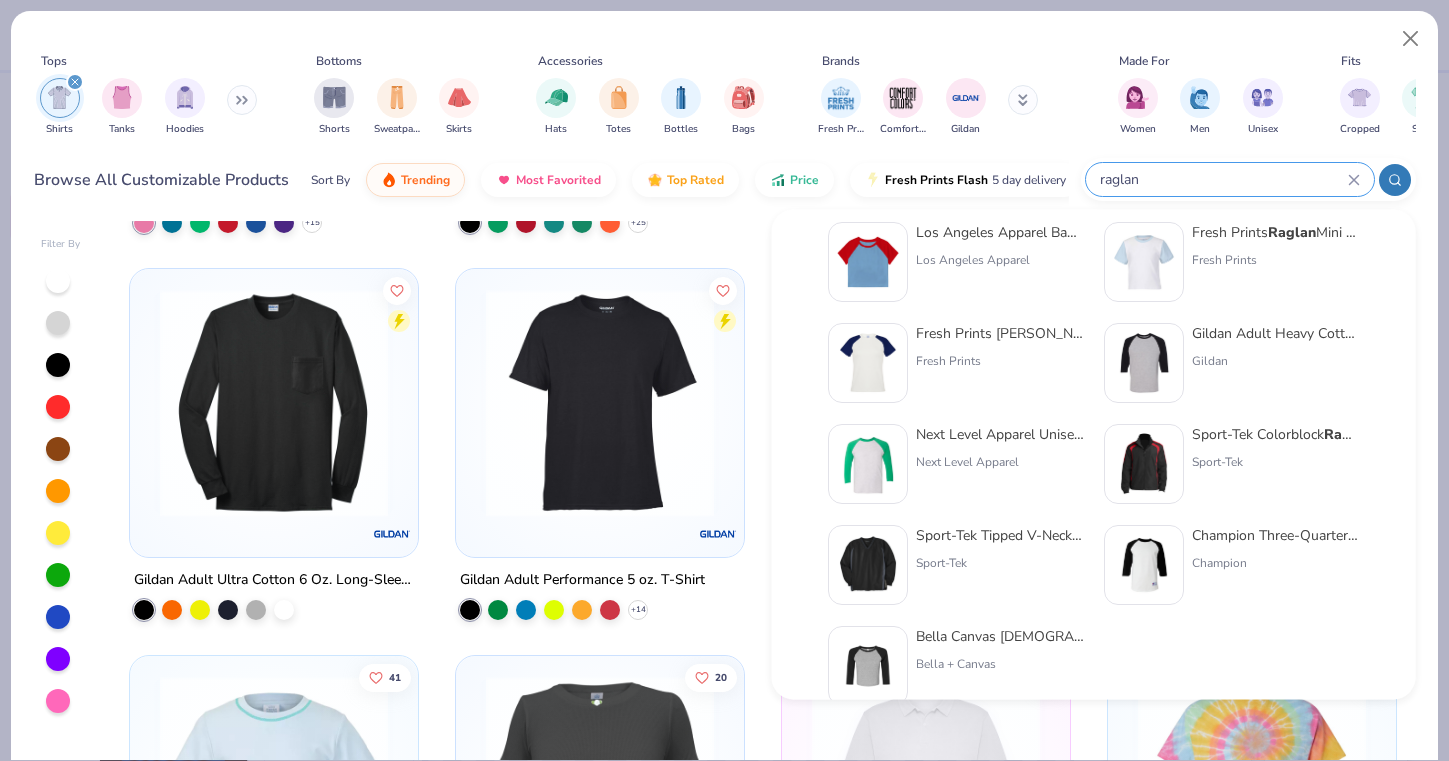 click on "raglan" at bounding box center (1223, 179) 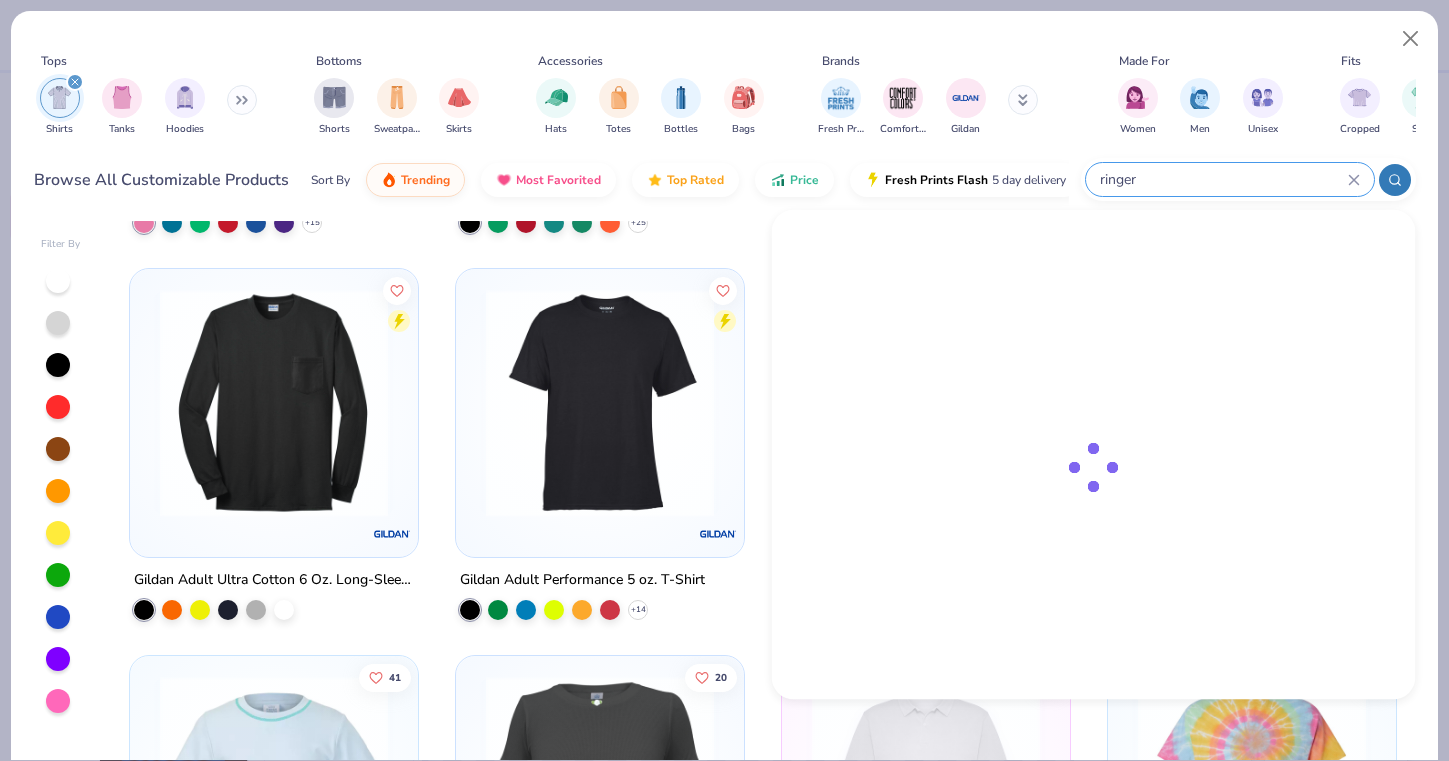 scroll, scrollTop: 0, scrollLeft: 0, axis: both 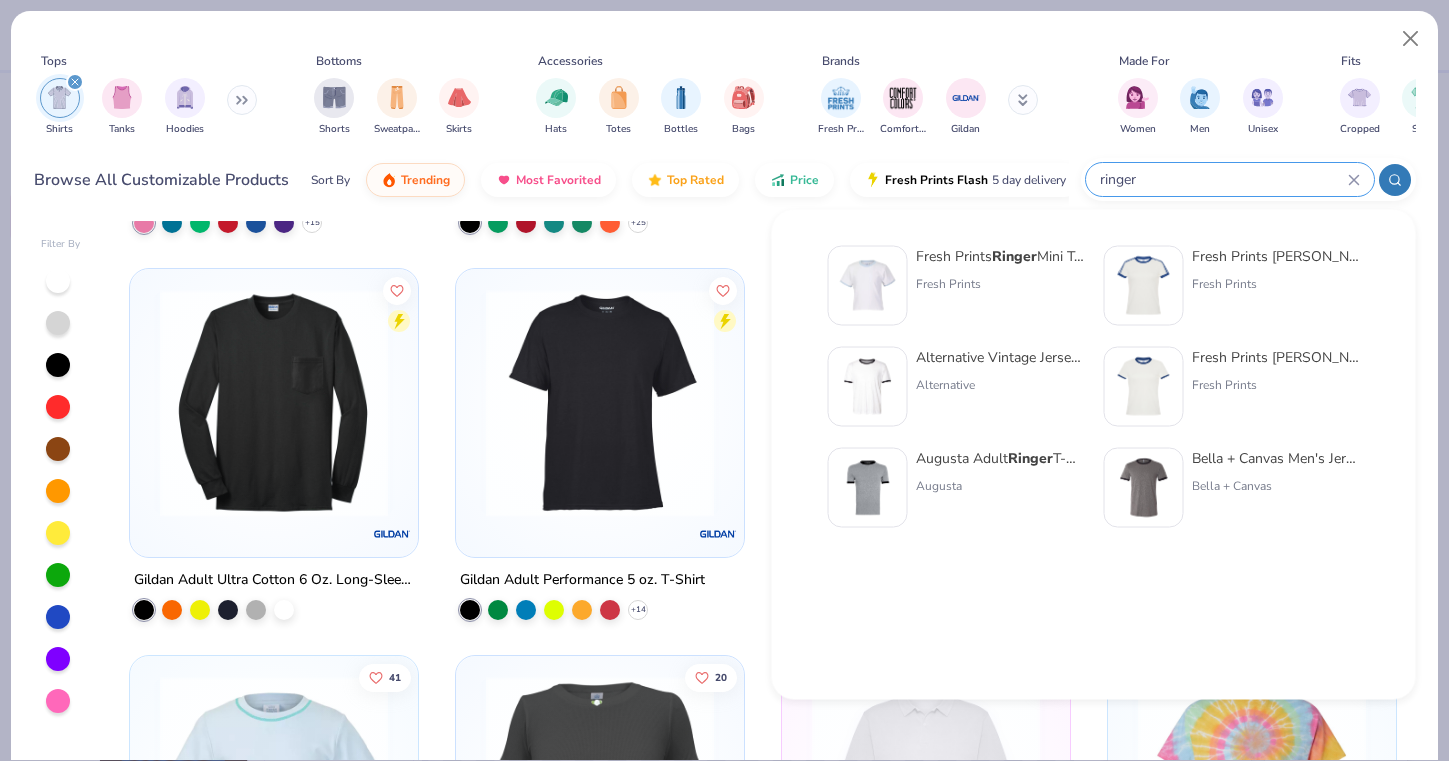 click on "ringer" at bounding box center (1223, 179) 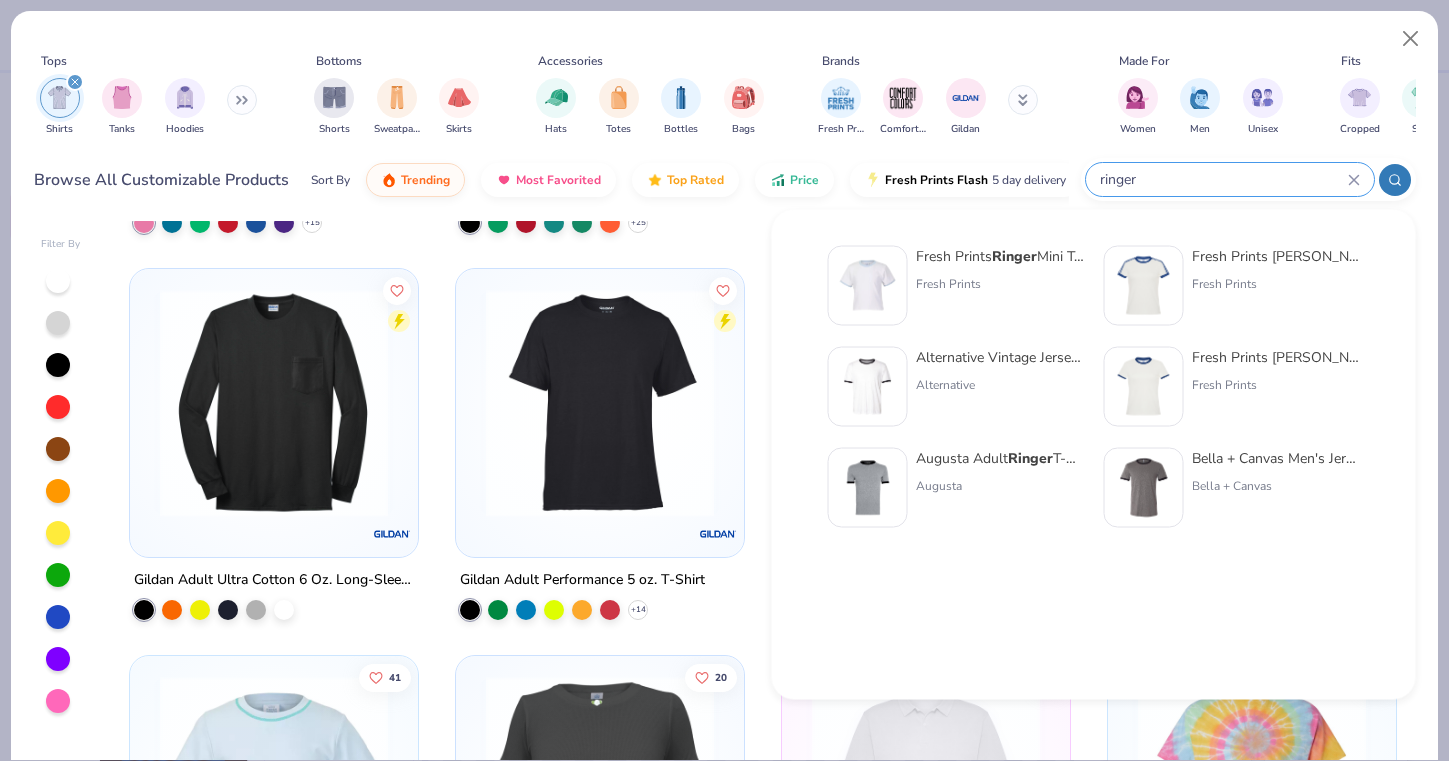 click on "ringer" at bounding box center (1223, 179) 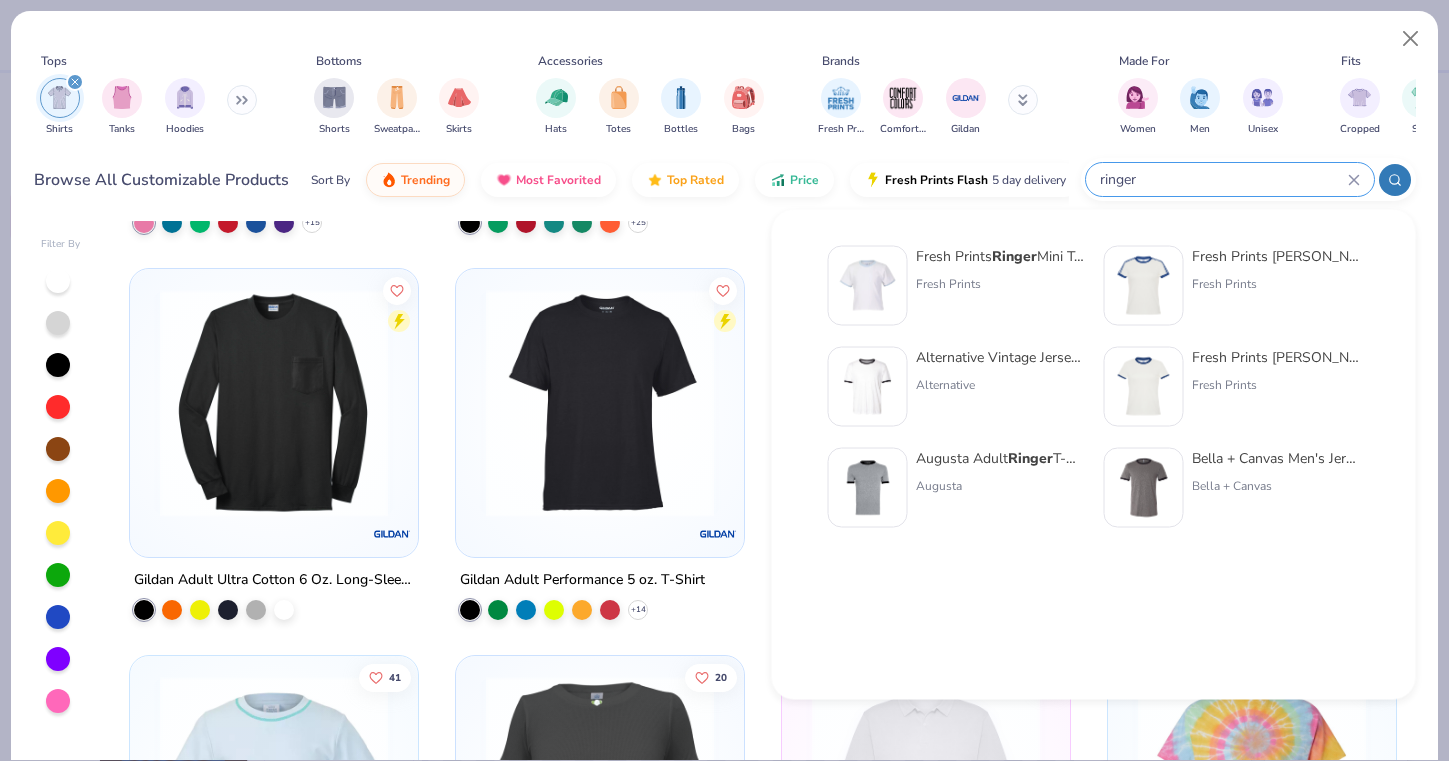 click on "ringer" at bounding box center [1223, 179] 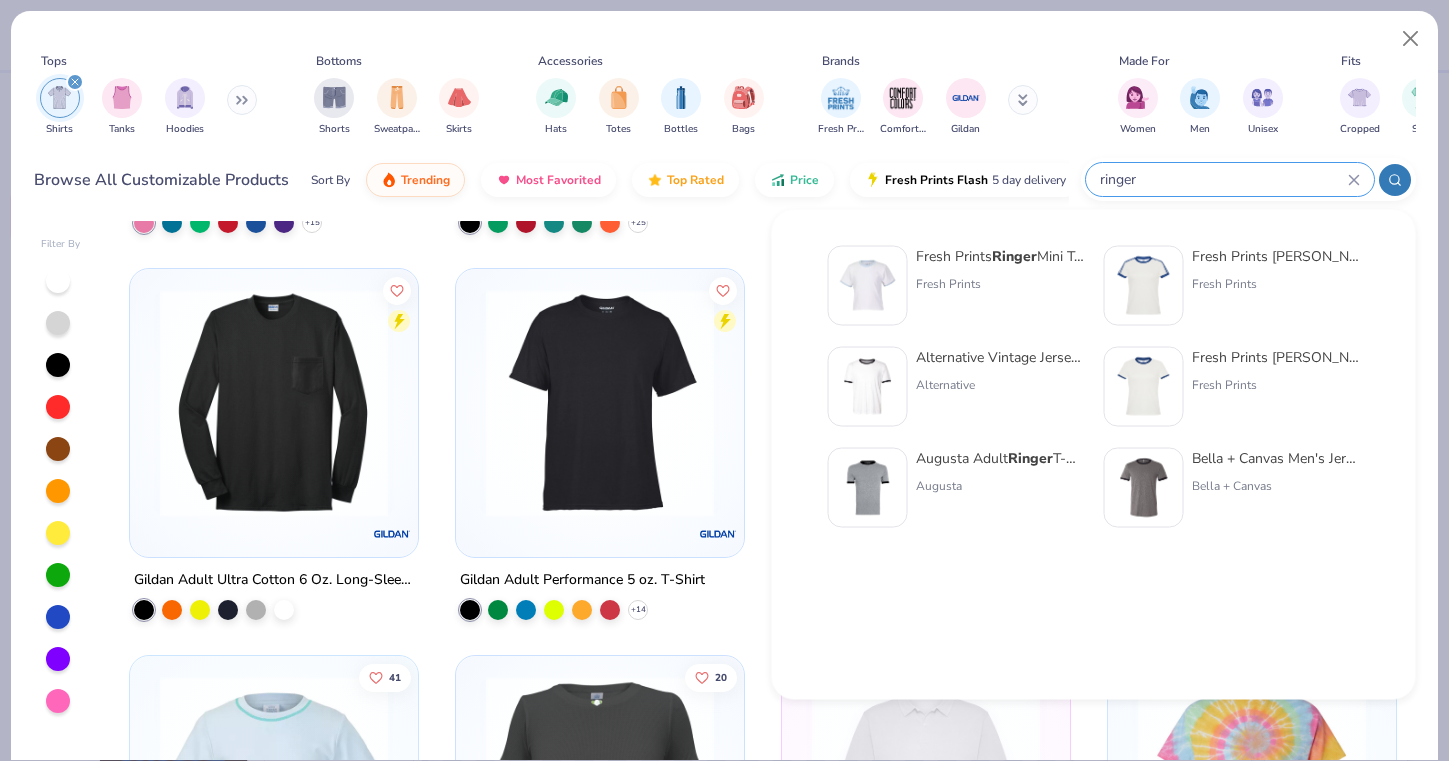 click on "ringer" at bounding box center [1223, 179] 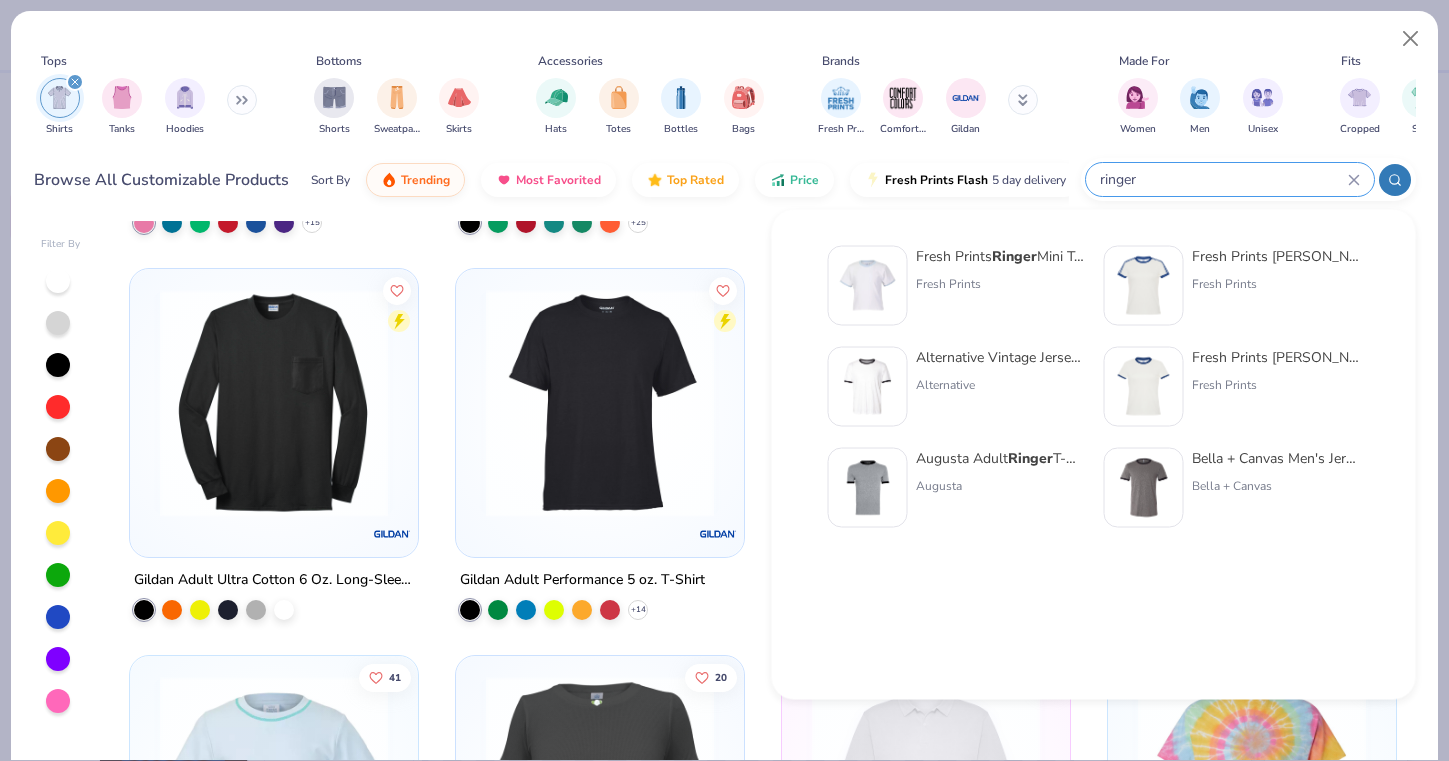 click on "ringer" at bounding box center (1223, 179) 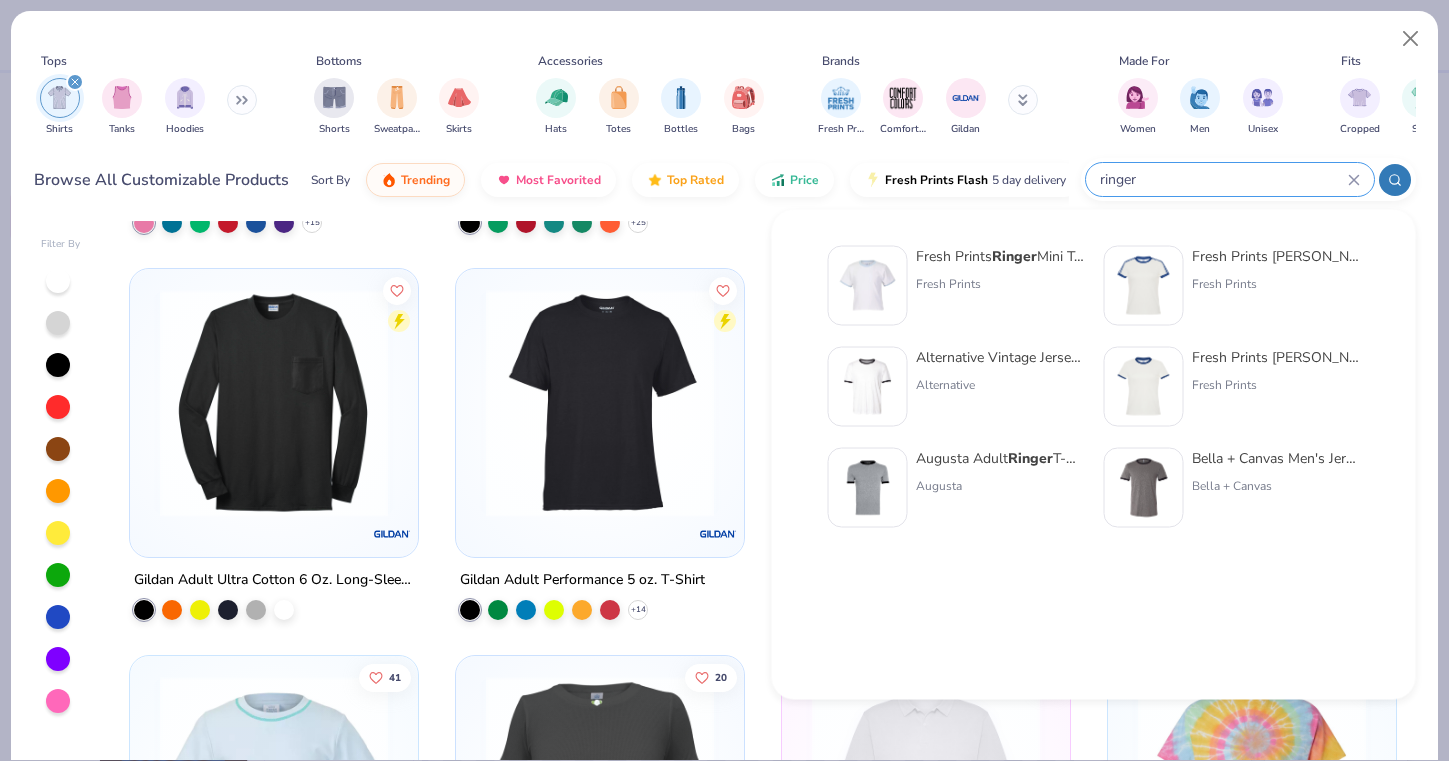 click on "ringer" at bounding box center (1223, 179) 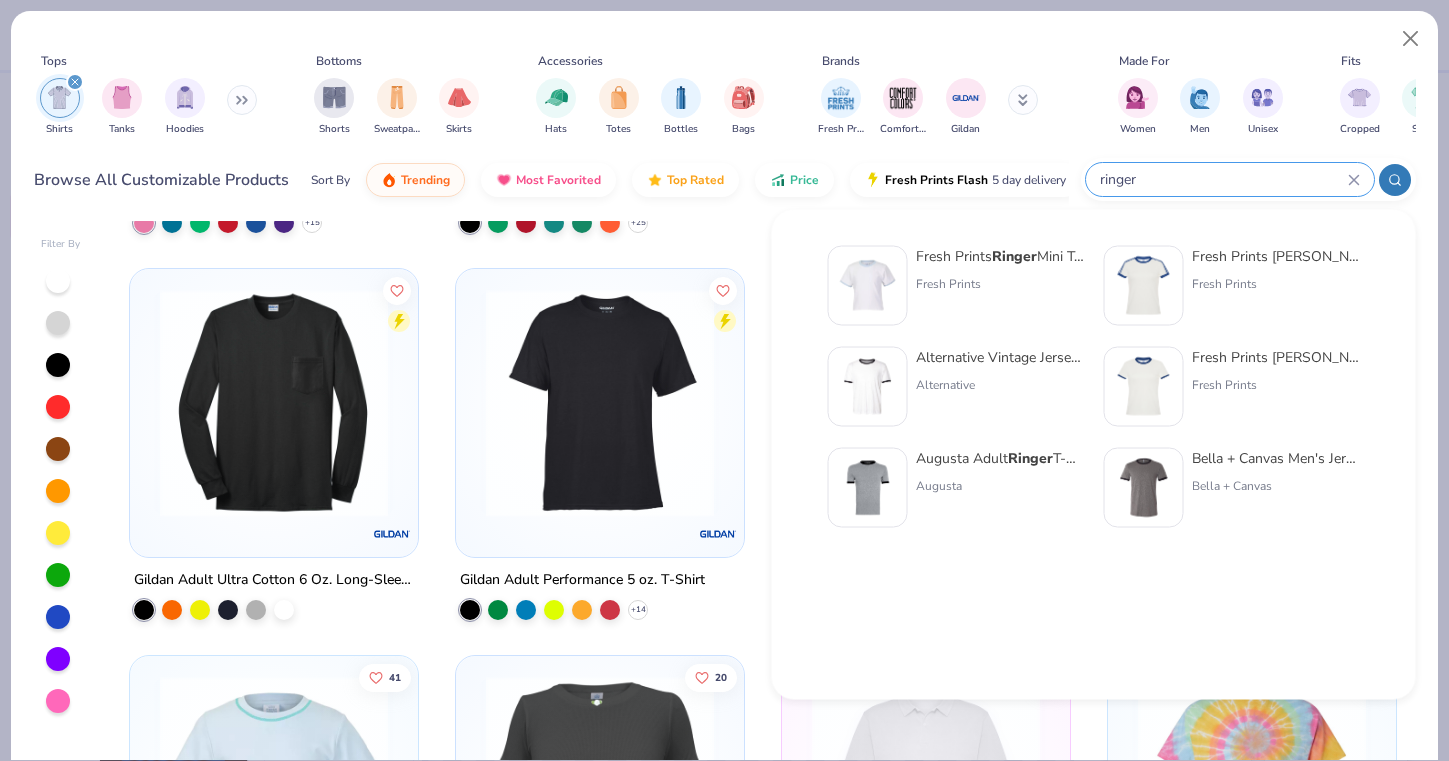 click on "ringer" at bounding box center (1223, 179) 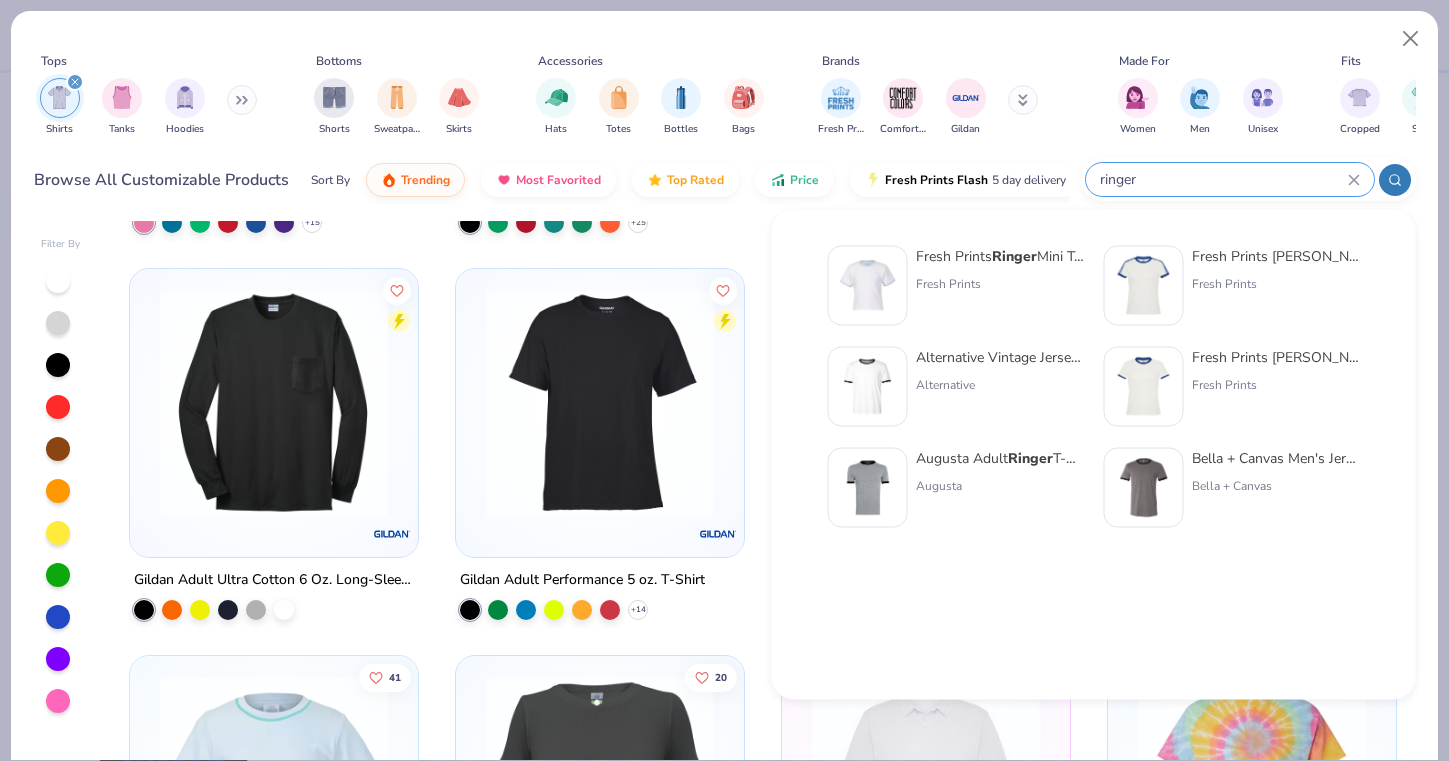 click on "ringer" at bounding box center (1223, 179) 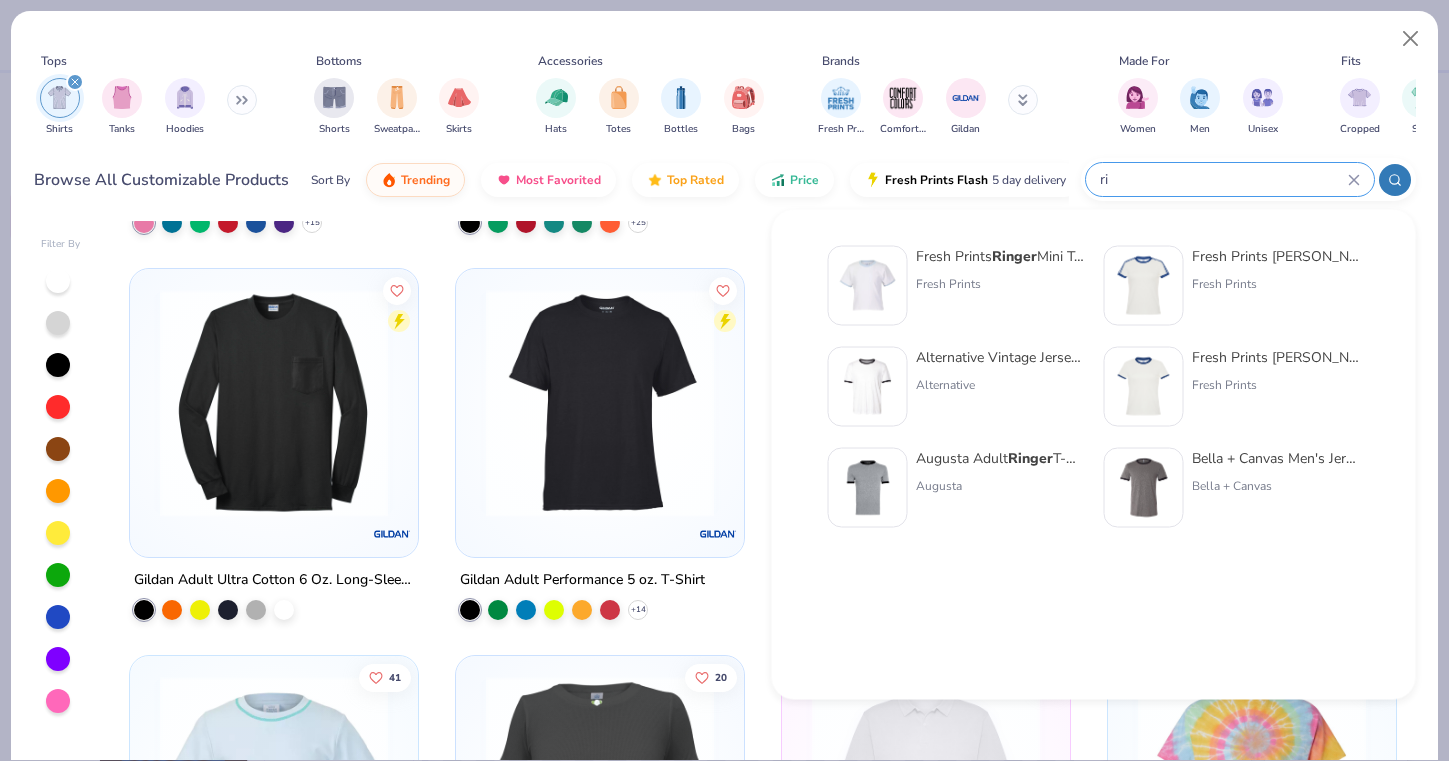 type on "r" 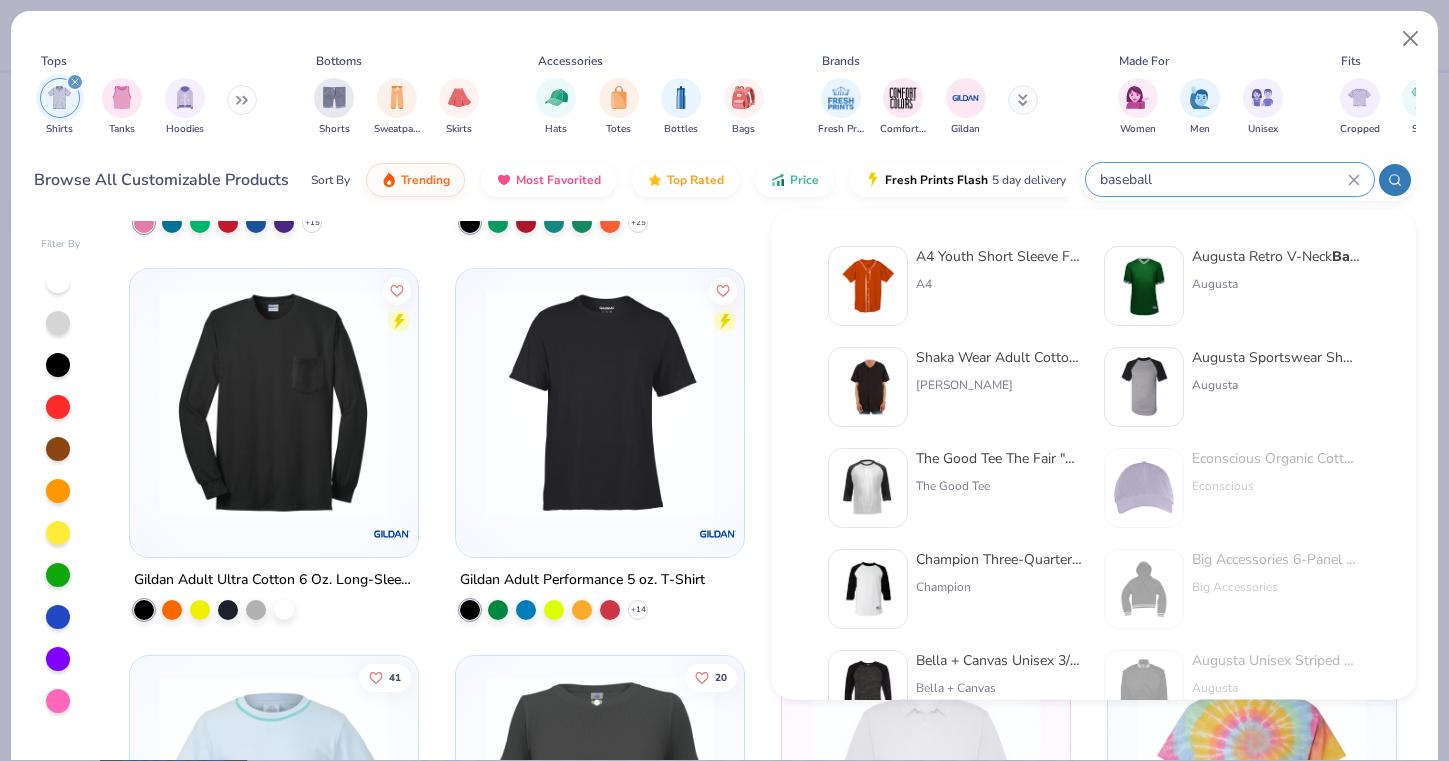 scroll, scrollTop: 0, scrollLeft: 0, axis: both 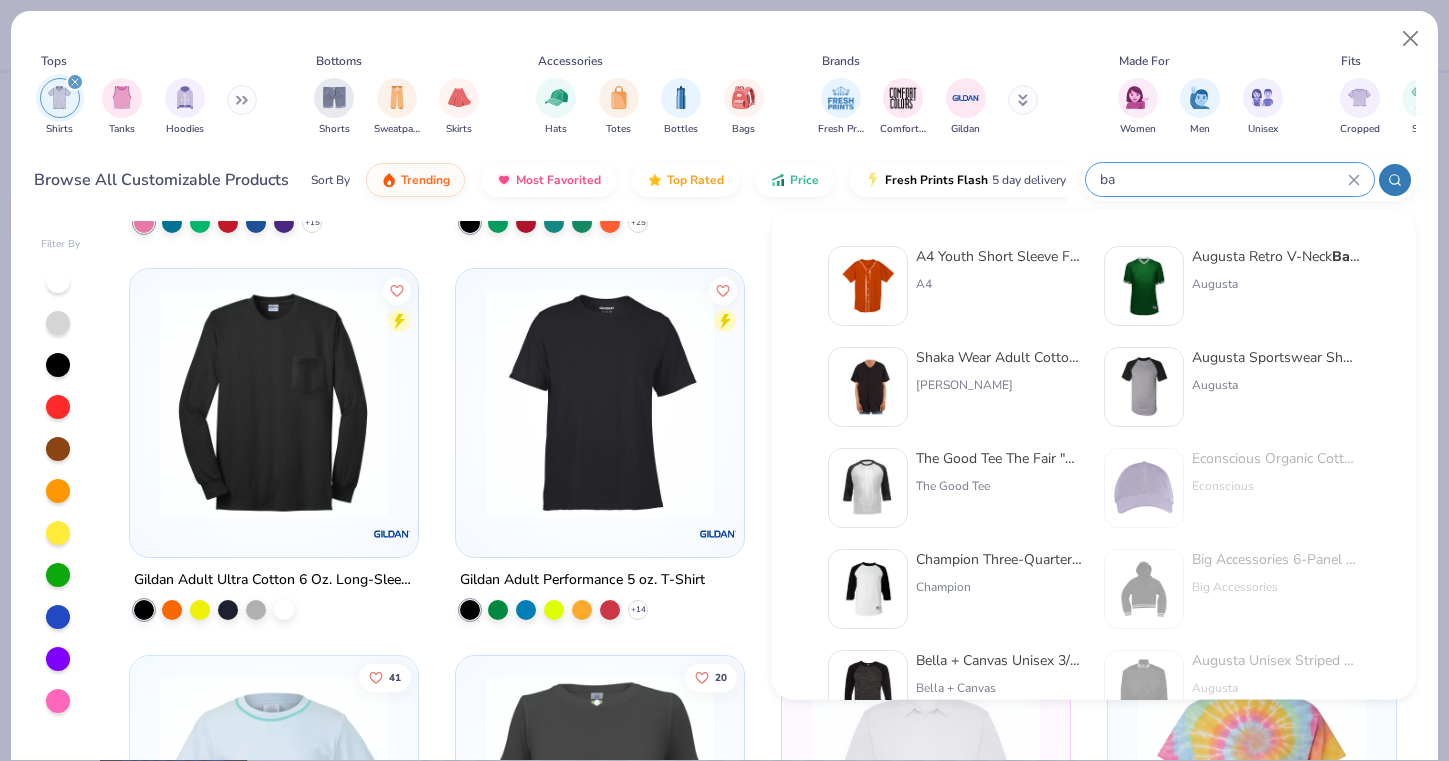 type on "b" 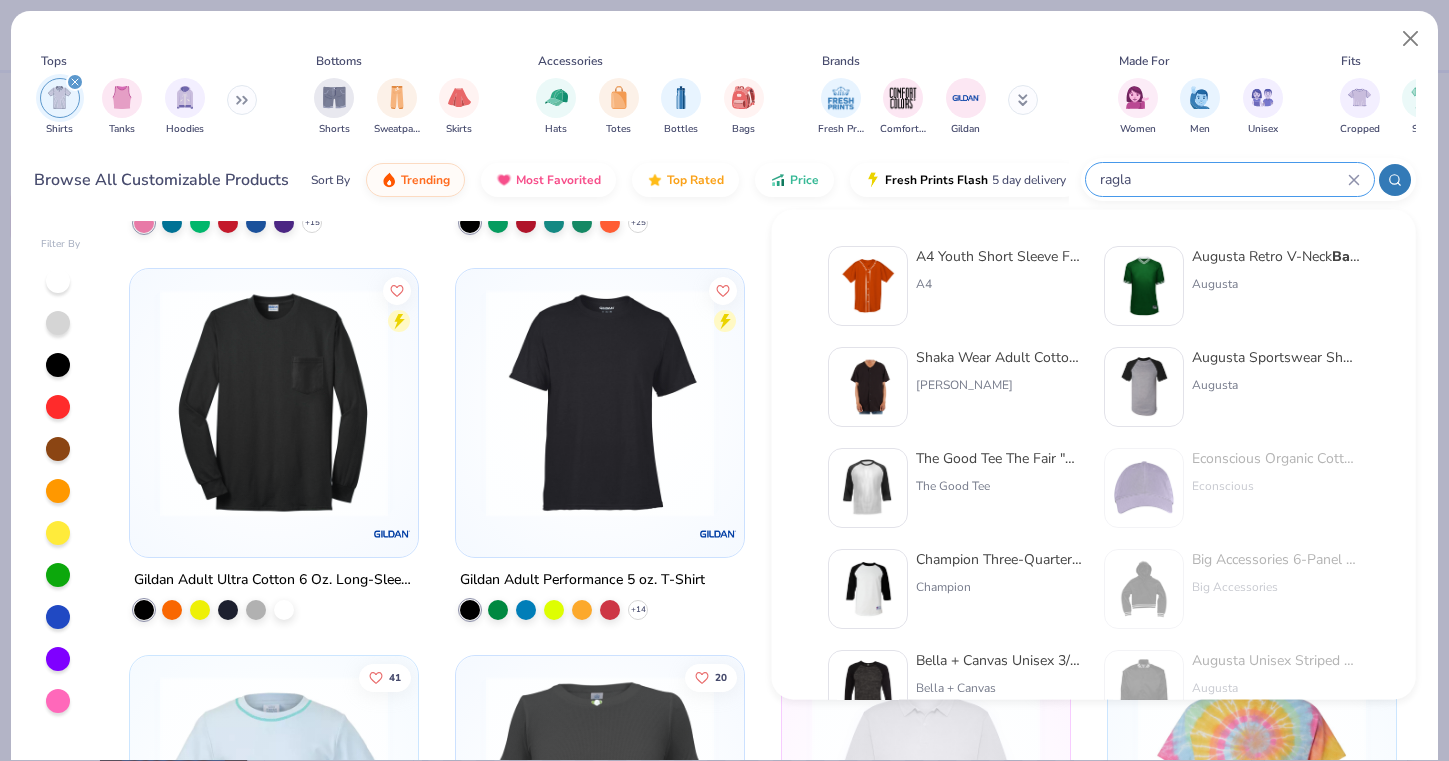 type on "raglan" 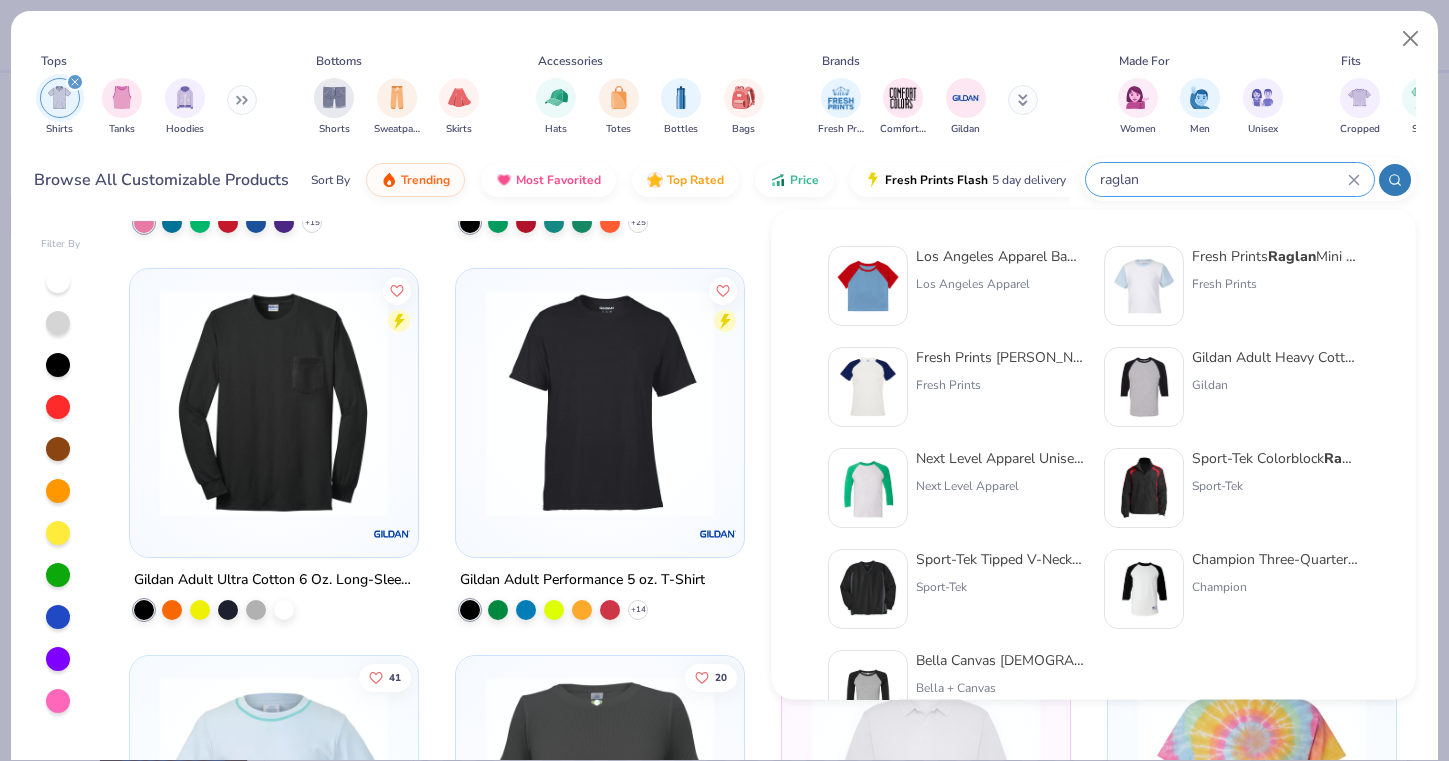 click at bounding box center [1144, 286] 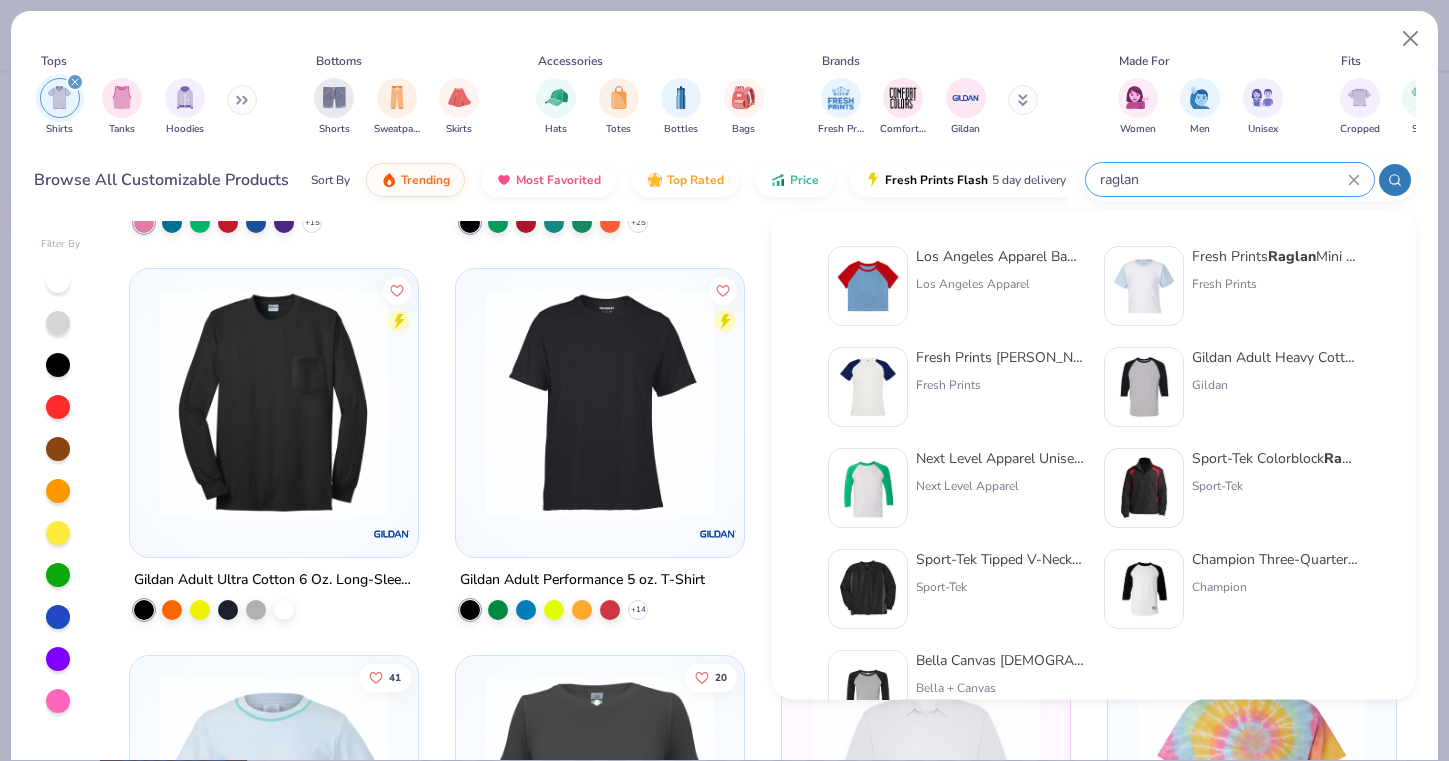 type 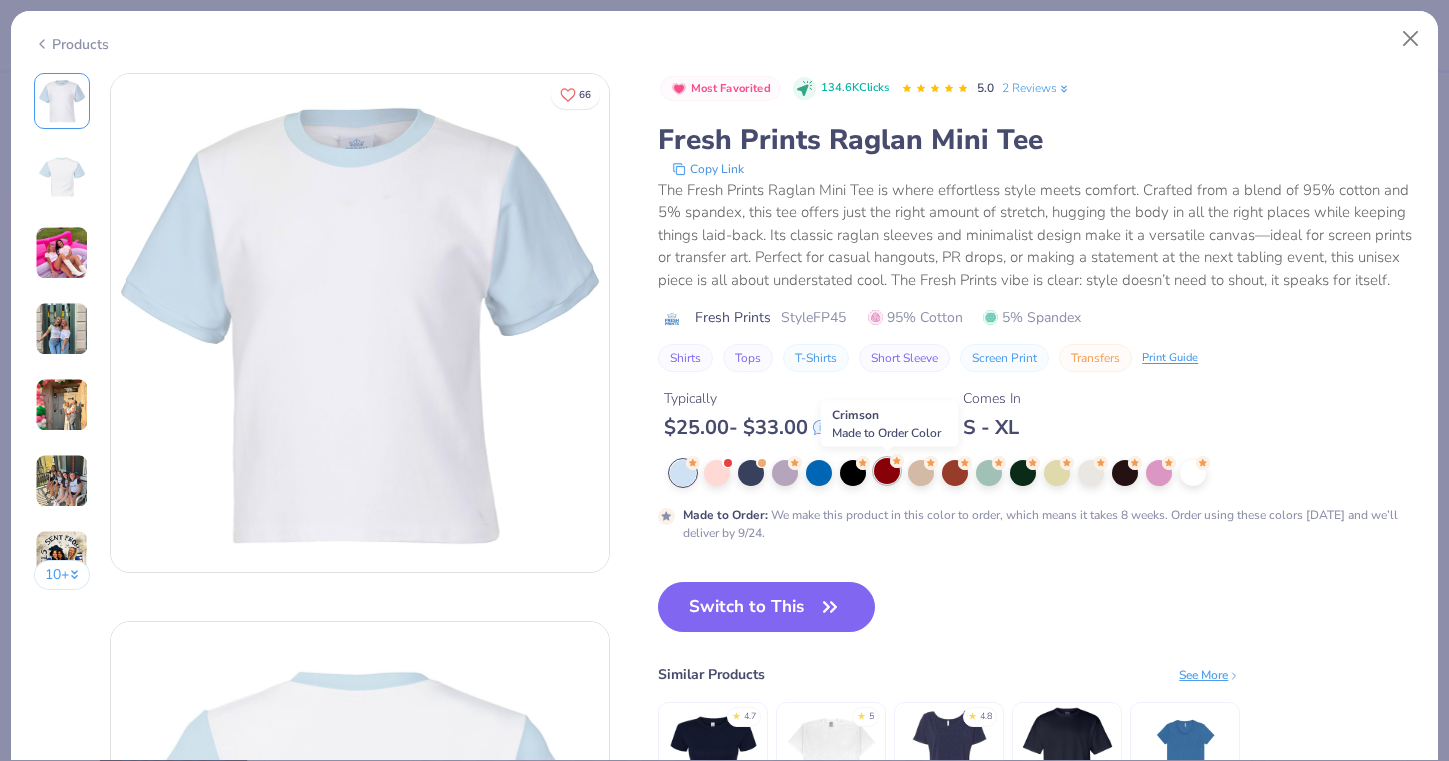 click at bounding box center [887, 471] 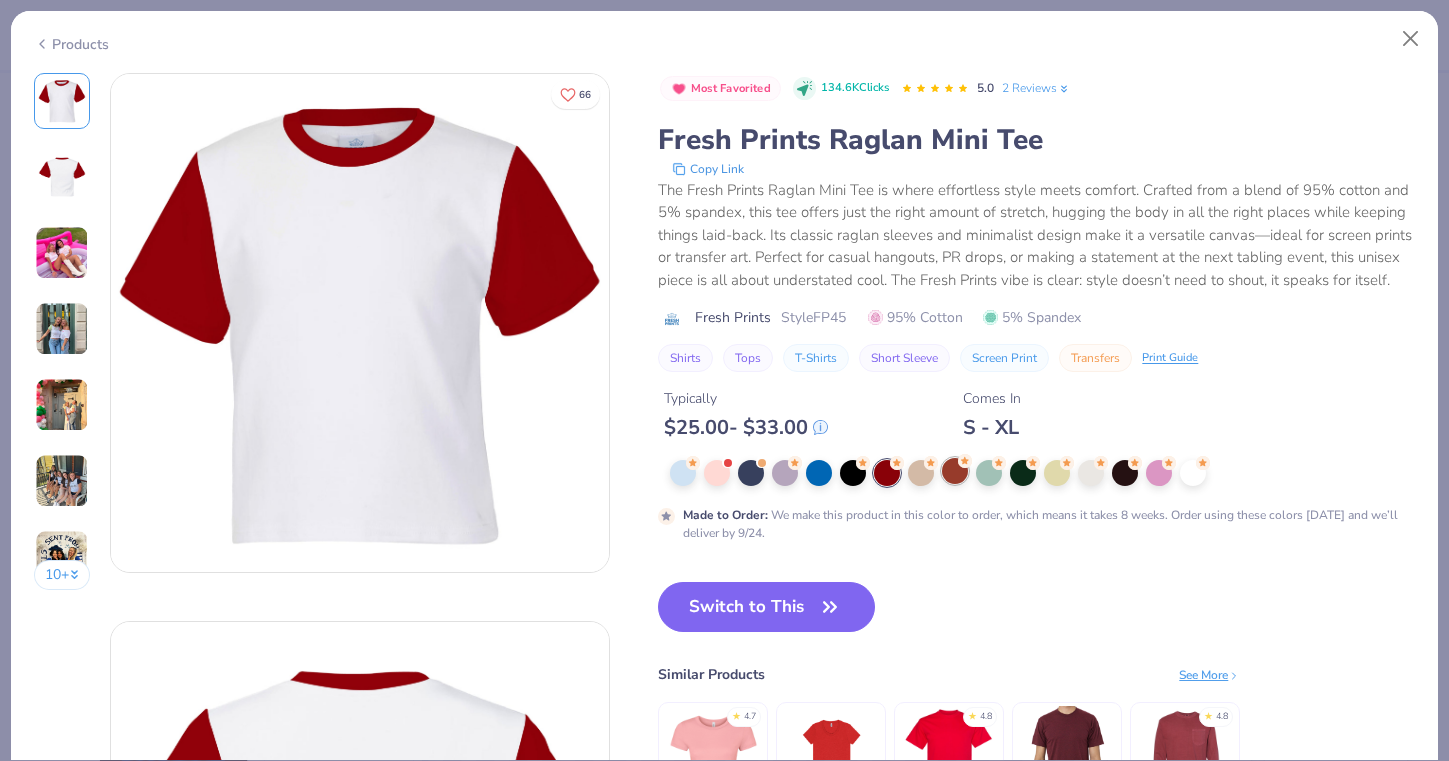 click at bounding box center [955, 471] 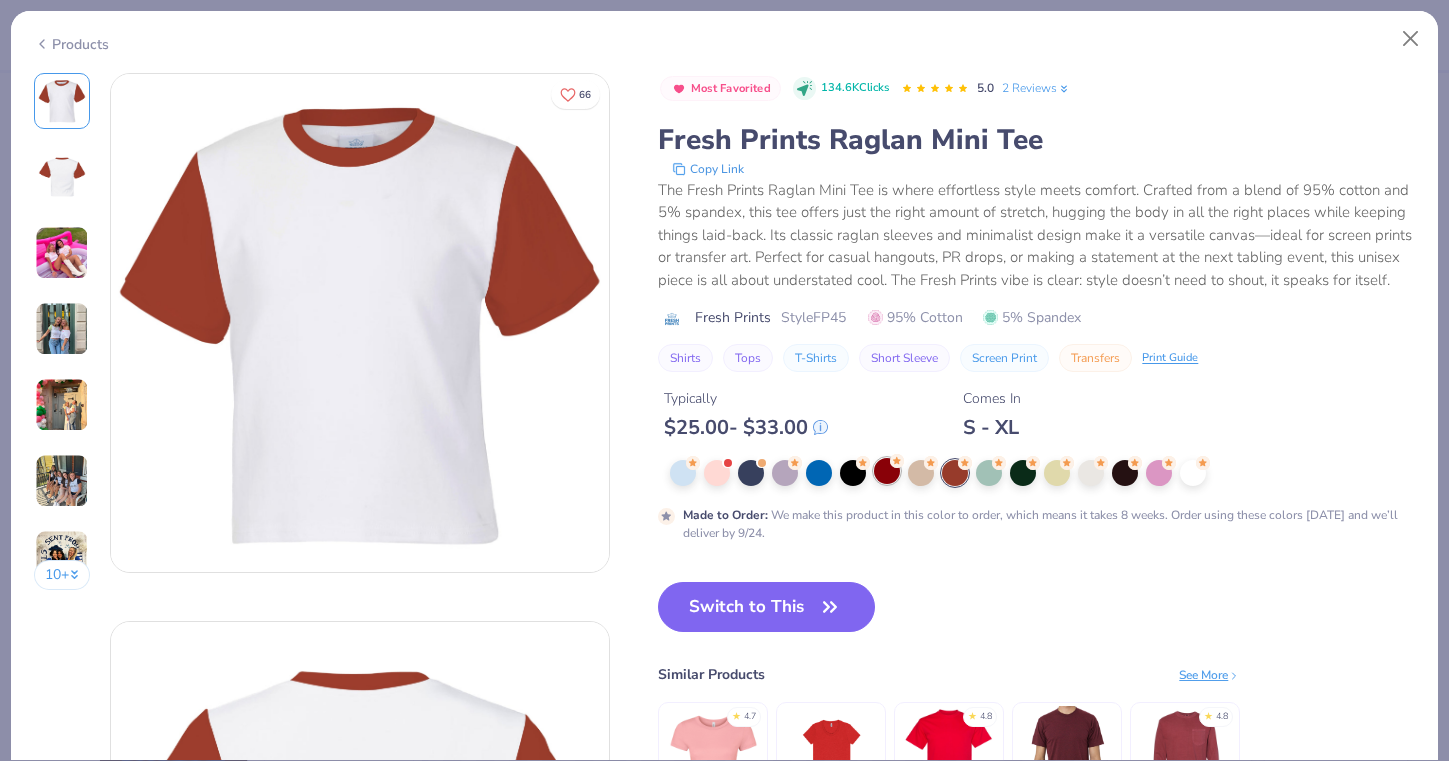 click at bounding box center [887, 471] 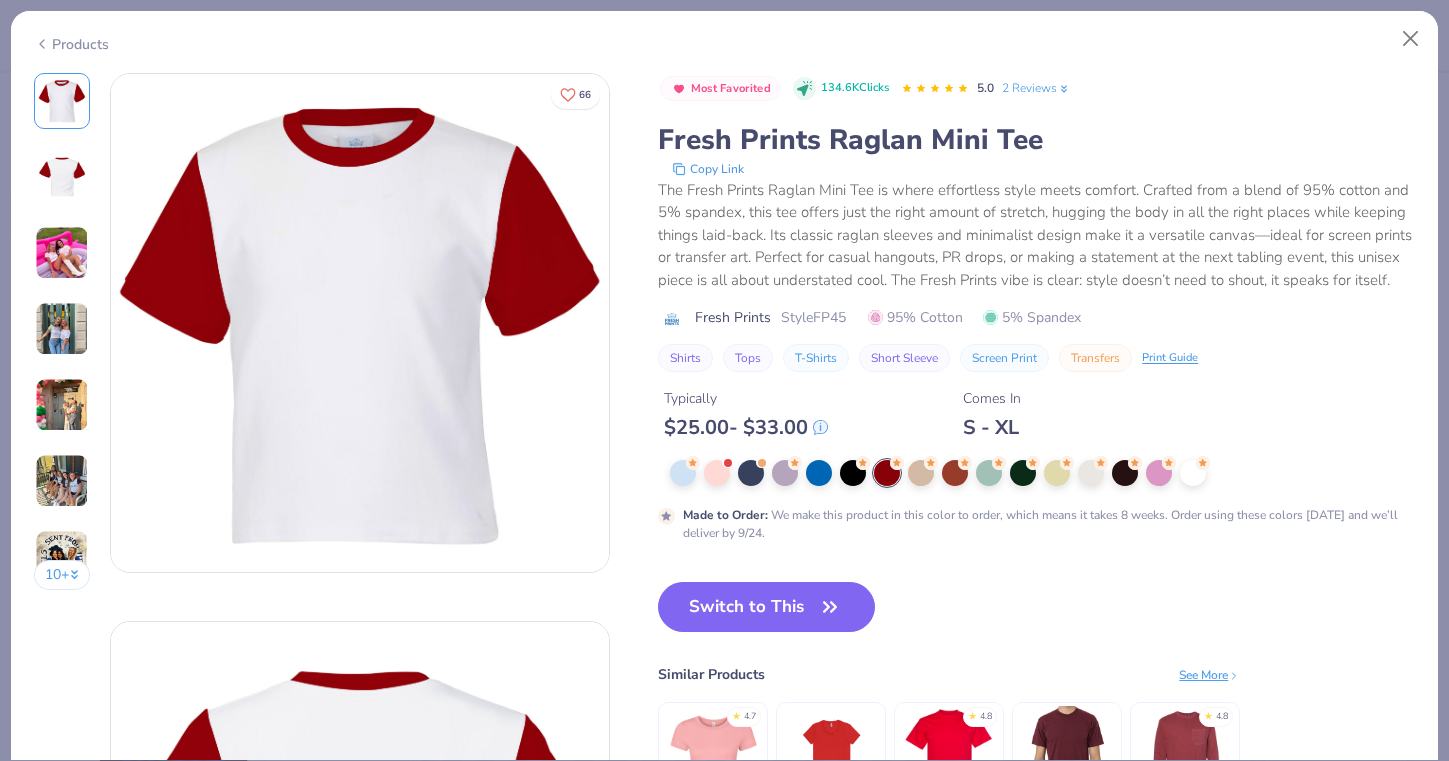 click at bounding box center [62, 253] 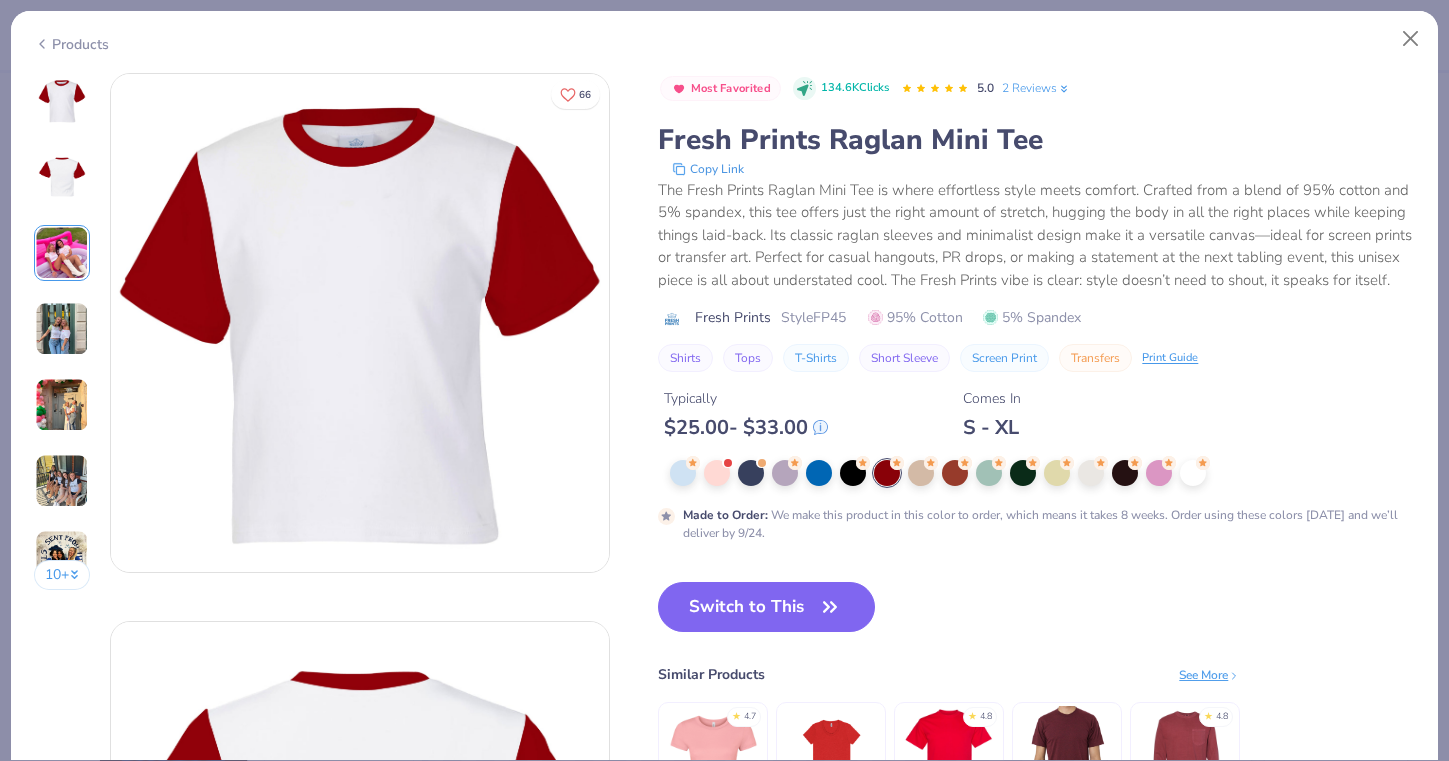 scroll, scrollTop: 1096, scrollLeft: 0, axis: vertical 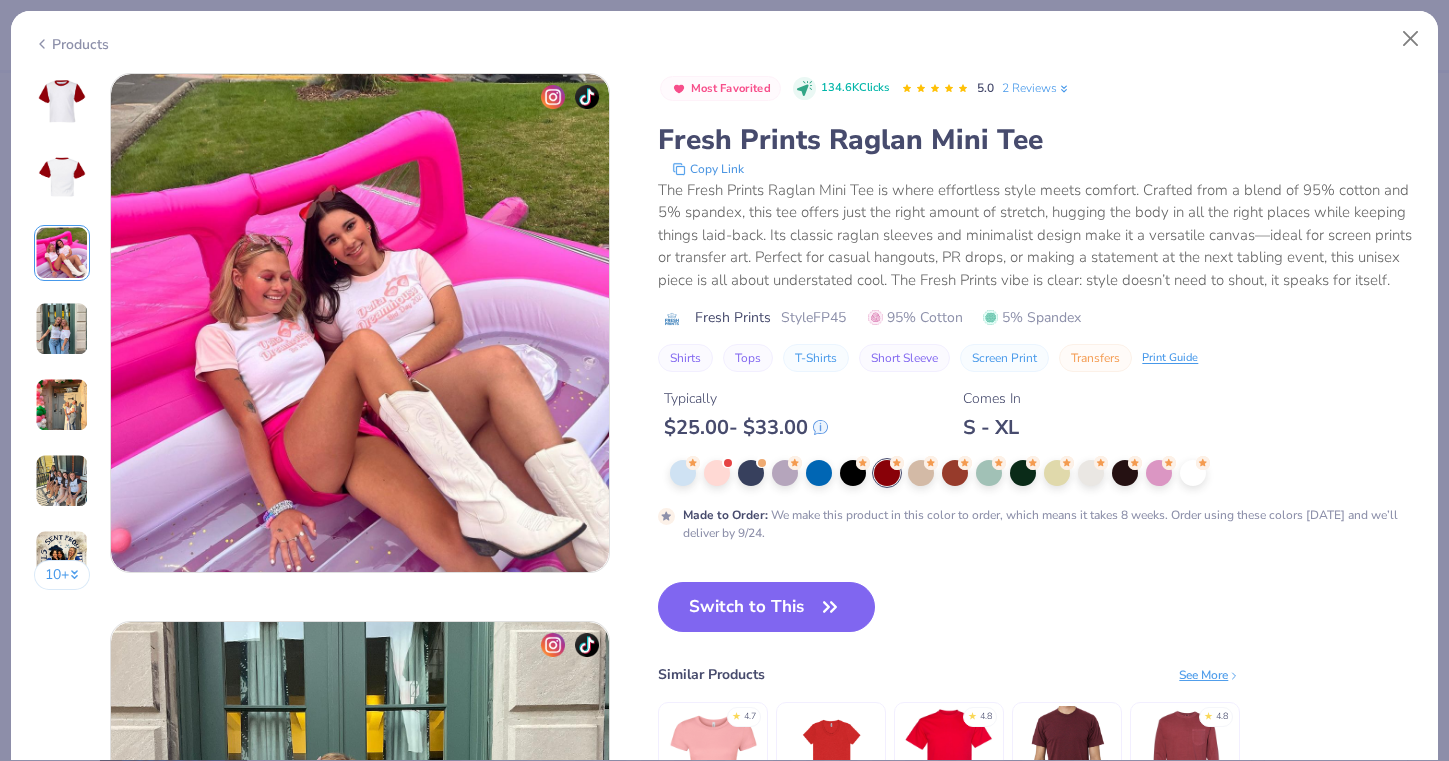 click at bounding box center (62, 329) 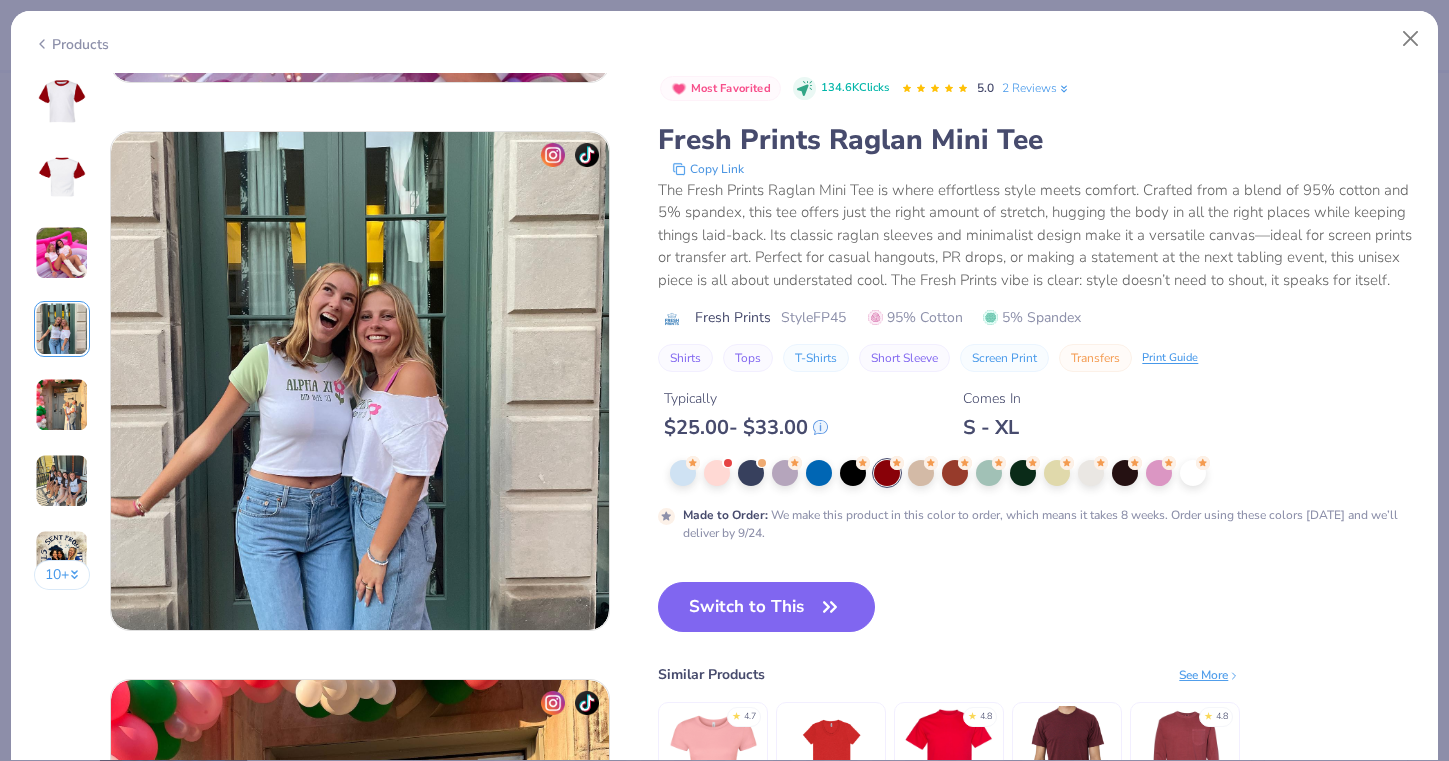 scroll, scrollTop: 1644, scrollLeft: 0, axis: vertical 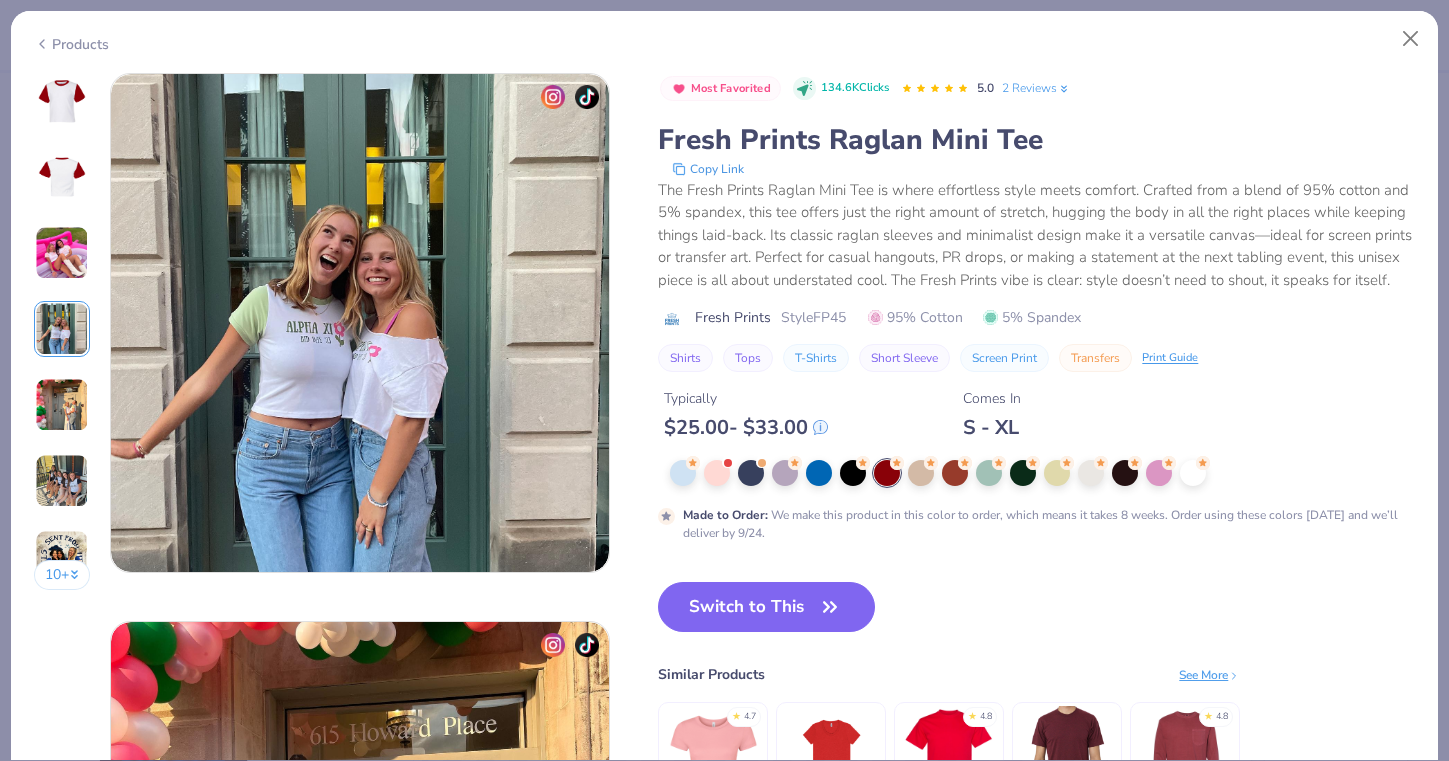 click at bounding box center [62, 329] 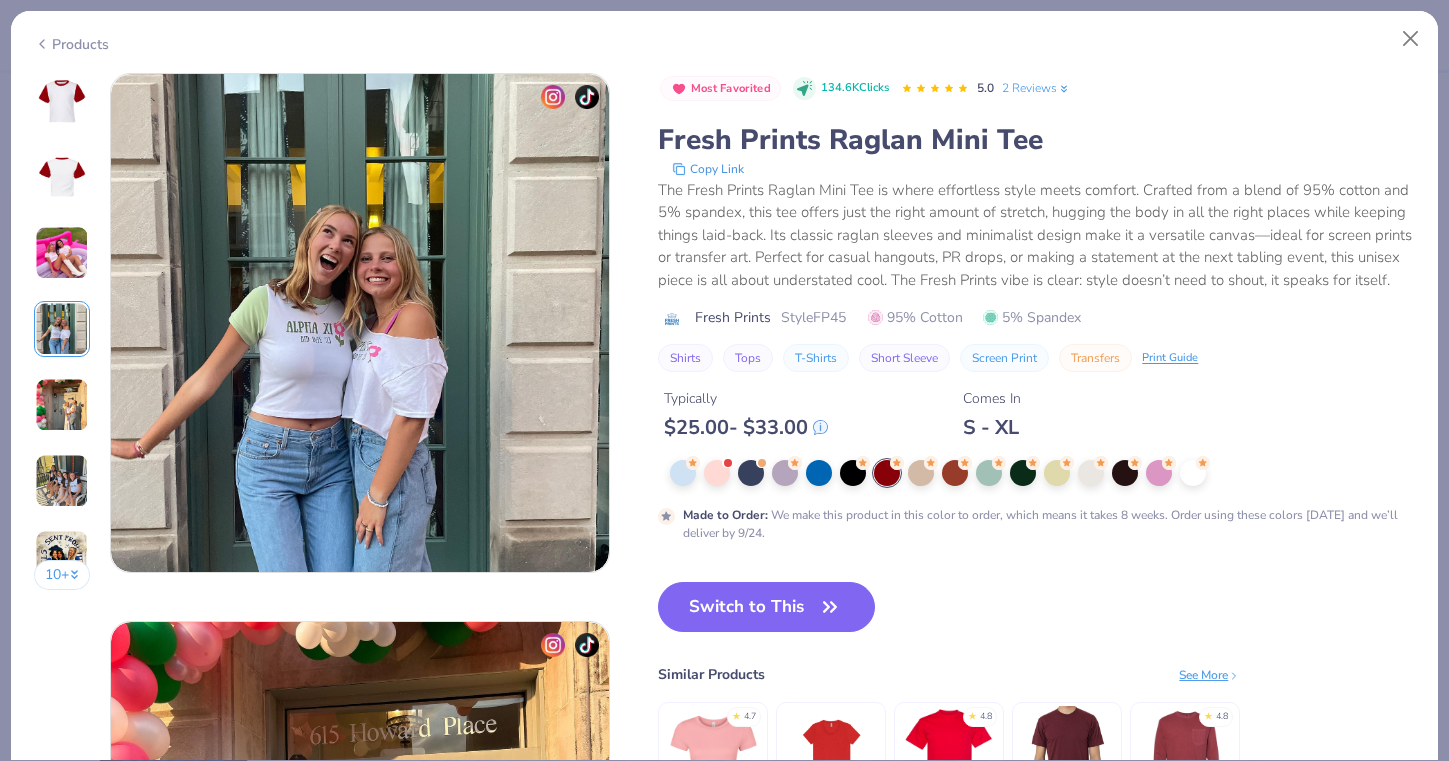 click at bounding box center [62, 405] 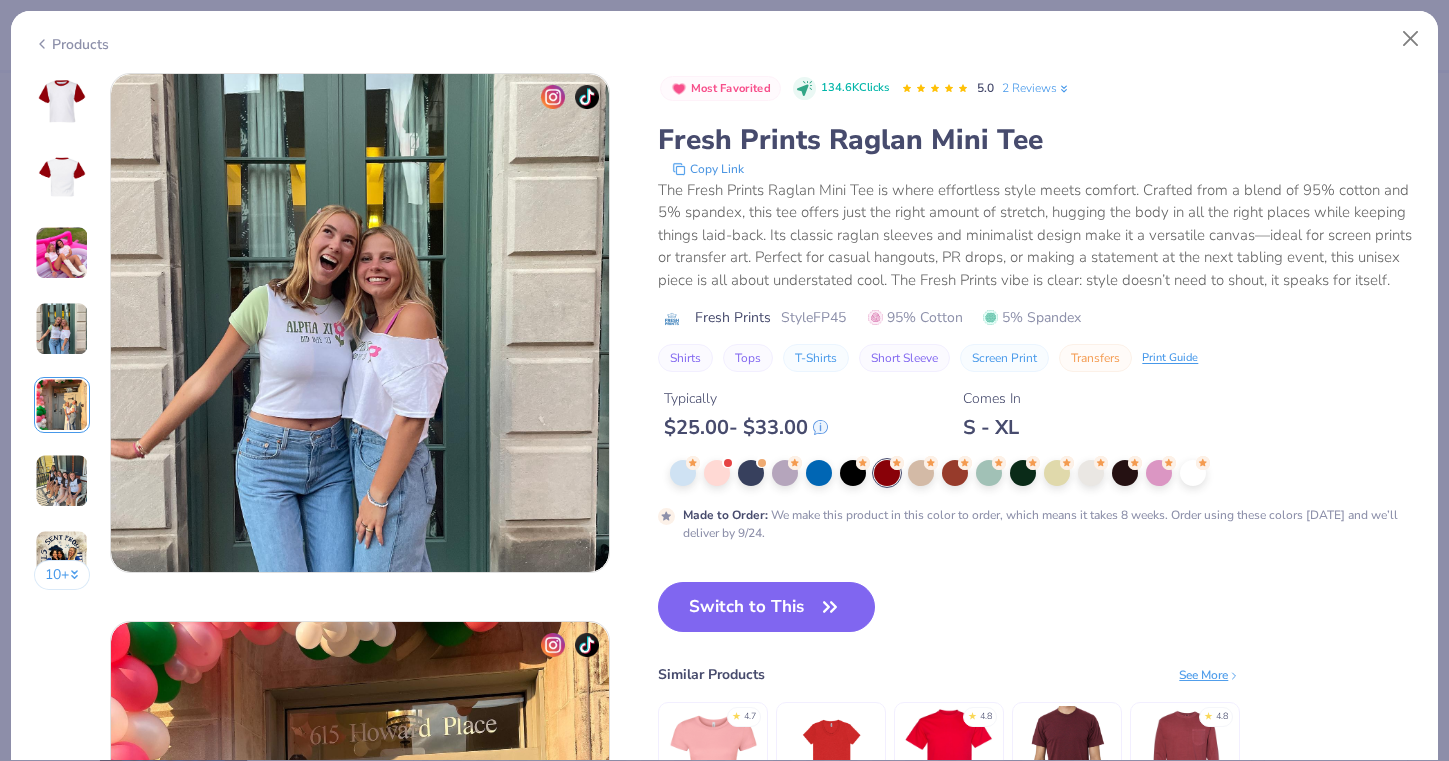 scroll, scrollTop: 2192, scrollLeft: 0, axis: vertical 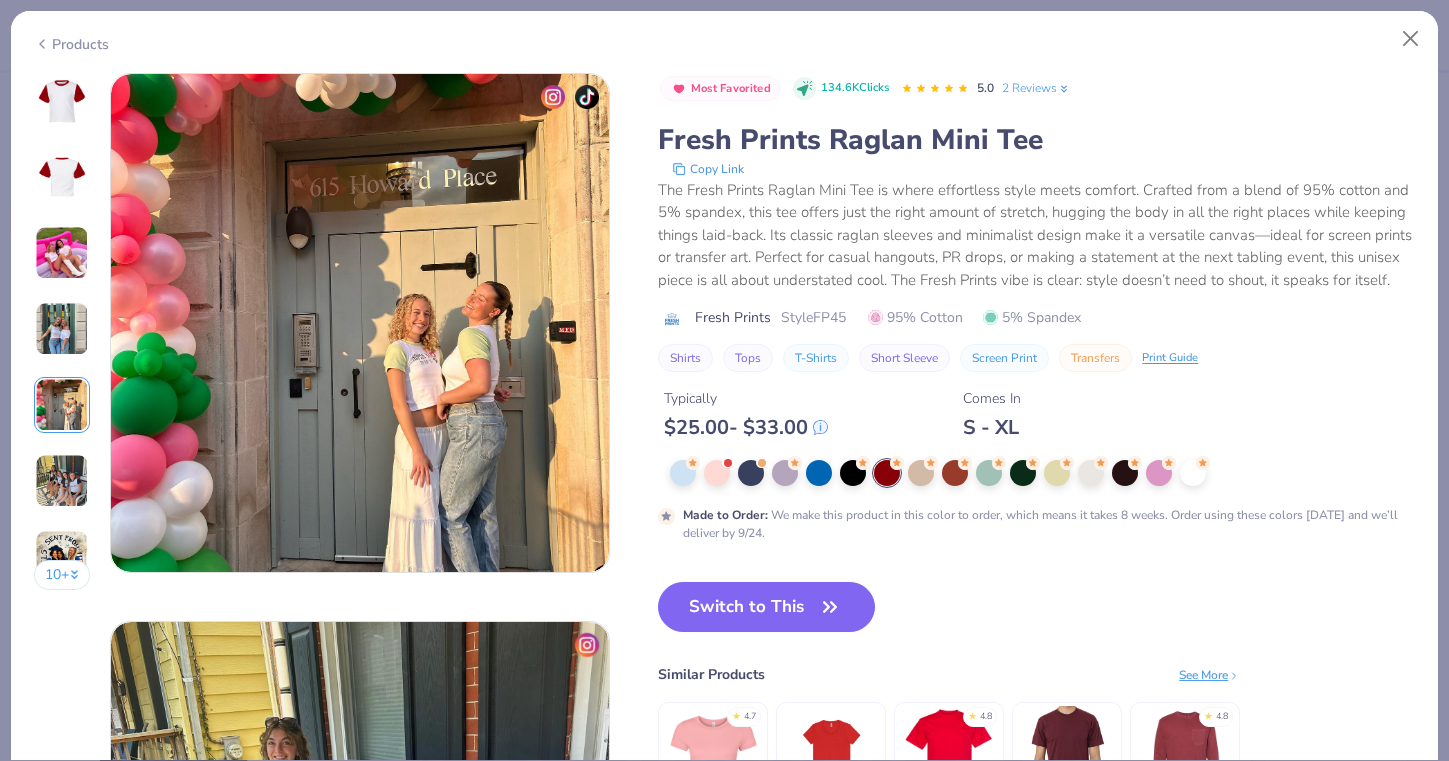 click at bounding box center (62, 405) 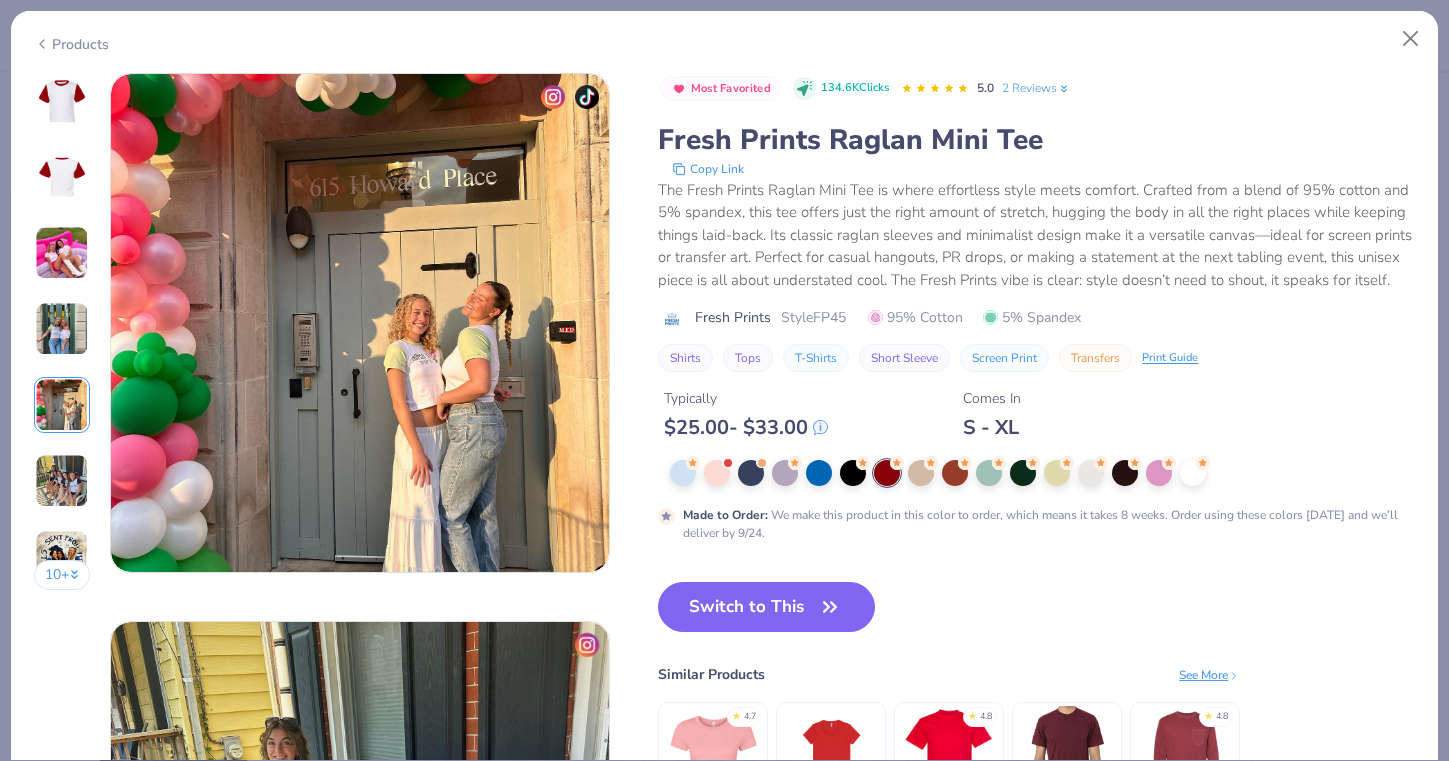 click at bounding box center (62, 481) 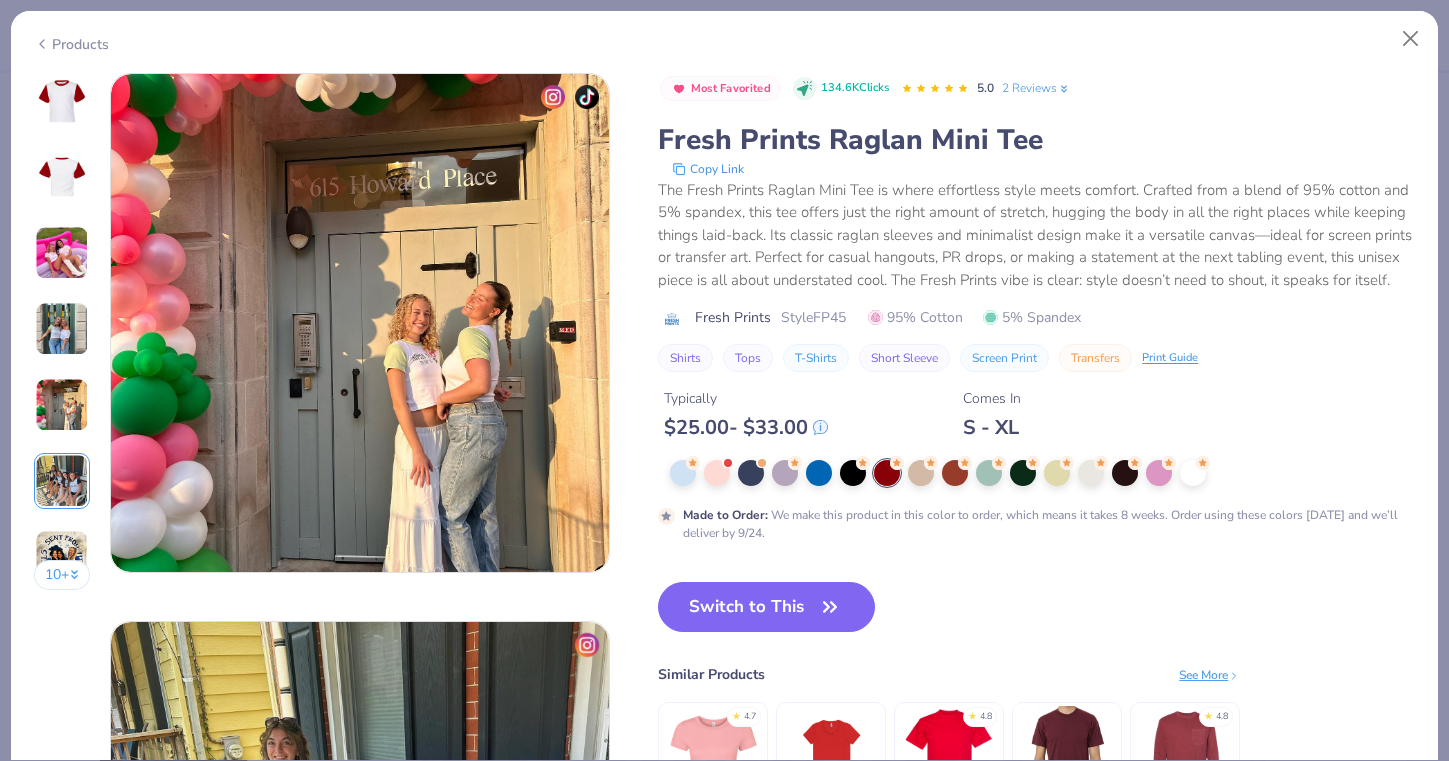 scroll, scrollTop: 2740, scrollLeft: 0, axis: vertical 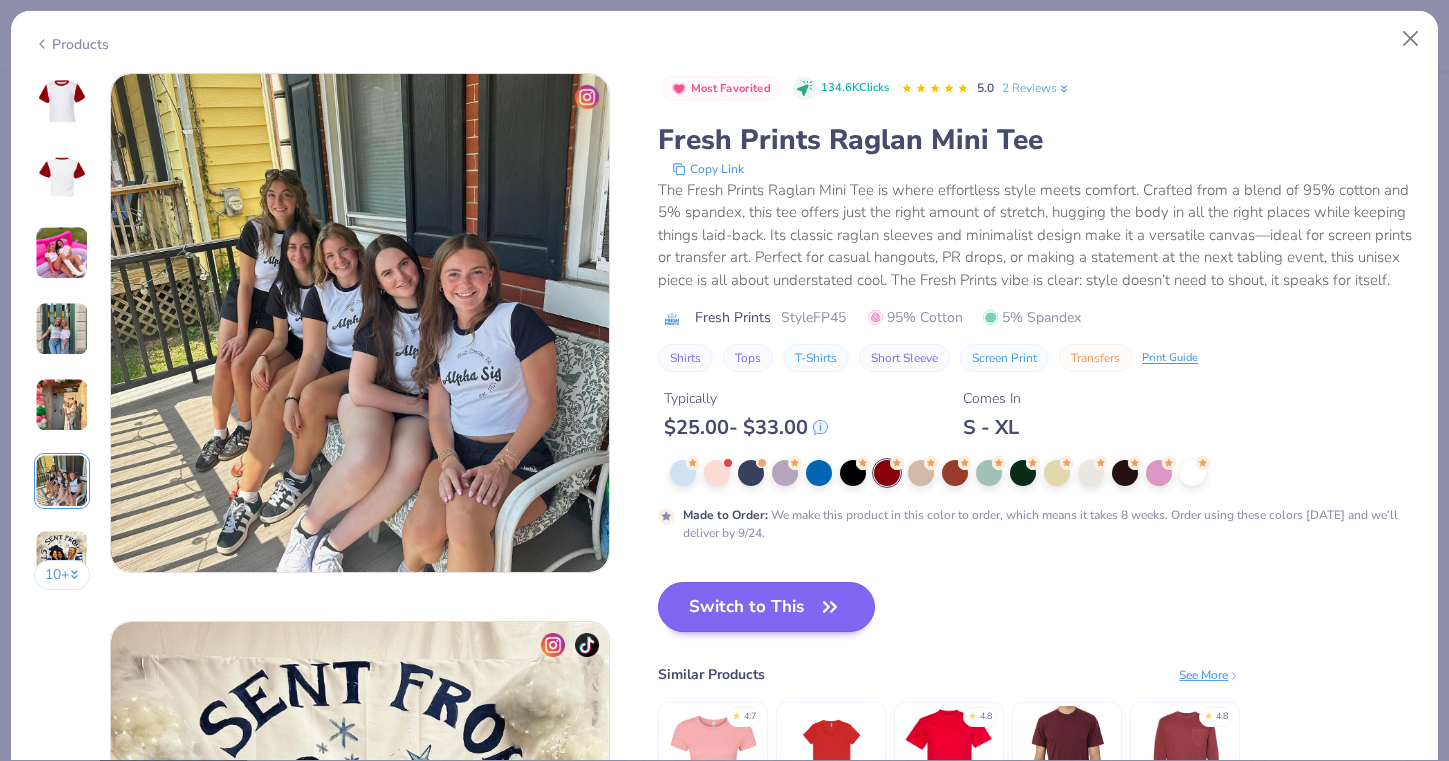 click on "Switch to This" at bounding box center [766, 607] 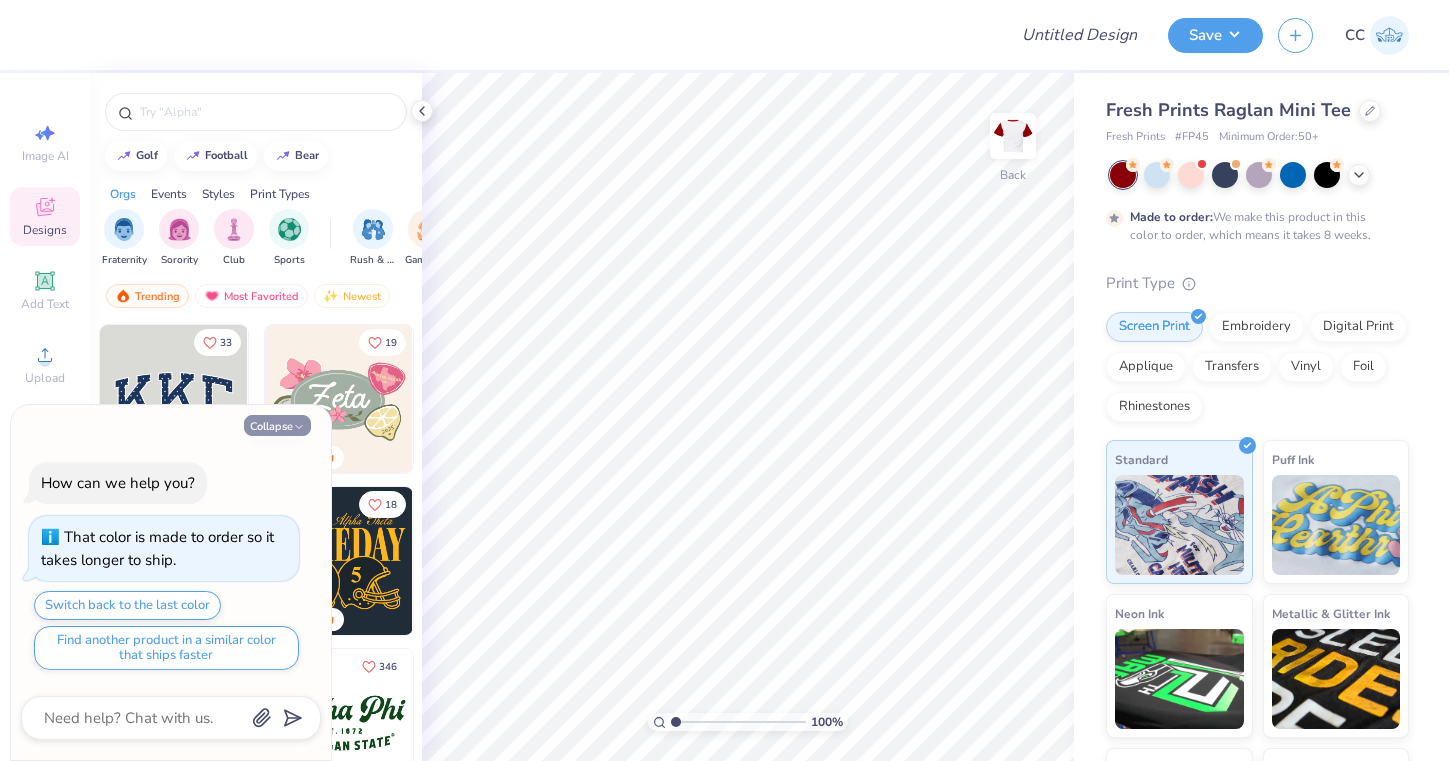 click 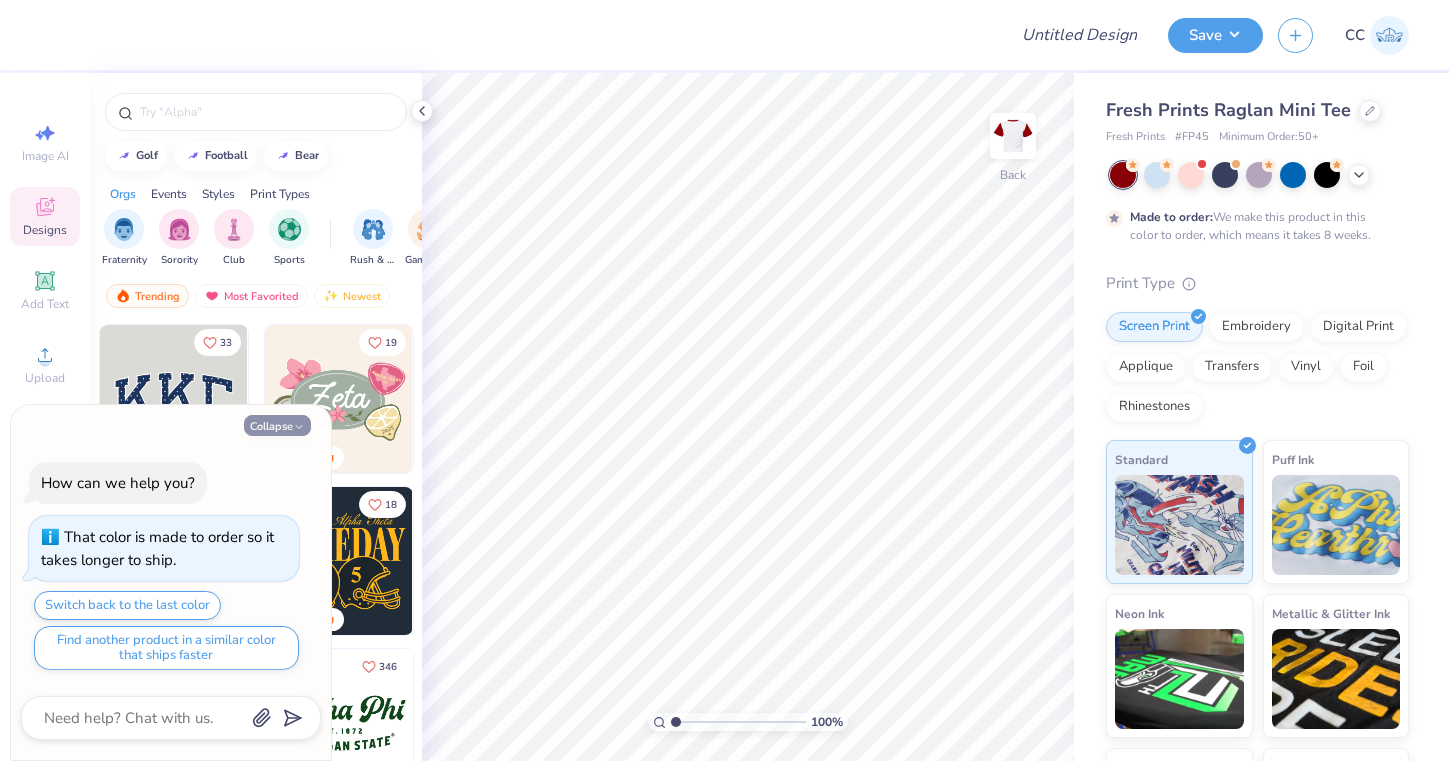 type on "x" 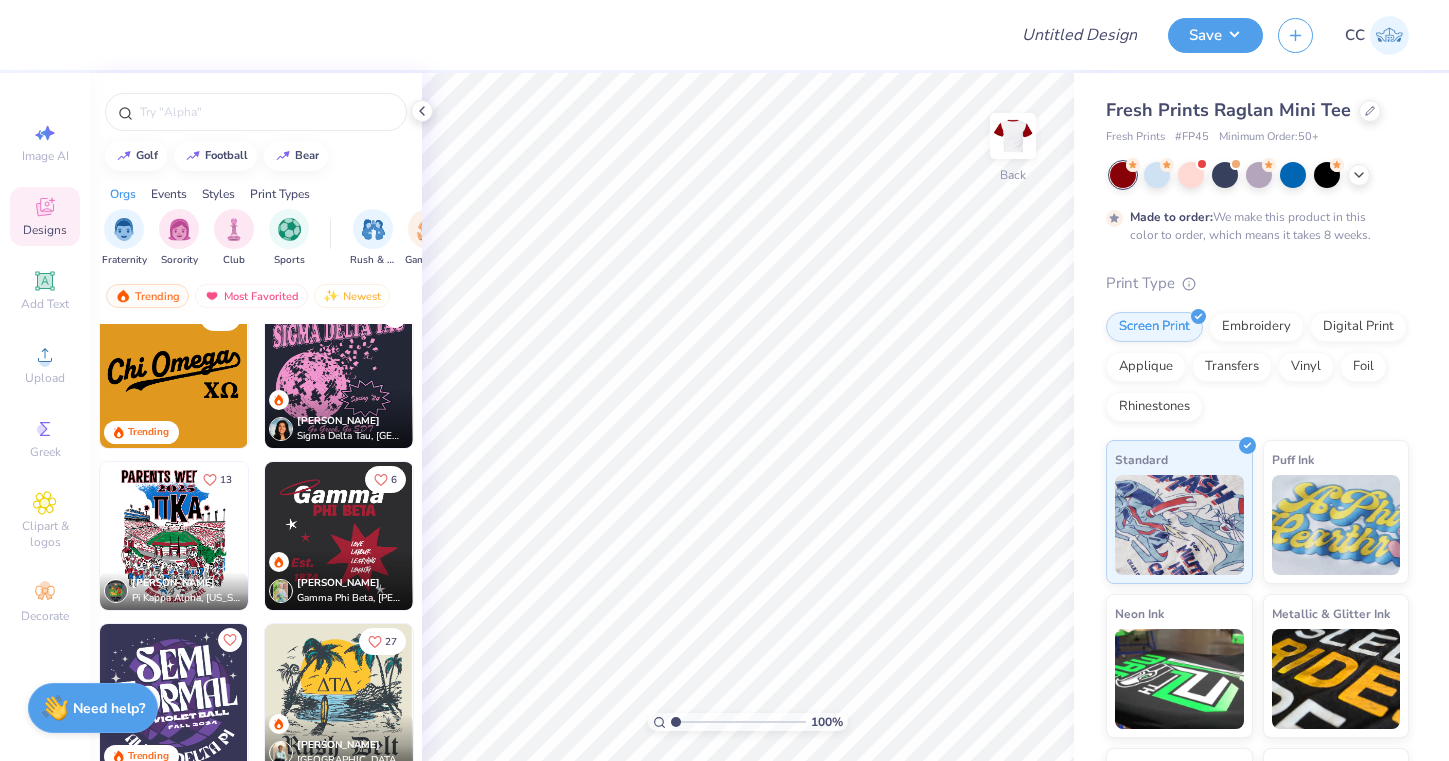 scroll, scrollTop: 6193, scrollLeft: 0, axis: vertical 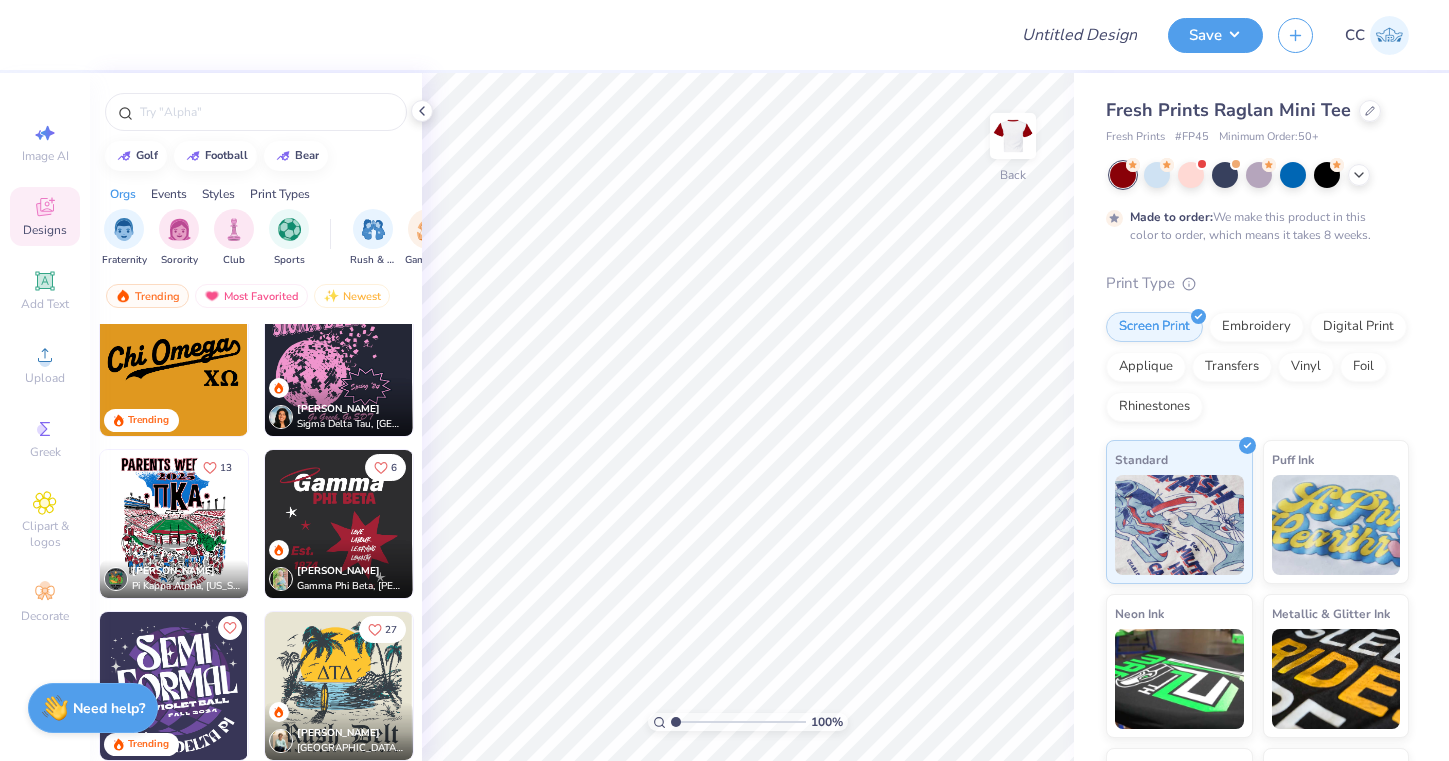 click at bounding box center (174, 362) 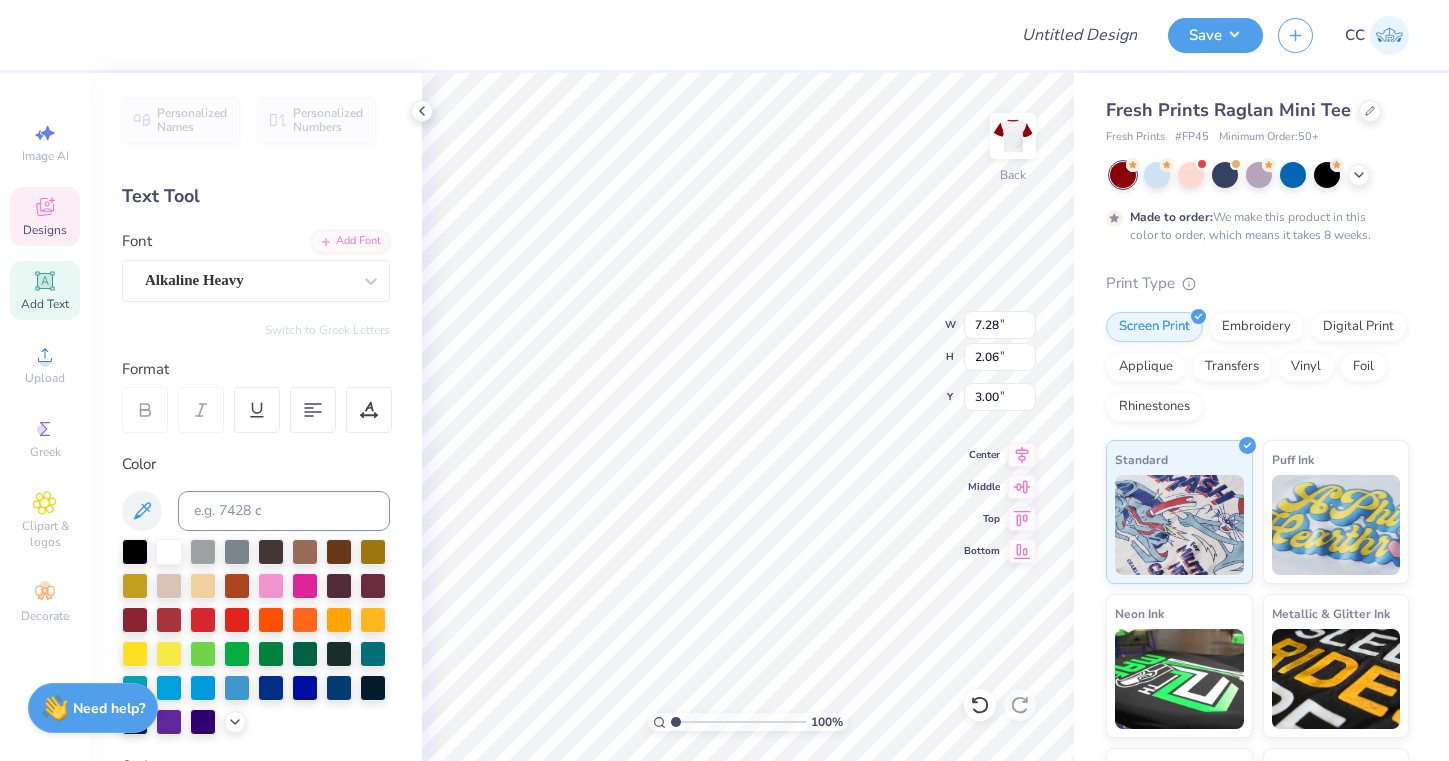 scroll, scrollTop: 0, scrollLeft: 3, axis: horizontal 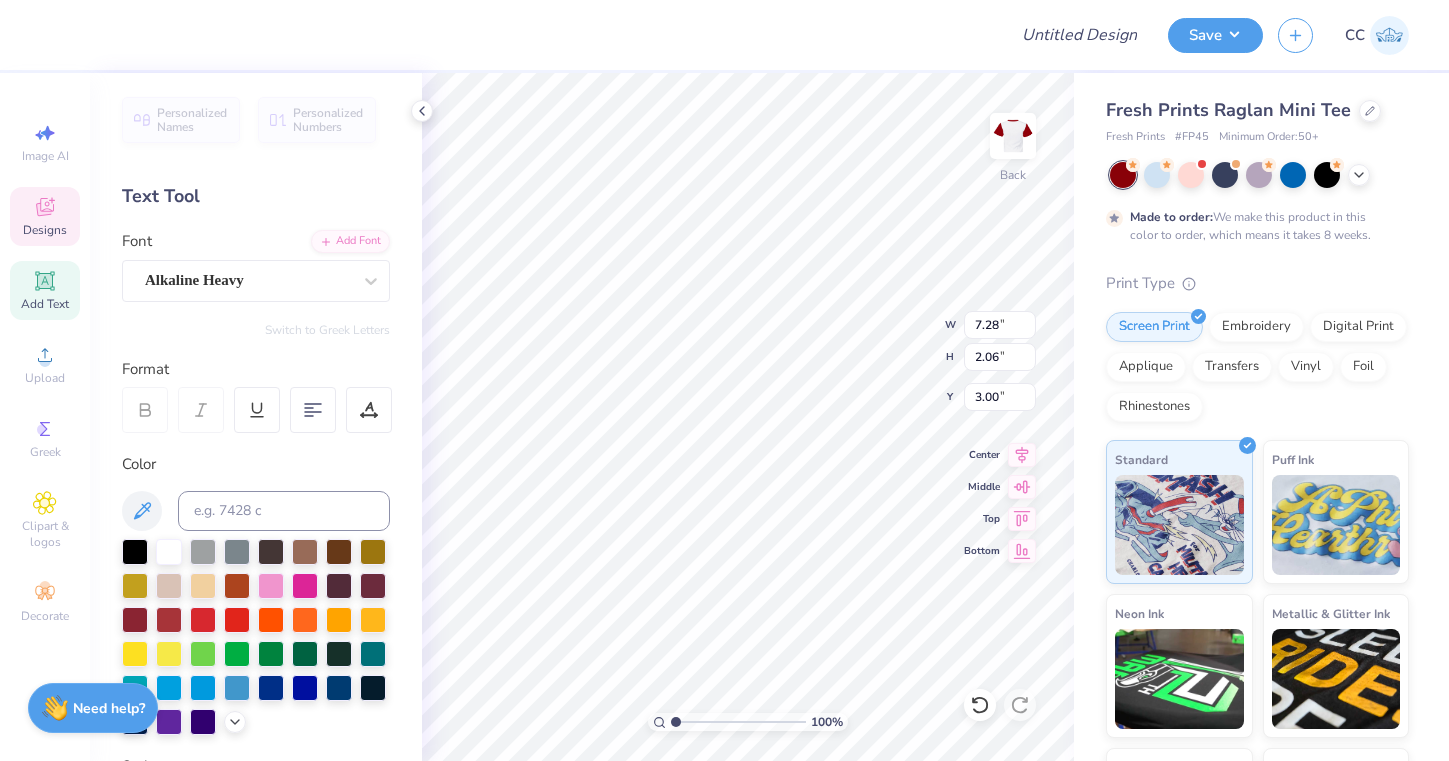 type on "Gamma Phi" 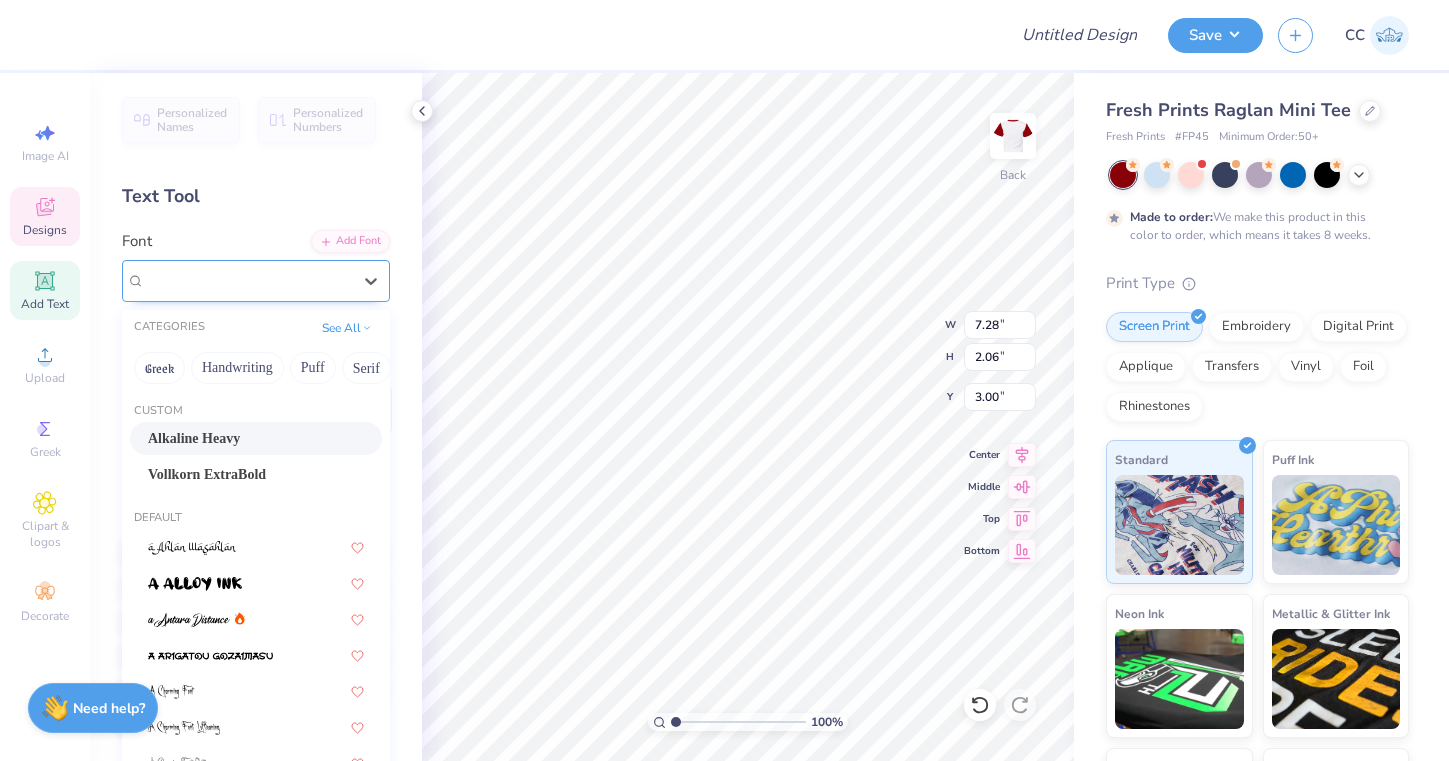 click on "Alkaline Heavy" at bounding box center [248, 280] 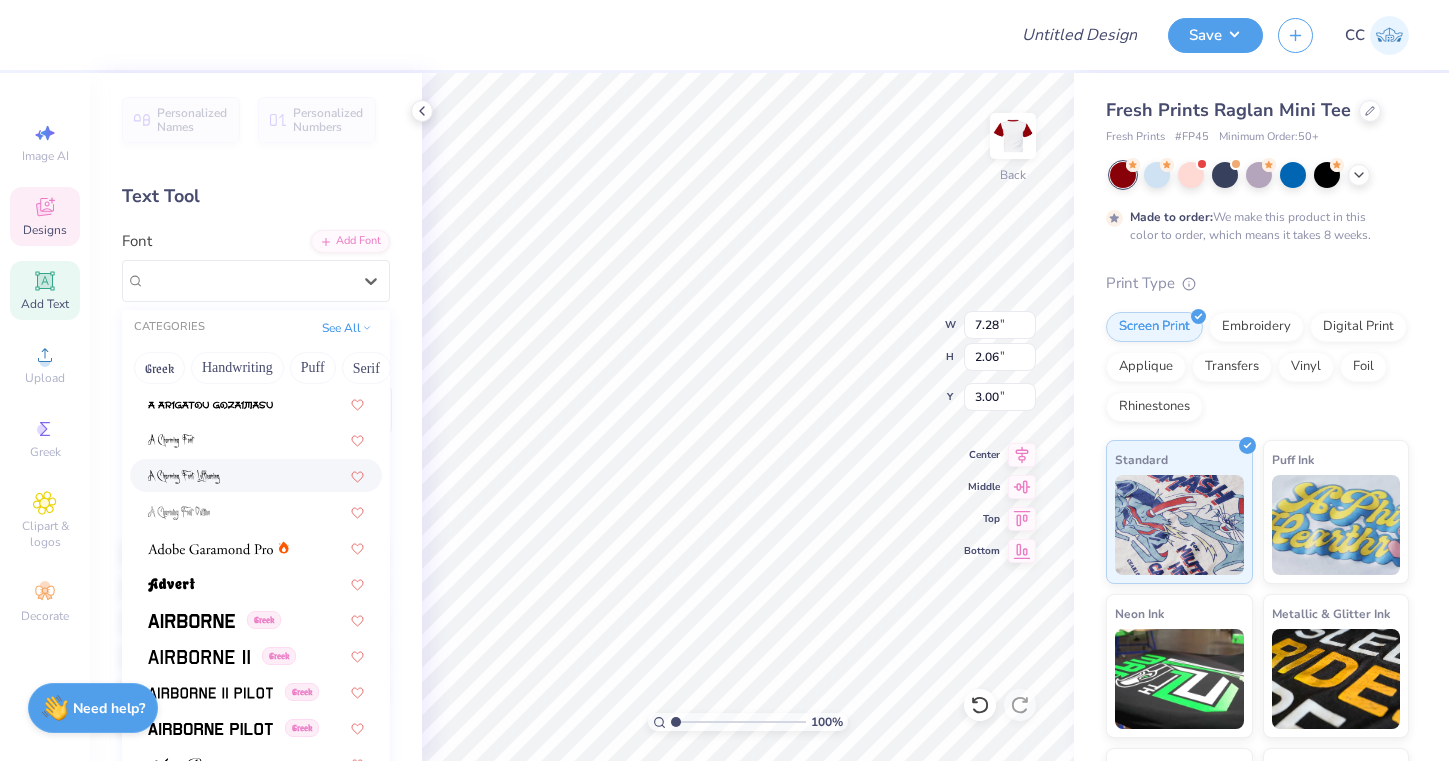 scroll, scrollTop: 248, scrollLeft: 0, axis: vertical 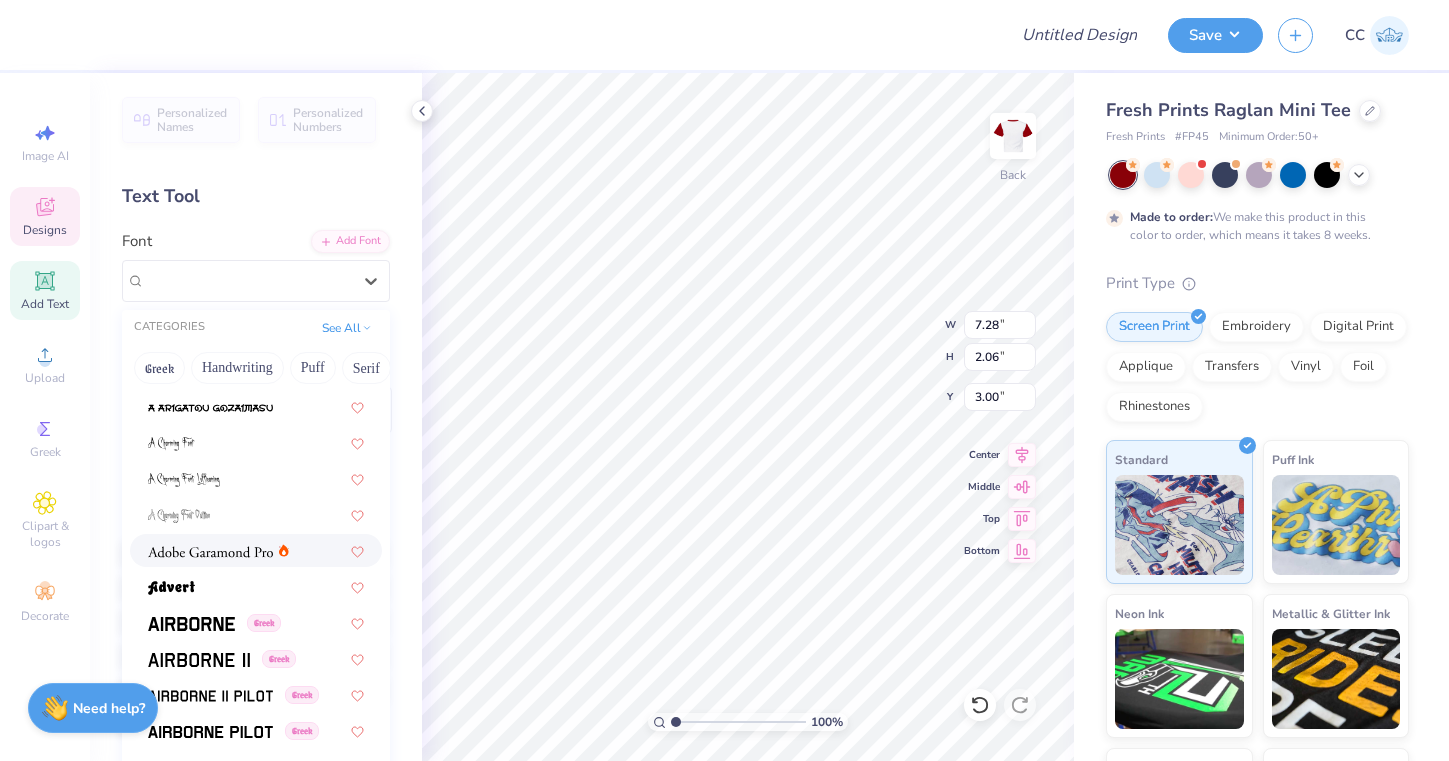 click on "Greek [DEMOGRAPHIC_DATA] [DEMOGRAPHIC_DATA] Greek [DEMOGRAPHIC_DATA] [DEMOGRAPHIC_DATA] [DEMOGRAPHIC_DATA] [DEMOGRAPHIC_DATA] [DEMOGRAPHIC_DATA] [DEMOGRAPHIC_DATA] [DEMOGRAPHIC_DATA] [DEMOGRAPHIC_DATA] [DEMOGRAPHIC_DATA] [DEMOGRAPHIC_DATA] [DEMOGRAPHIC_DATA] Greek [DEMOGRAPHIC_DATA] Greek Greek [DEMOGRAPHIC_DATA] Greek Greek Greek Greek Super Dream Greek Greek Greek Greek Times New Roman Greek Varsity Team Greek [DEMOGRAPHIC_DATA] Greek Greek" at bounding box center (256, 5878) 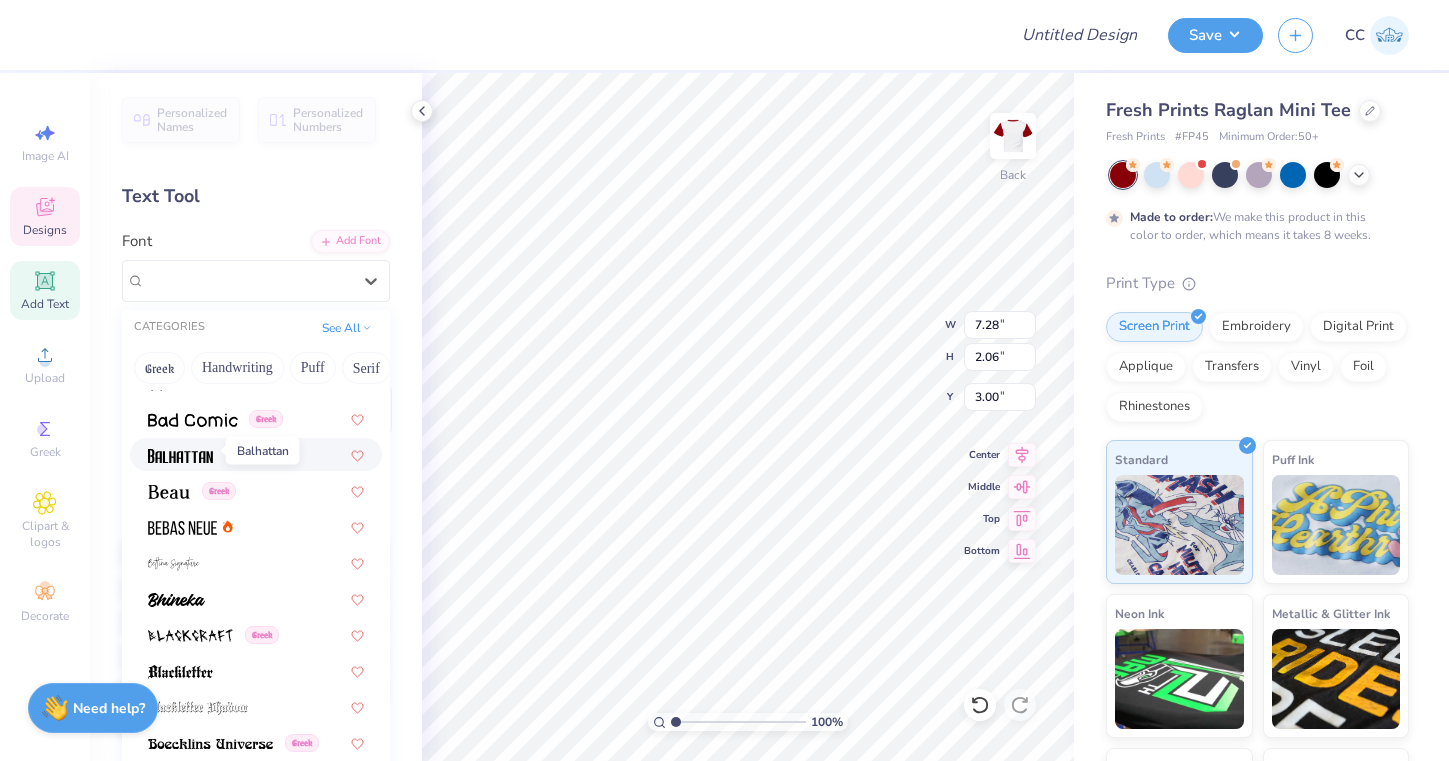 scroll, scrollTop: 961, scrollLeft: 0, axis: vertical 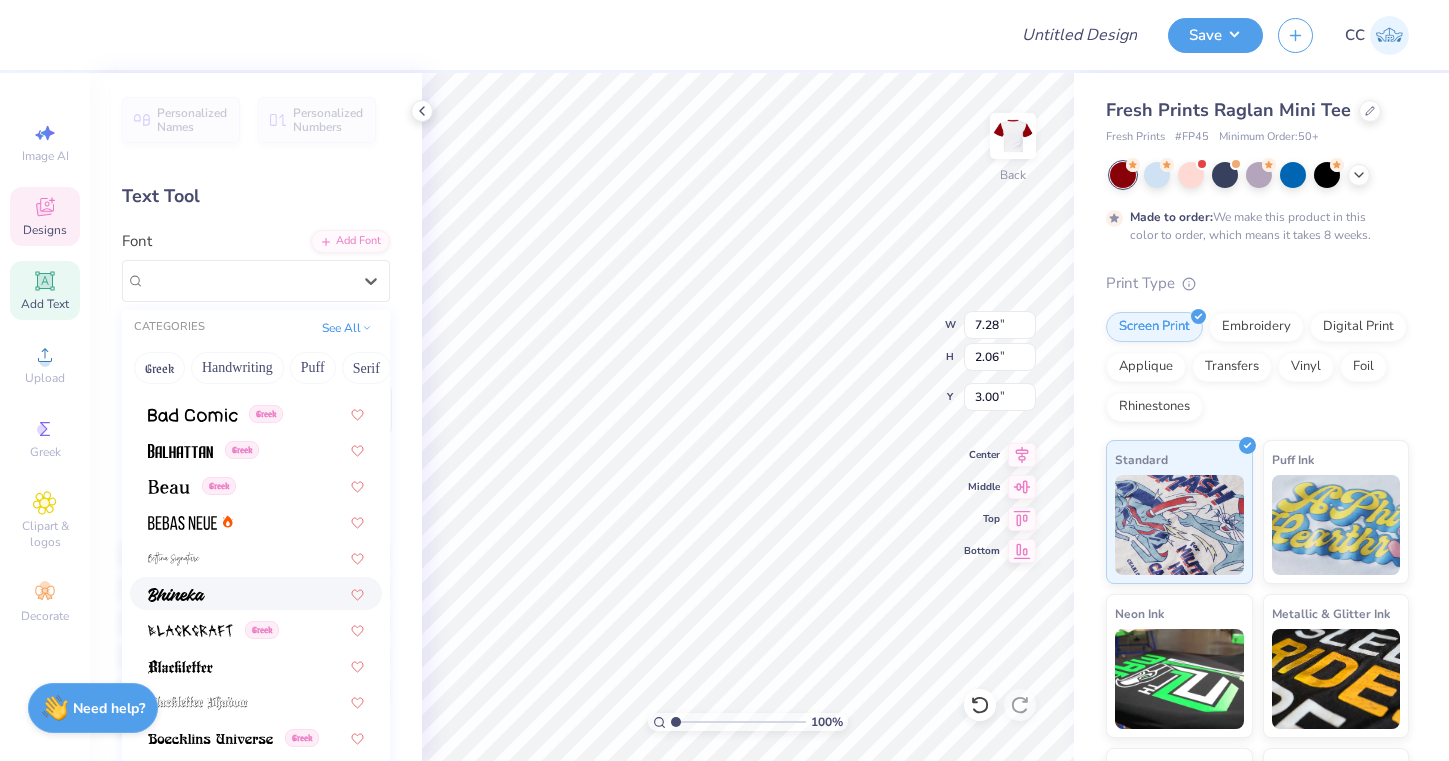 click at bounding box center [256, 593] 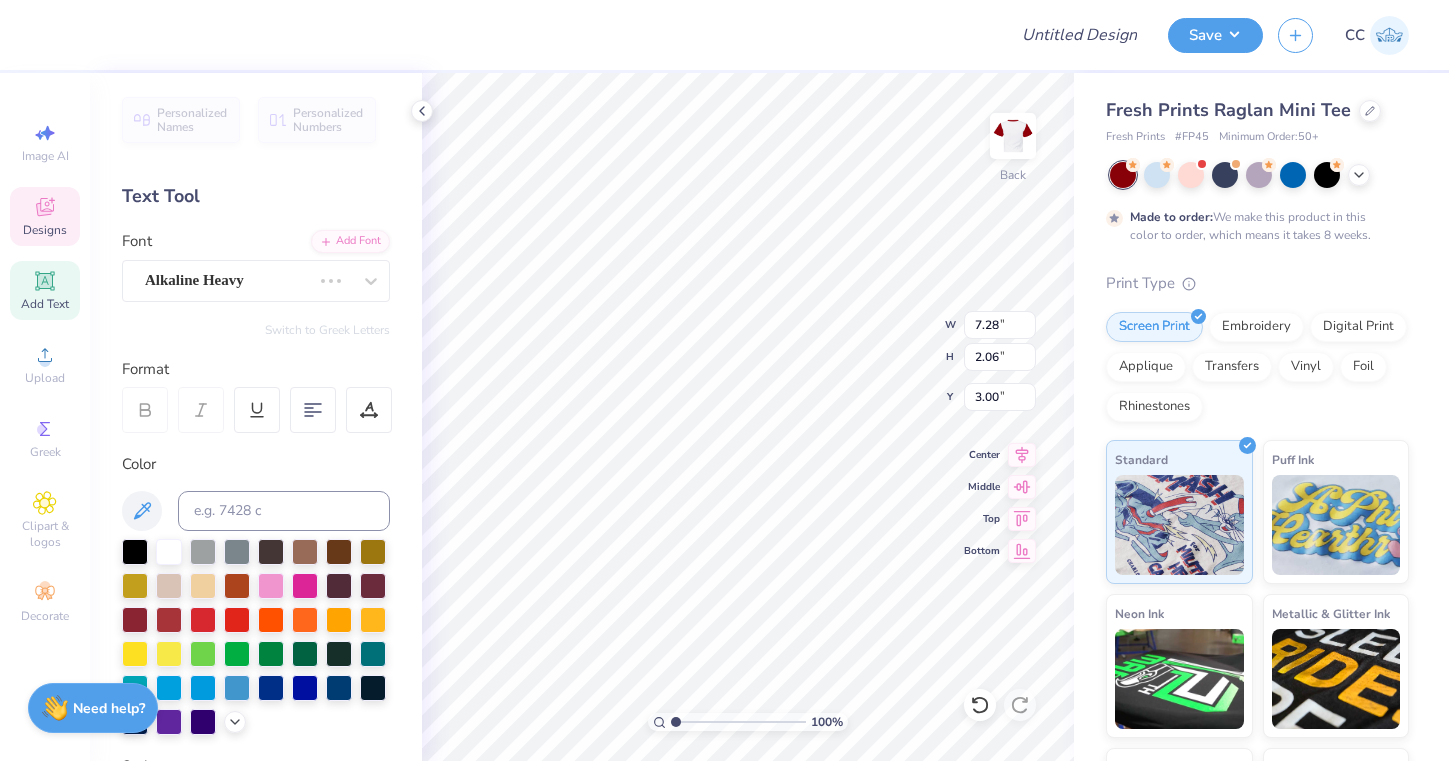 scroll, scrollTop: 0, scrollLeft: 3, axis: horizontal 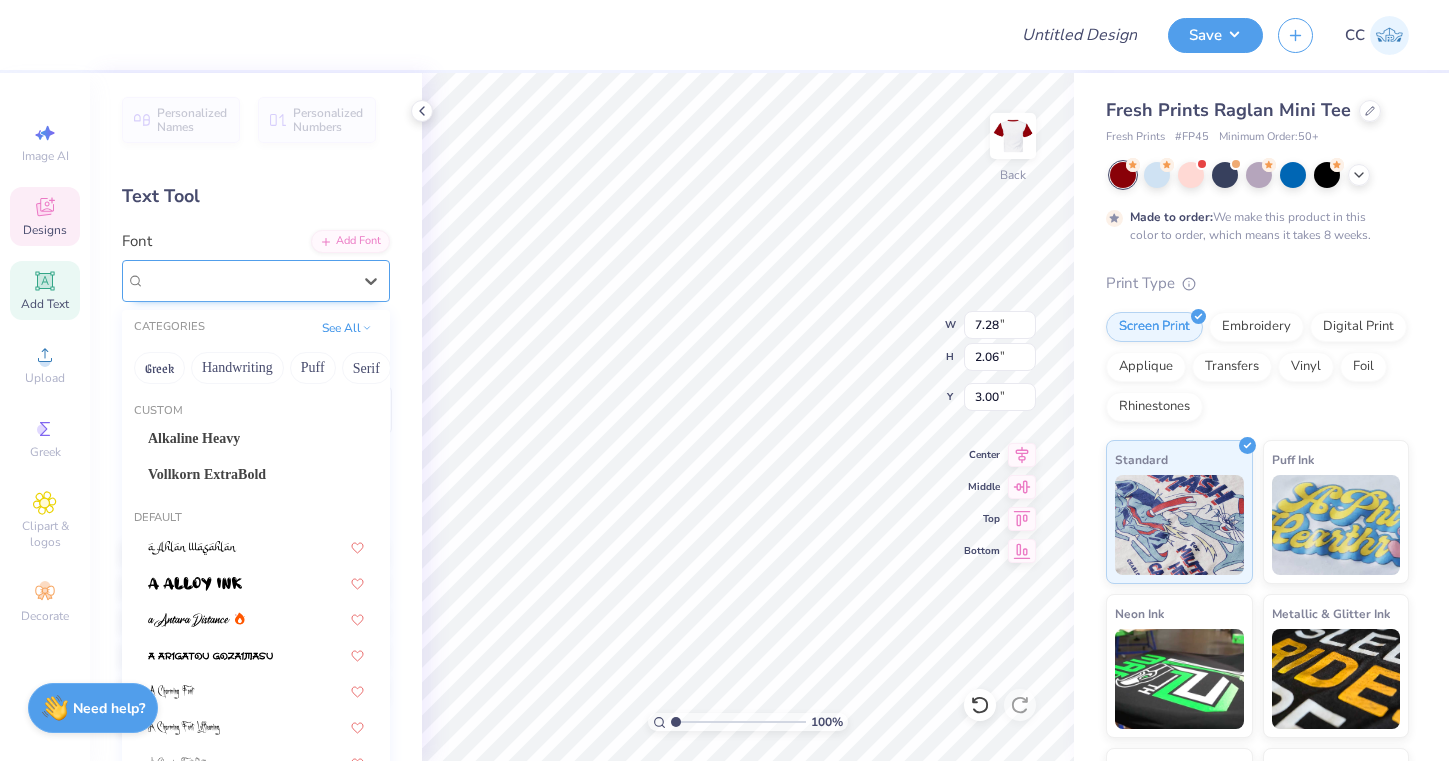 click on "Bhineka" at bounding box center [248, 280] 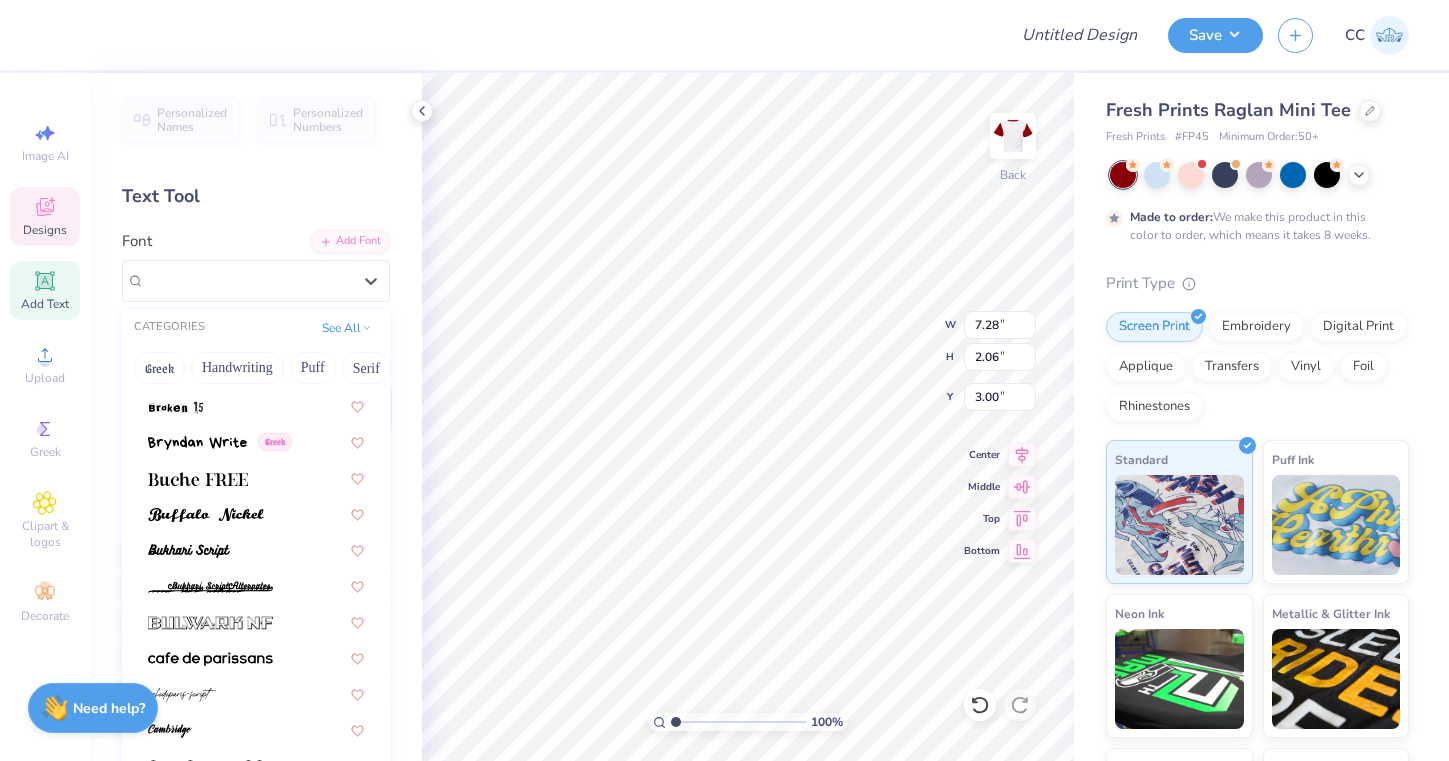 scroll, scrollTop: 1874, scrollLeft: 0, axis: vertical 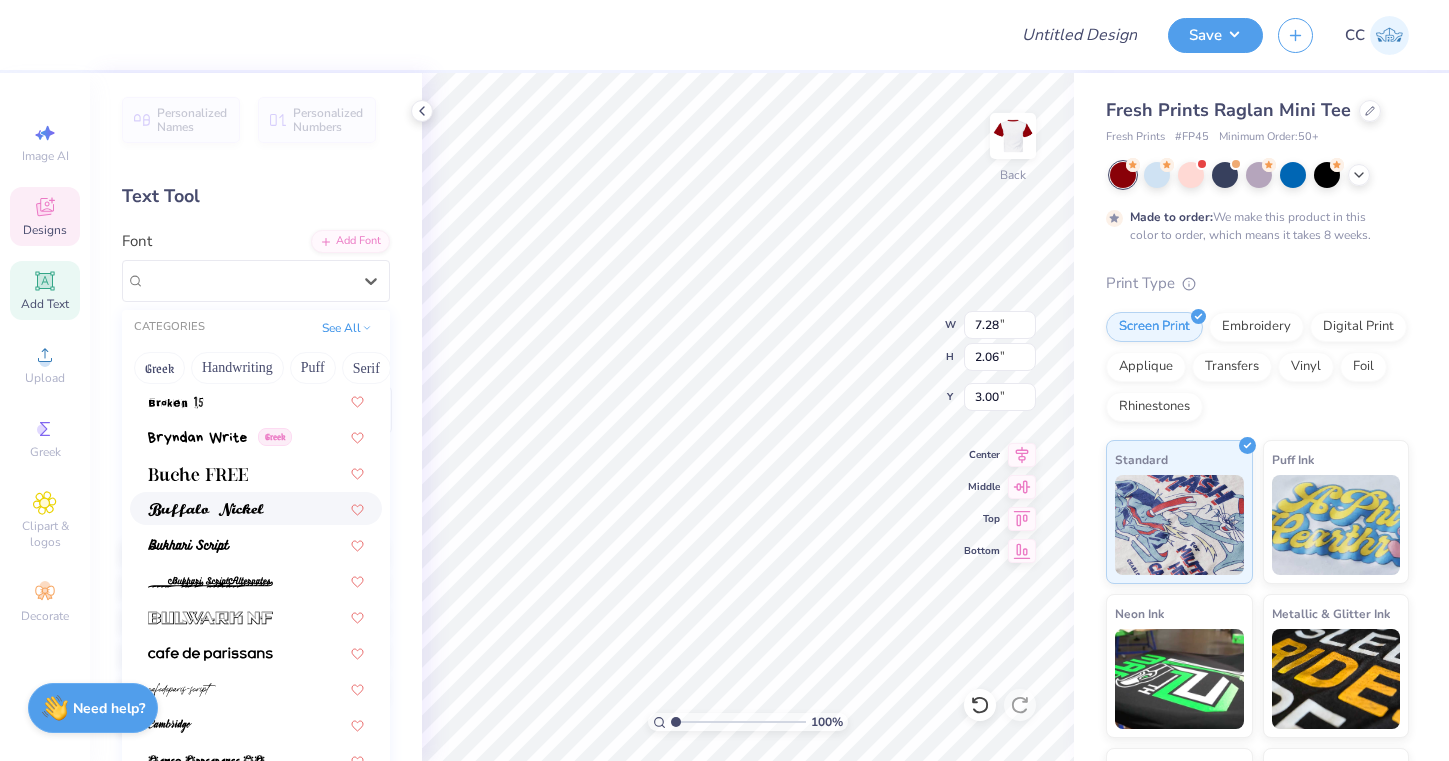click at bounding box center (256, 508) 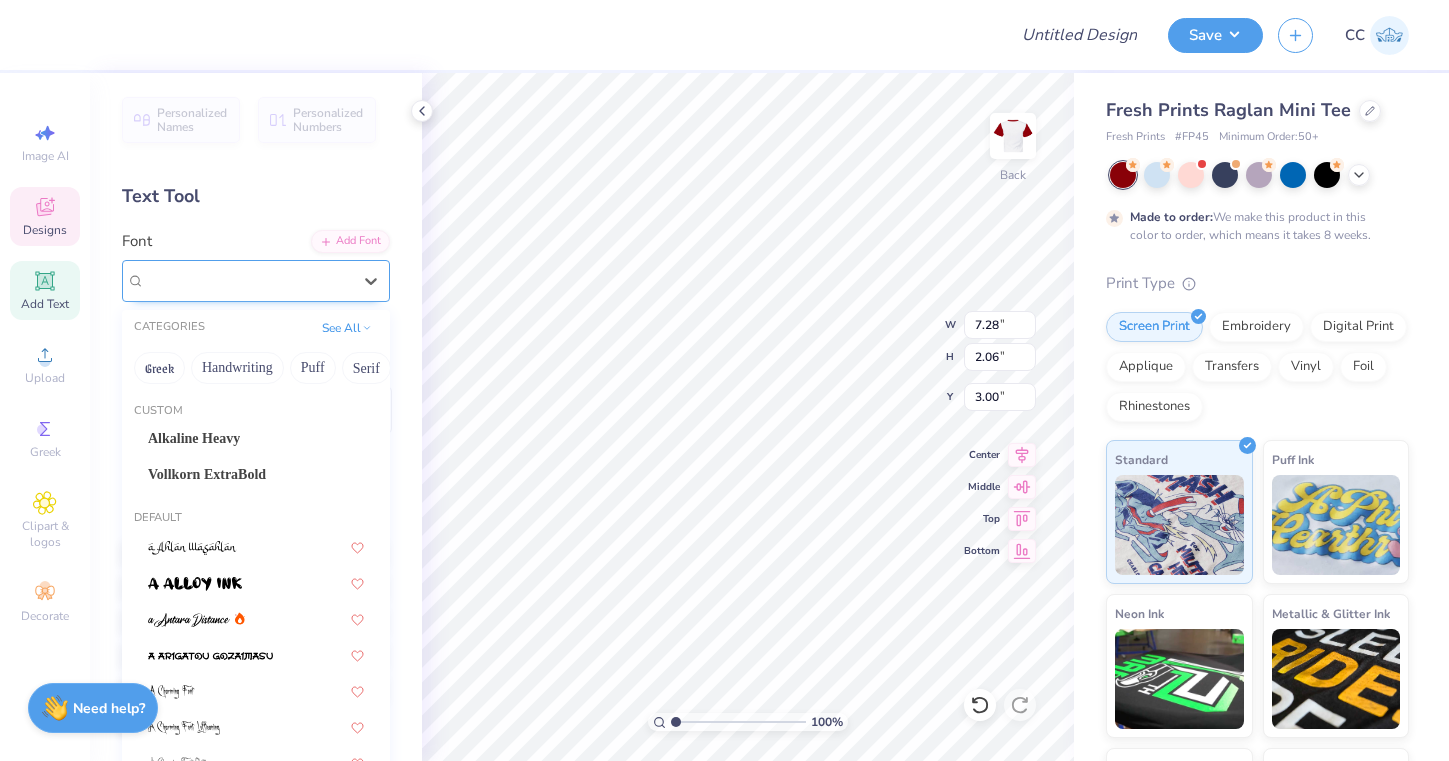 click at bounding box center (248, 280) 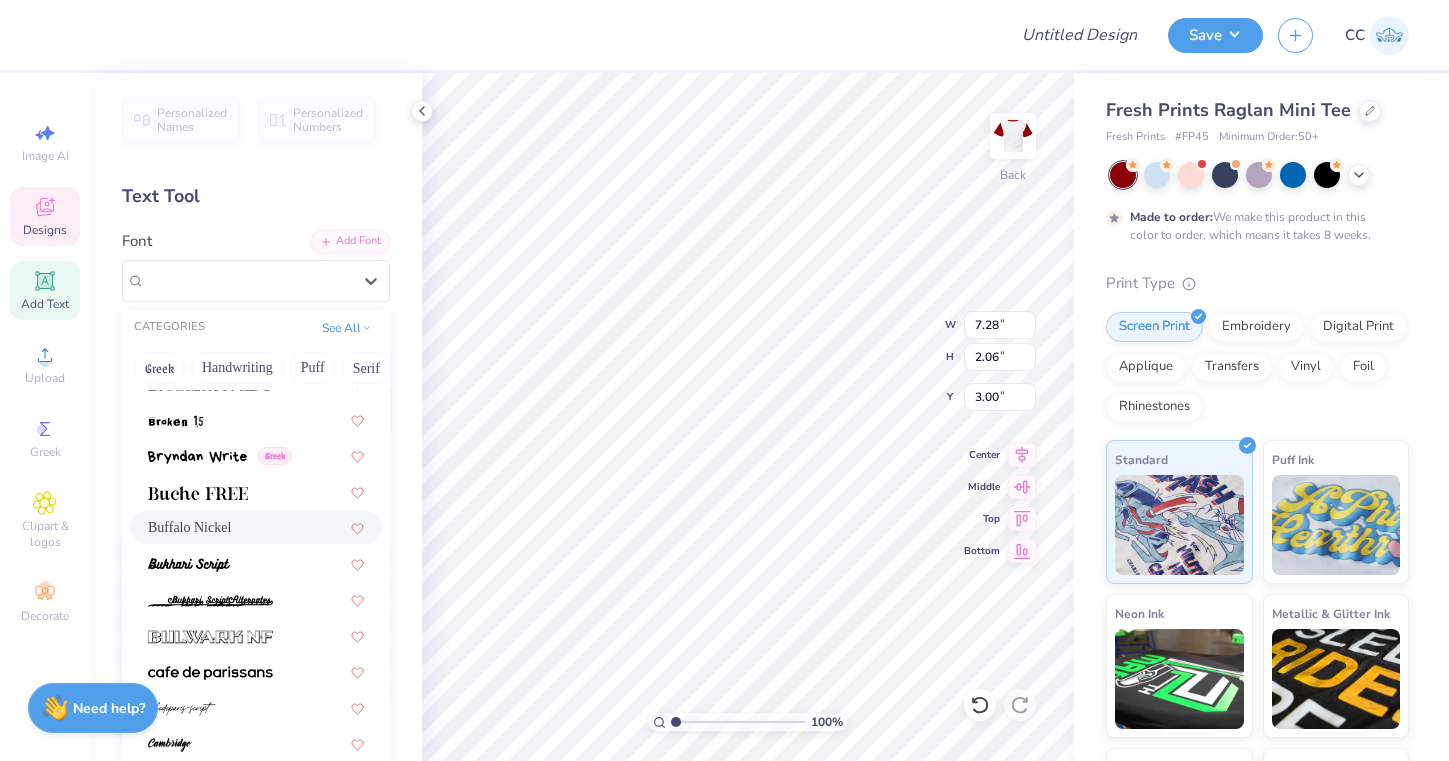 scroll, scrollTop: 1863, scrollLeft: 0, axis: vertical 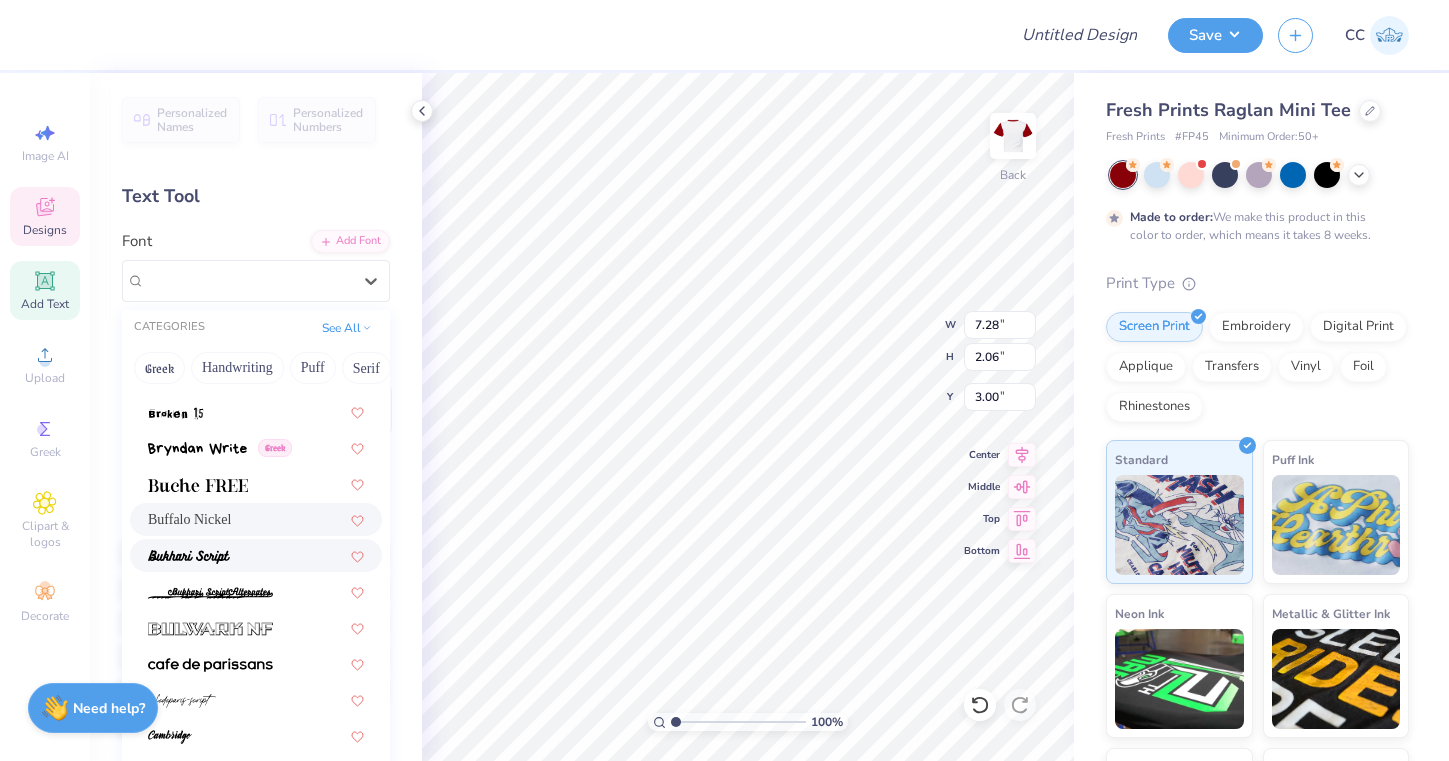 click at bounding box center (256, 555) 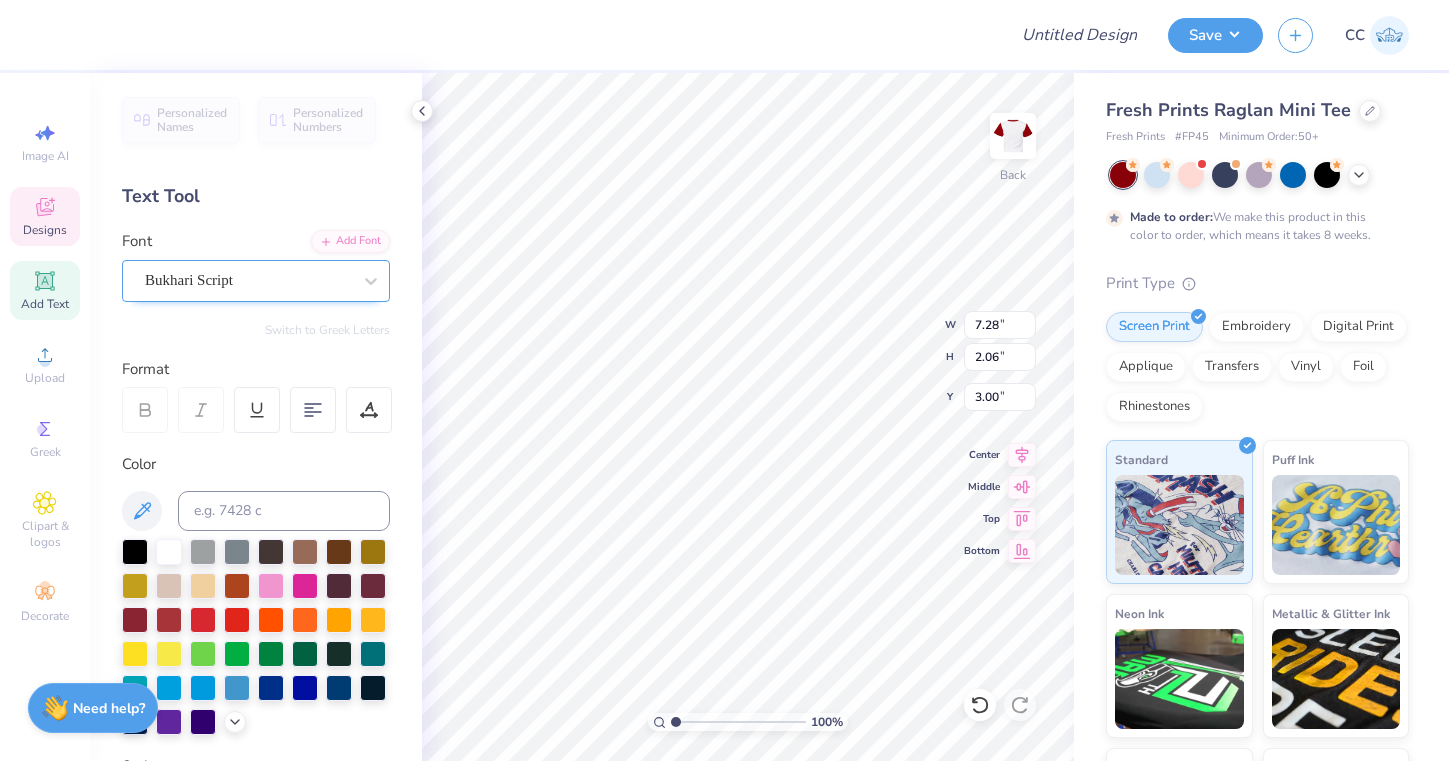 click on "Bukhari Script" at bounding box center [189, 280] 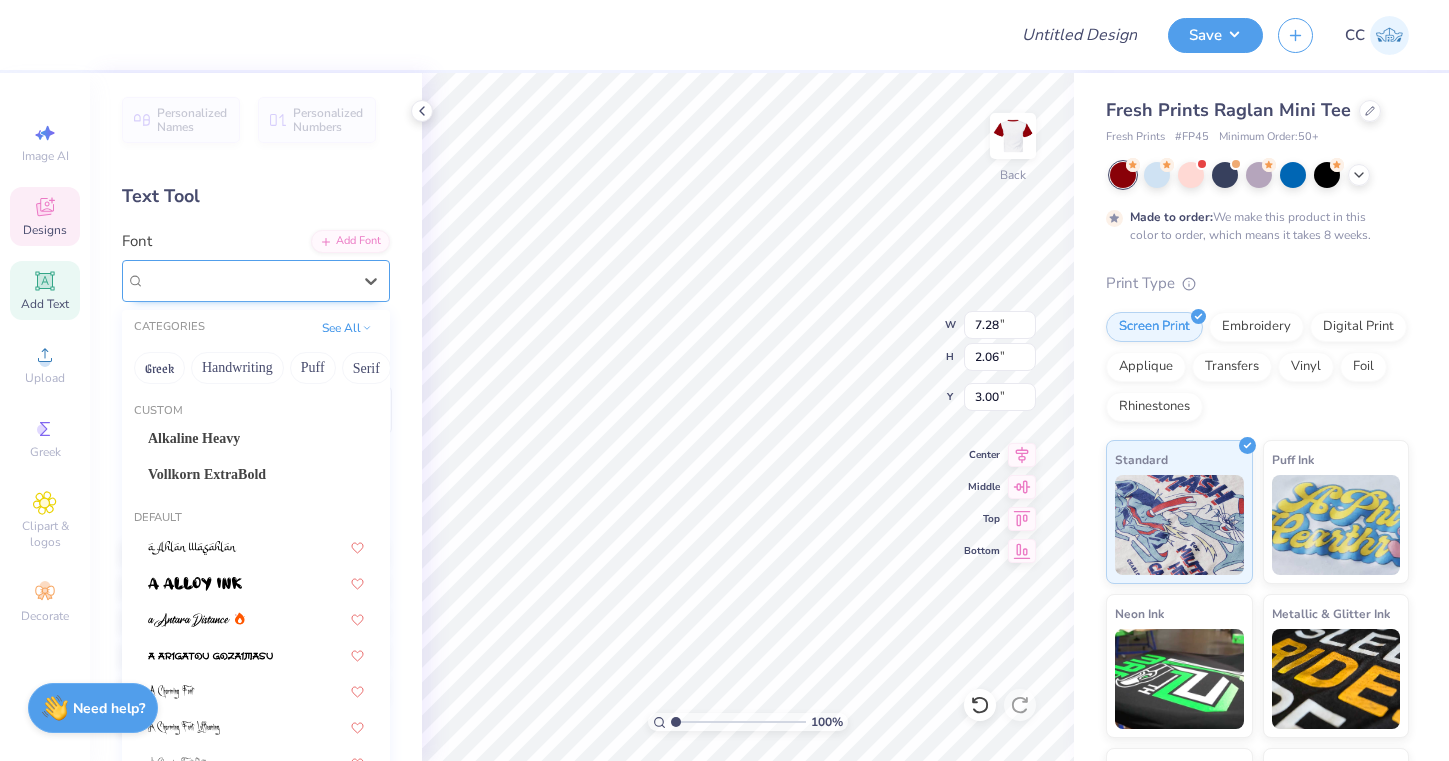 click on "Bukhari Script" at bounding box center (189, 280) 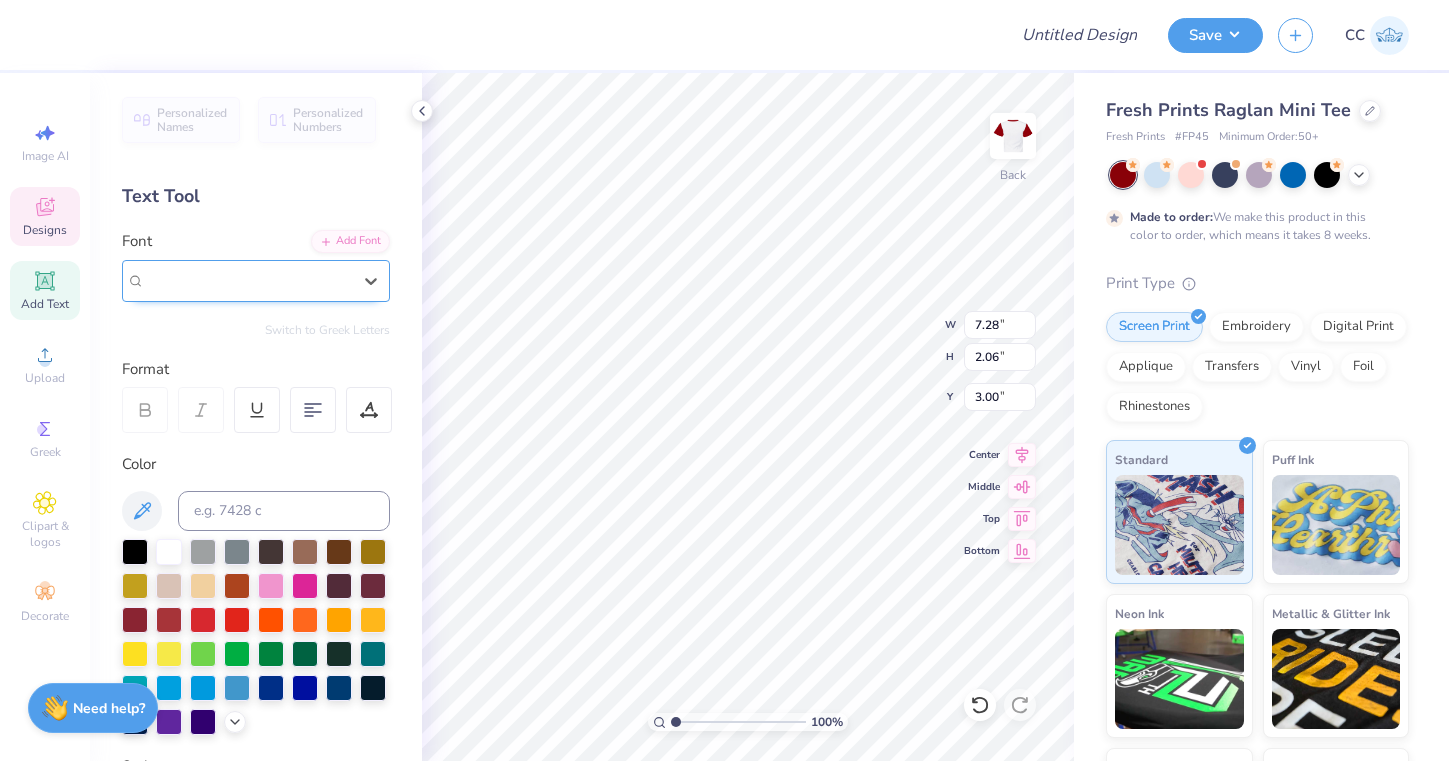 click on "Bukhari Script" at bounding box center [189, 280] 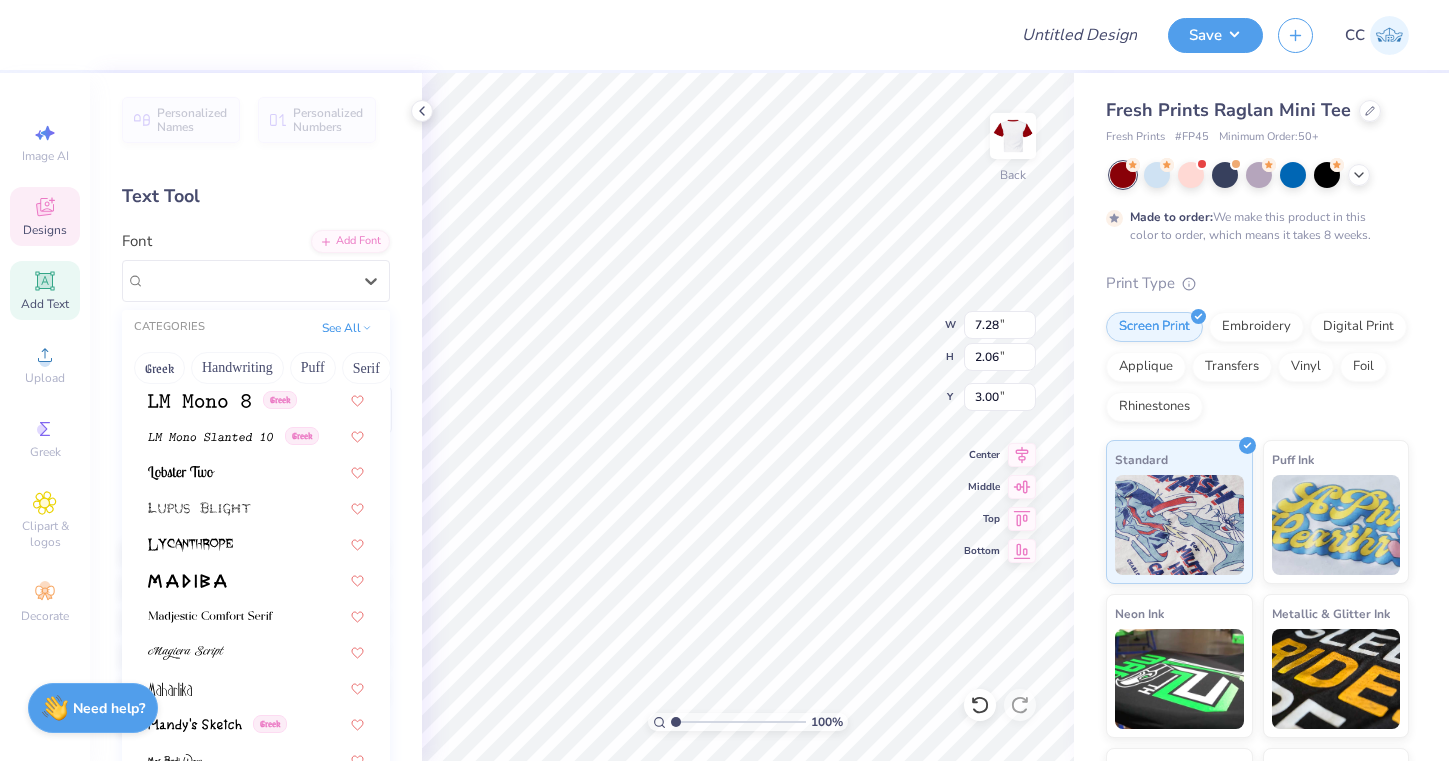 scroll, scrollTop: 6953, scrollLeft: 0, axis: vertical 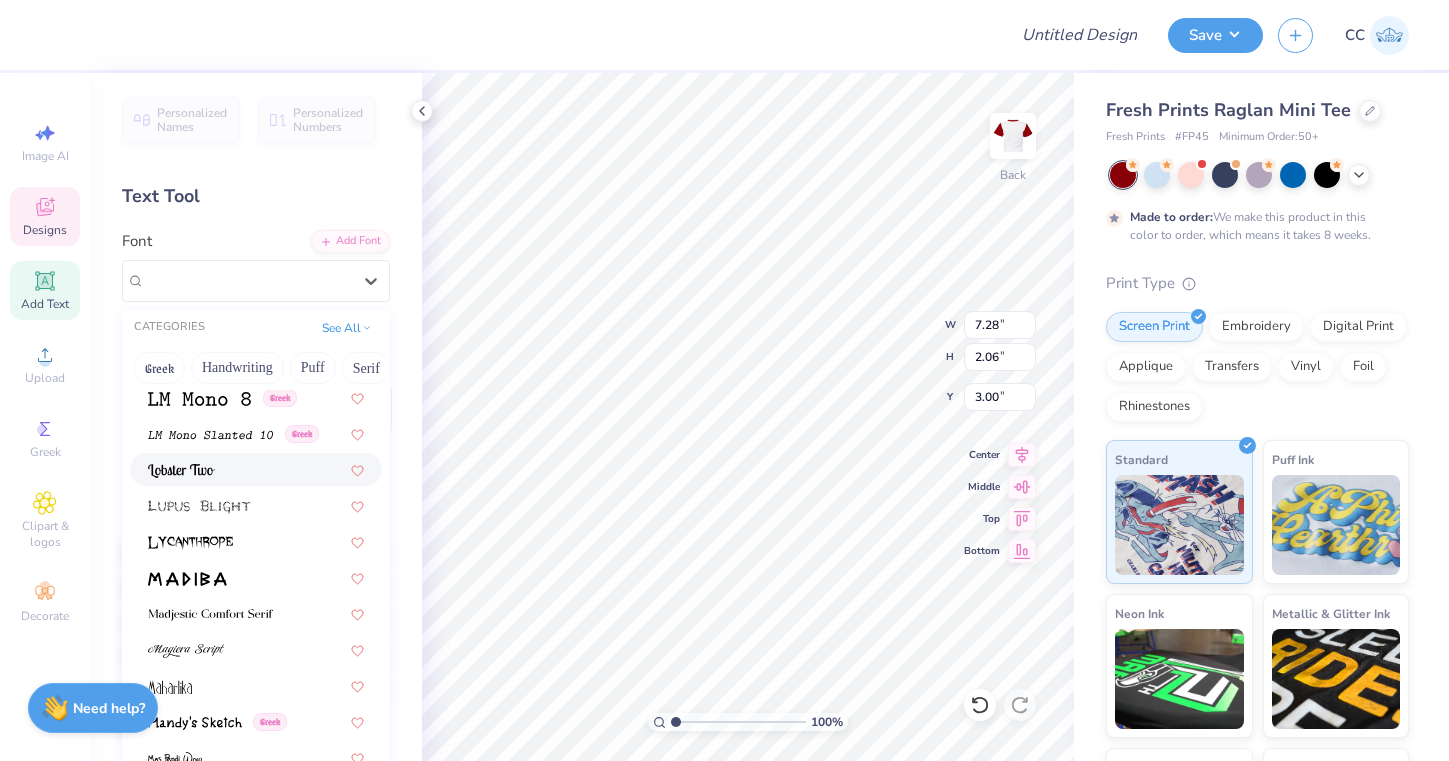 click at bounding box center (256, 469) 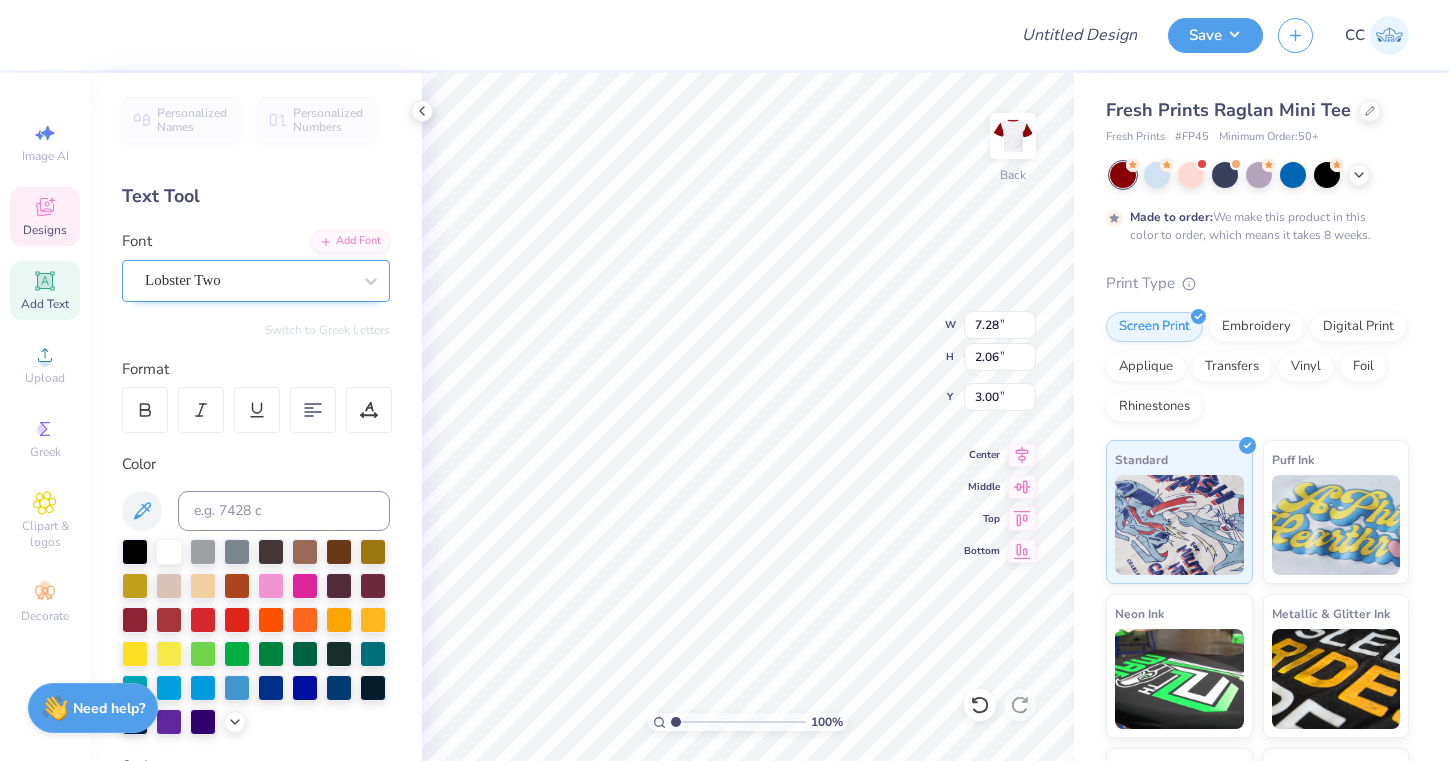 click on "Lobster Two" at bounding box center [248, 280] 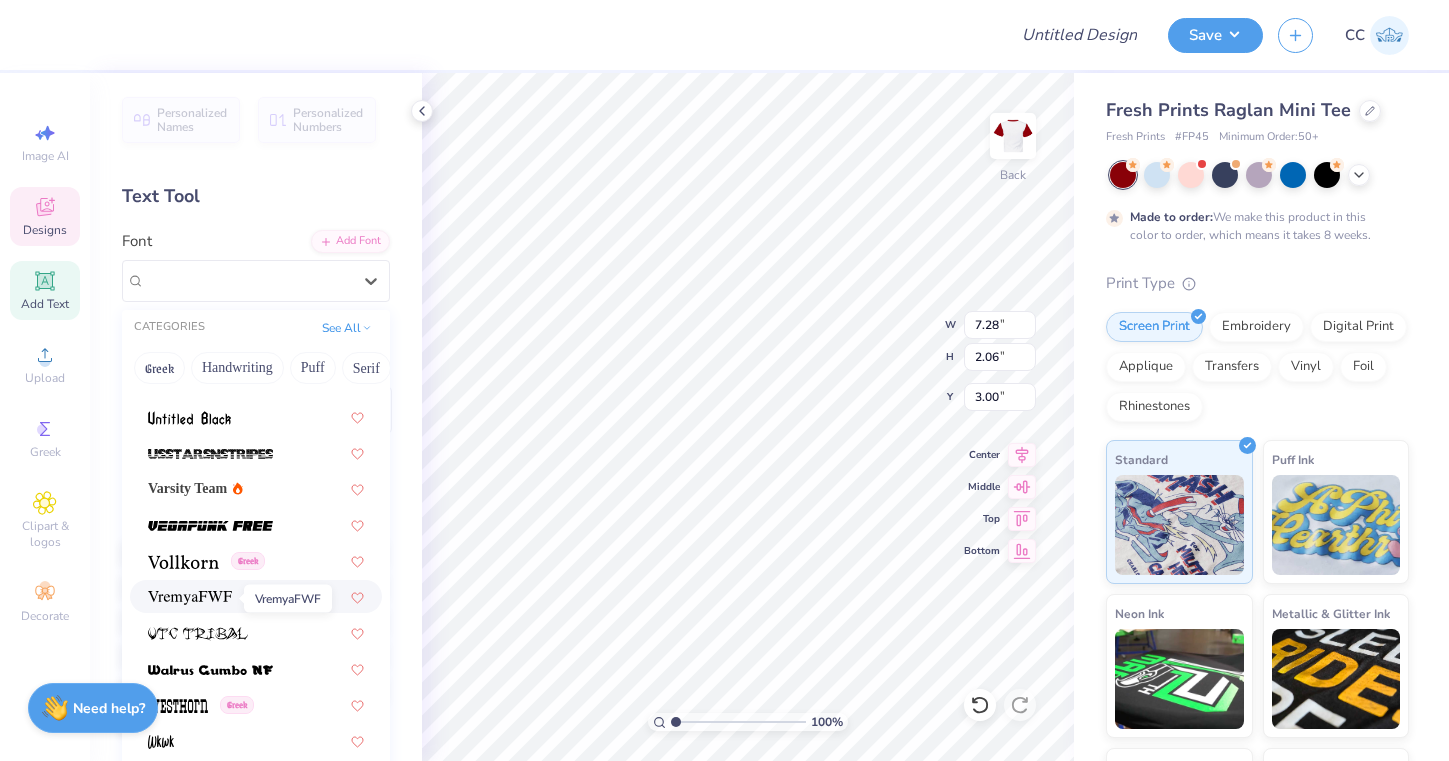 scroll, scrollTop: 10748, scrollLeft: 0, axis: vertical 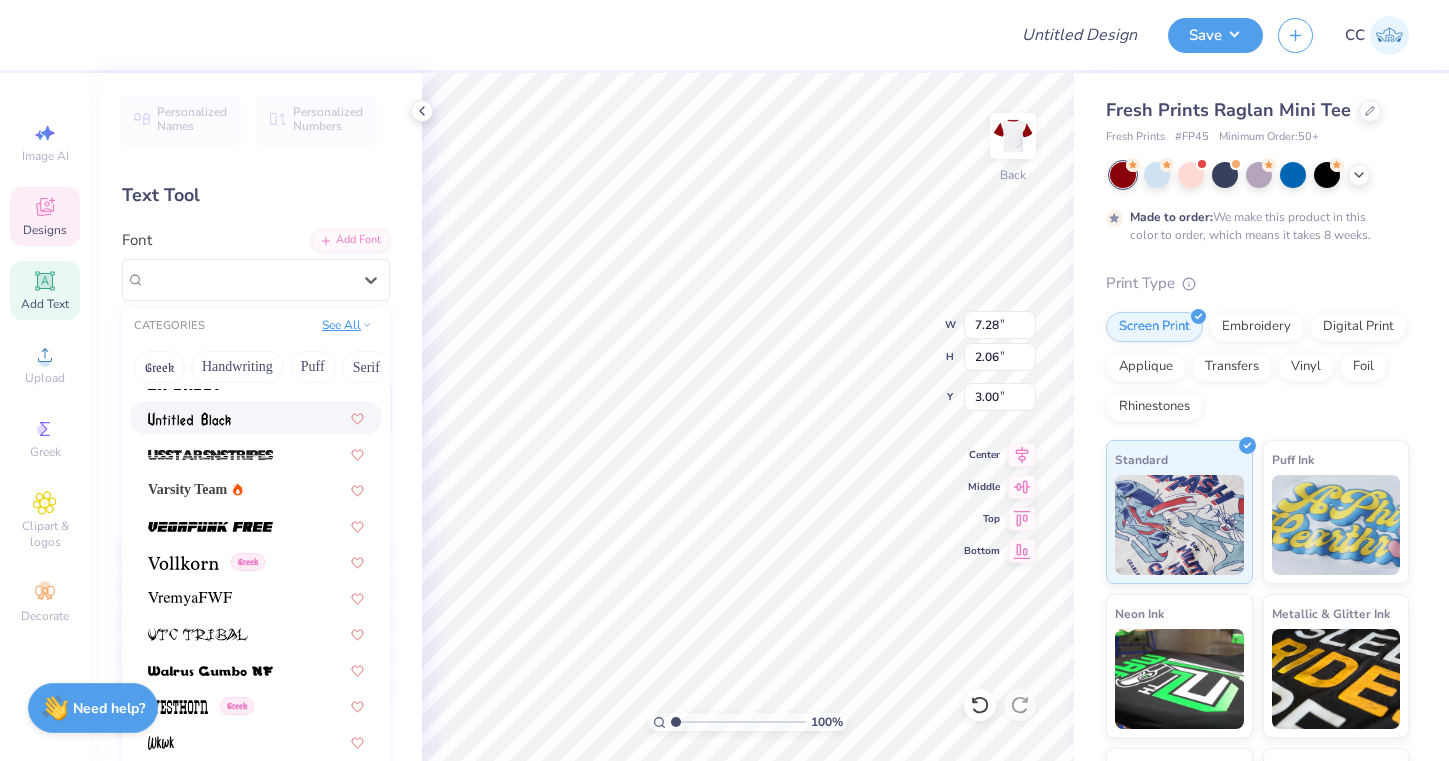 click on "See All" at bounding box center (347, 325) 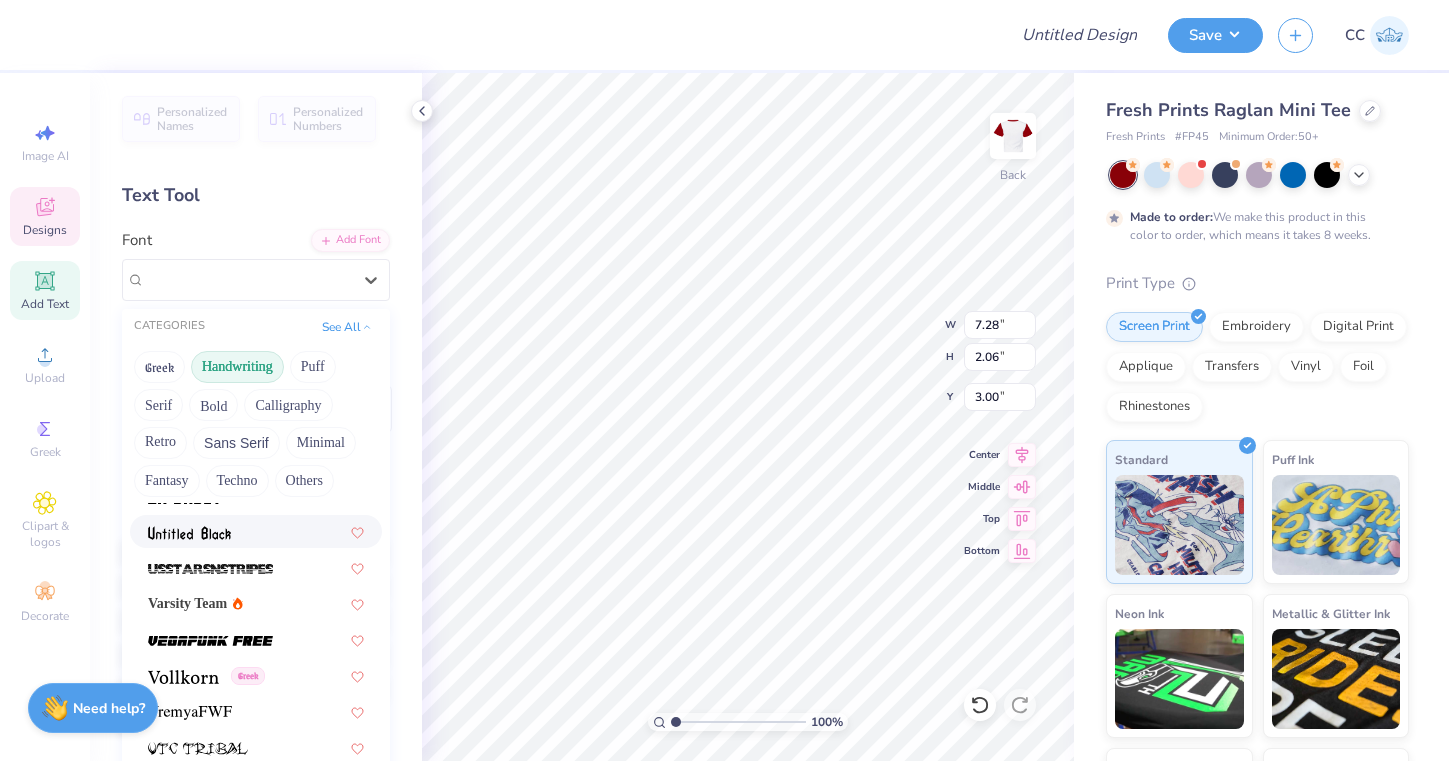 click on "Handwriting" at bounding box center [237, 367] 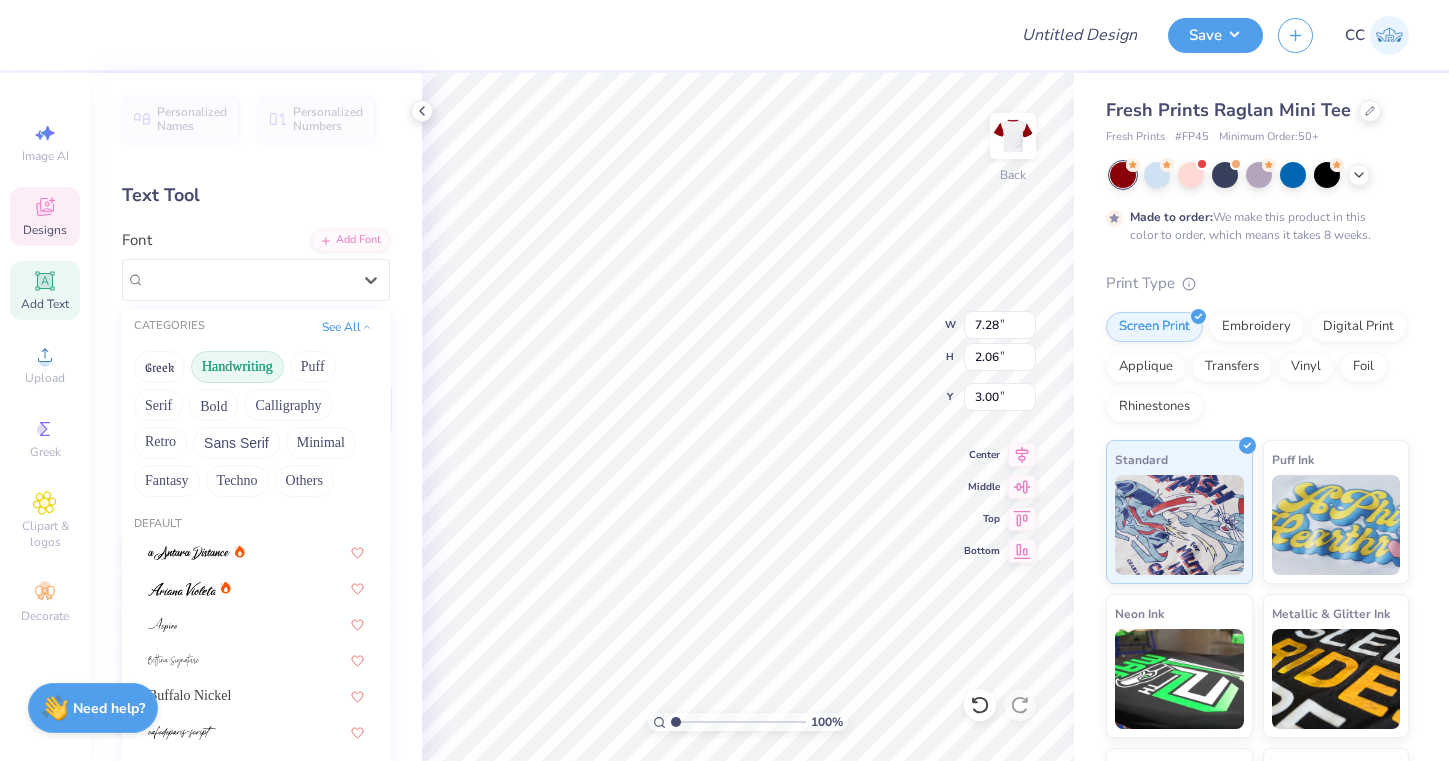 click on "Handwriting" at bounding box center [237, 367] 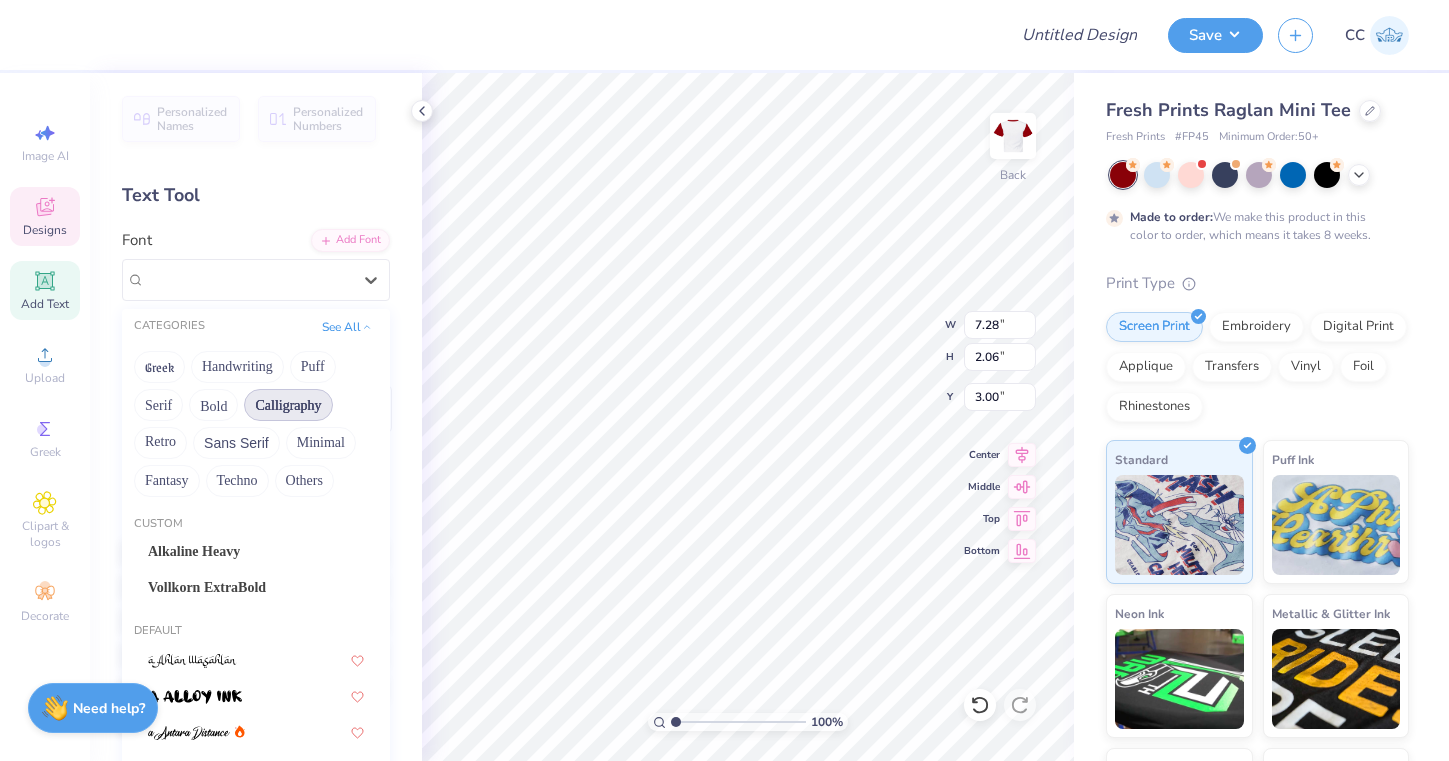click on "Calligraphy" at bounding box center (288, 405) 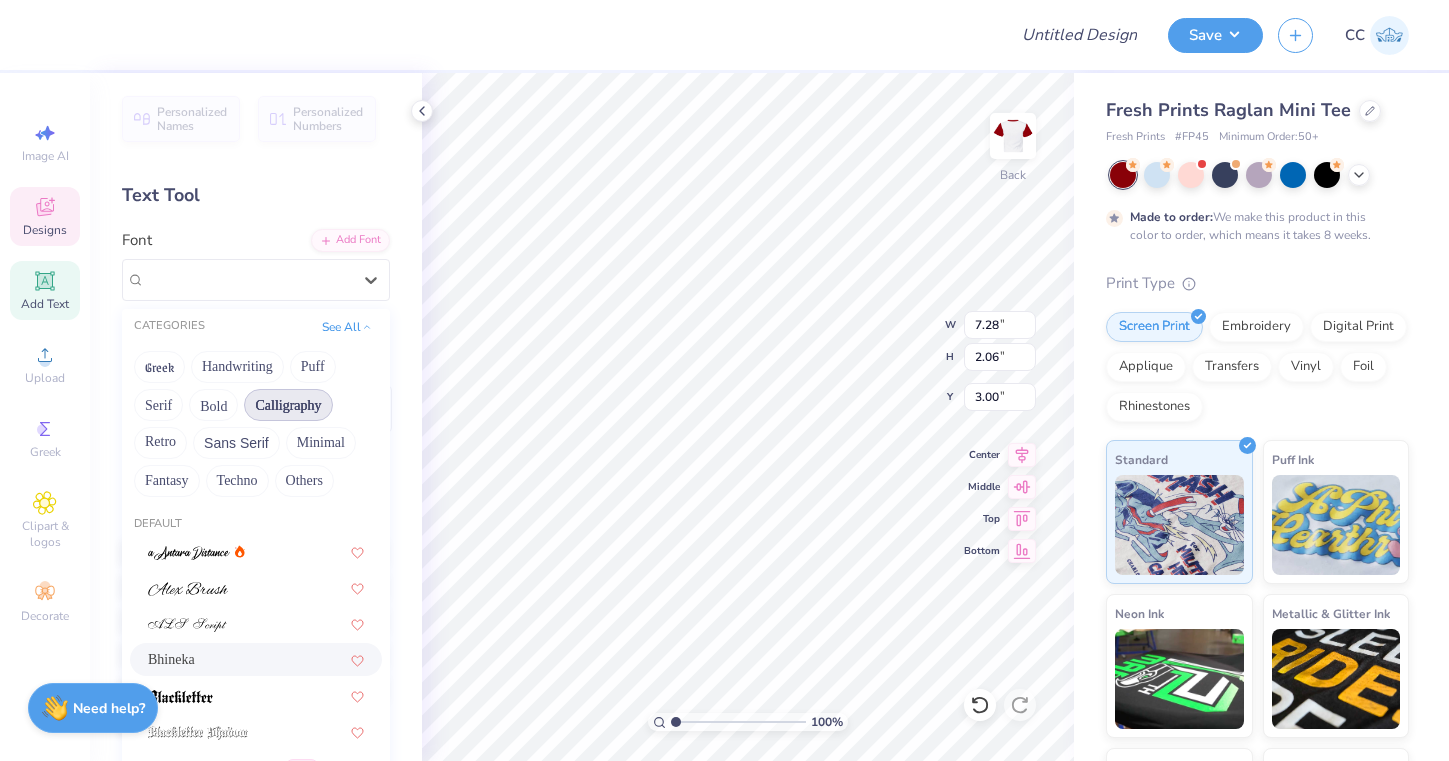 click on "Bhineka" at bounding box center [256, 659] 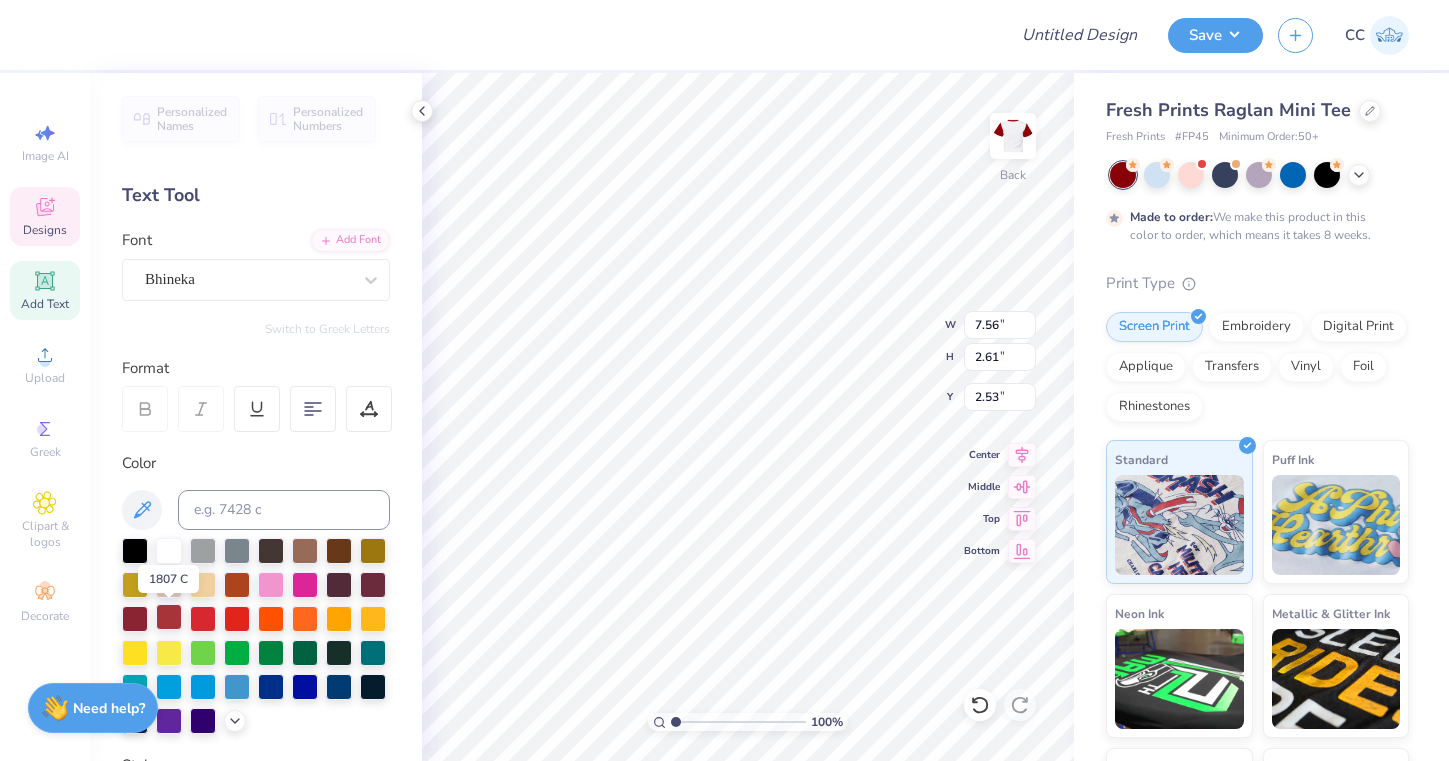 click at bounding box center [169, 617] 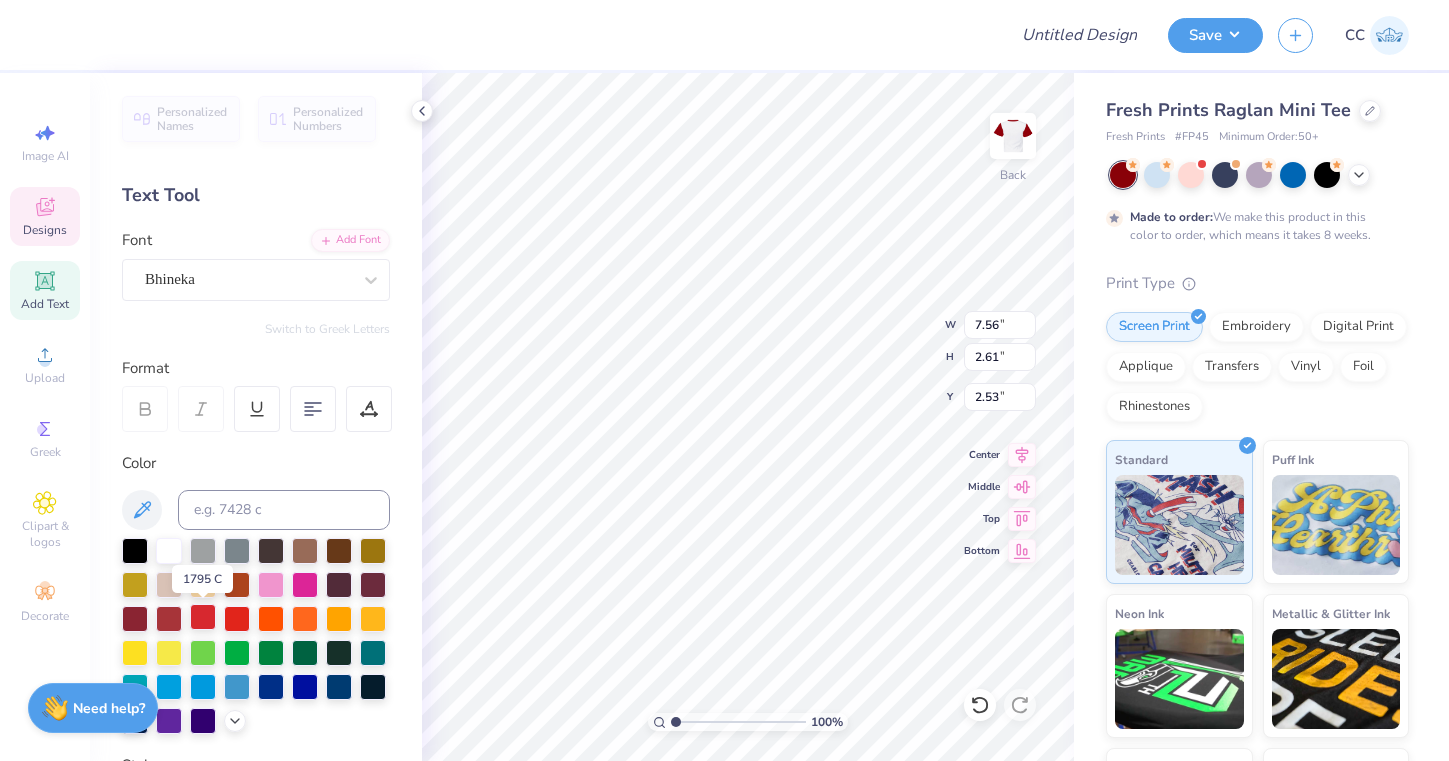 click at bounding box center [203, 617] 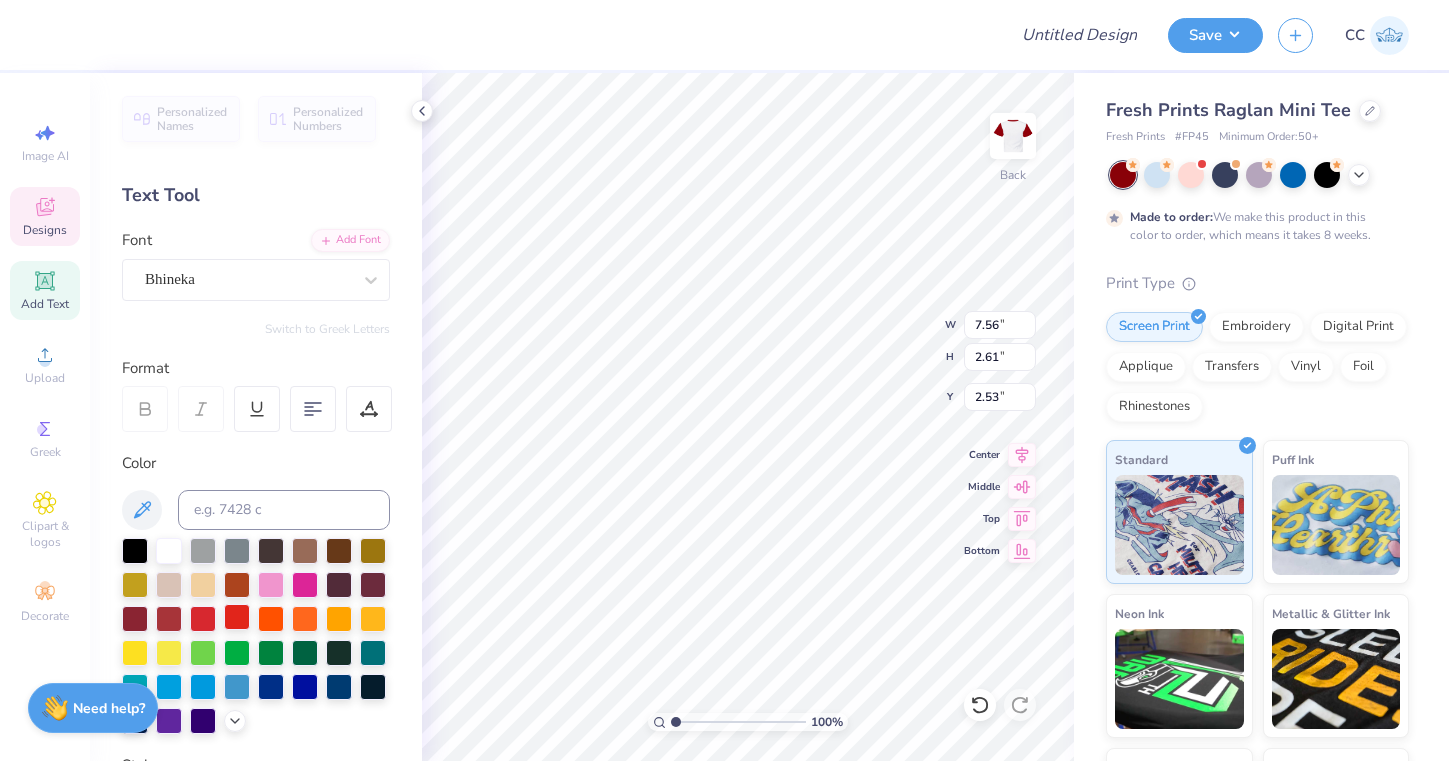 click at bounding box center [237, 617] 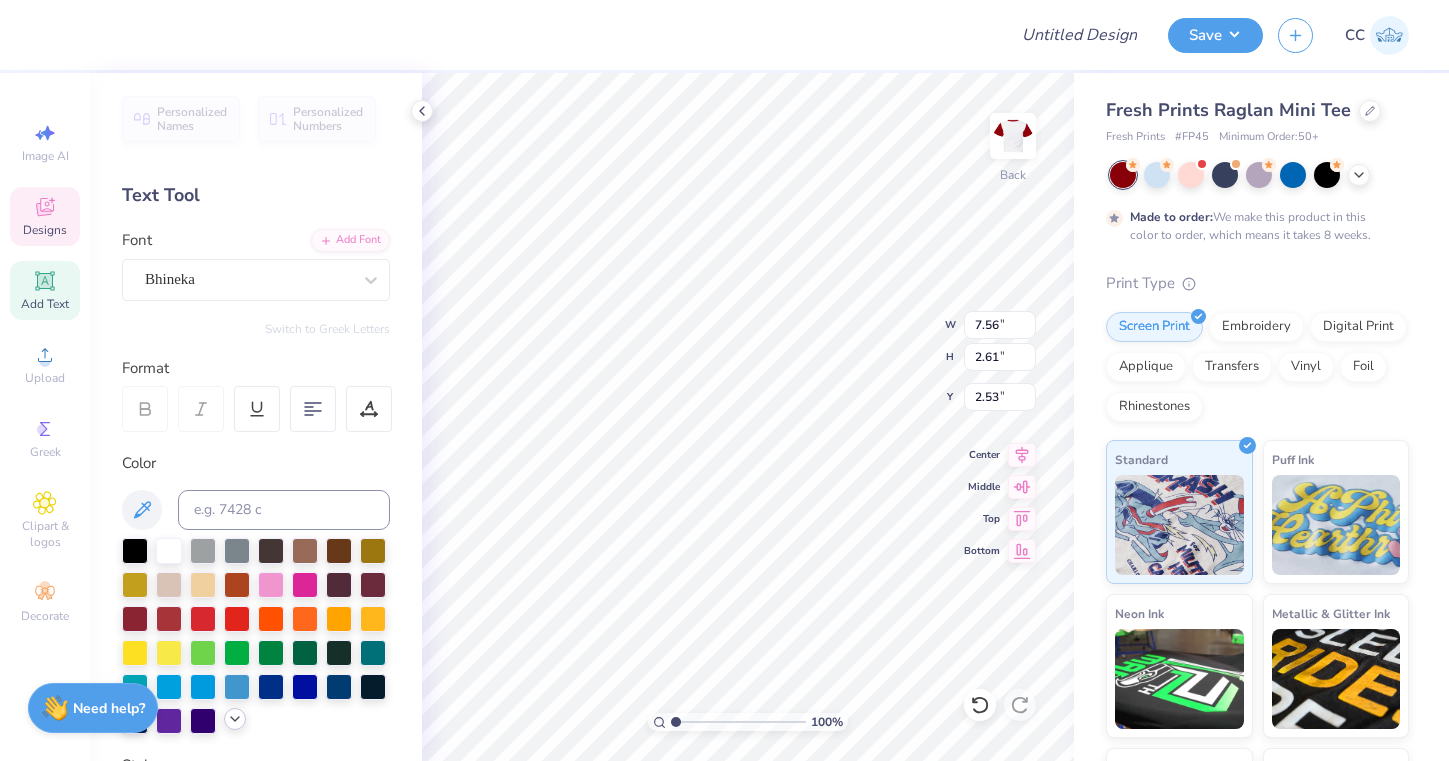 click 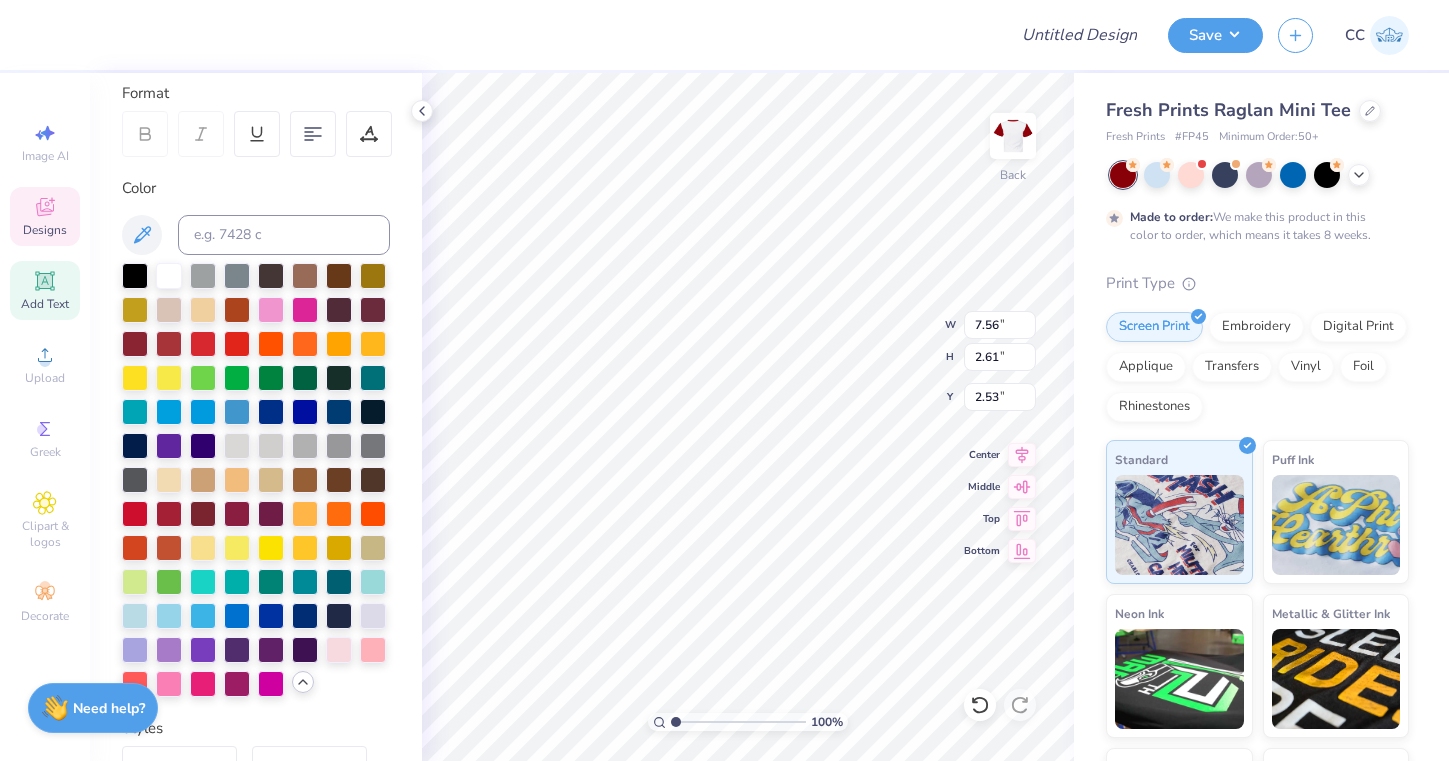 scroll, scrollTop: 284, scrollLeft: 0, axis: vertical 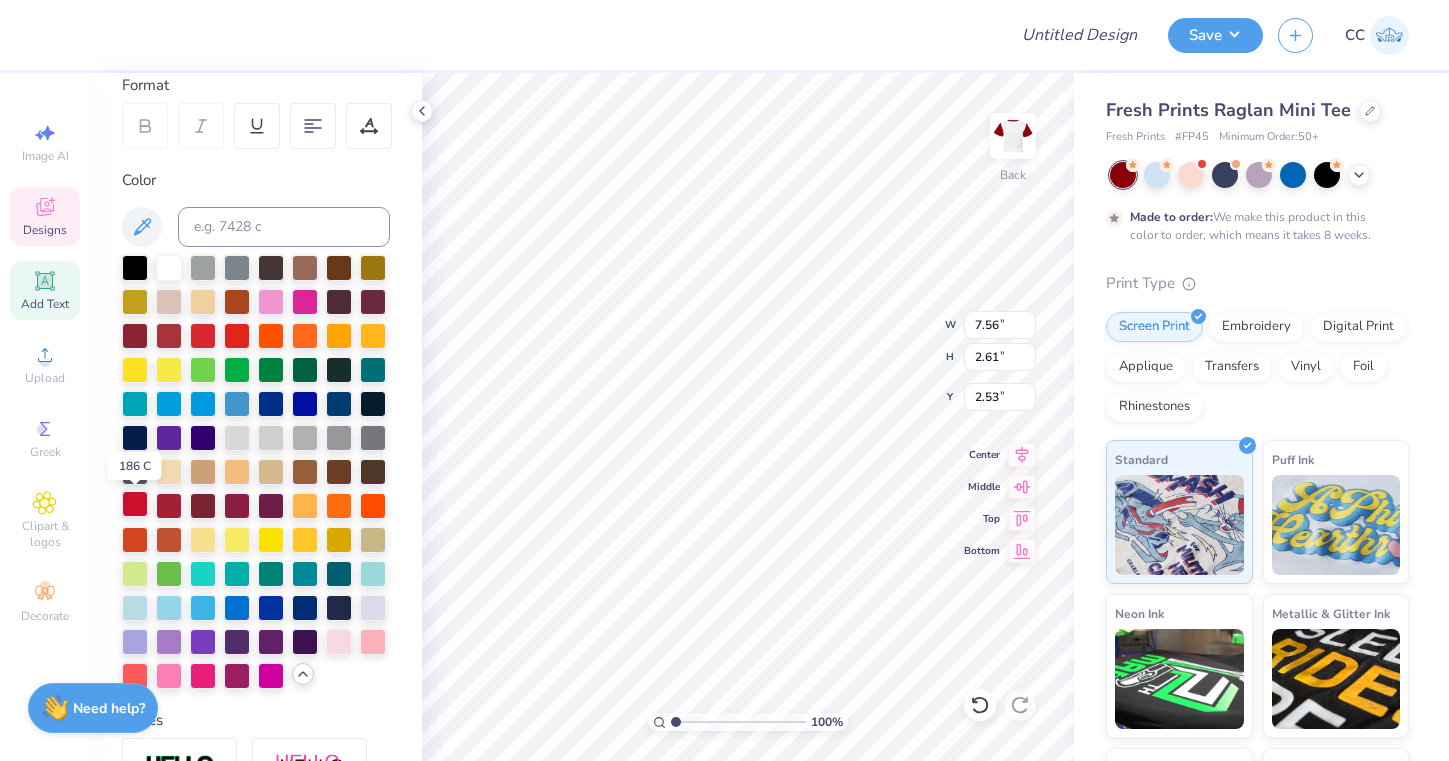 click at bounding box center [135, 504] 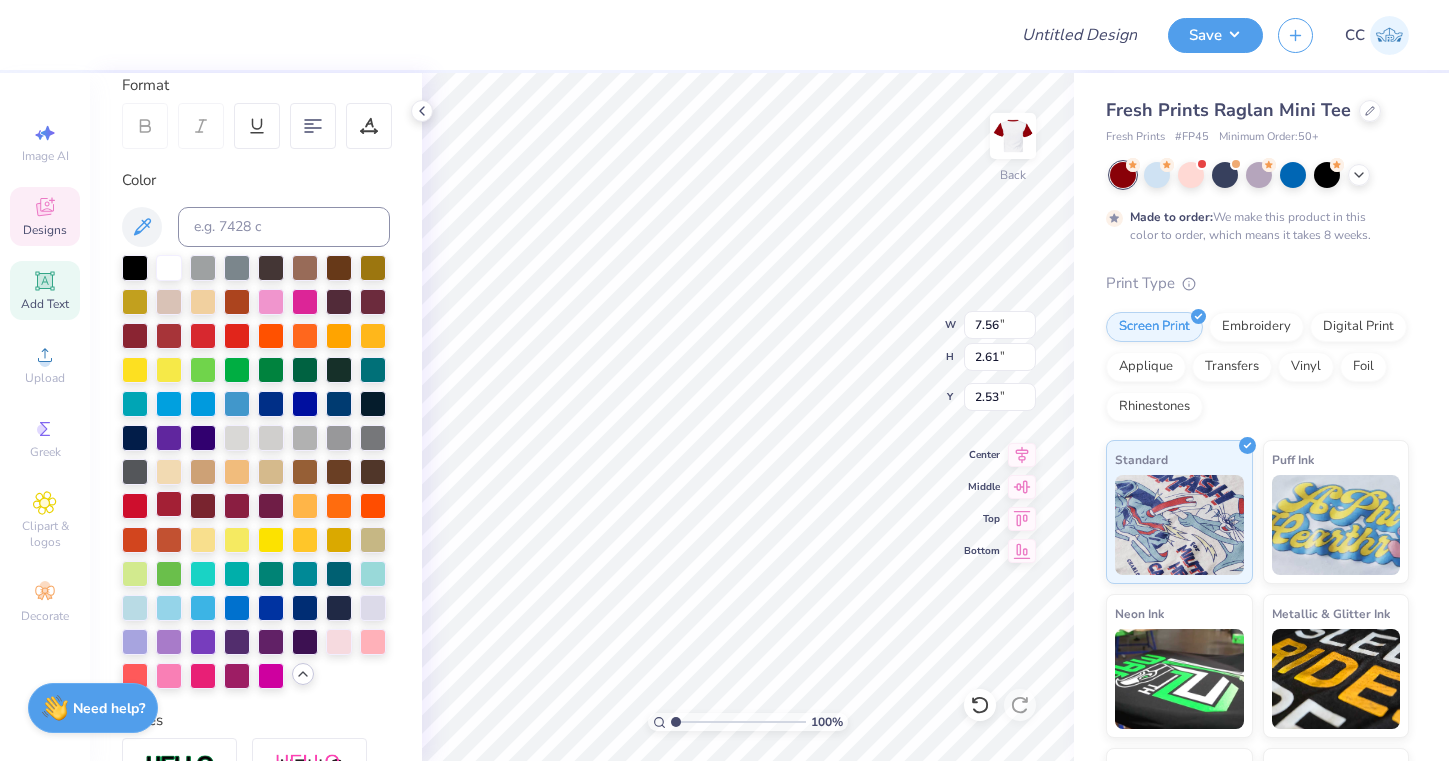 click at bounding box center [169, 504] 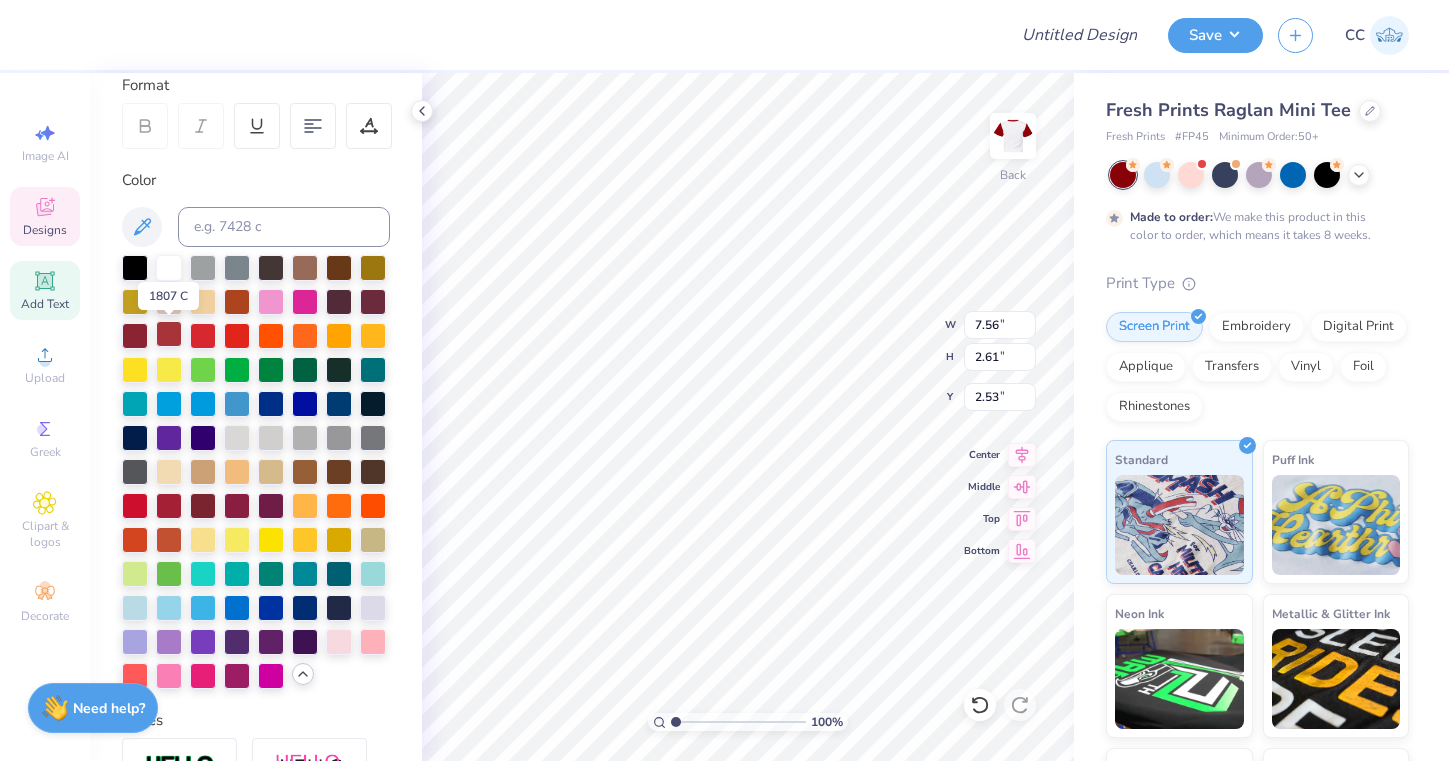 click at bounding box center [169, 334] 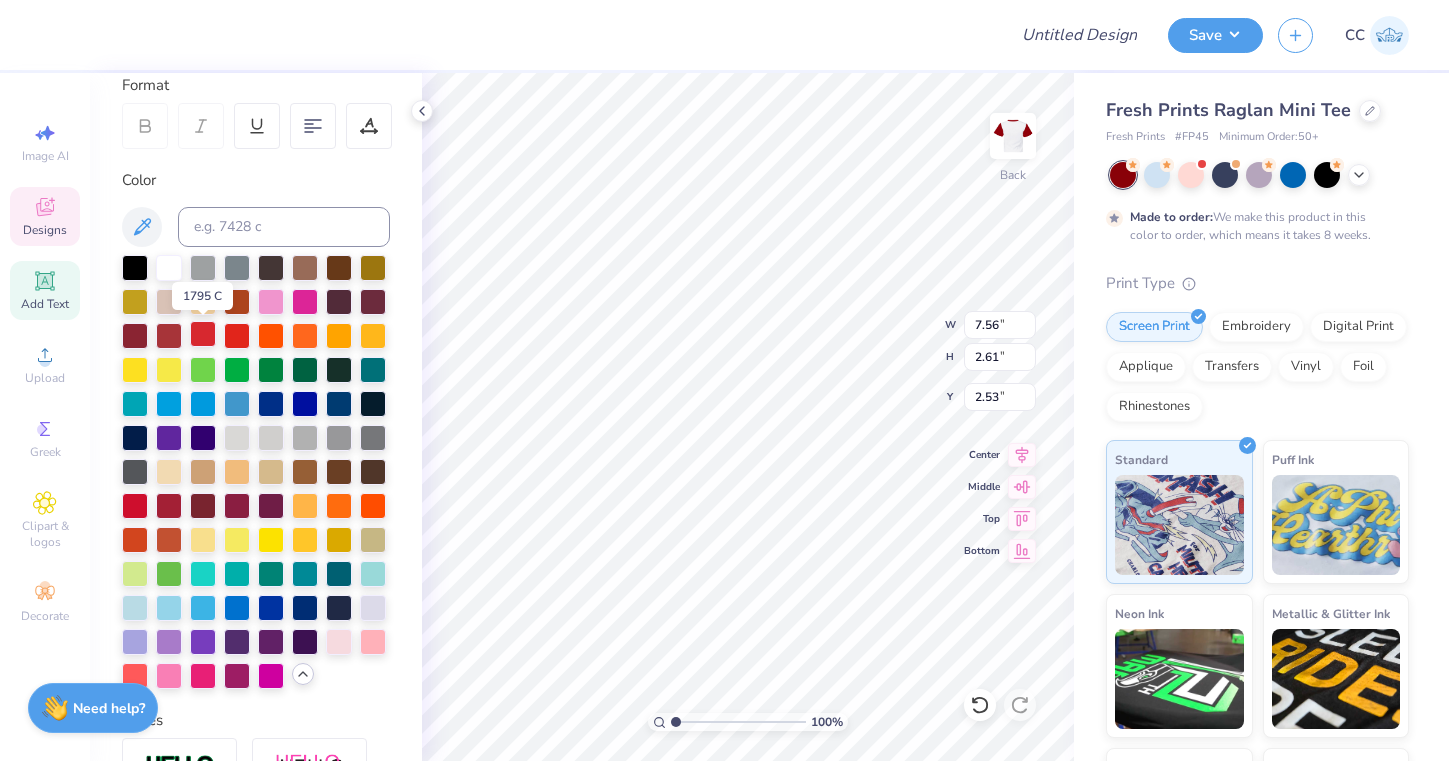click at bounding box center [203, 334] 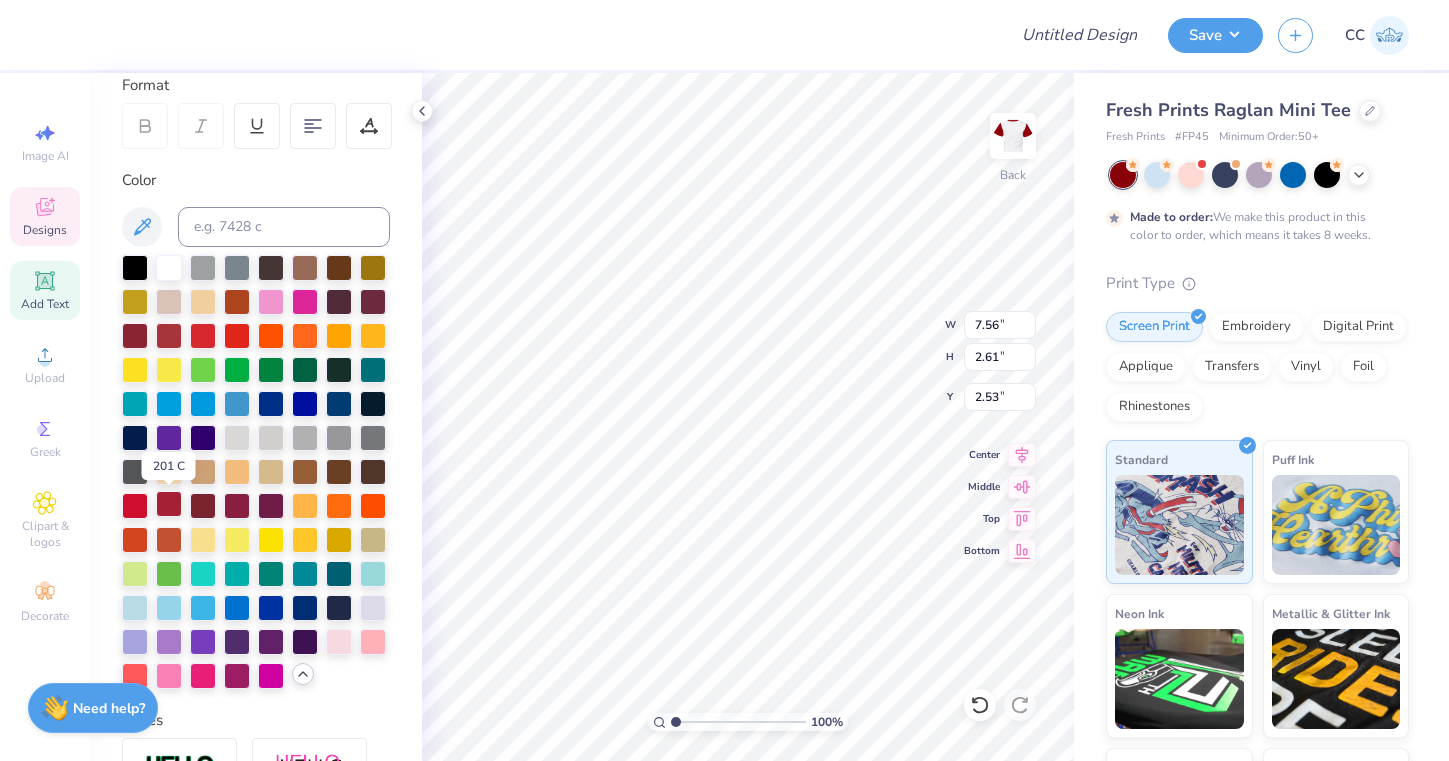 click at bounding box center (169, 504) 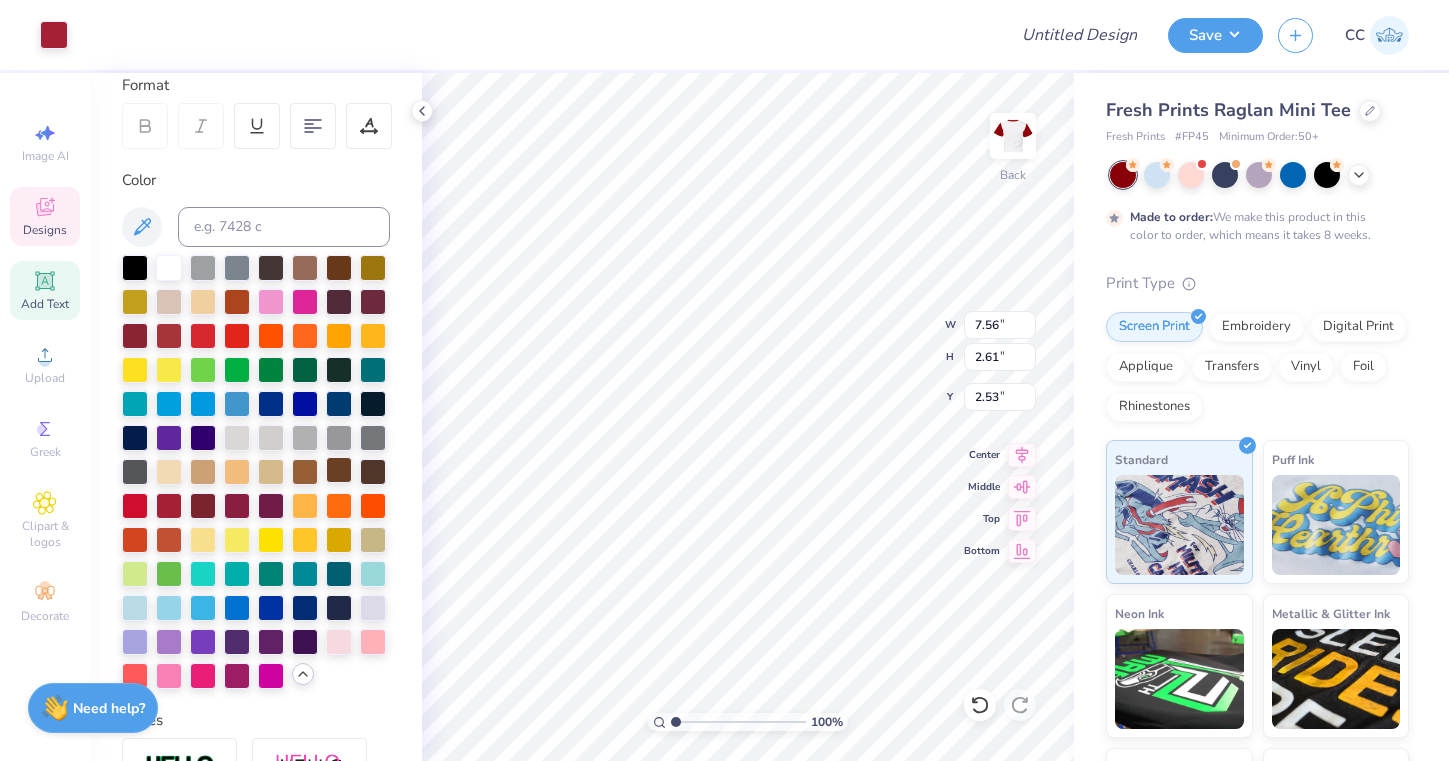 type on "2.57" 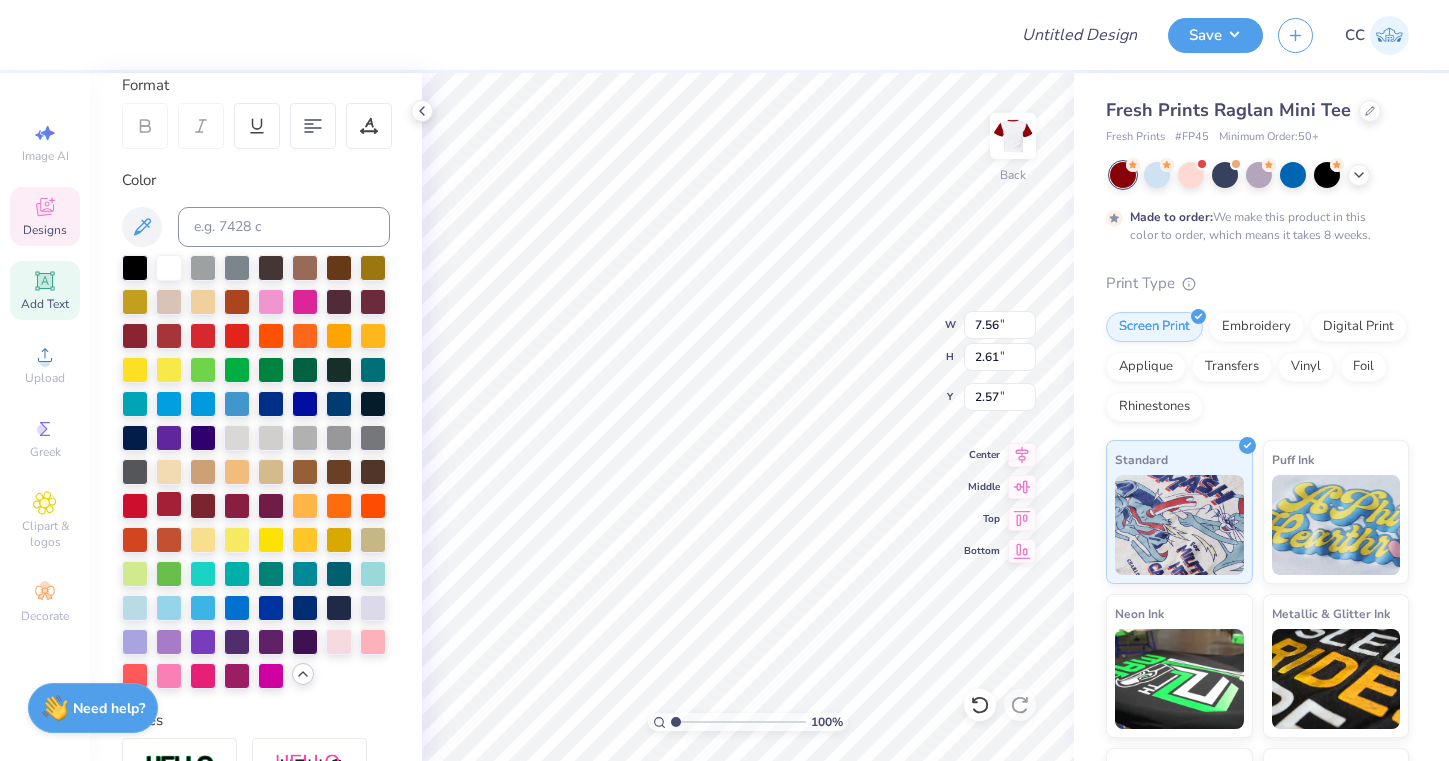 click at bounding box center (169, 504) 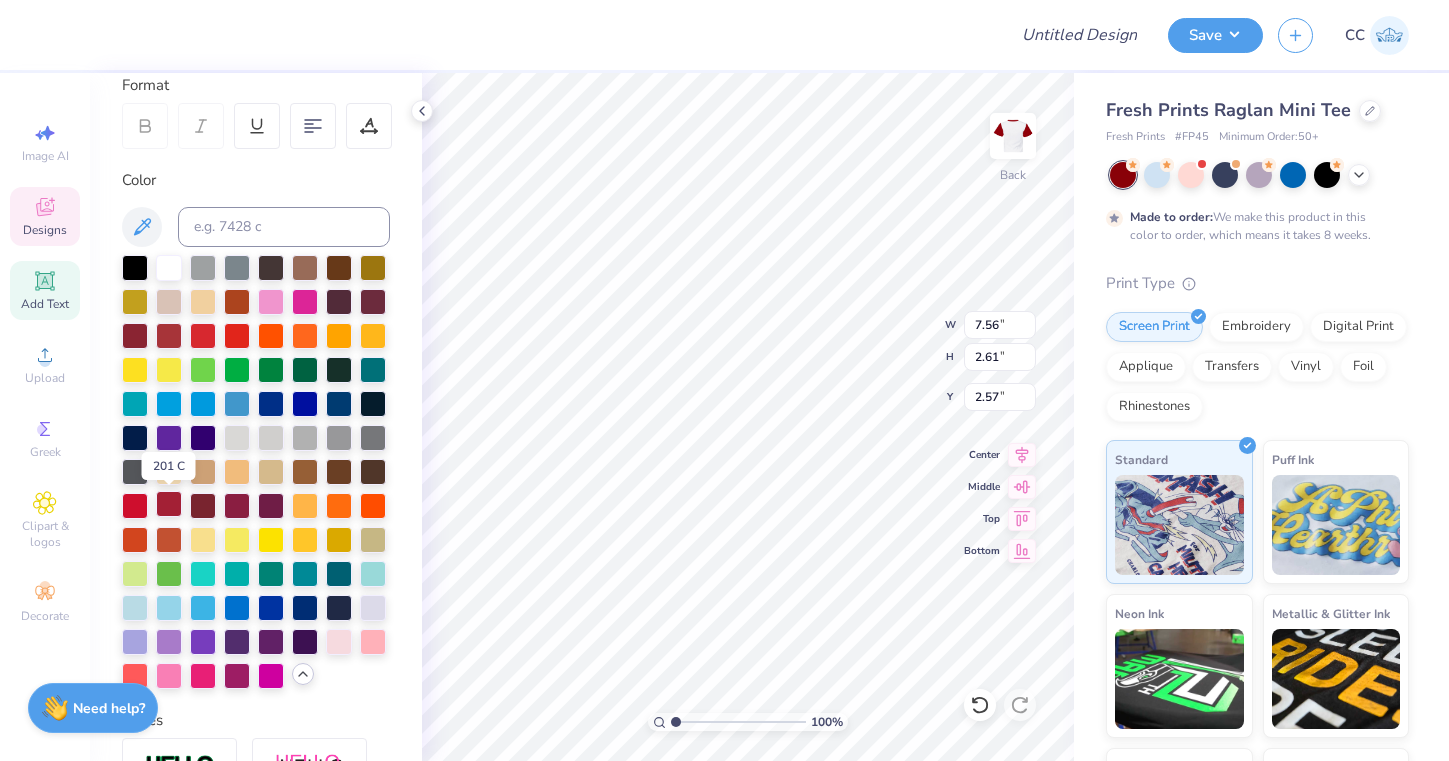 click at bounding box center [169, 504] 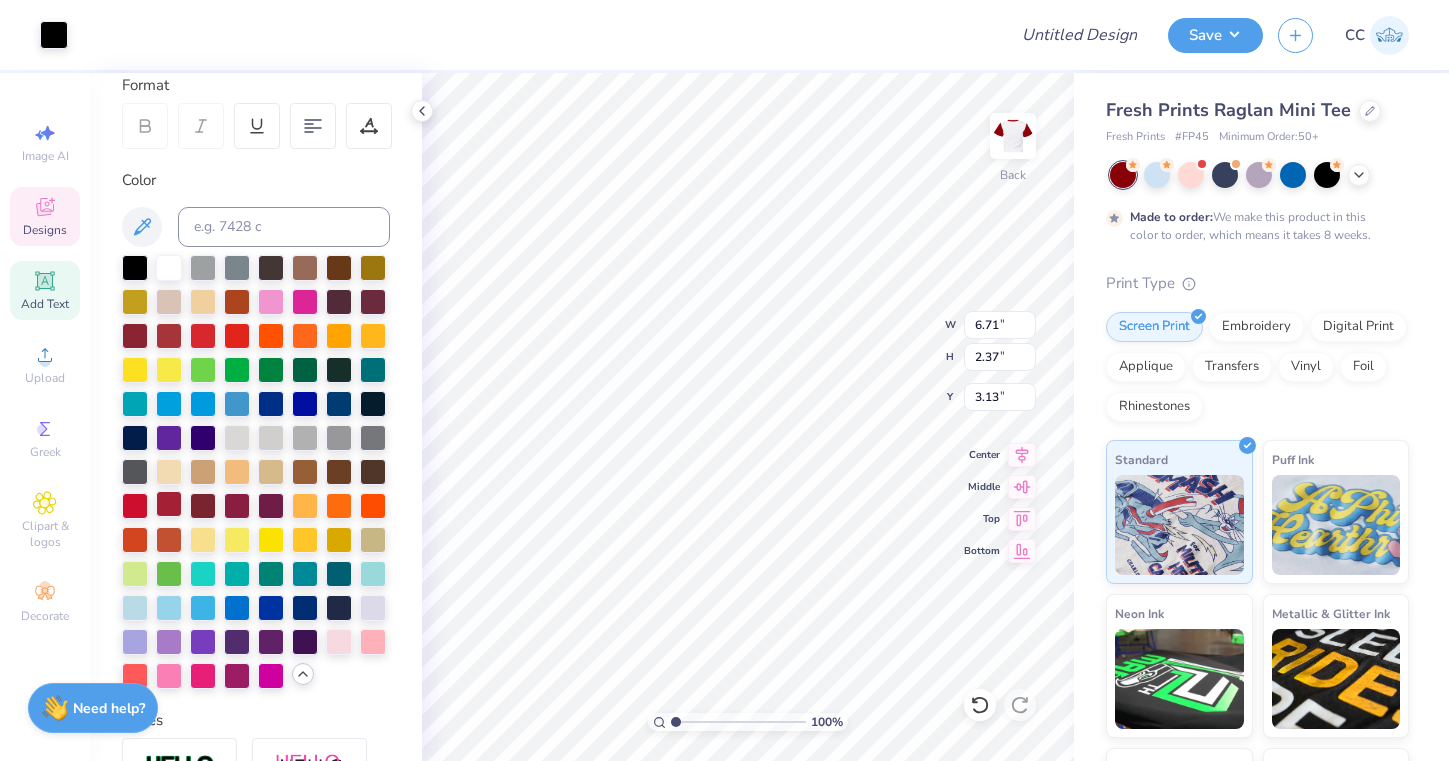 click at bounding box center [169, 504] 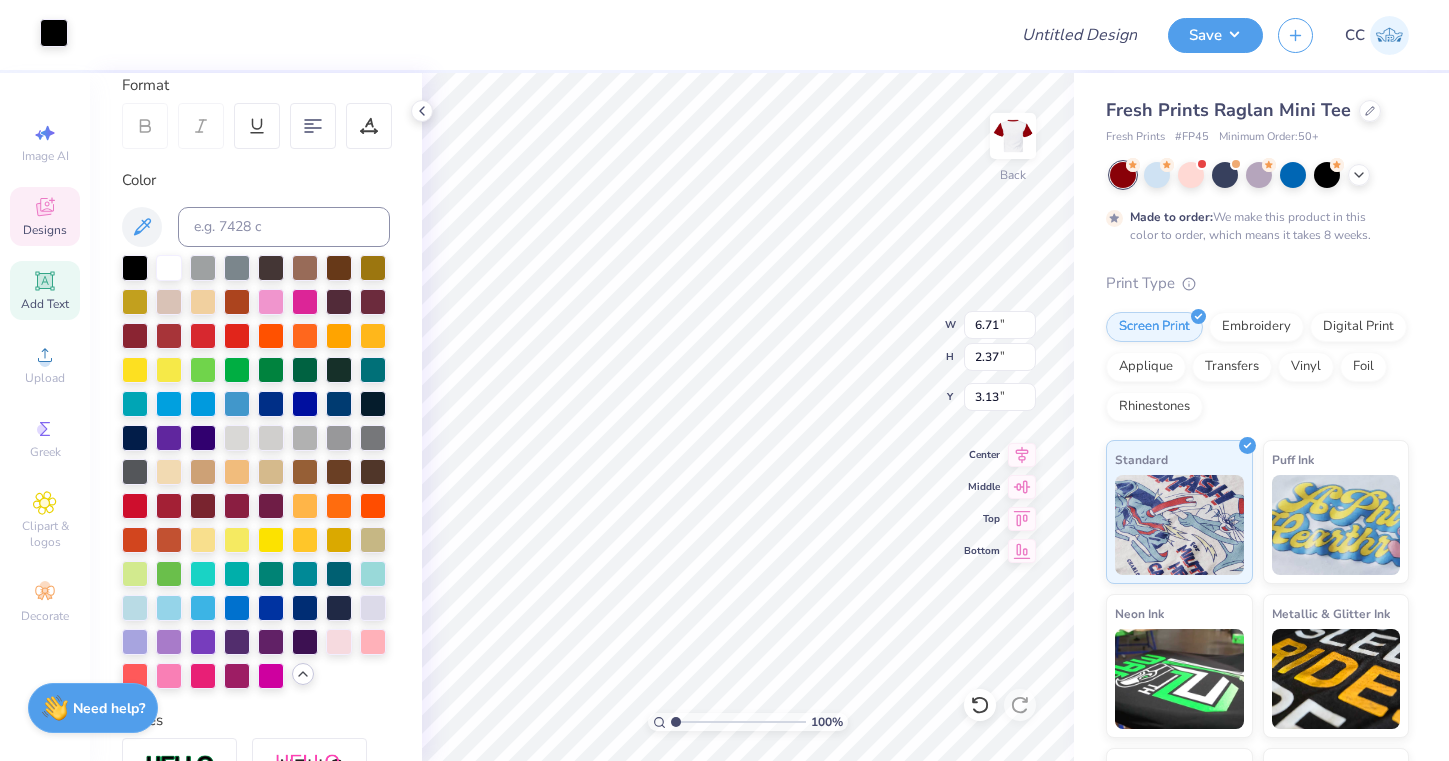 click at bounding box center (54, 33) 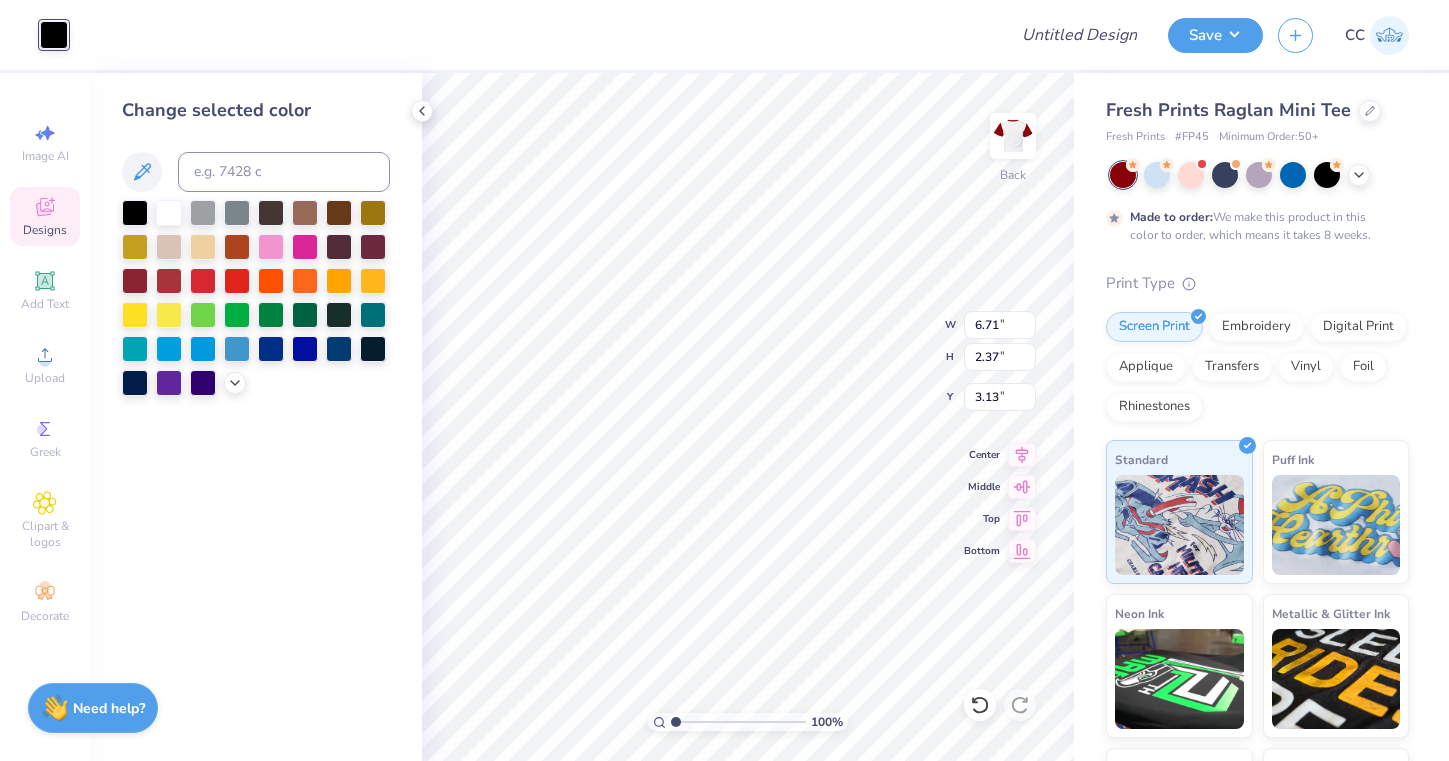 click at bounding box center (256, 298) 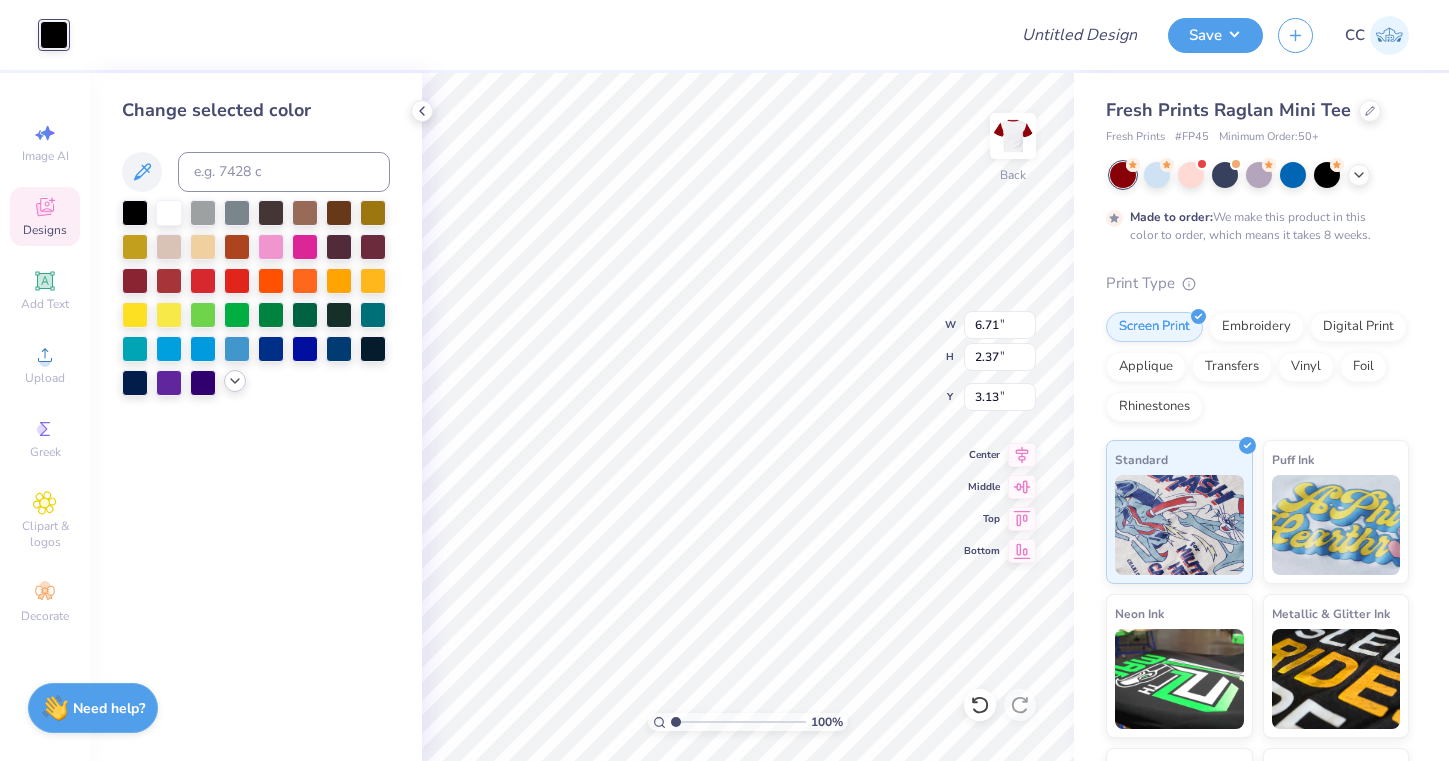click 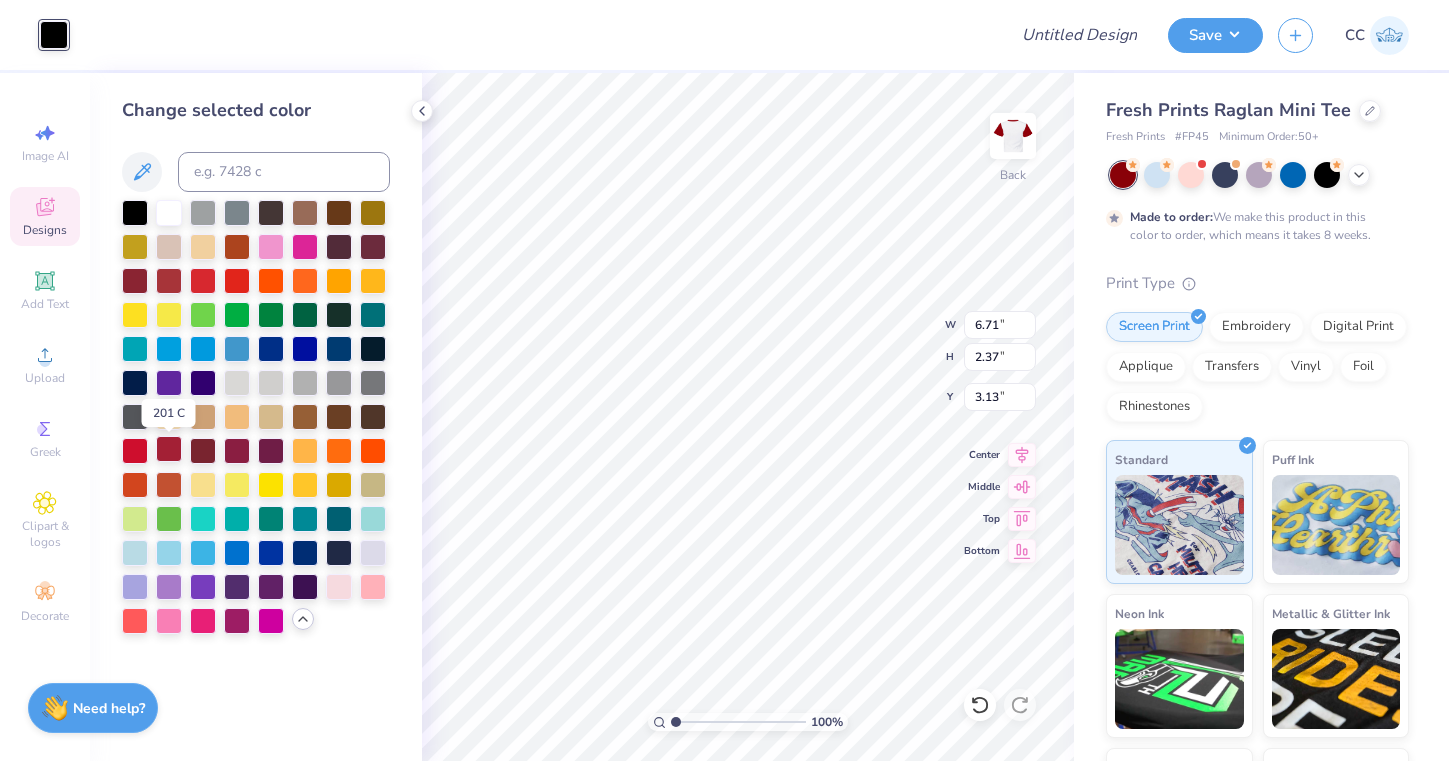 click at bounding box center [169, 449] 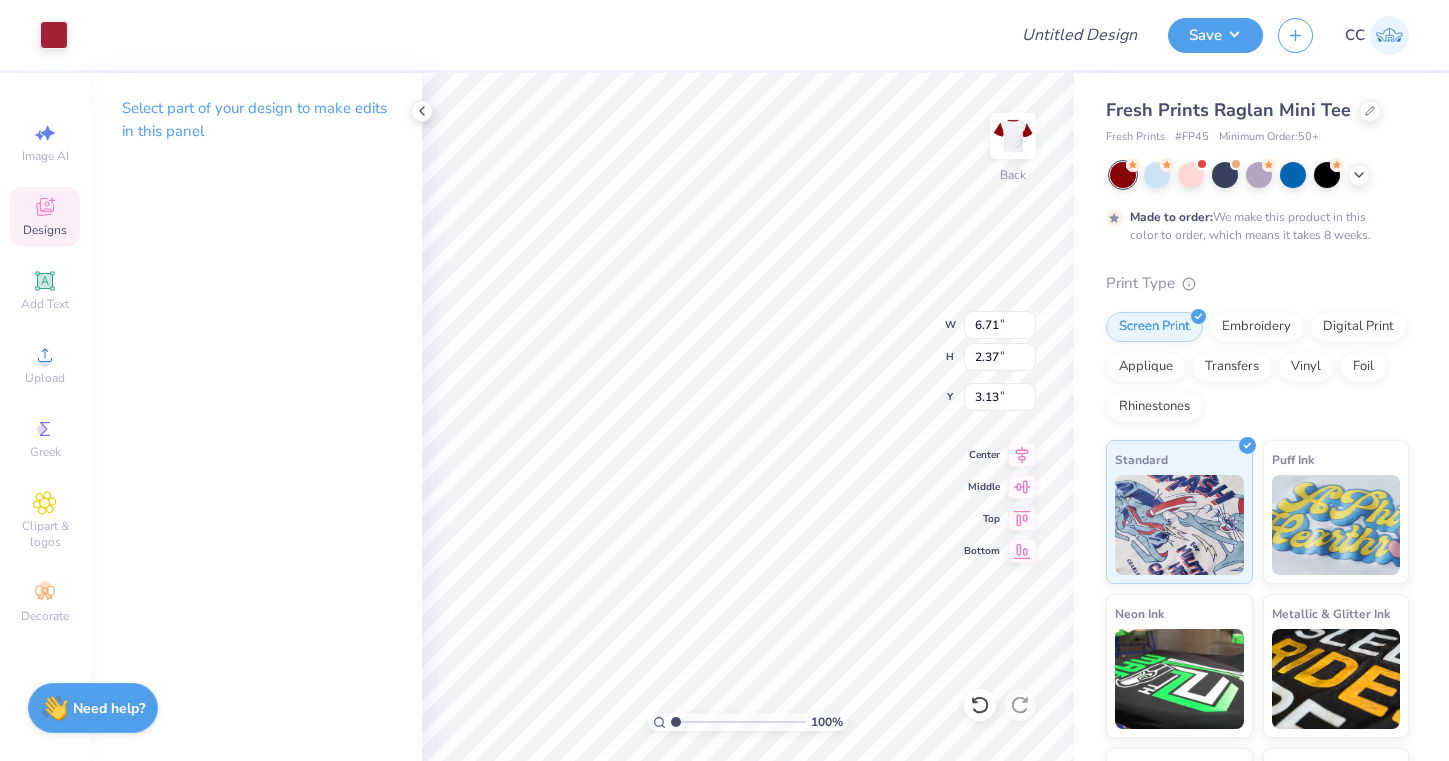 type on "7.75" 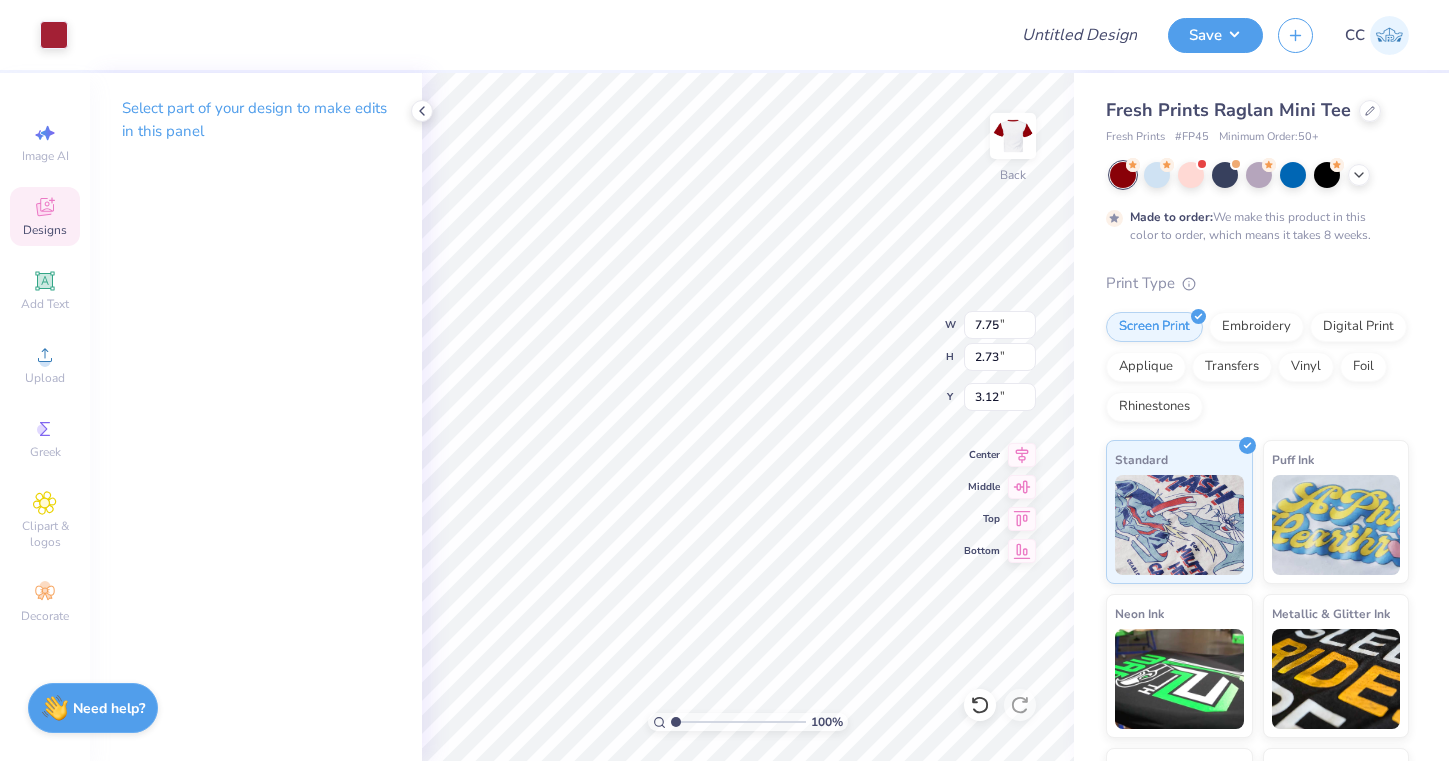 type on "3.00" 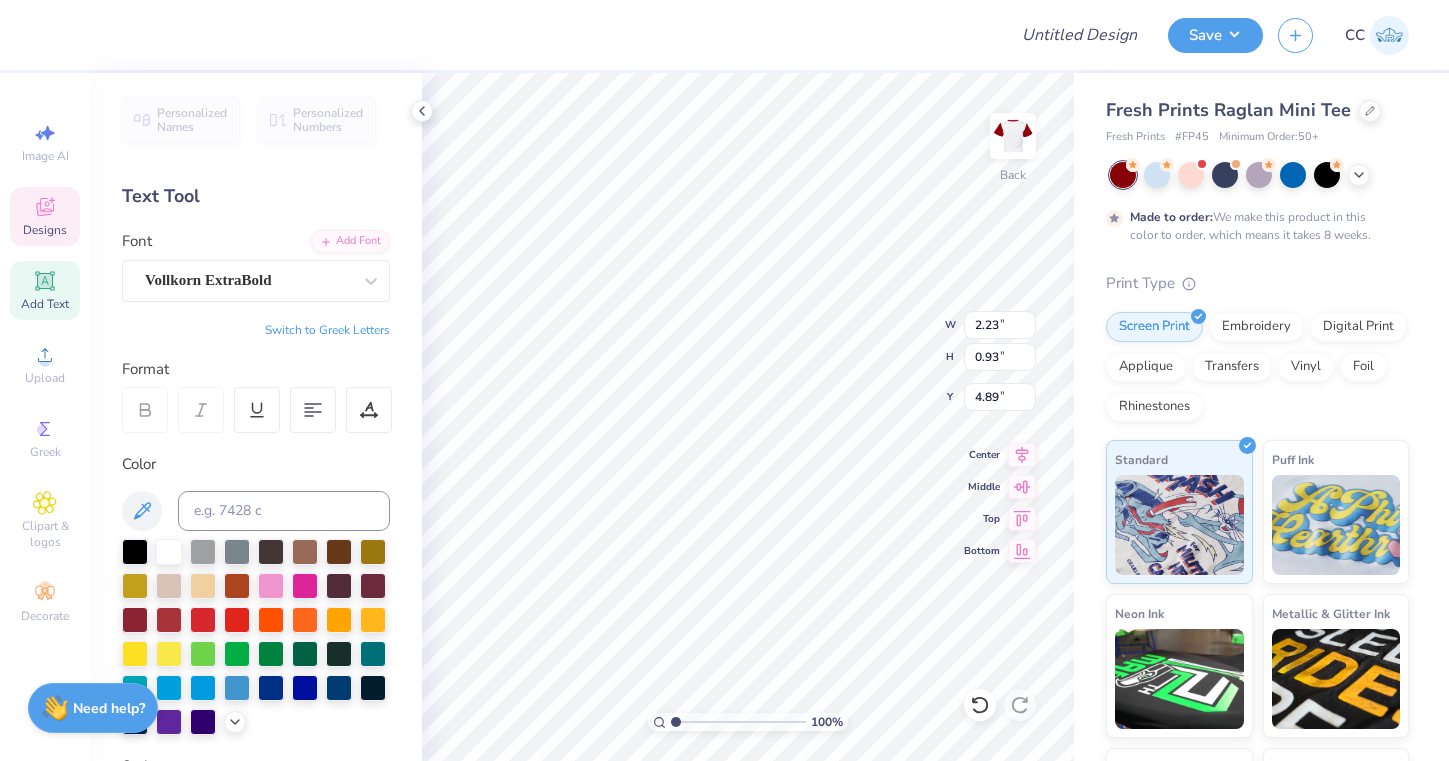 type on "'25" 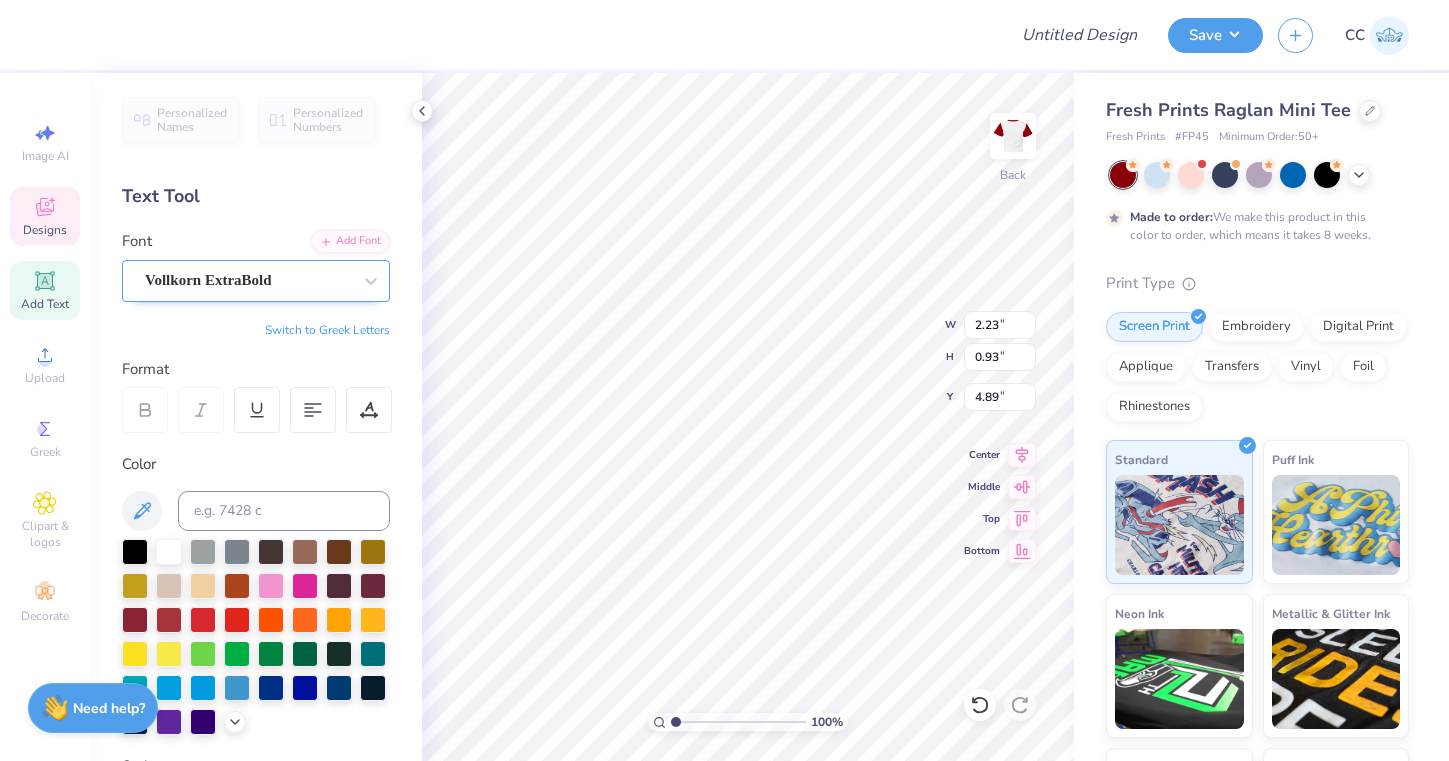 click at bounding box center [248, 280] 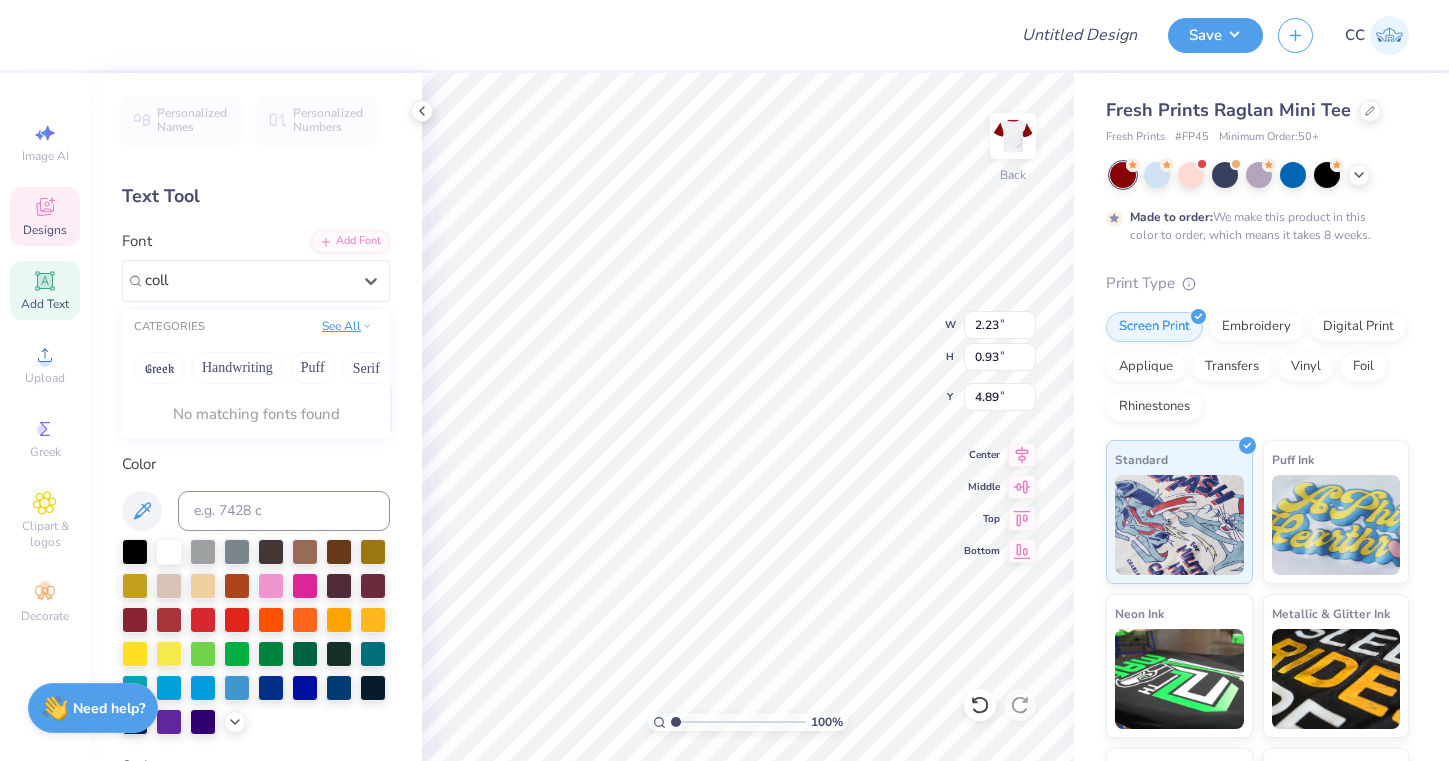 click on "See All" at bounding box center [347, 326] 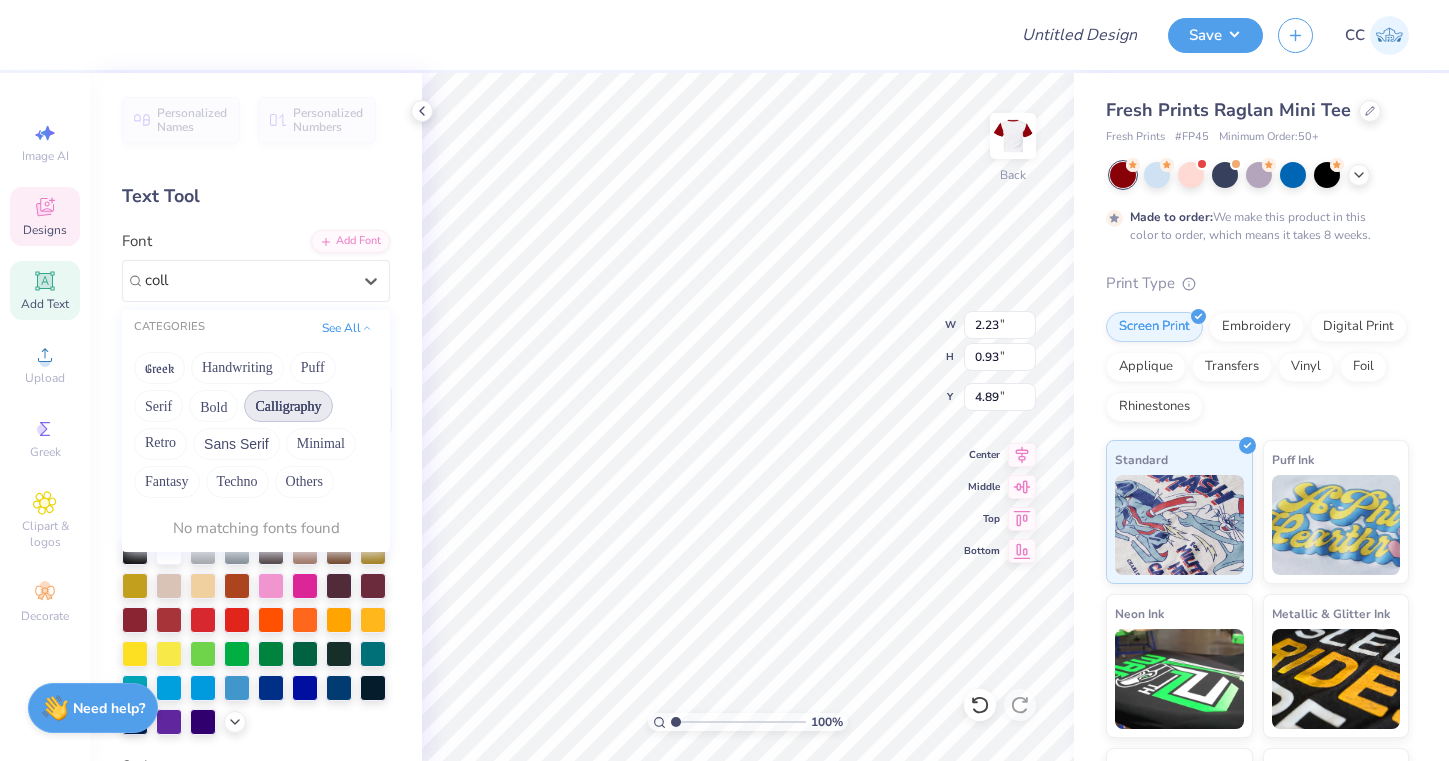 click on "Calligraphy" at bounding box center (288, 406) 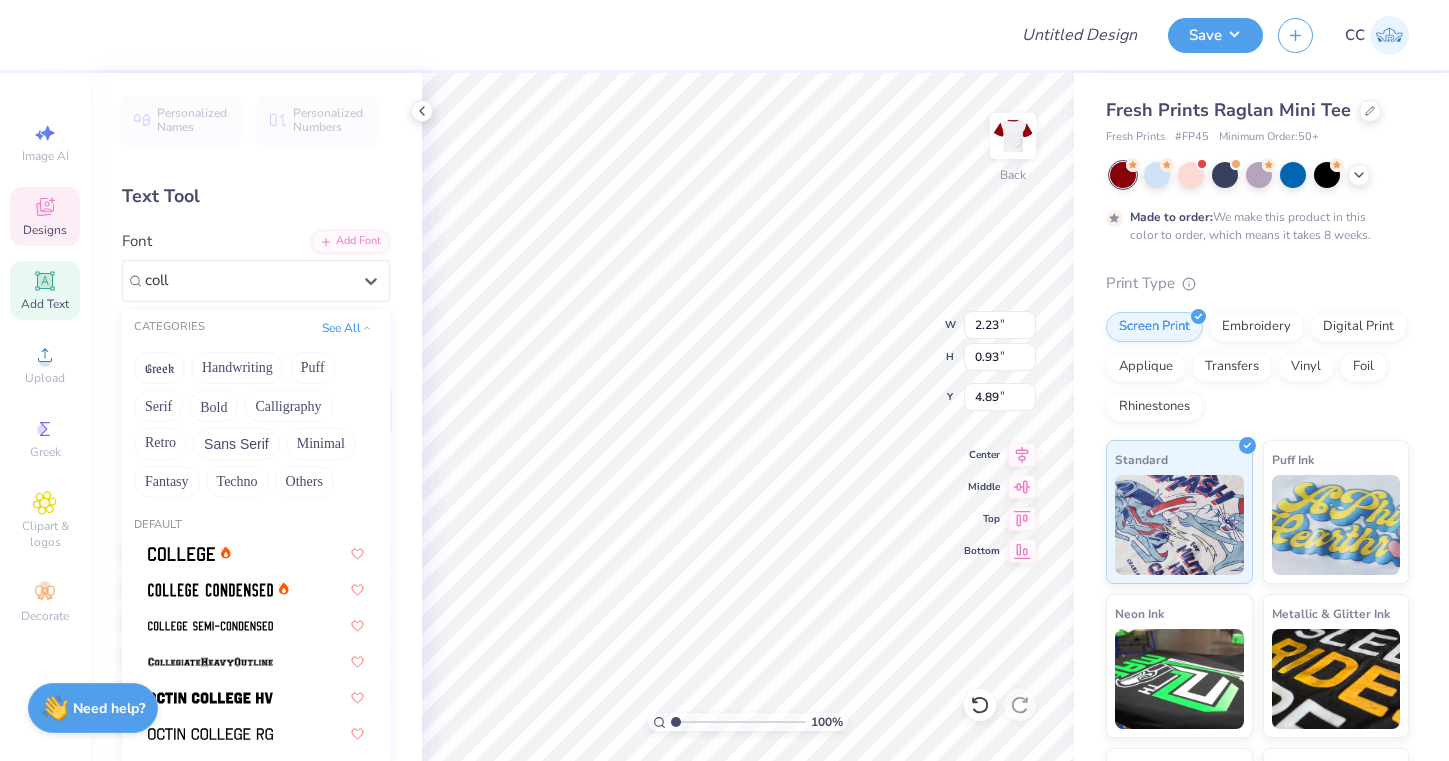 click on "CATEGORIES See All" at bounding box center (256, 328) 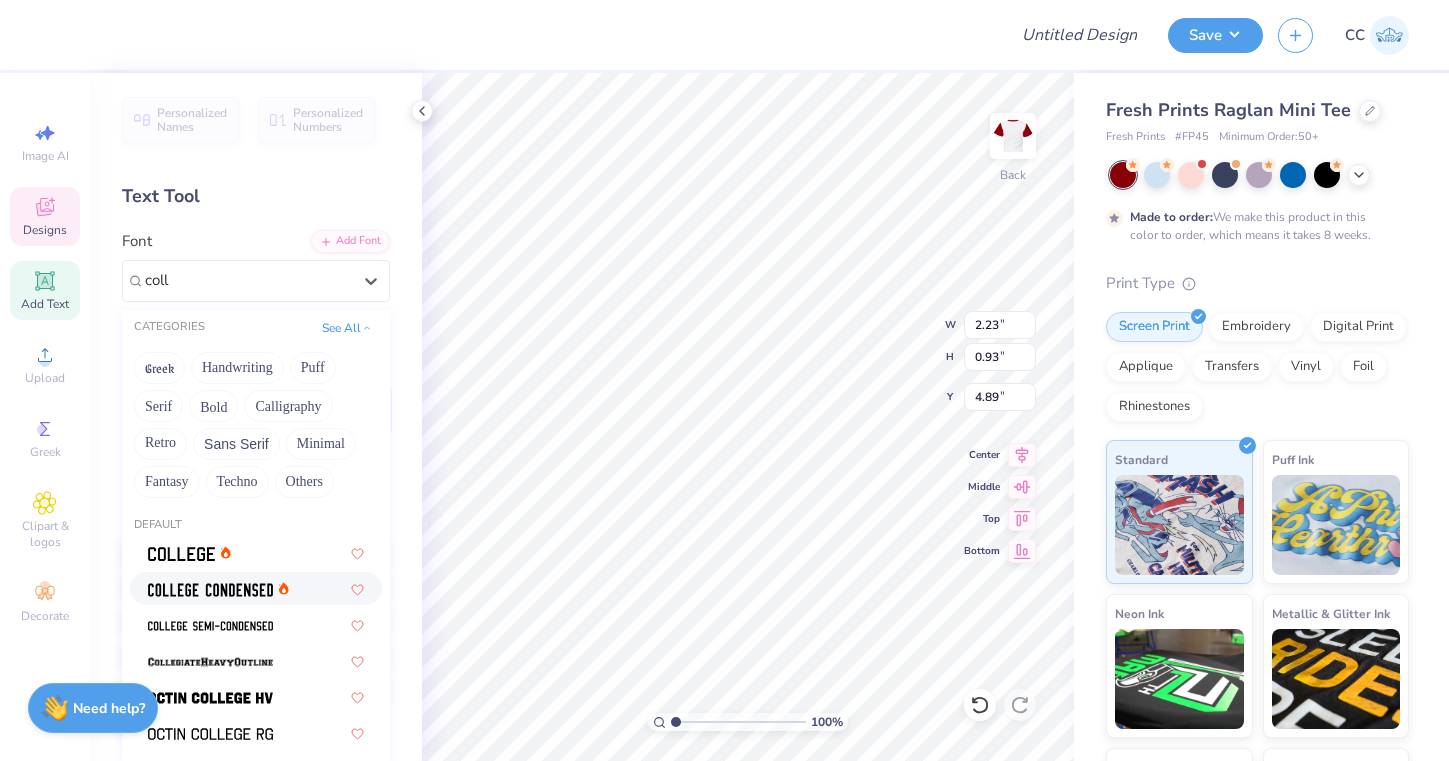 click at bounding box center (210, 590) 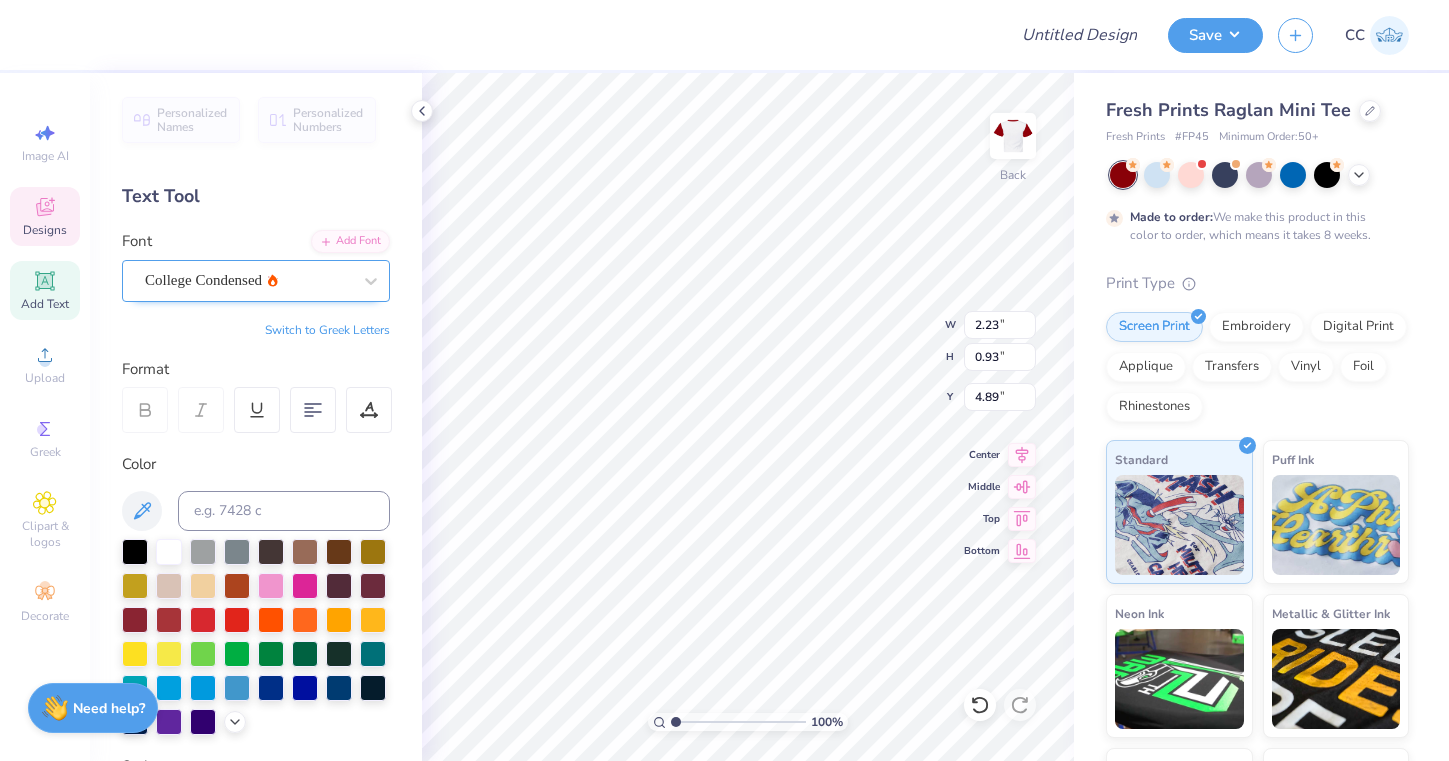 click on "College Condensed" at bounding box center (203, 280) 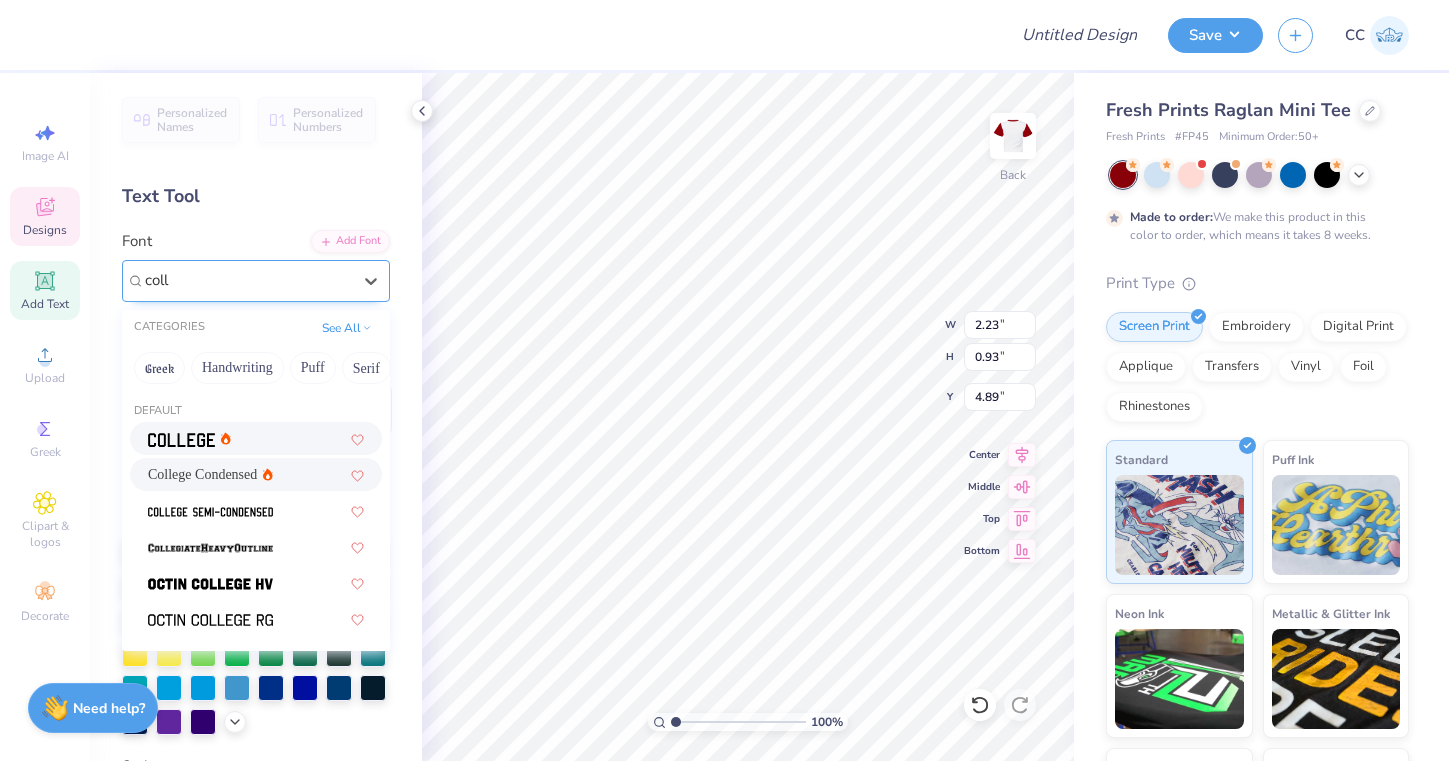click at bounding box center (181, 440) 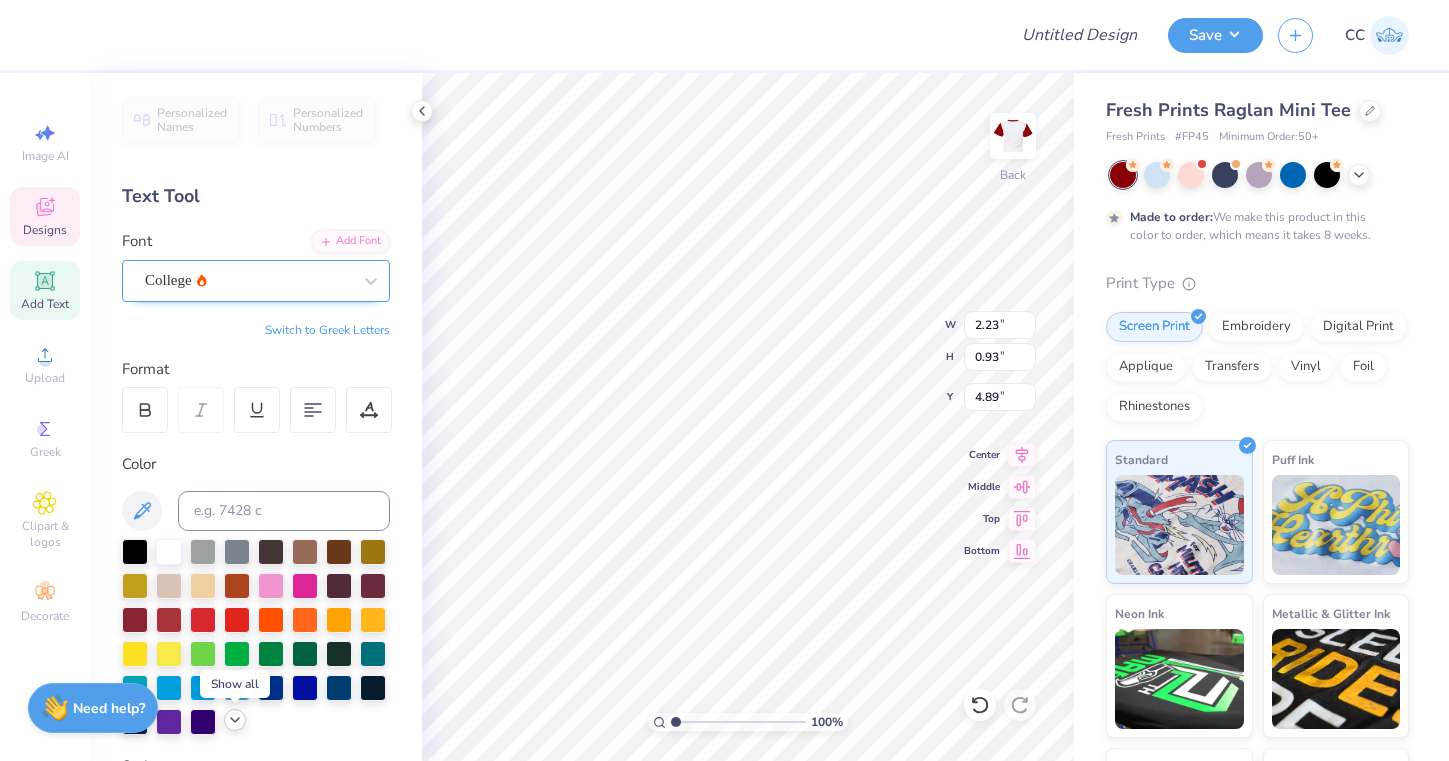 click 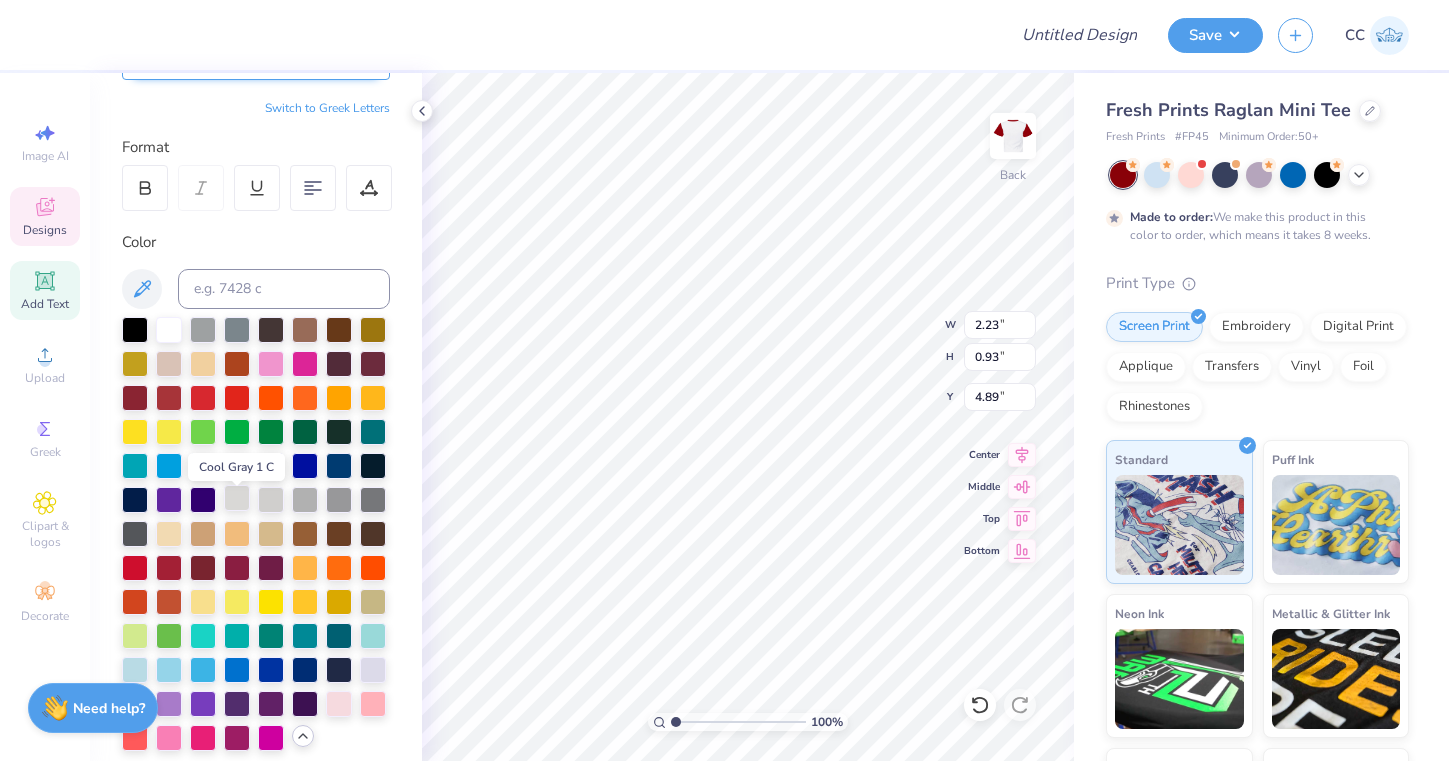 scroll, scrollTop: 225, scrollLeft: 0, axis: vertical 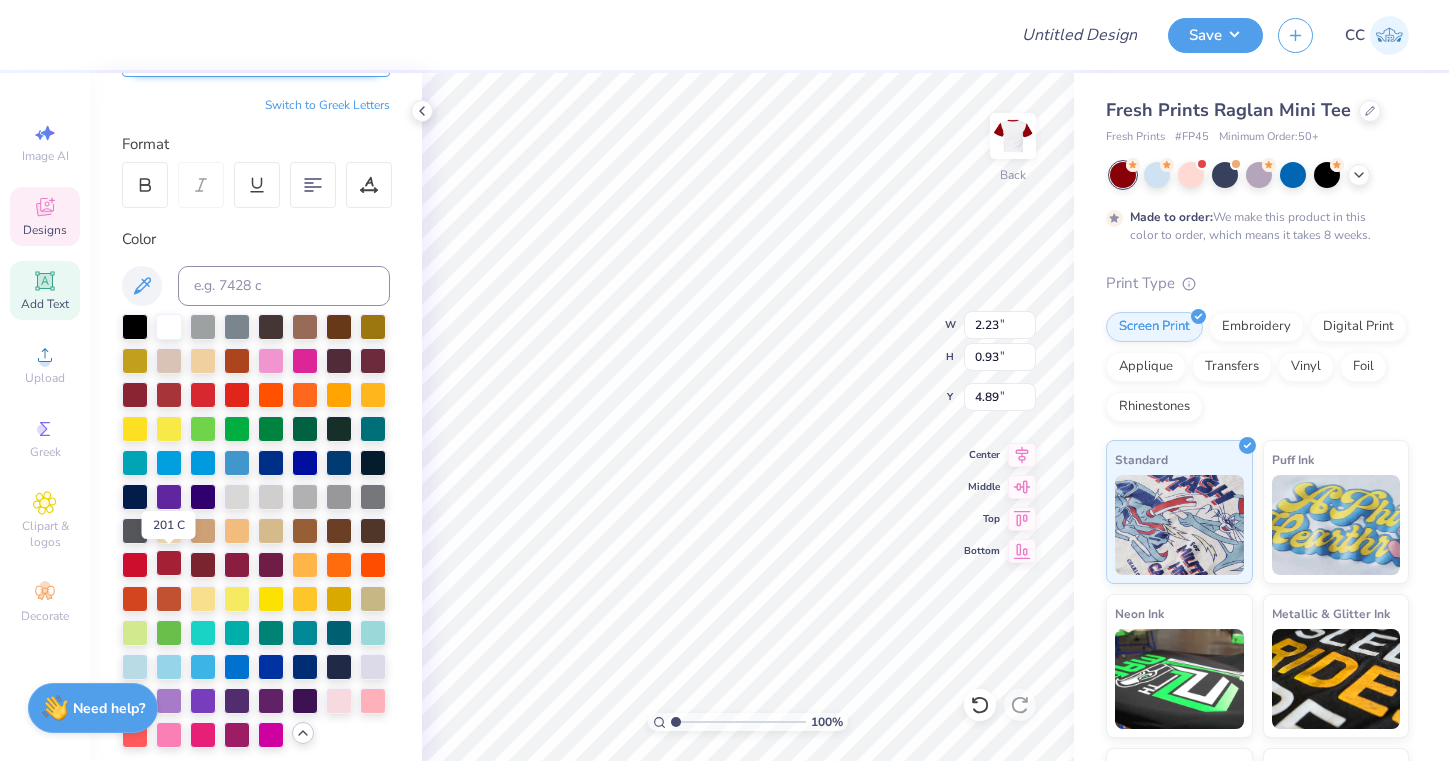click at bounding box center (169, 563) 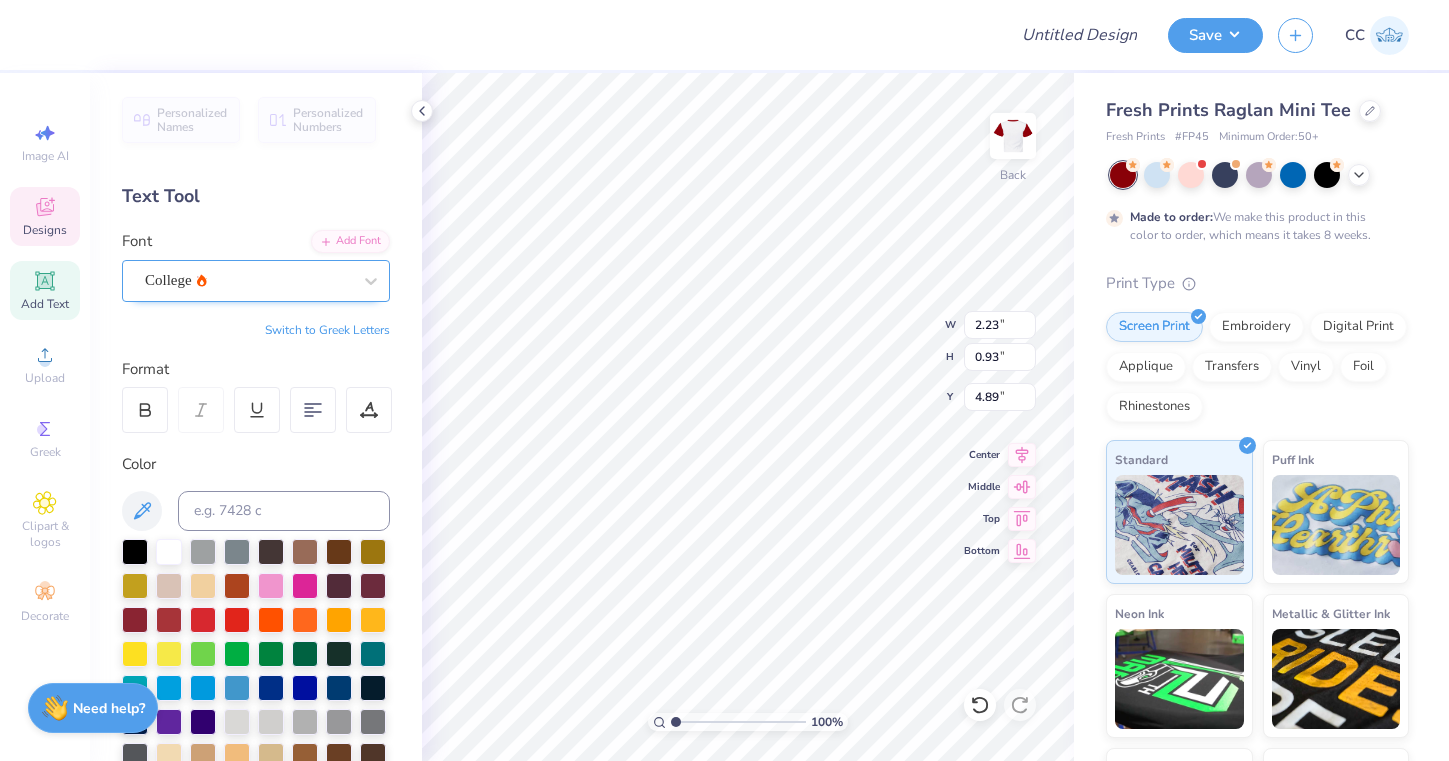 scroll, scrollTop: -1, scrollLeft: 0, axis: vertical 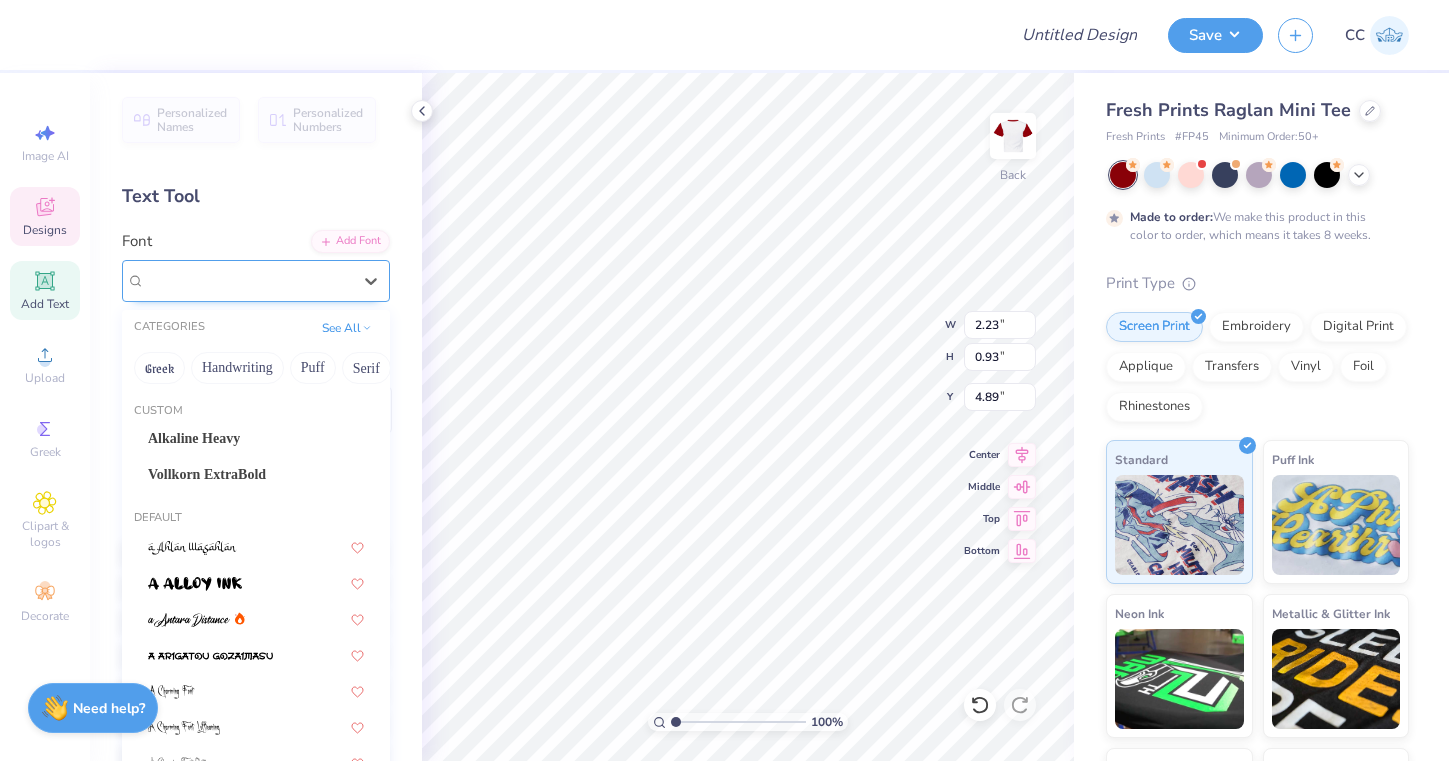 click on "College" at bounding box center (248, 280) 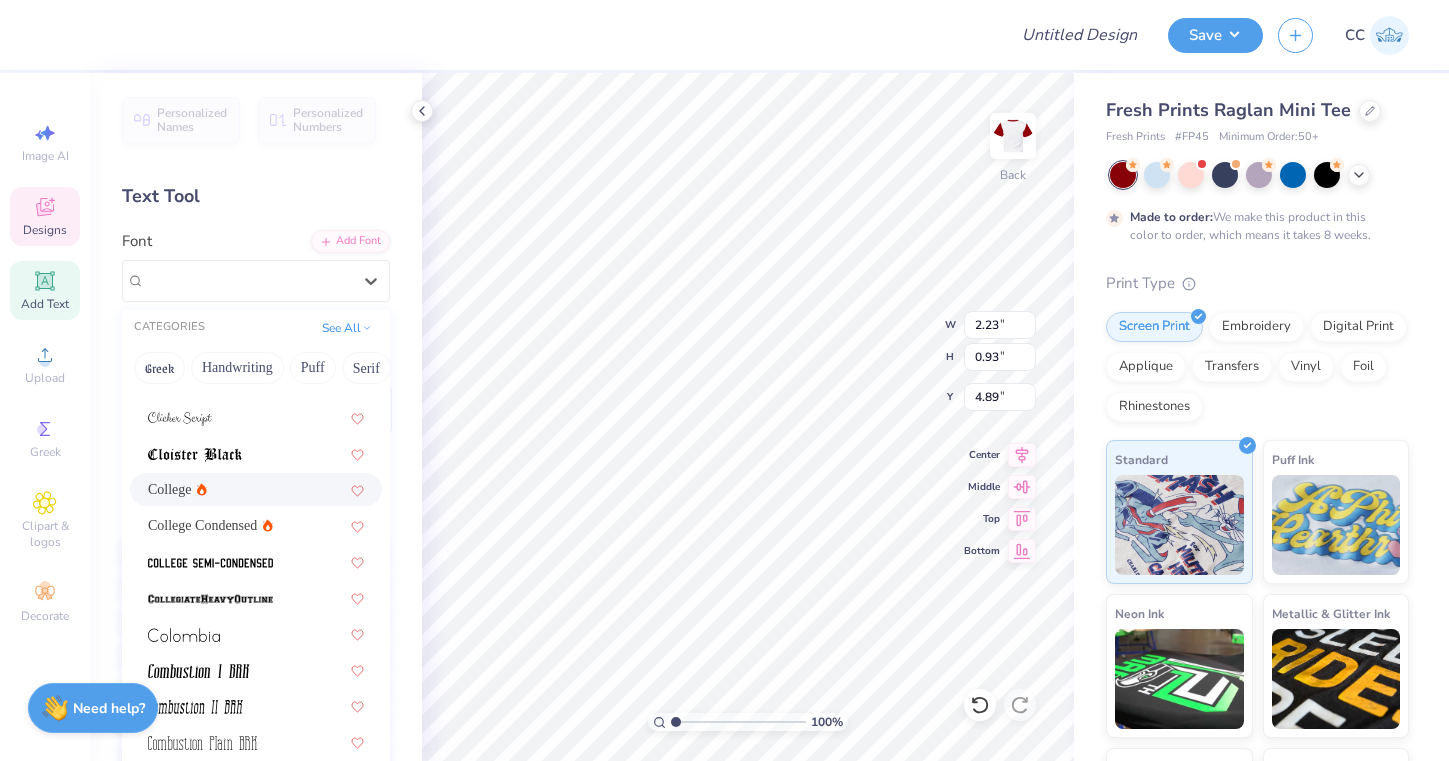scroll, scrollTop: 2641, scrollLeft: 0, axis: vertical 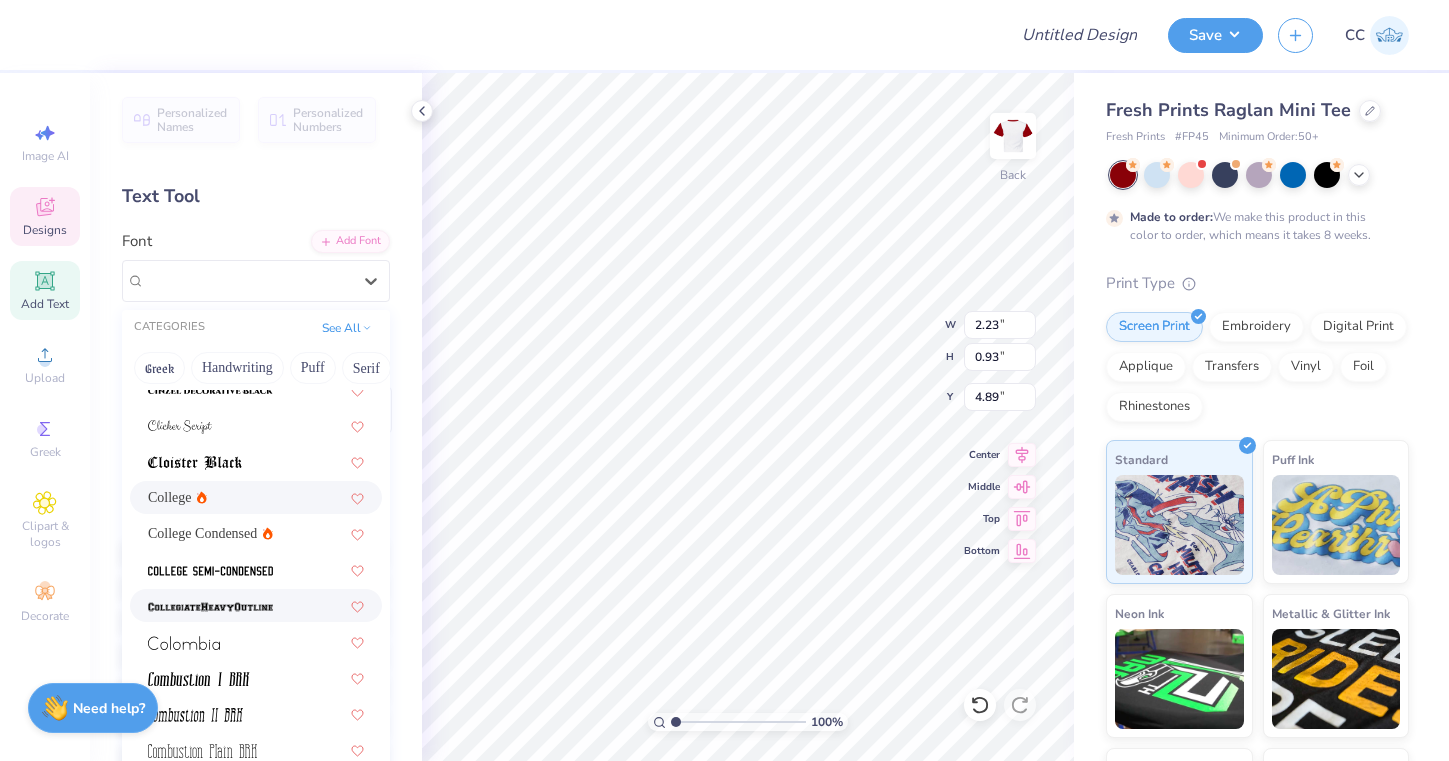 click at bounding box center (210, 607) 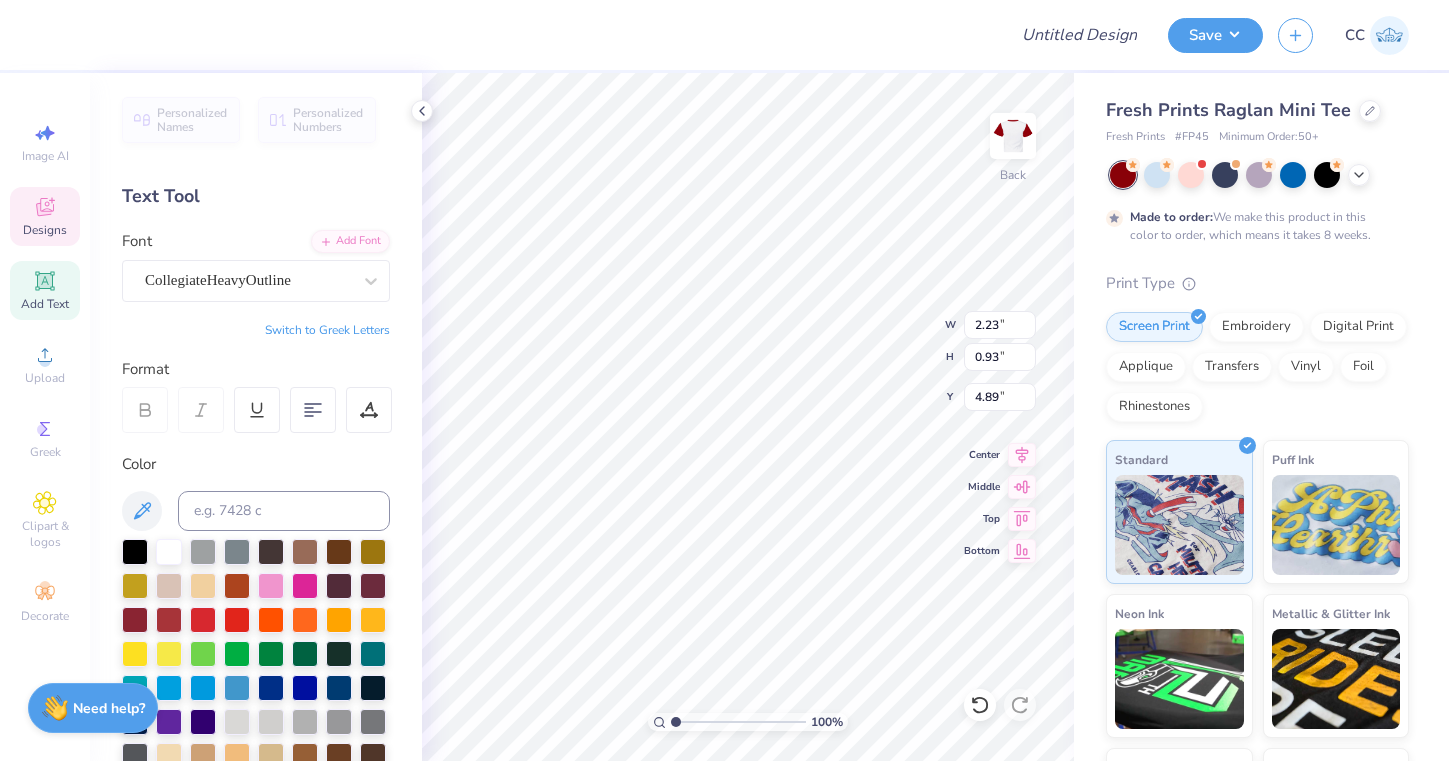 click on "Personalized Names Personalized Numbers Text Tool  Add Font Font CollegiateHeavyOutline Switch to Greek Letters Format Color Styles Text Shape" at bounding box center [256, 417] 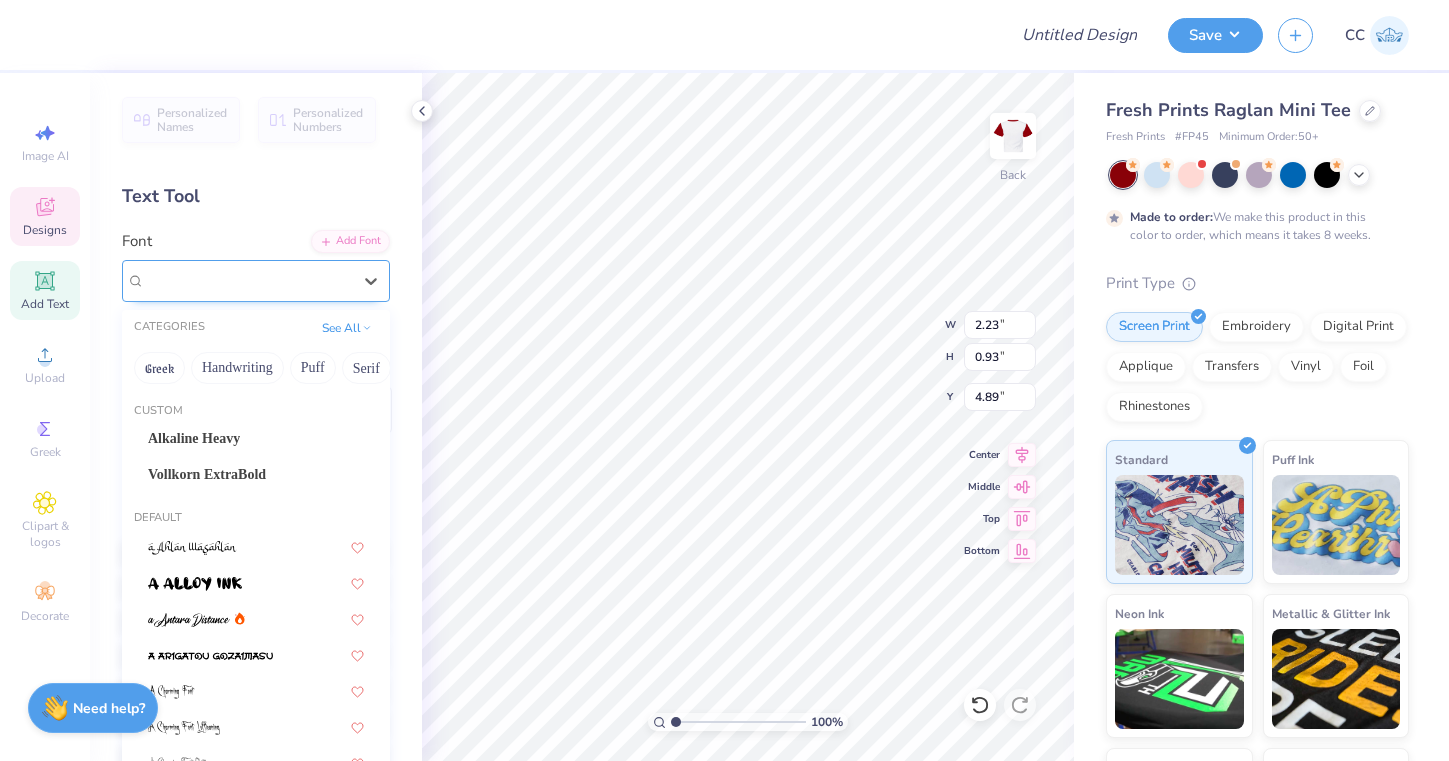 click on "CollegiateHeavyOutline" at bounding box center (218, 280) 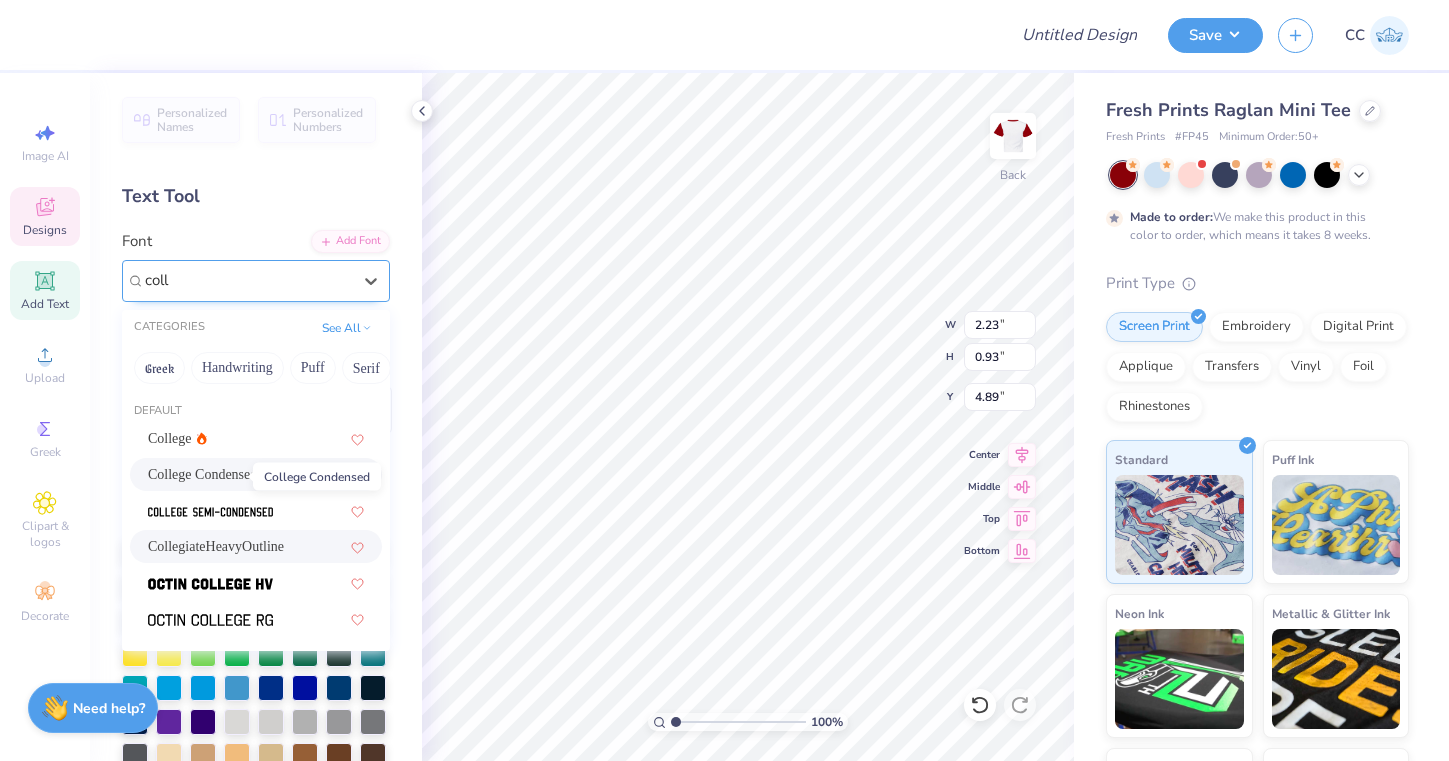 click on "College Condensed" at bounding box center [202, 474] 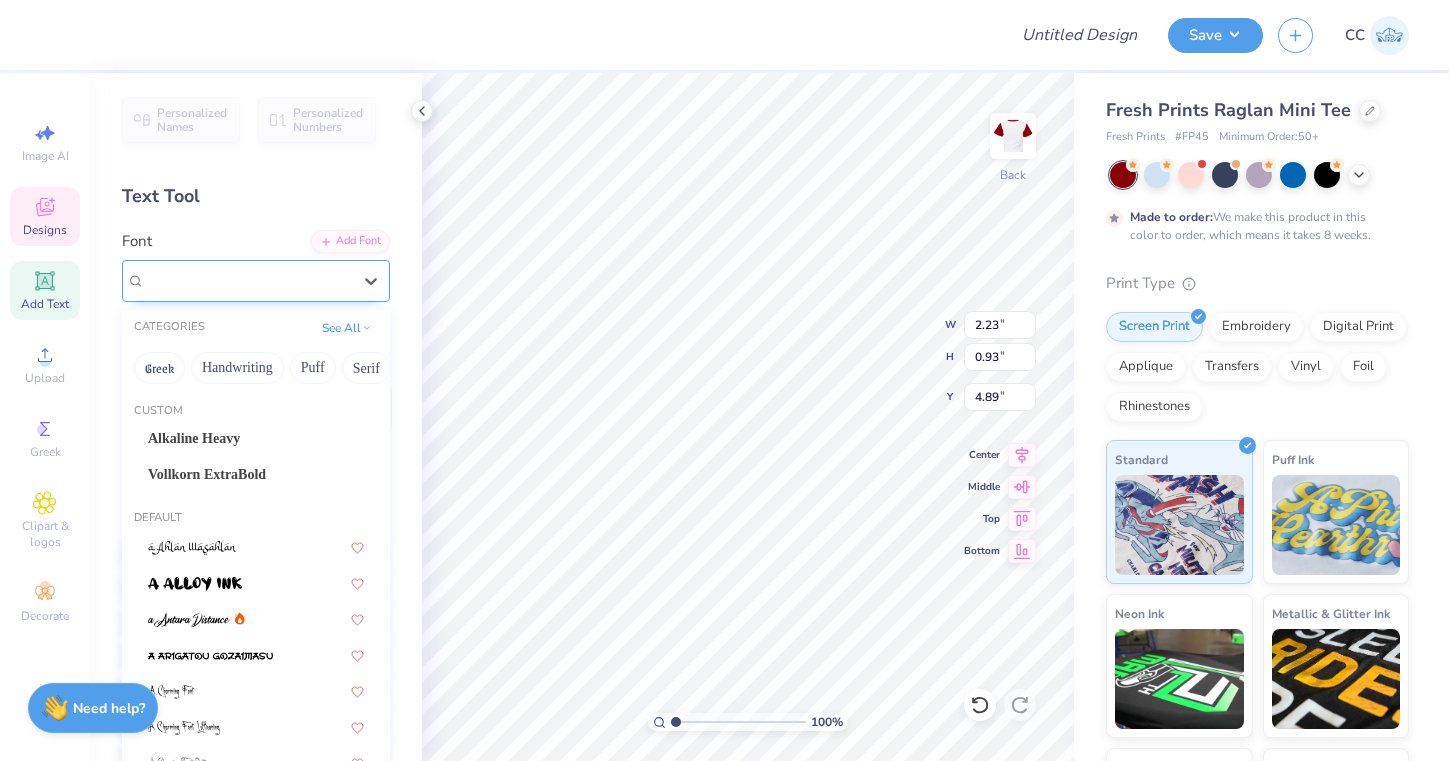 click on "College Condensed" at bounding box center (203, 280) 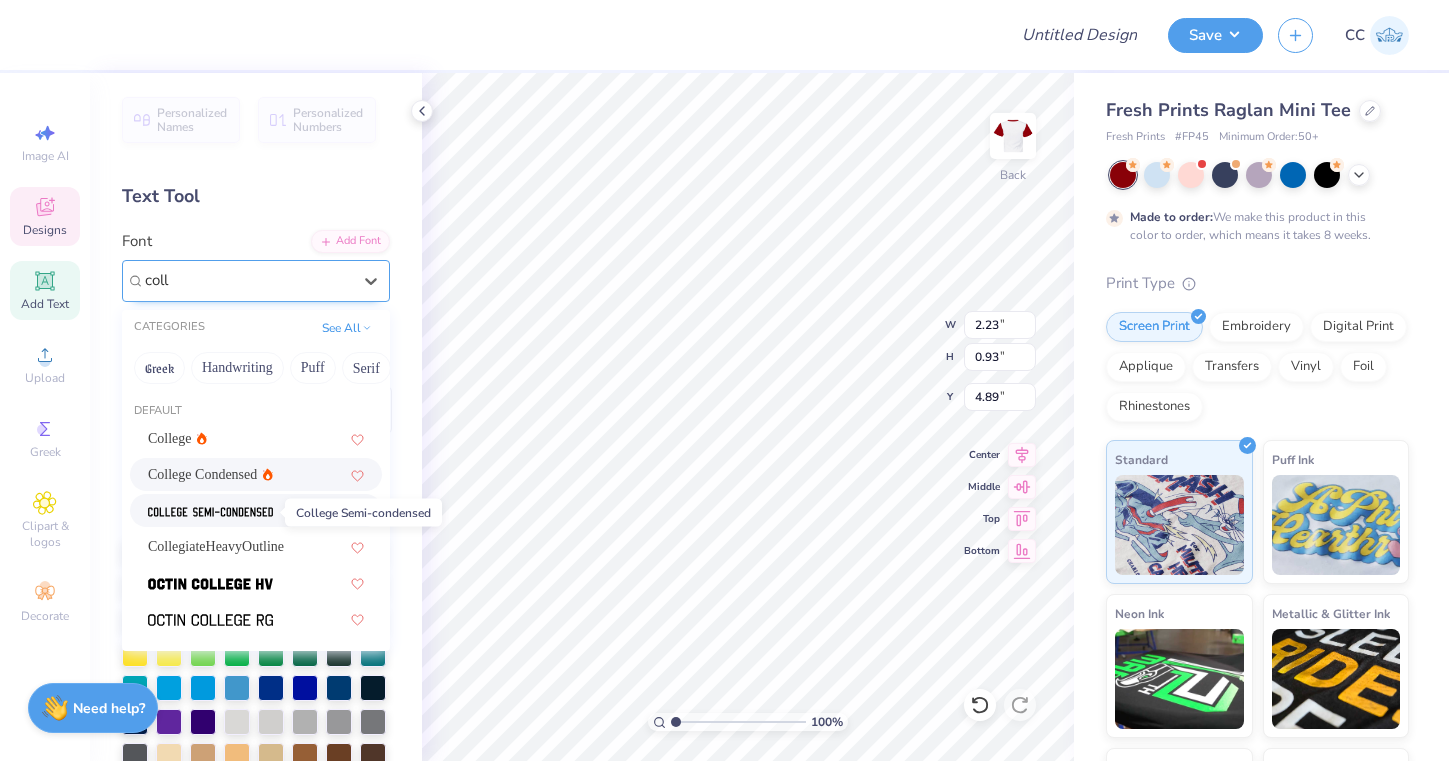 click at bounding box center (210, 512) 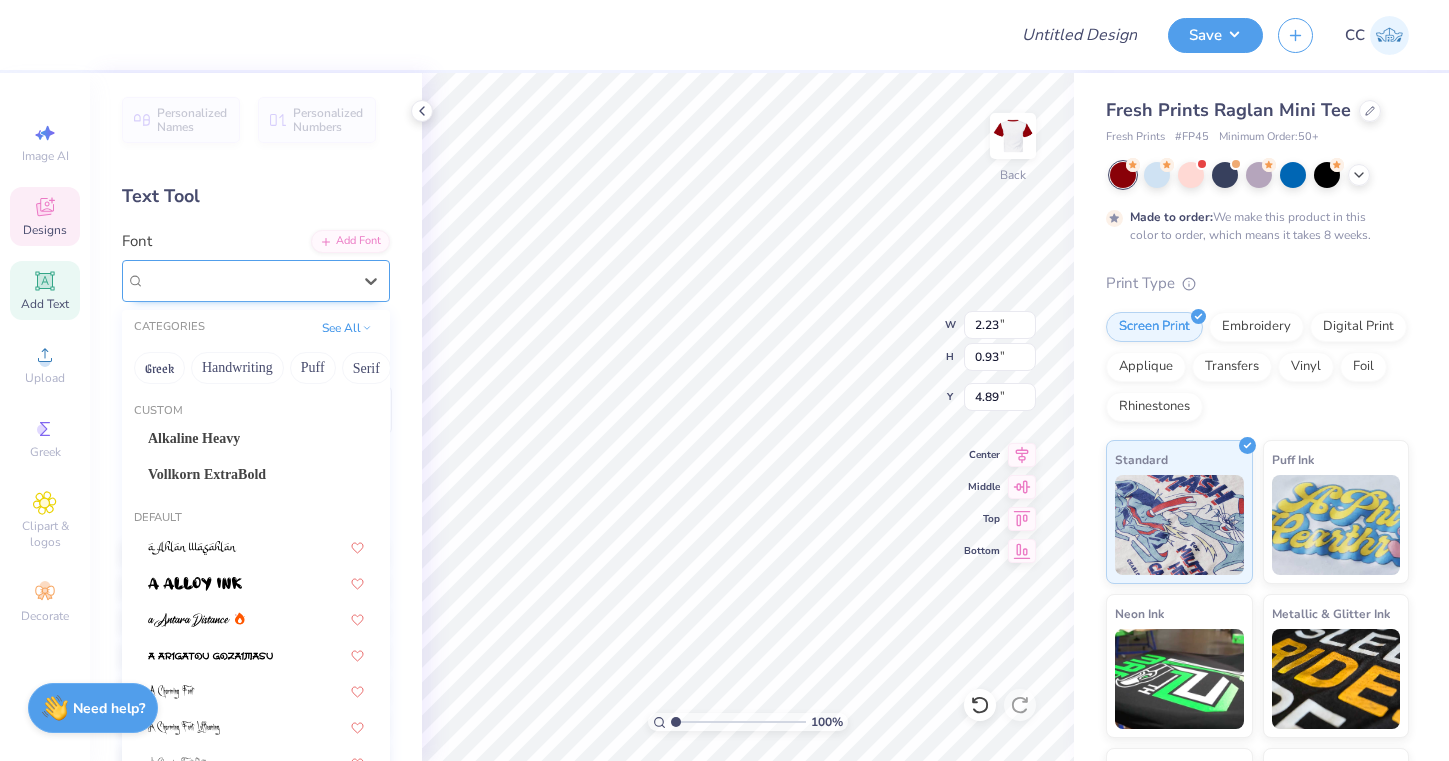 click on "College Semi-condensed" at bounding box center [220, 280] 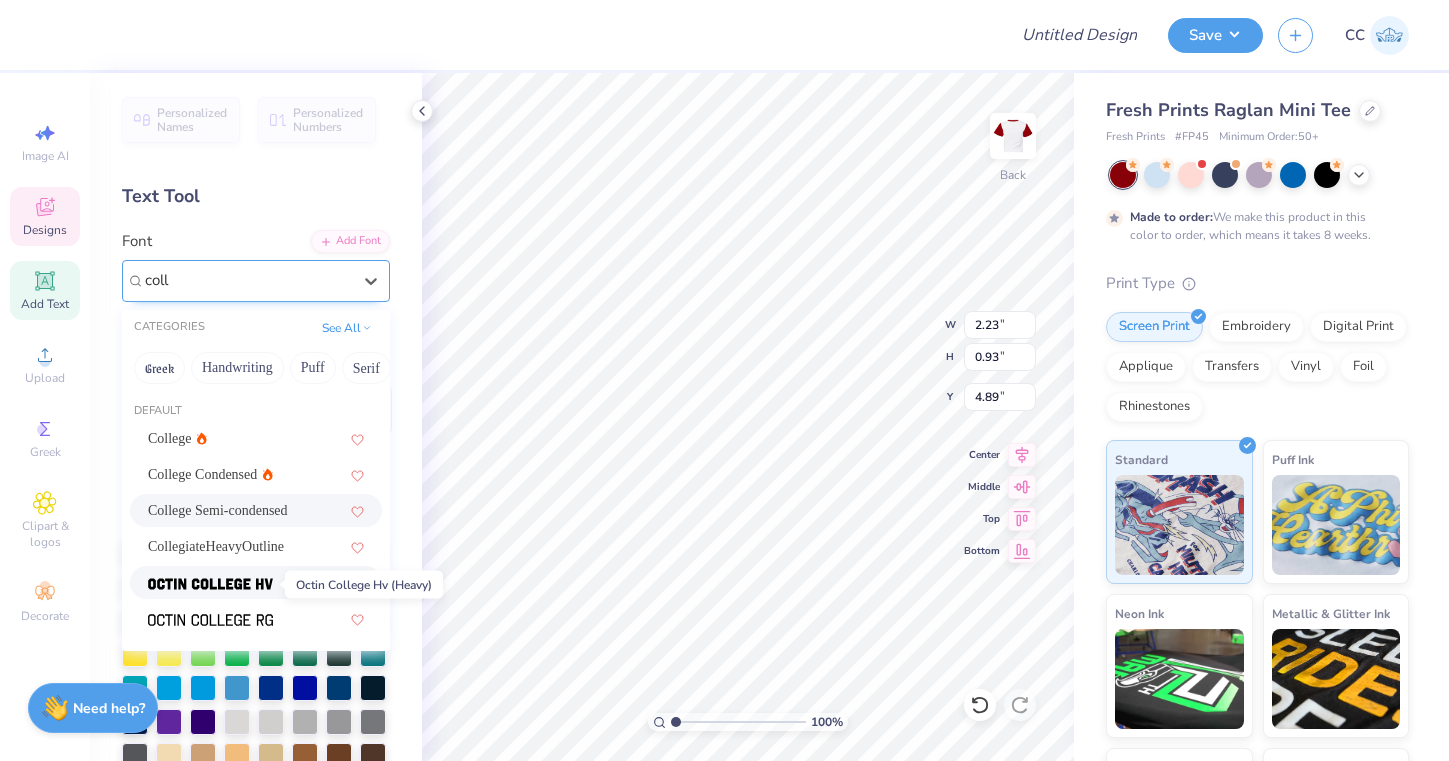 click at bounding box center (210, 584) 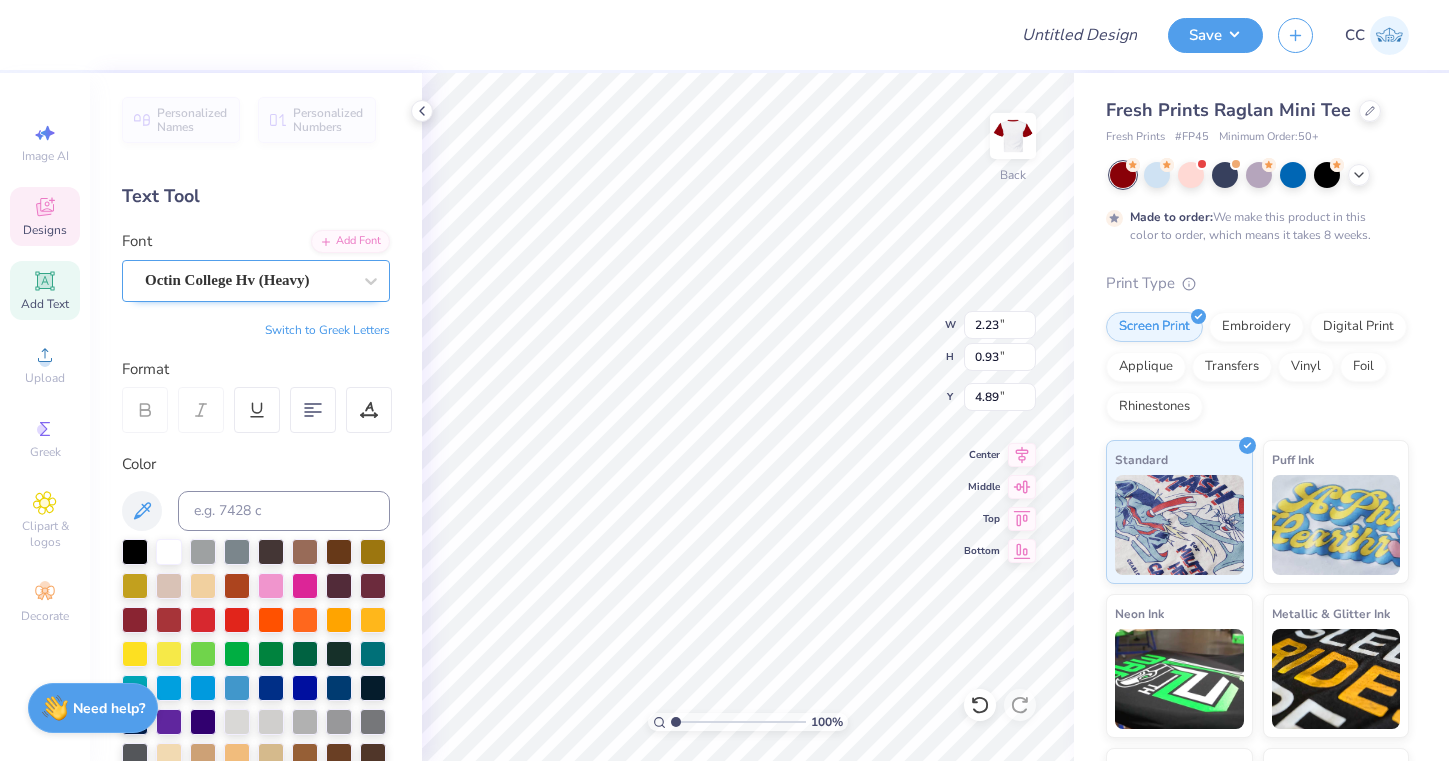 click on "Octin College Hv (Heavy)" at bounding box center (227, 280) 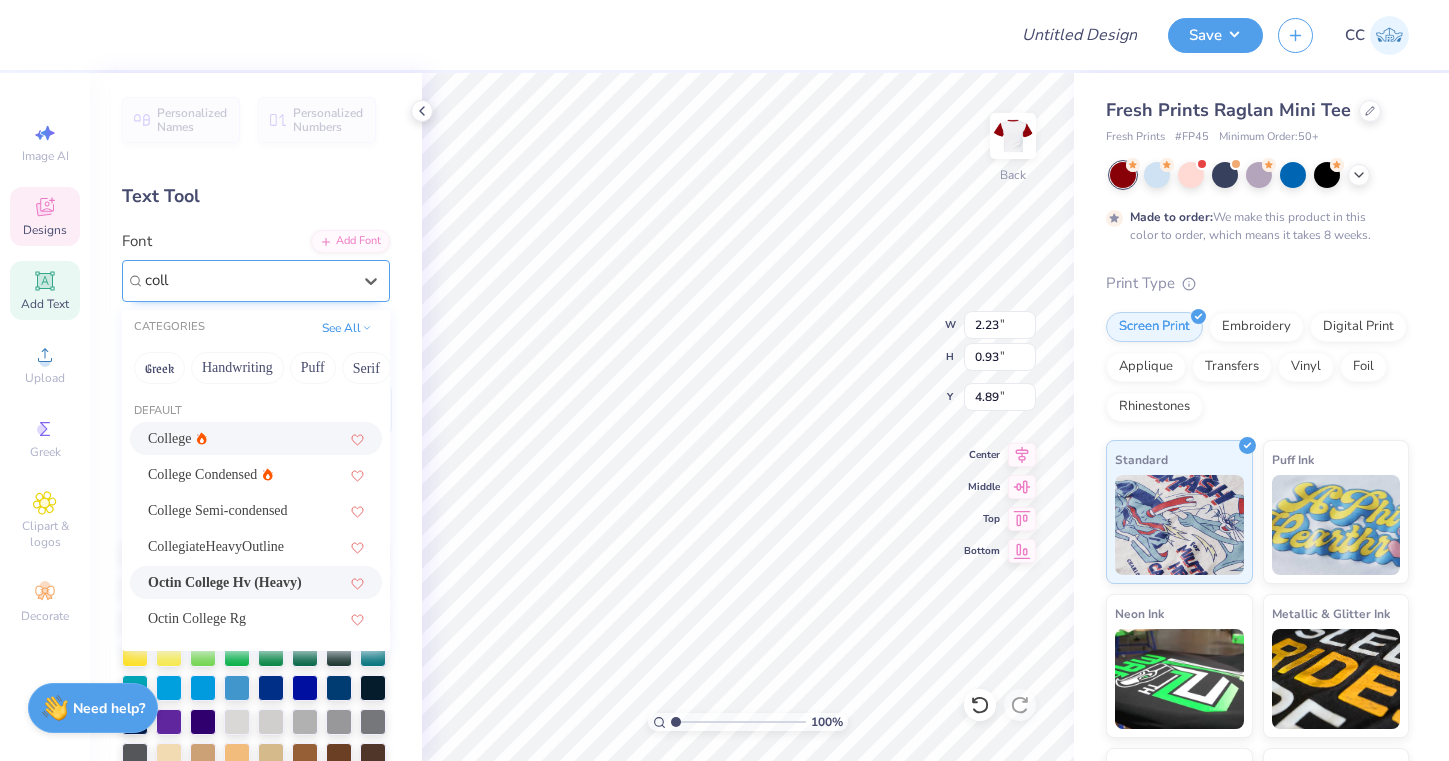 click 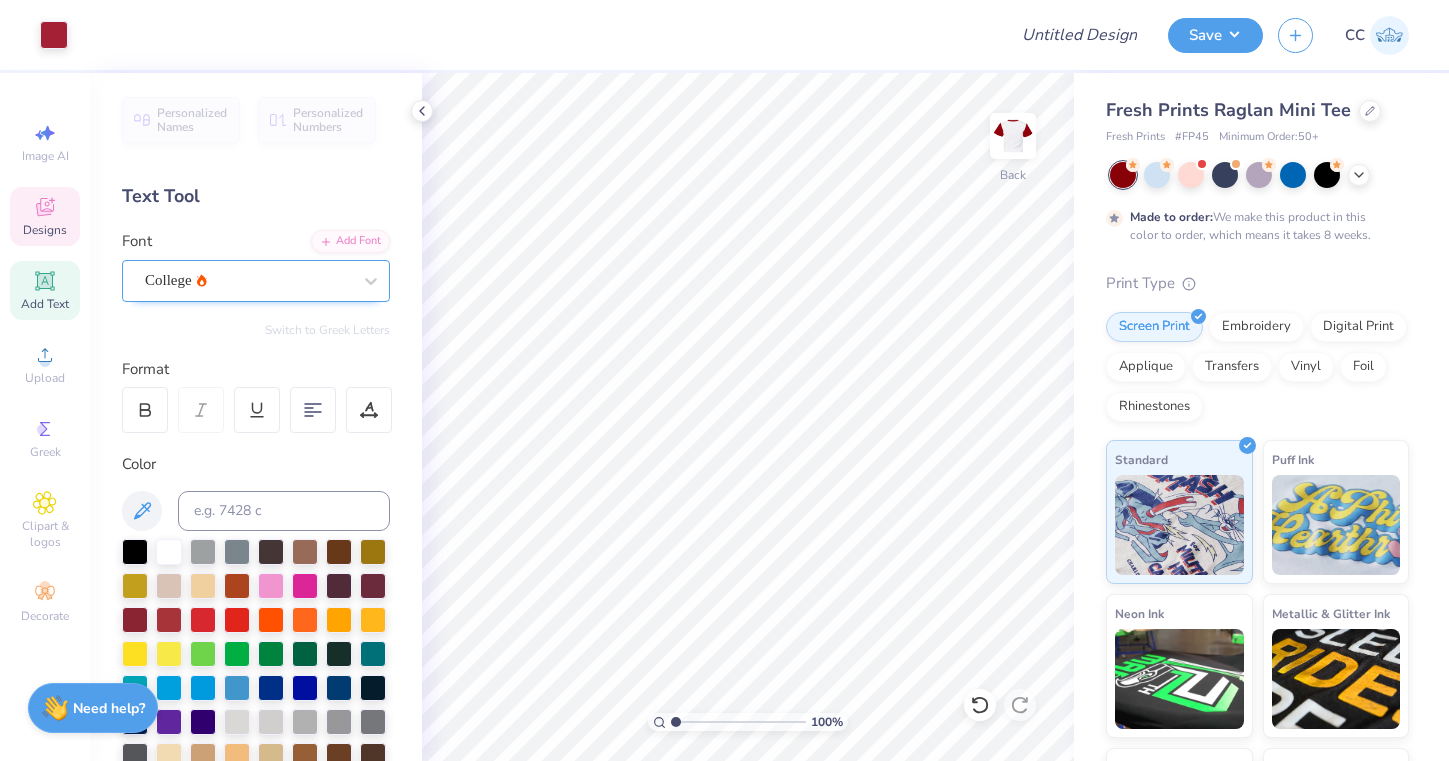 click on "Designs" at bounding box center (45, 216) 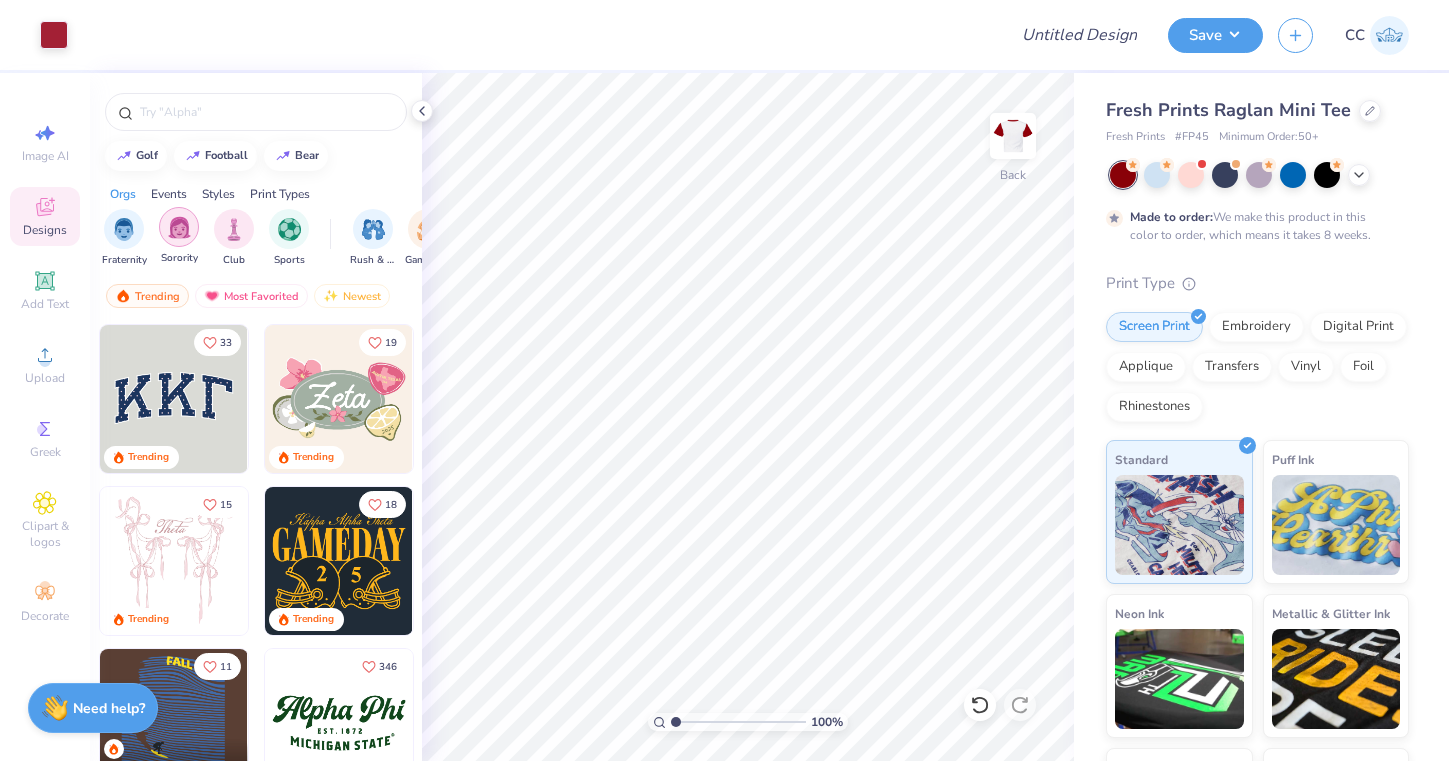 click at bounding box center (179, 227) 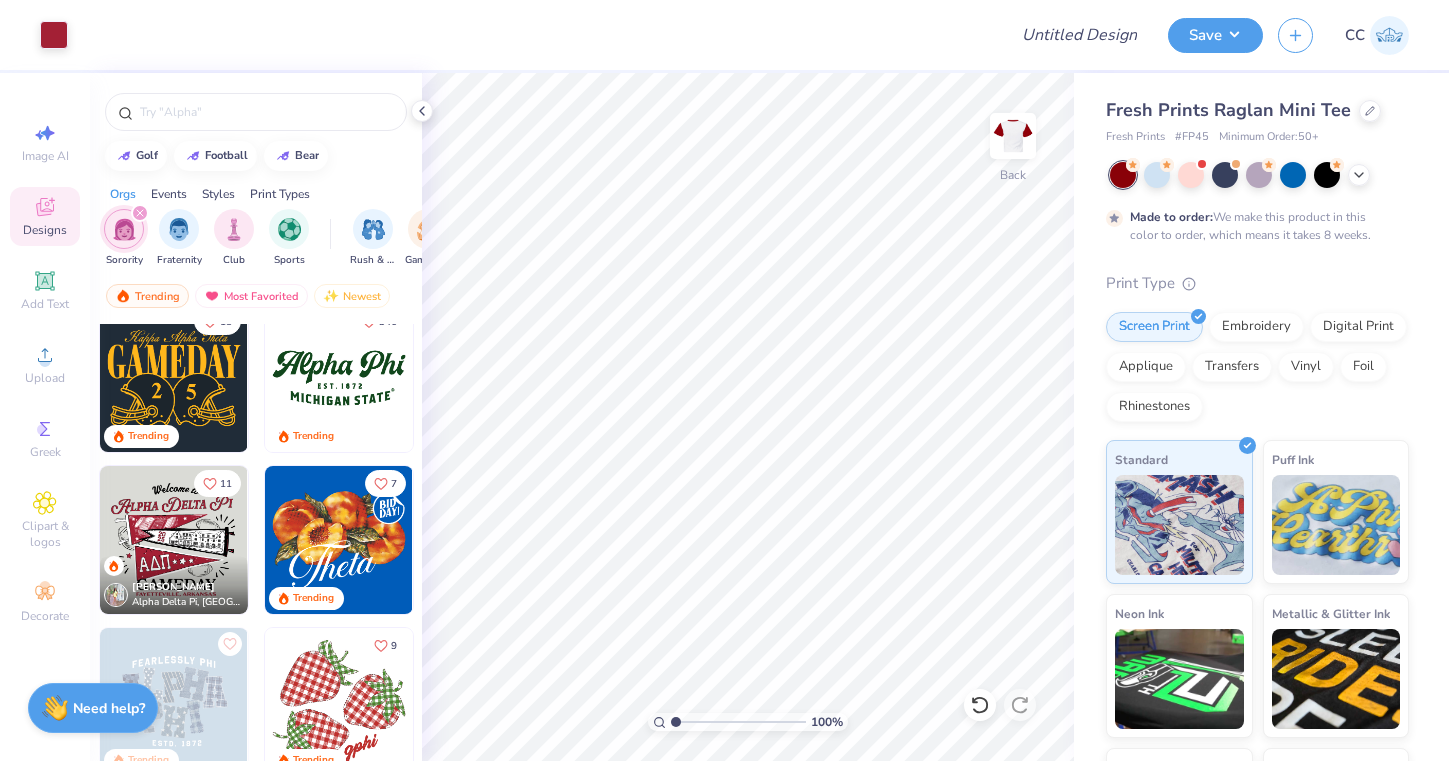 scroll, scrollTop: 184, scrollLeft: 0, axis: vertical 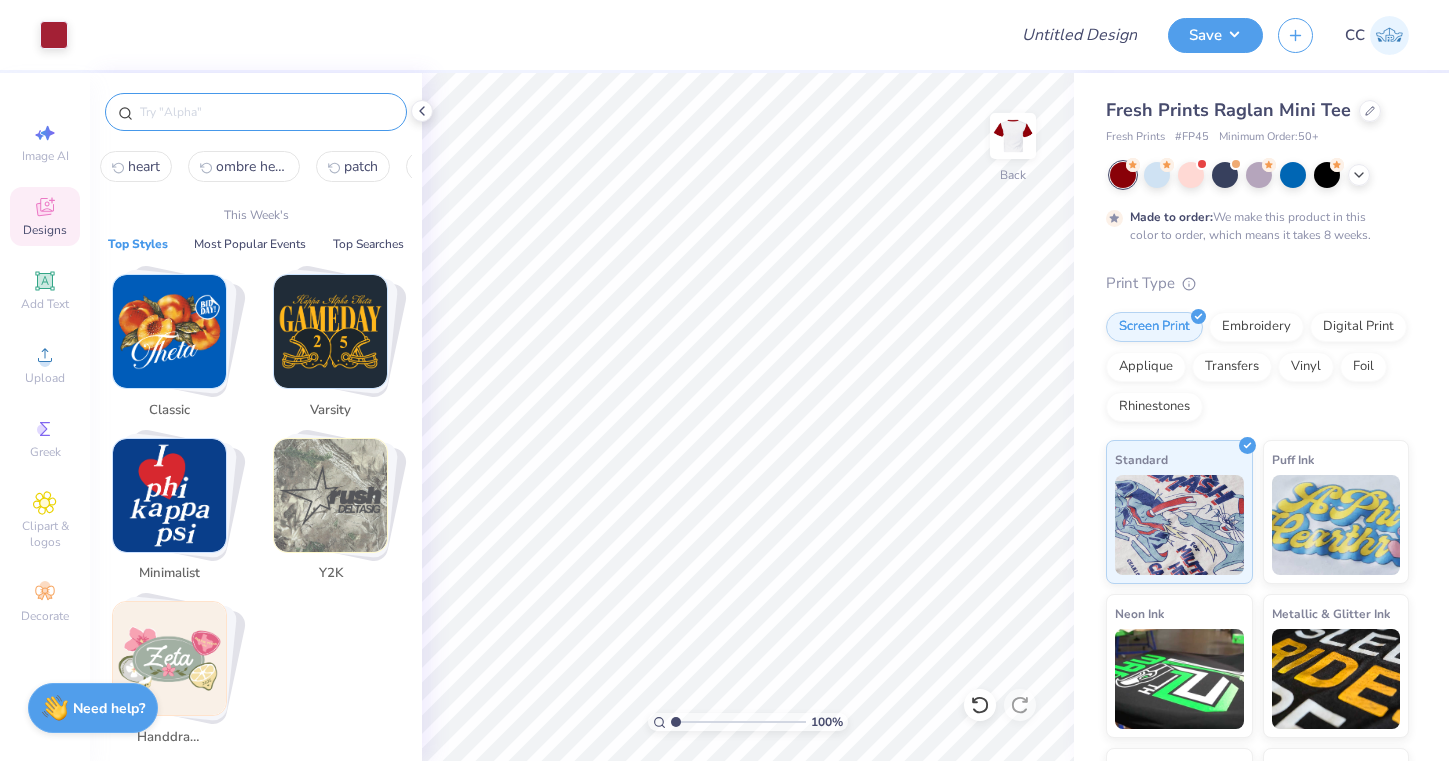 click at bounding box center [266, 112] 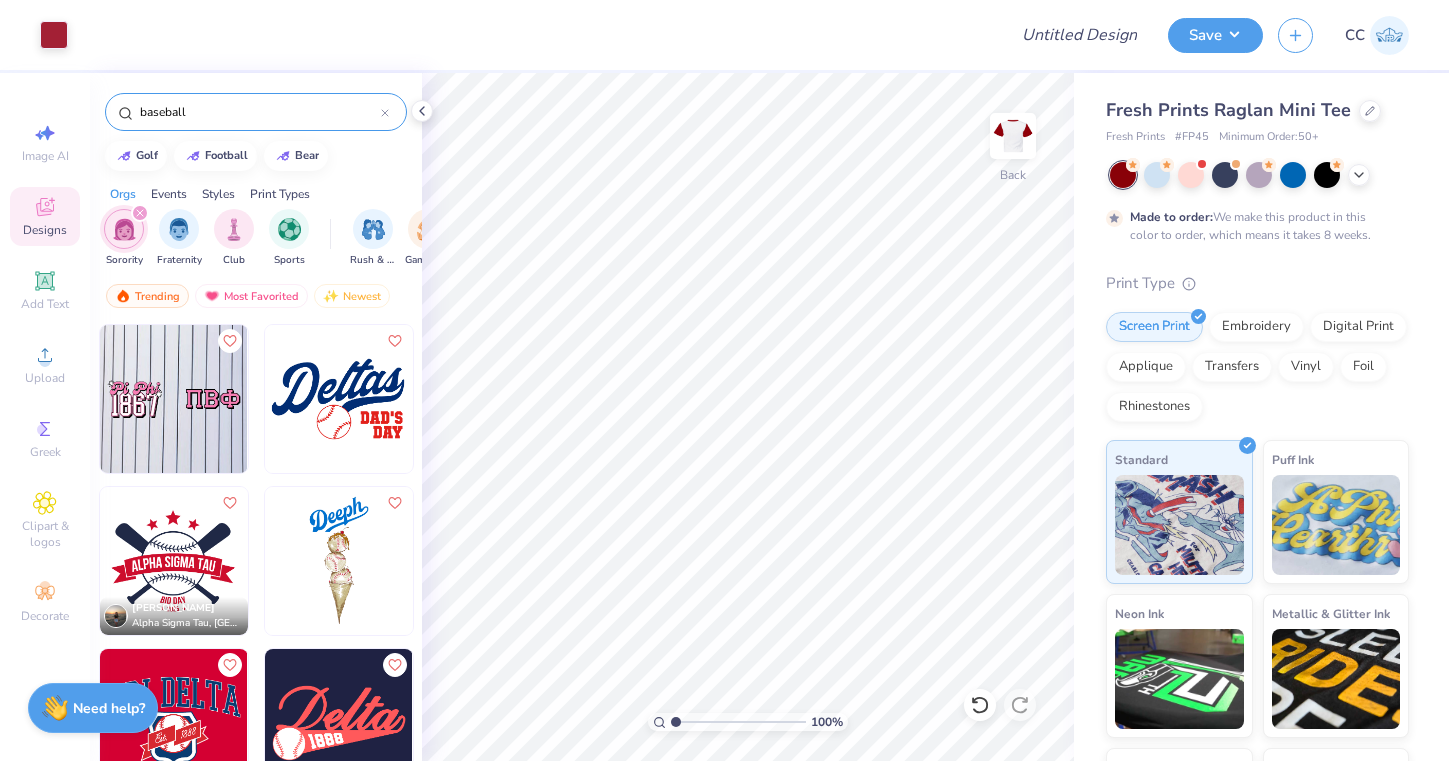 type on "baseball" 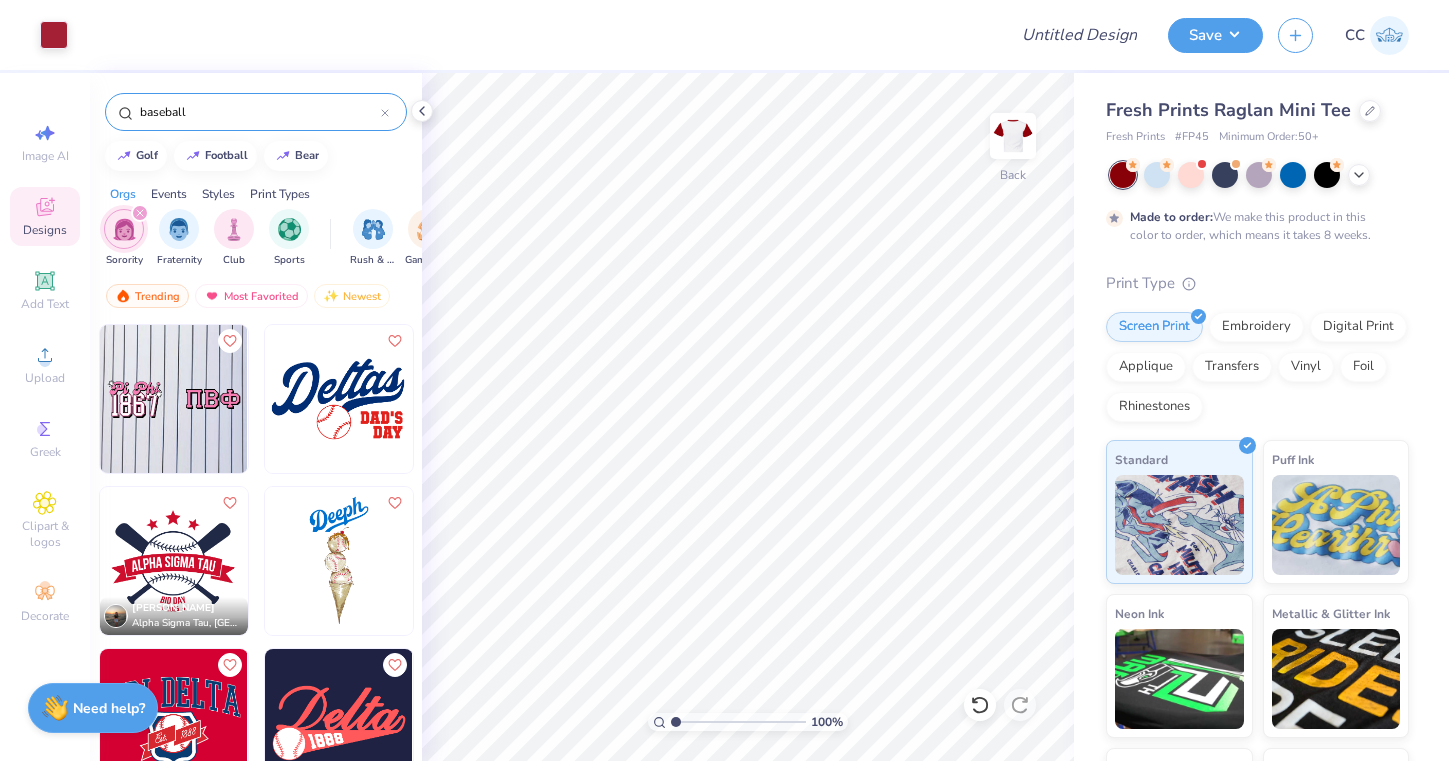 click at bounding box center [191, 399] 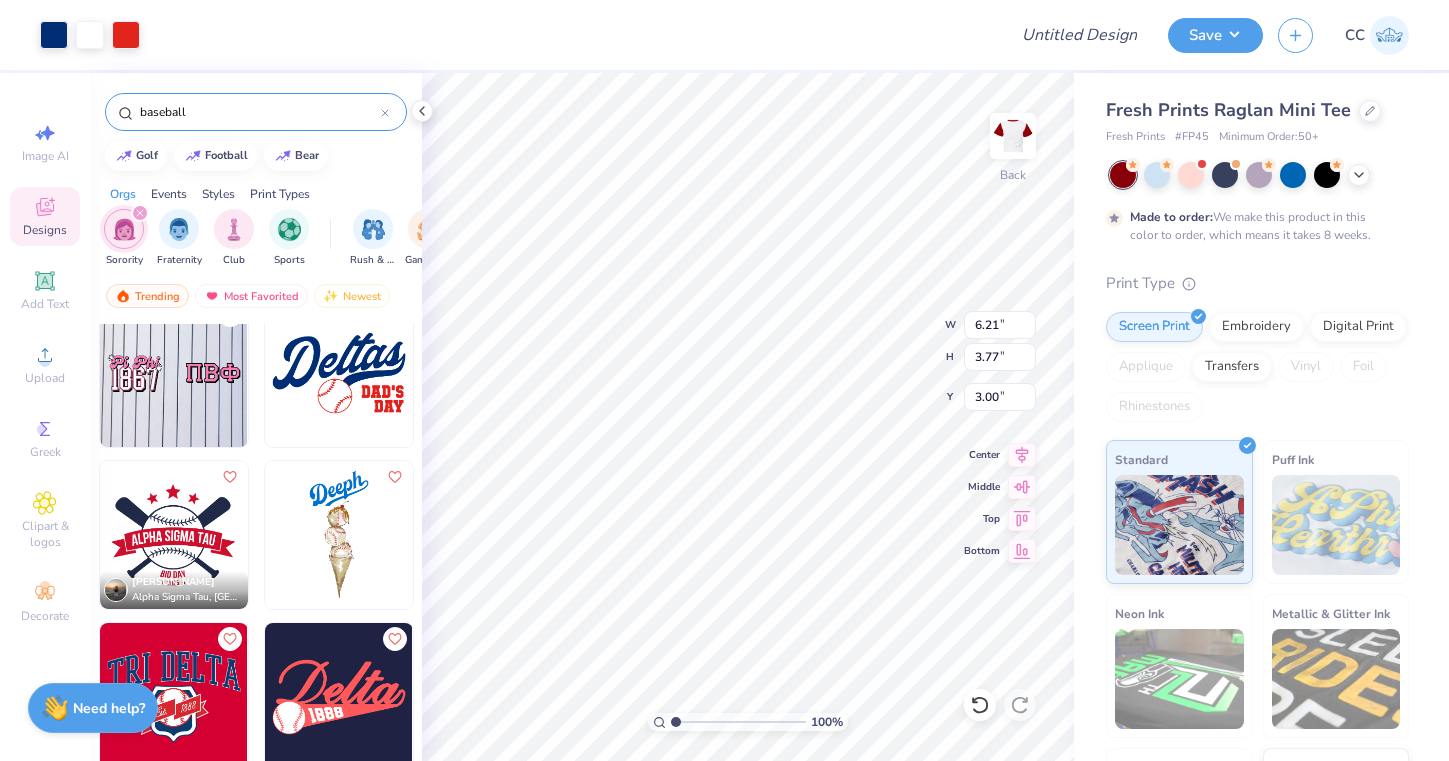 scroll, scrollTop: 28, scrollLeft: 0, axis: vertical 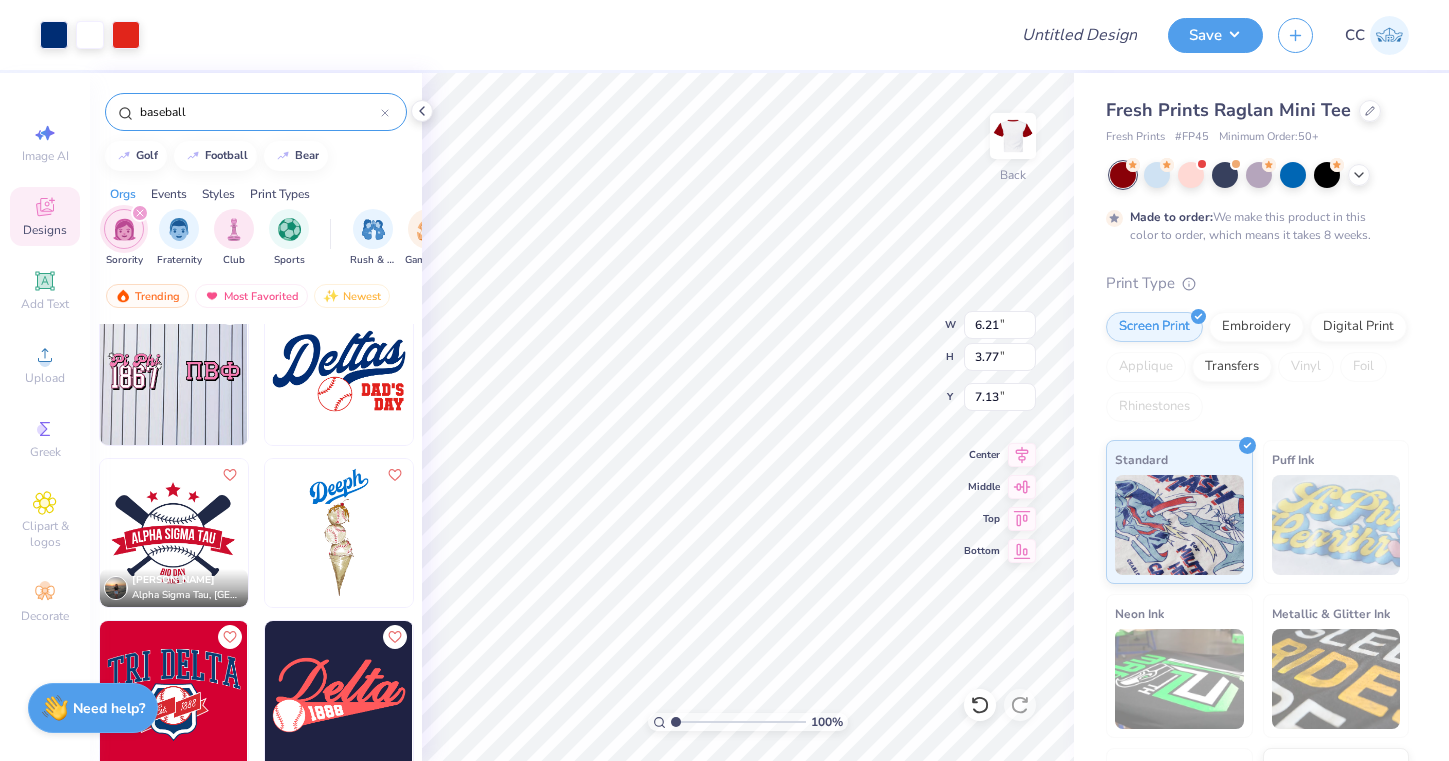 type on "7.16" 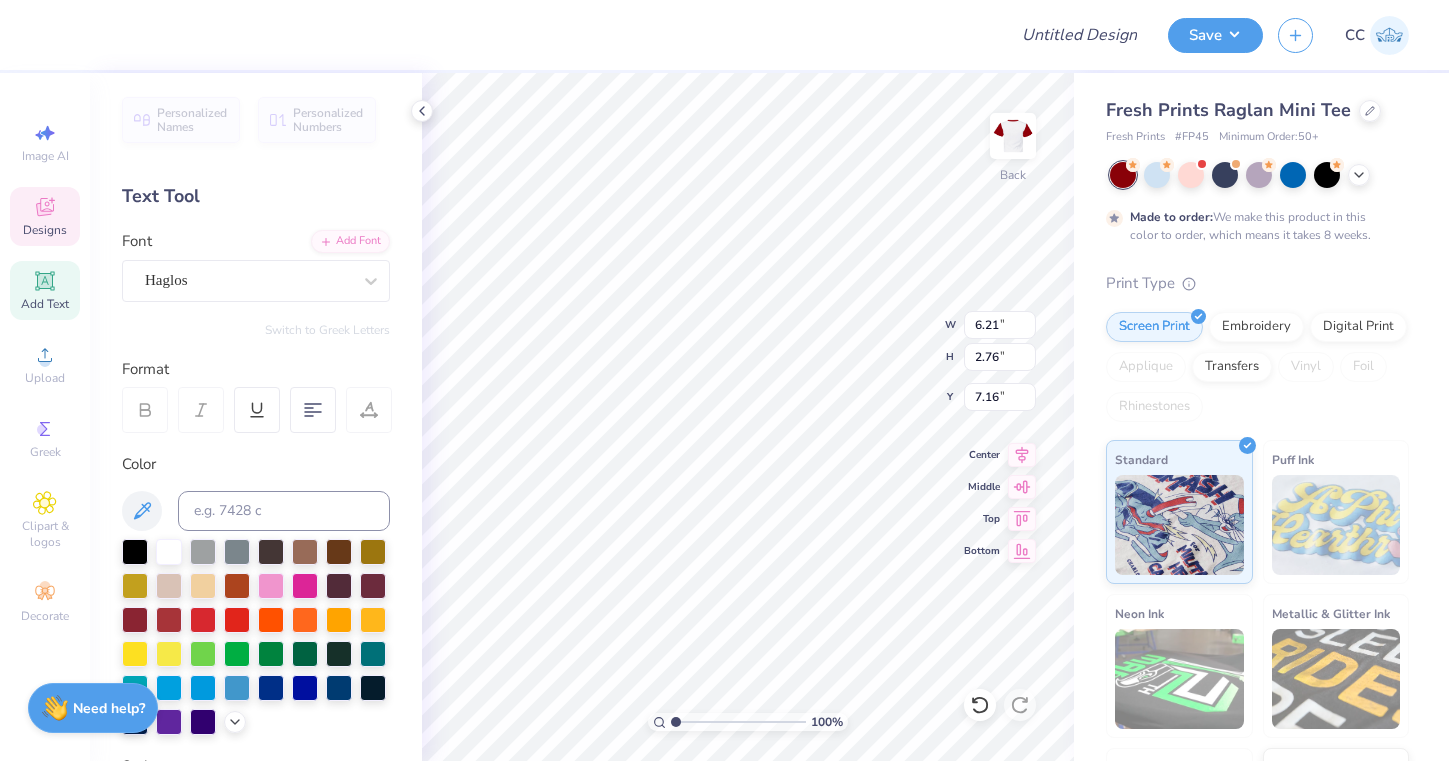 scroll, scrollTop: 0, scrollLeft: 3, axis: horizontal 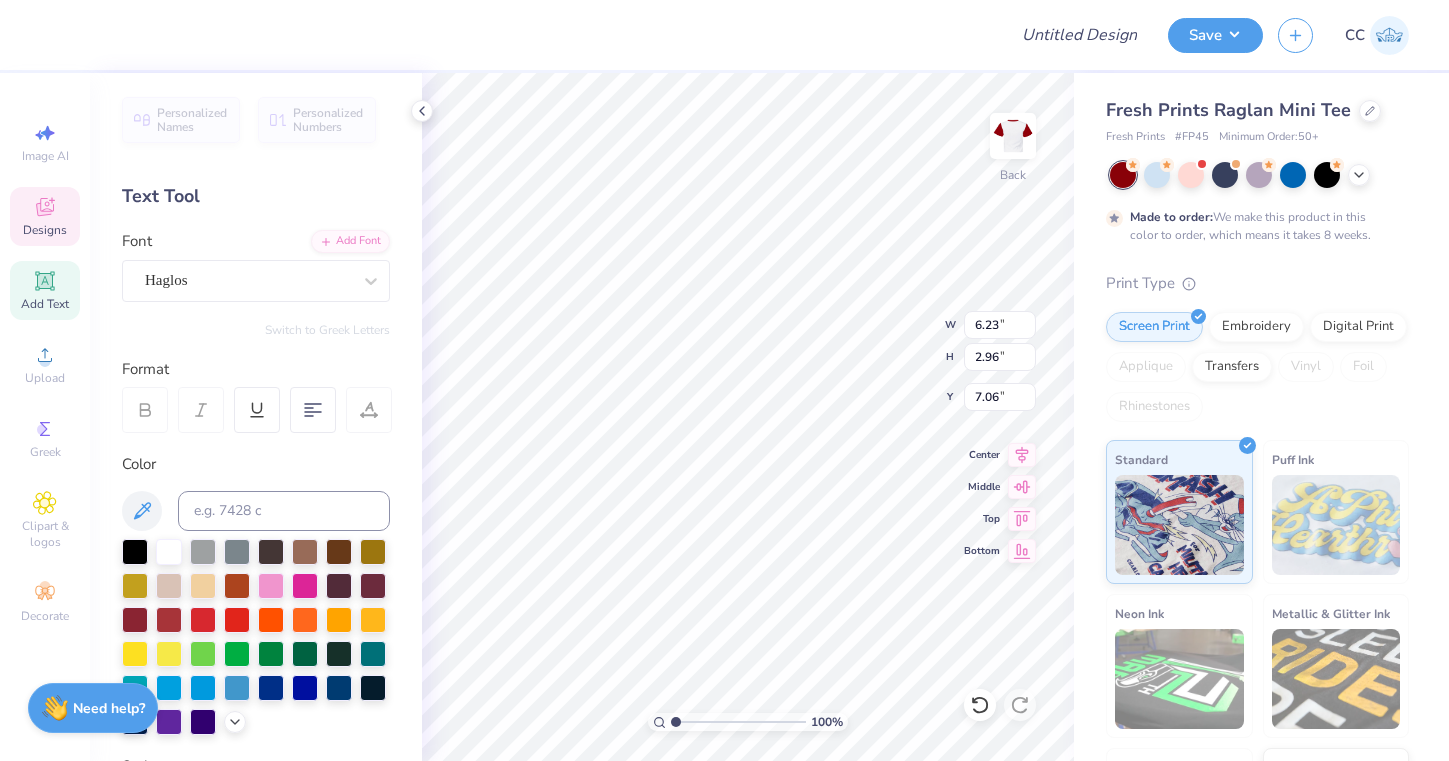 type on "4.45" 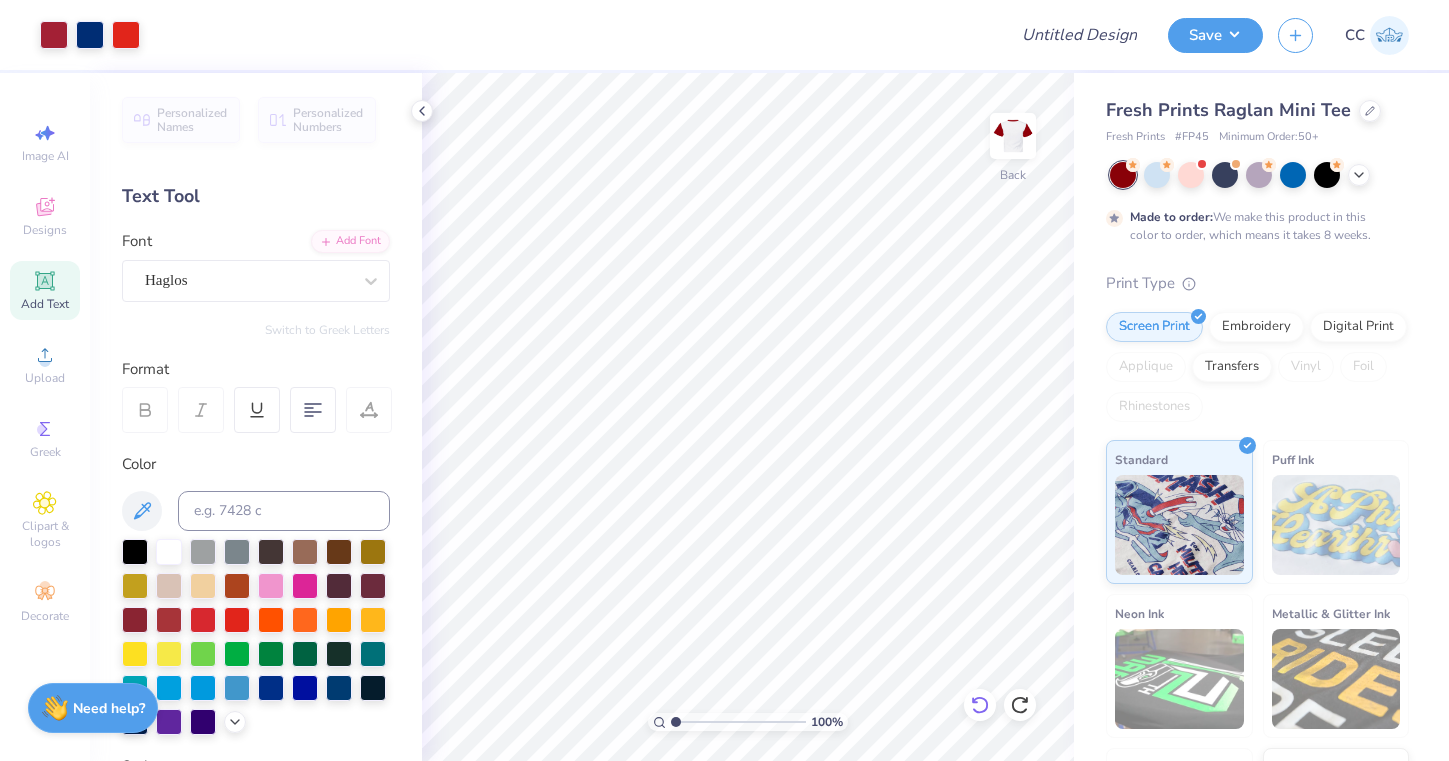 click 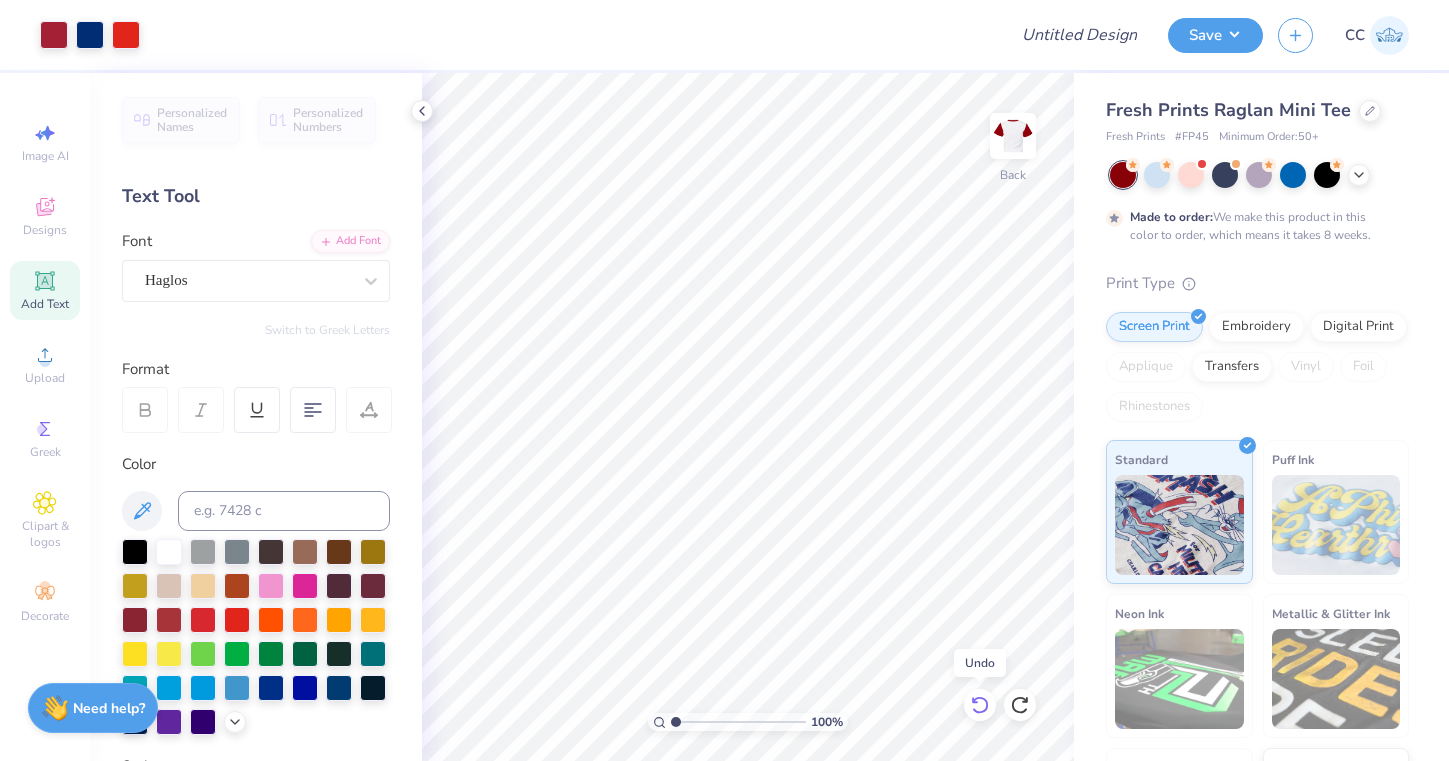 click 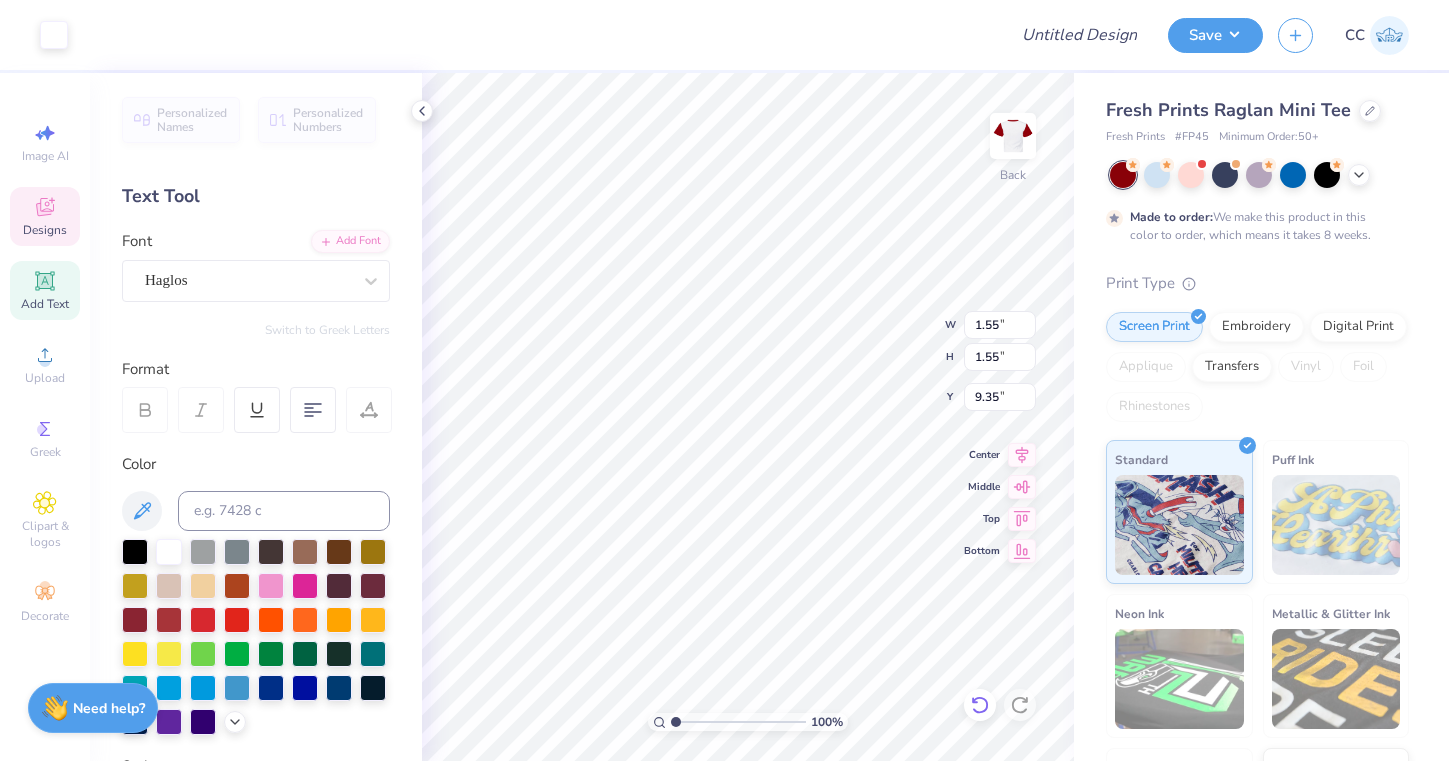 type on "10.60" 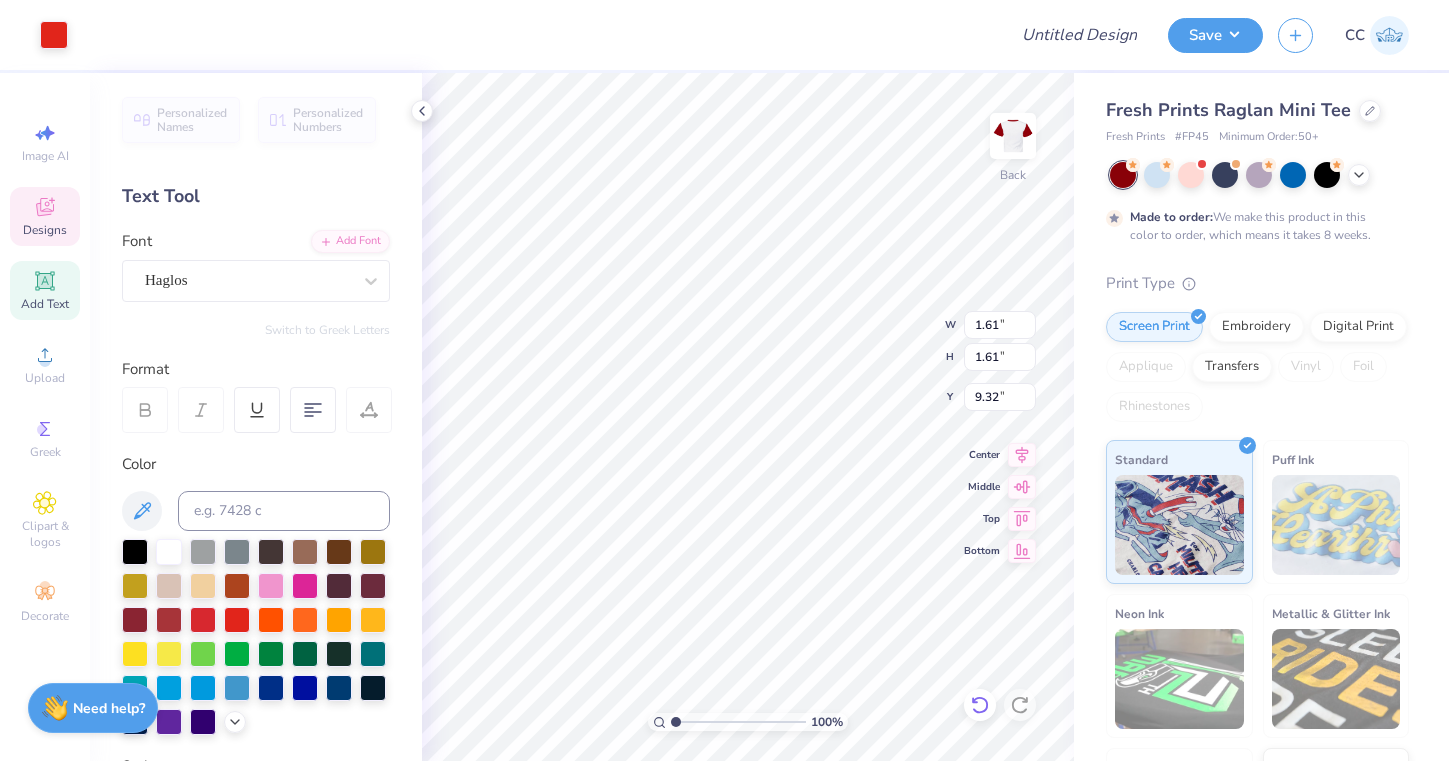 type on "10.60" 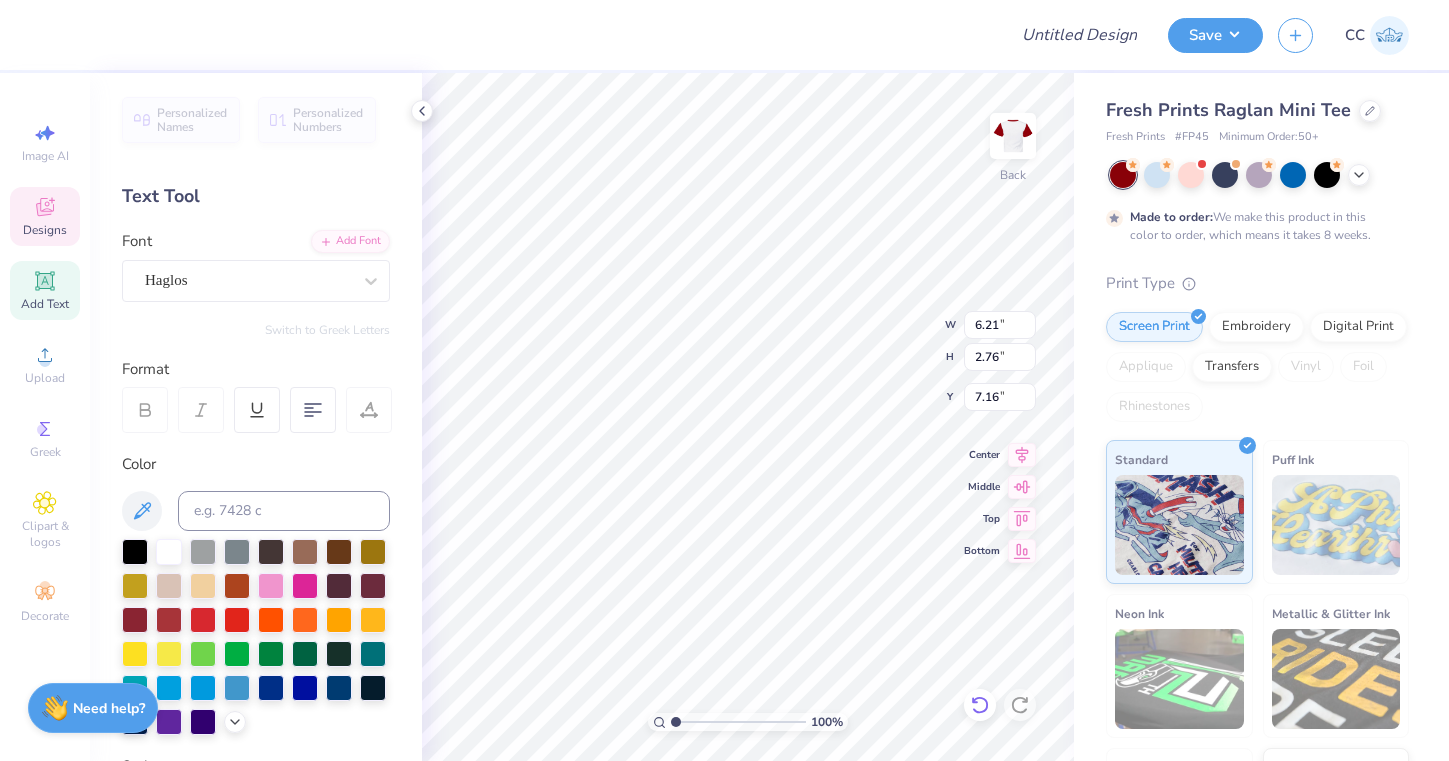 scroll, scrollTop: 0, scrollLeft: 3, axis: horizontal 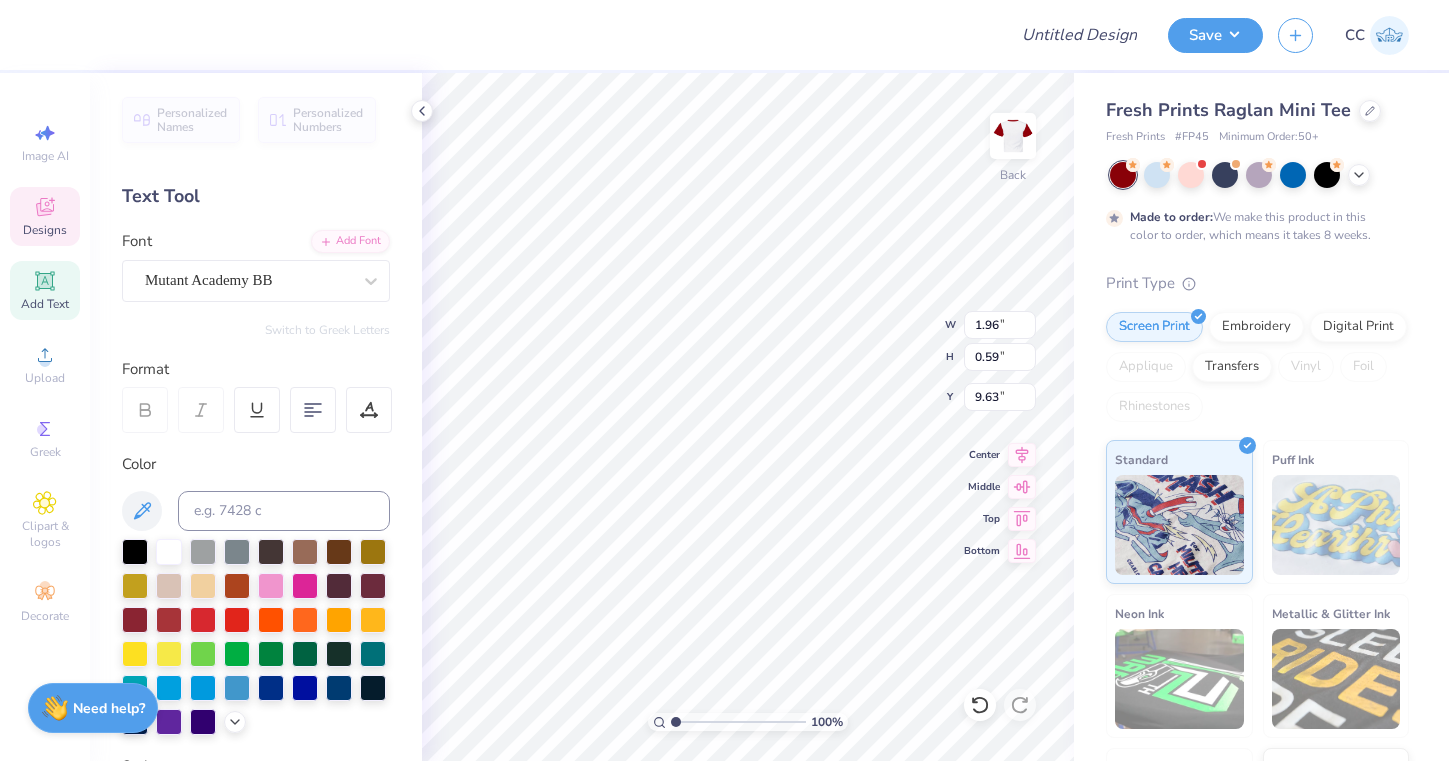 type on "1.44" 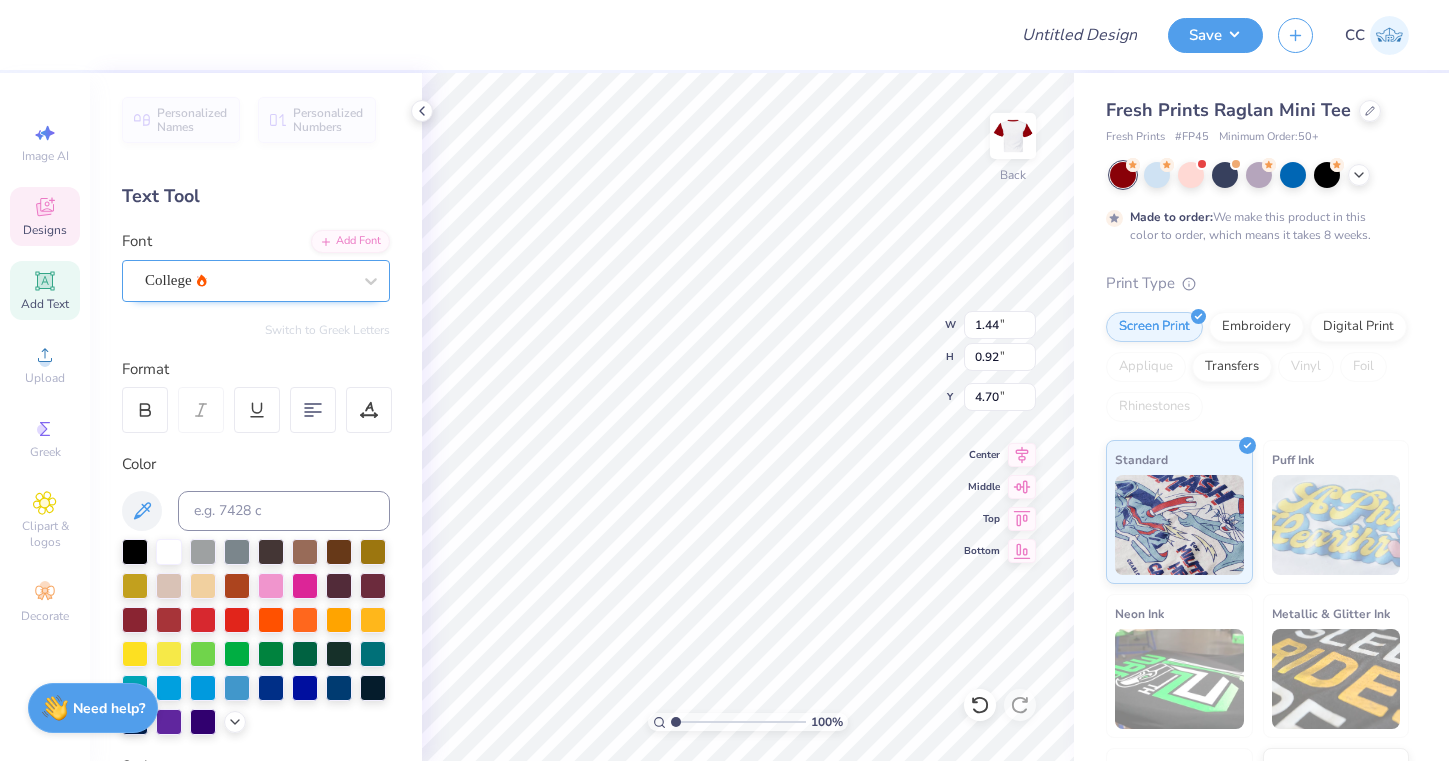 click on "College" at bounding box center [256, 281] 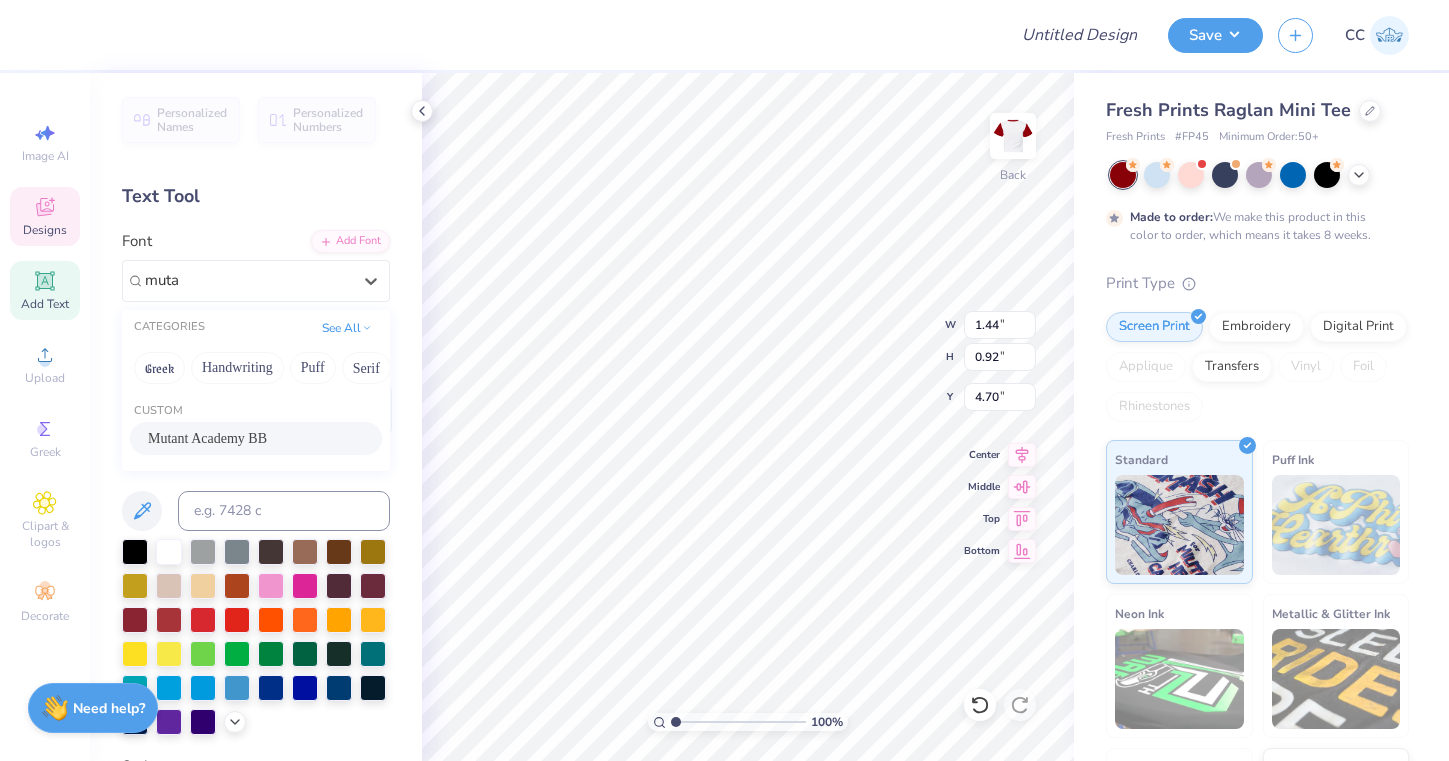 click on "Mutant Academy BB" at bounding box center (207, 438) 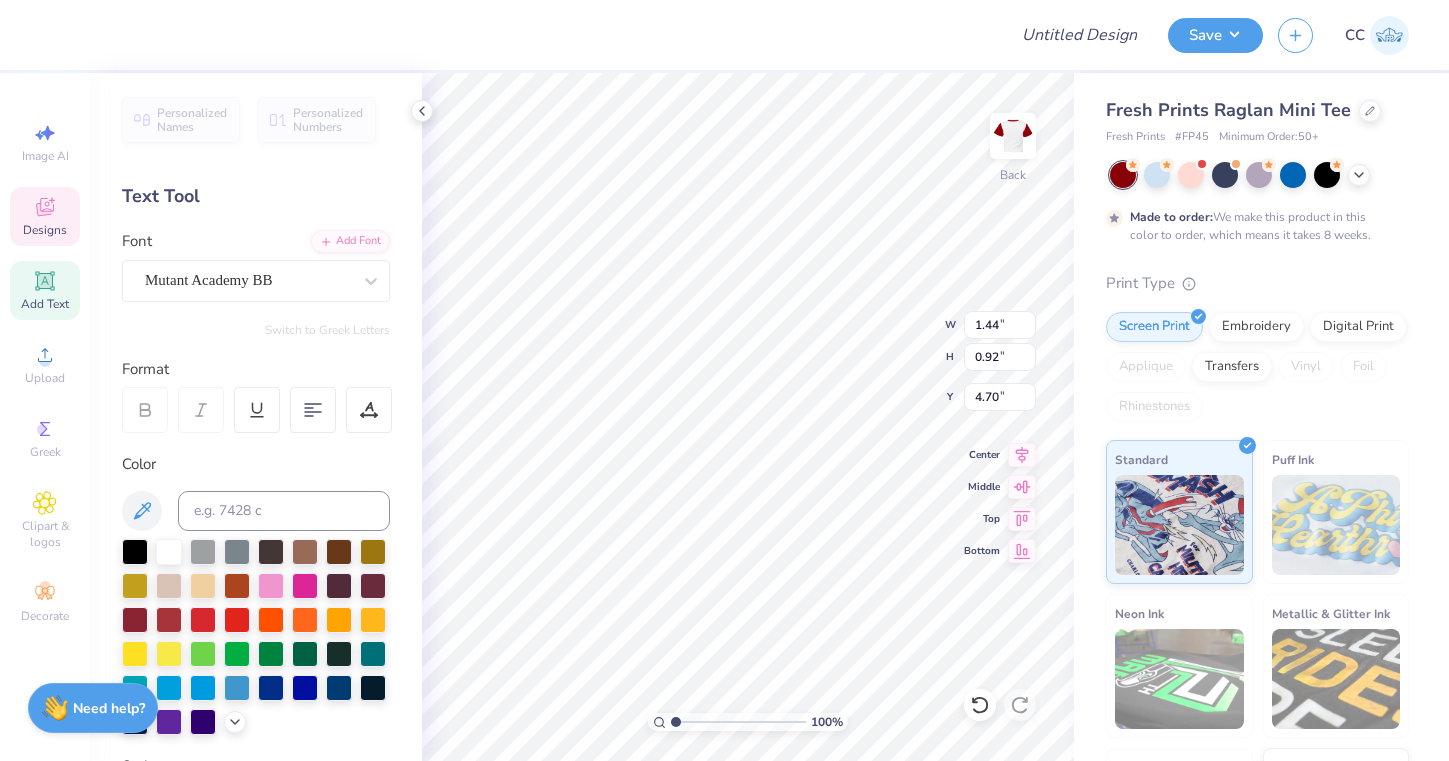 type on "1.34" 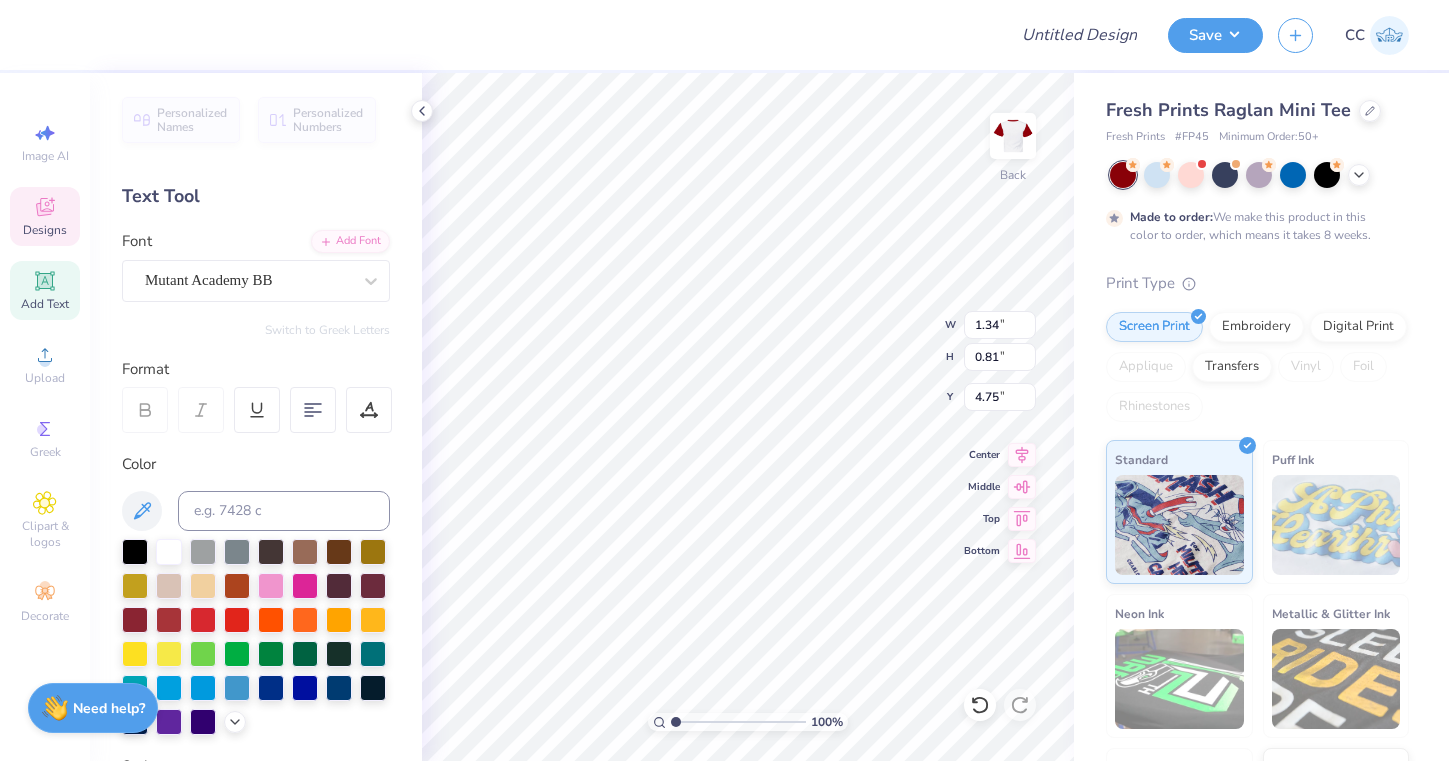 type on "1.55" 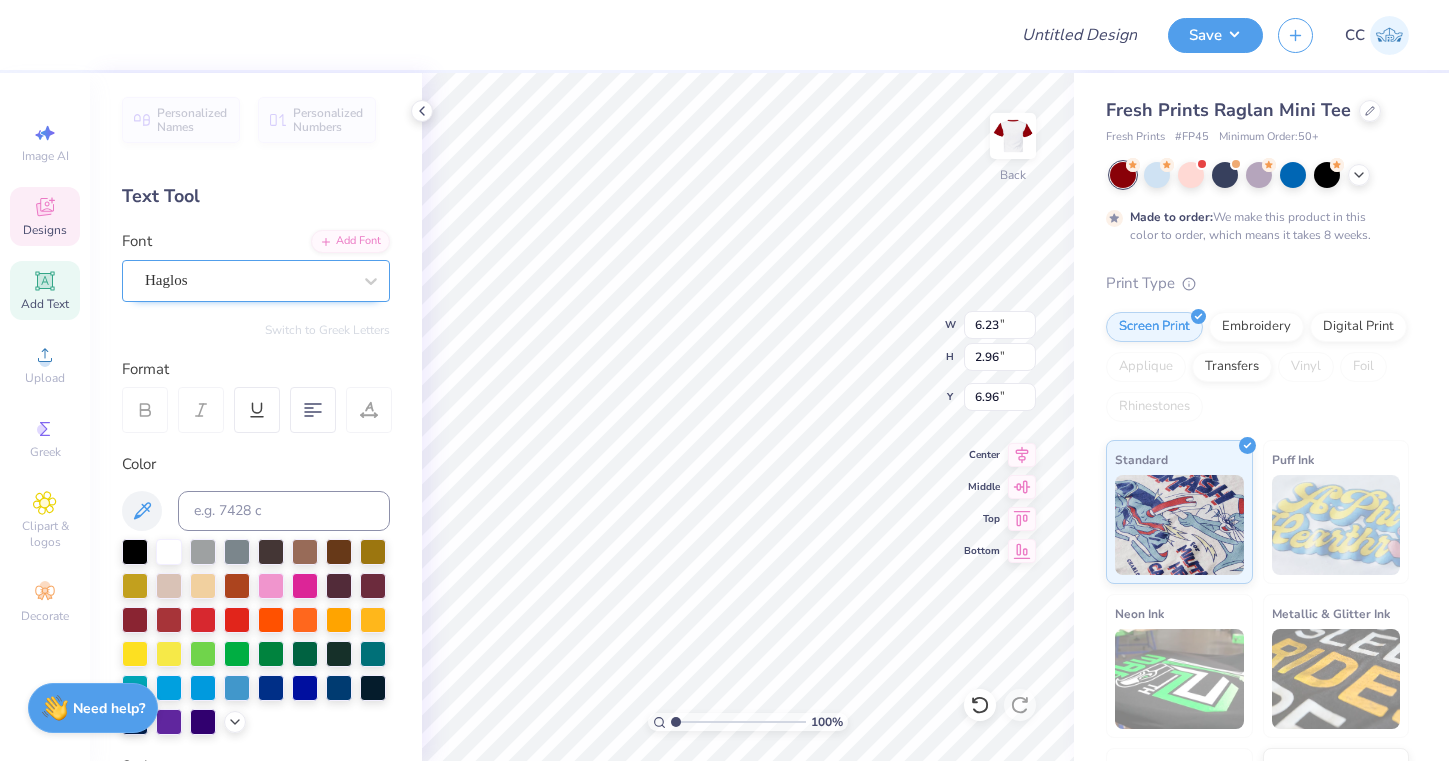 click on "Haglos" at bounding box center [248, 280] 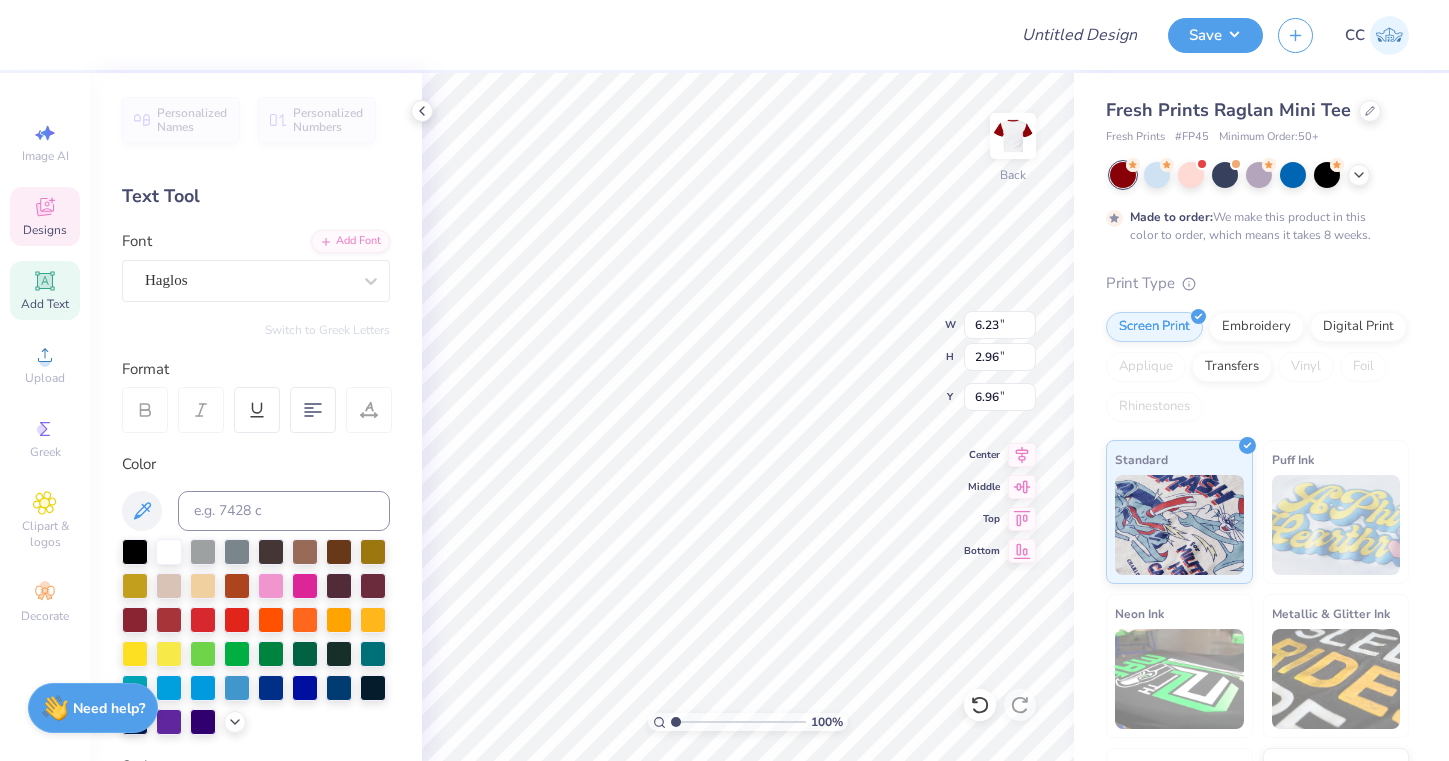 type on "7.56" 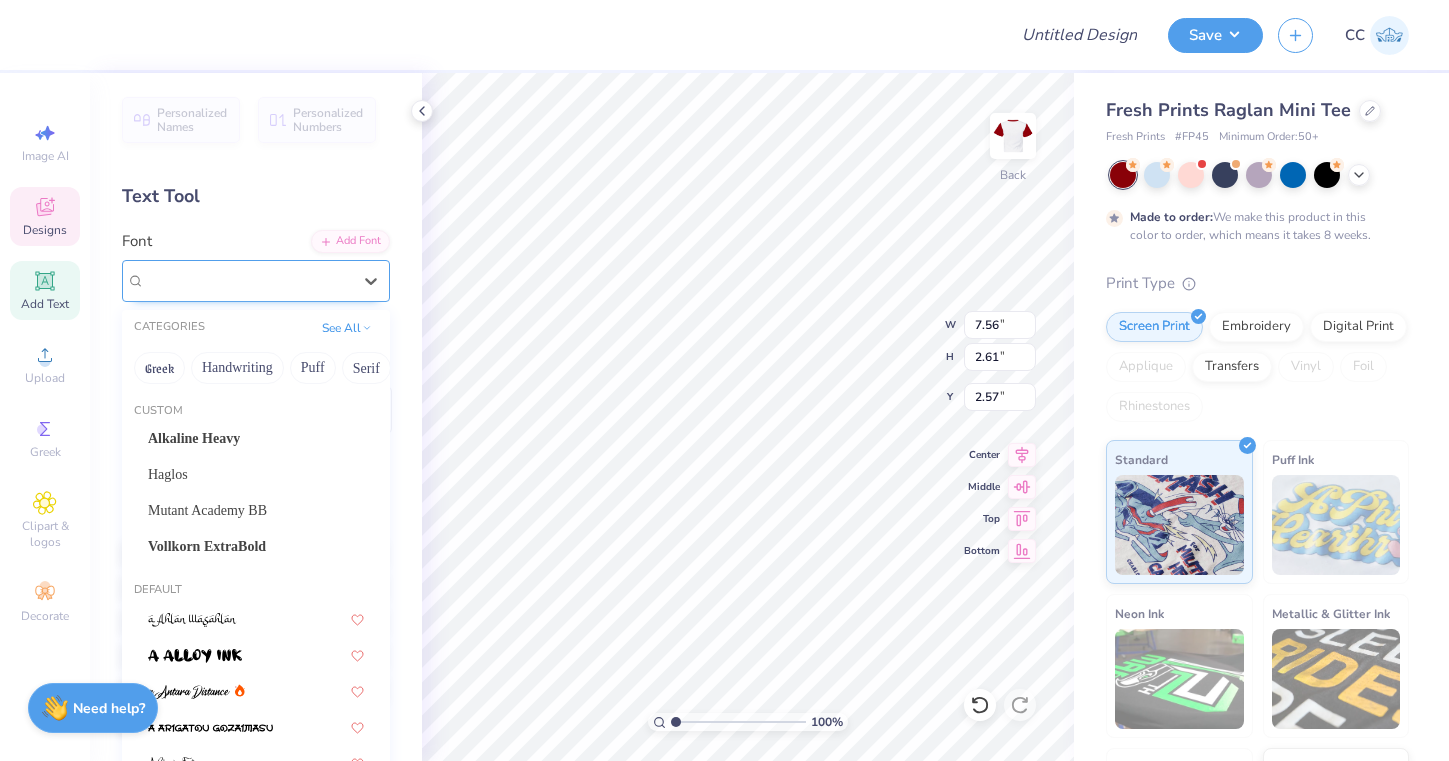 click on "Bhineka" at bounding box center [248, 280] 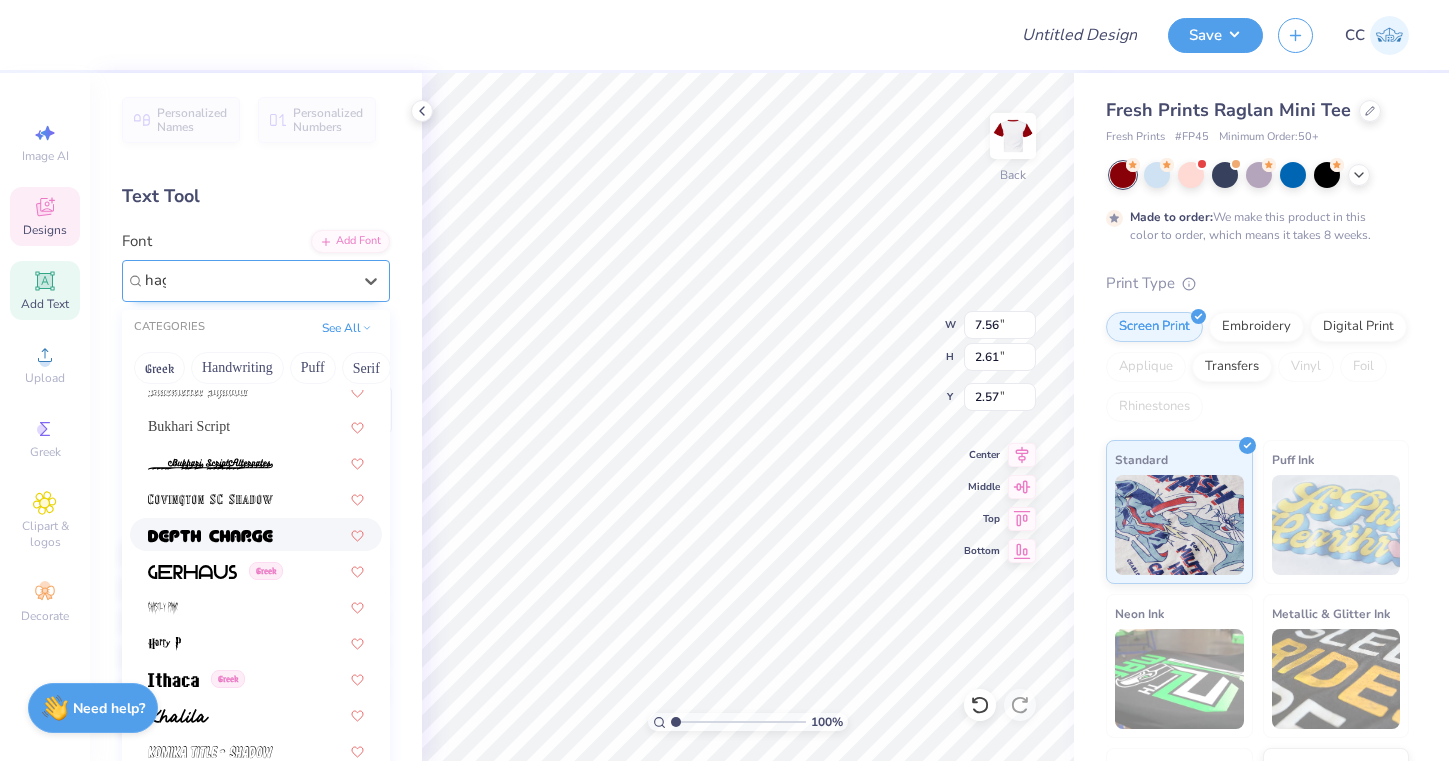 scroll, scrollTop: 0, scrollLeft: 0, axis: both 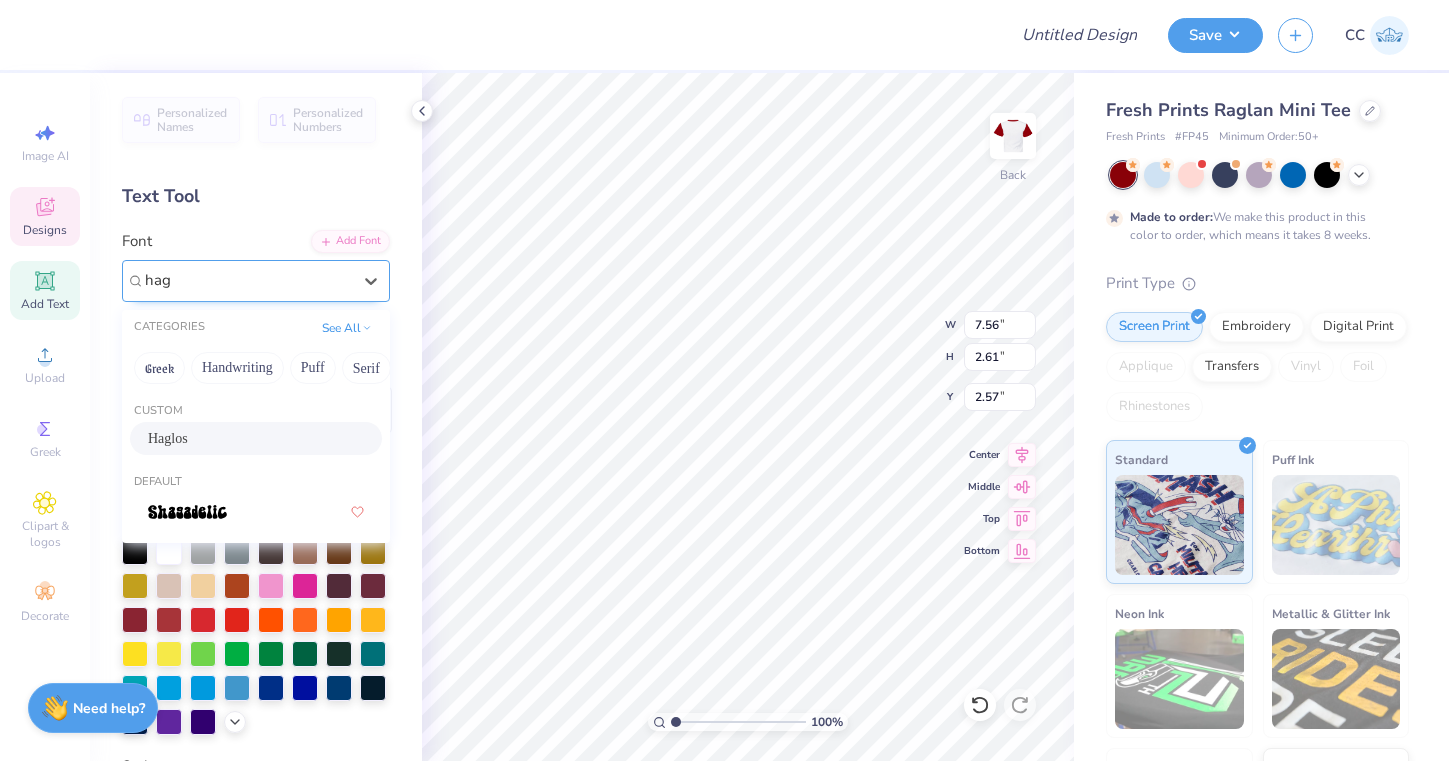 click on "Haglos" at bounding box center (256, 438) 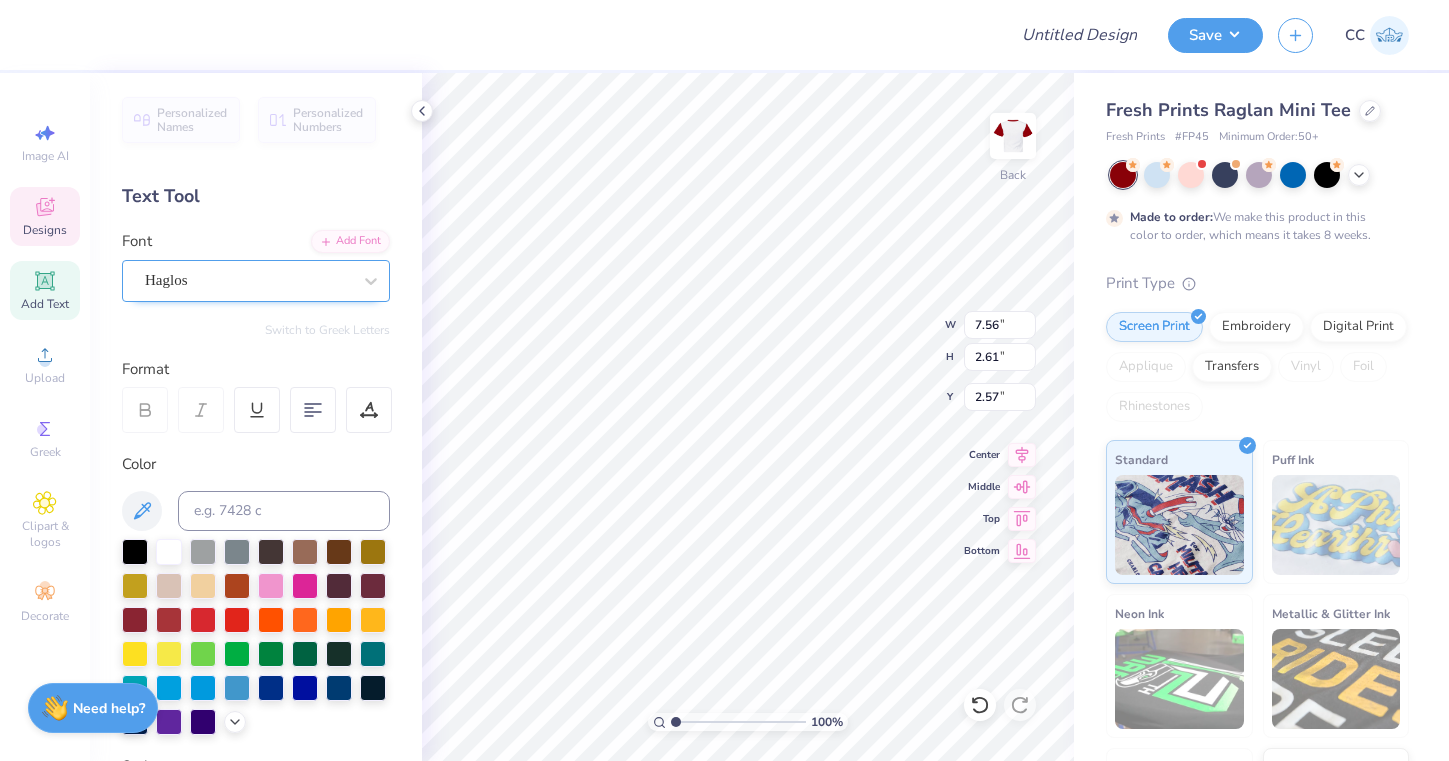 scroll, scrollTop: 0, scrollLeft: 3, axis: horizontal 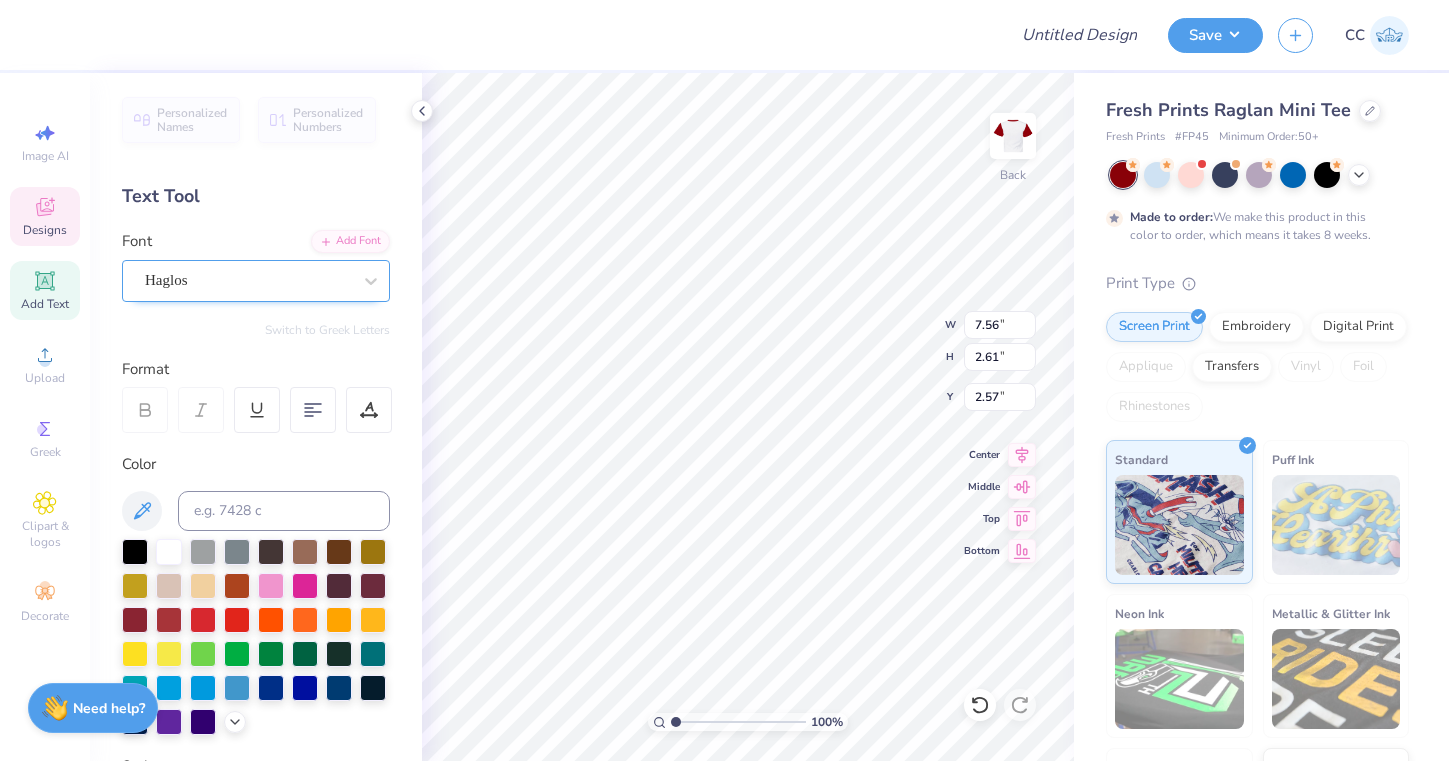 type on "6.23" 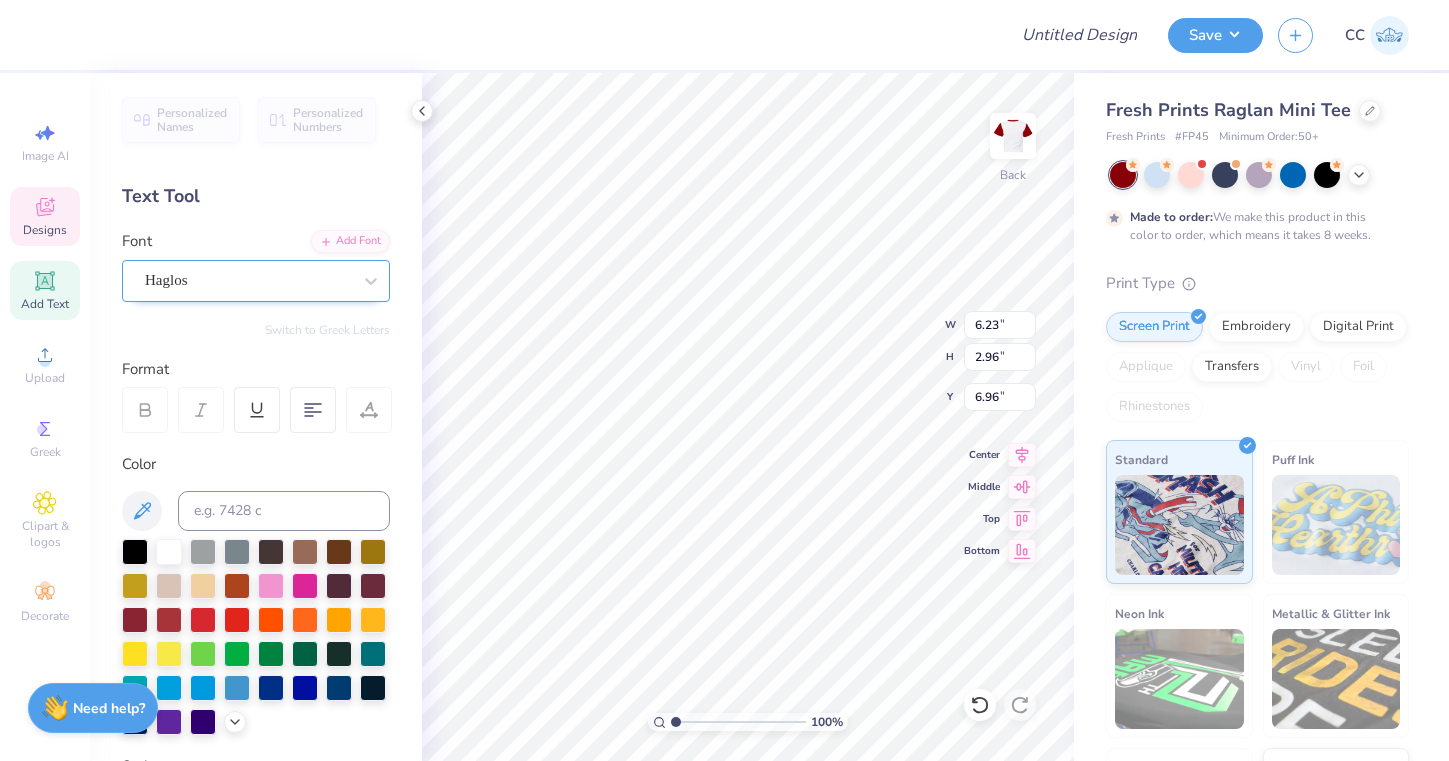 type on "6.24" 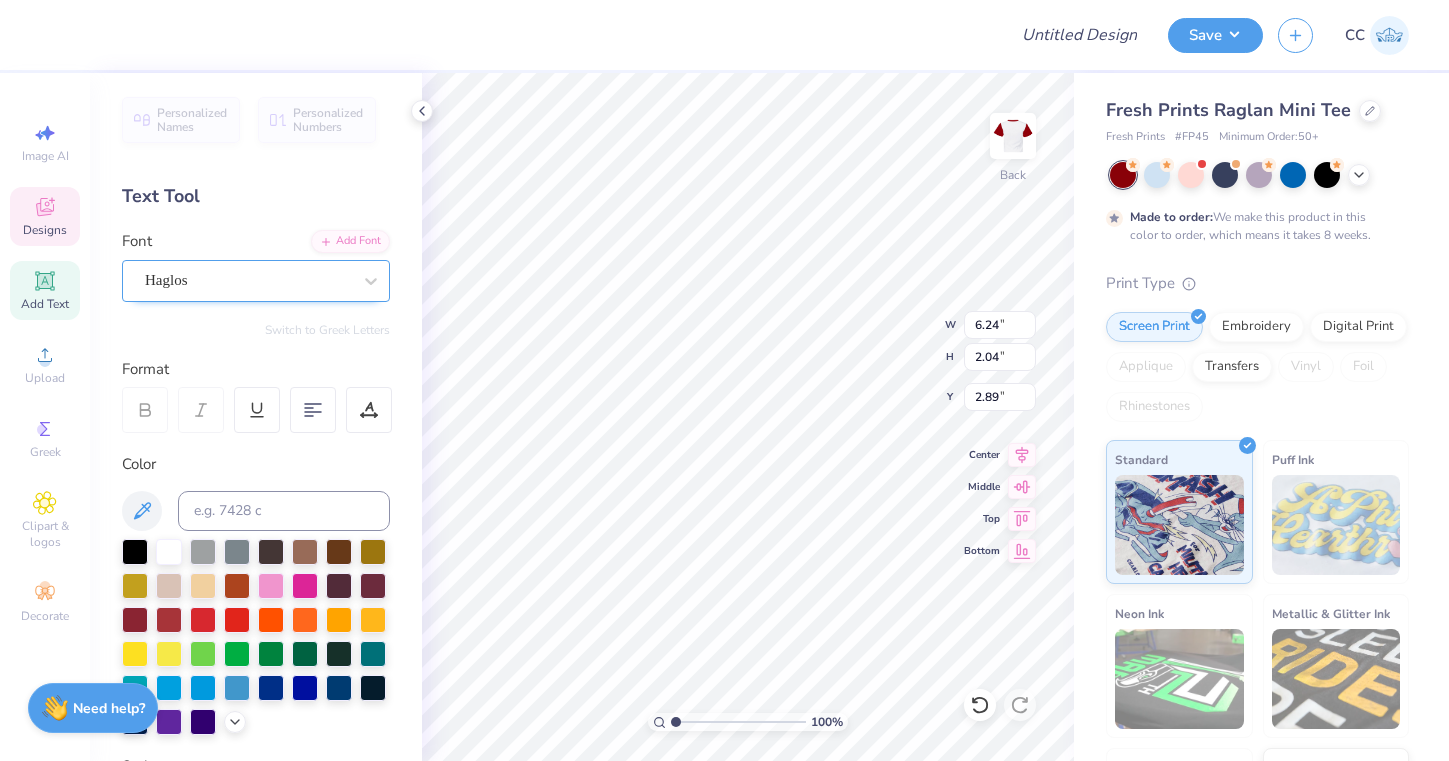 type on "2.71" 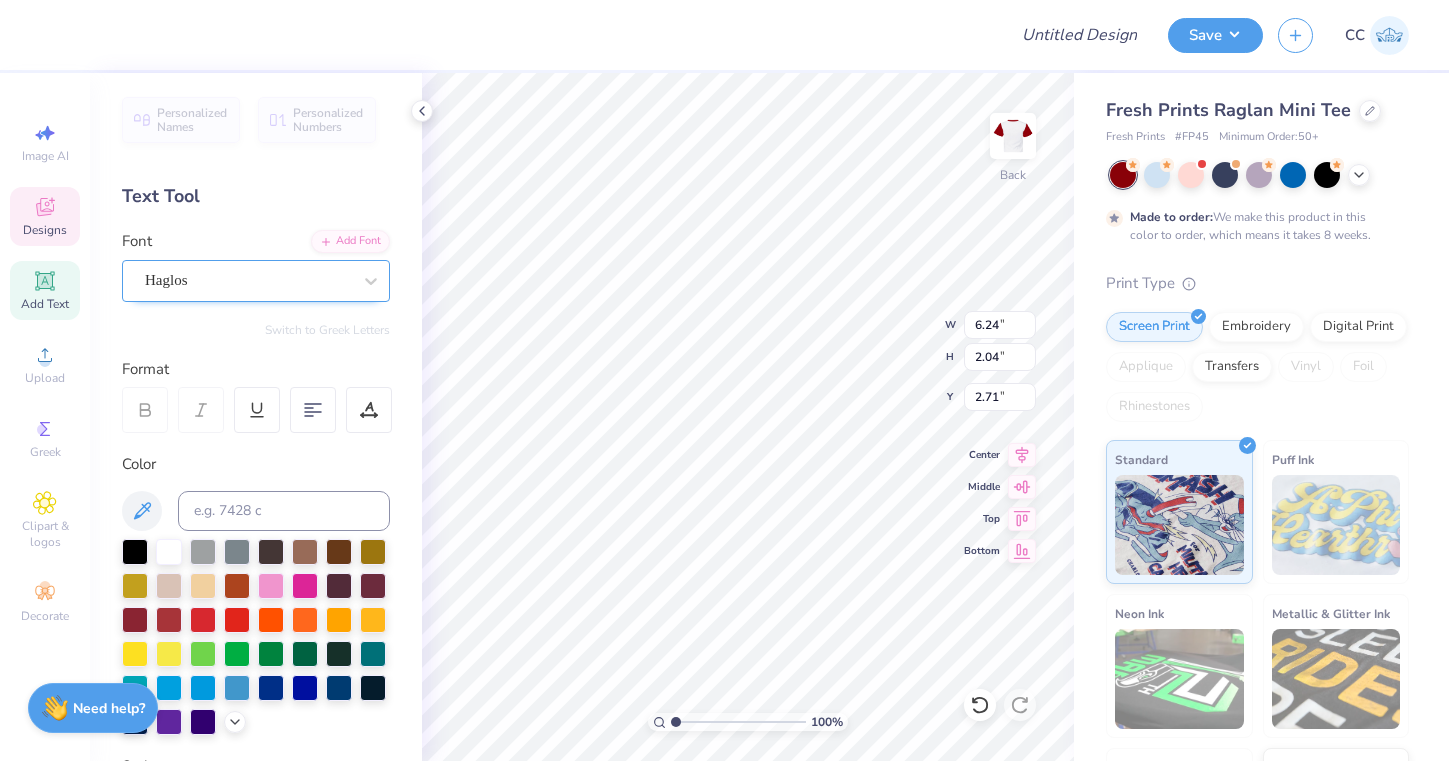 type on "8.06" 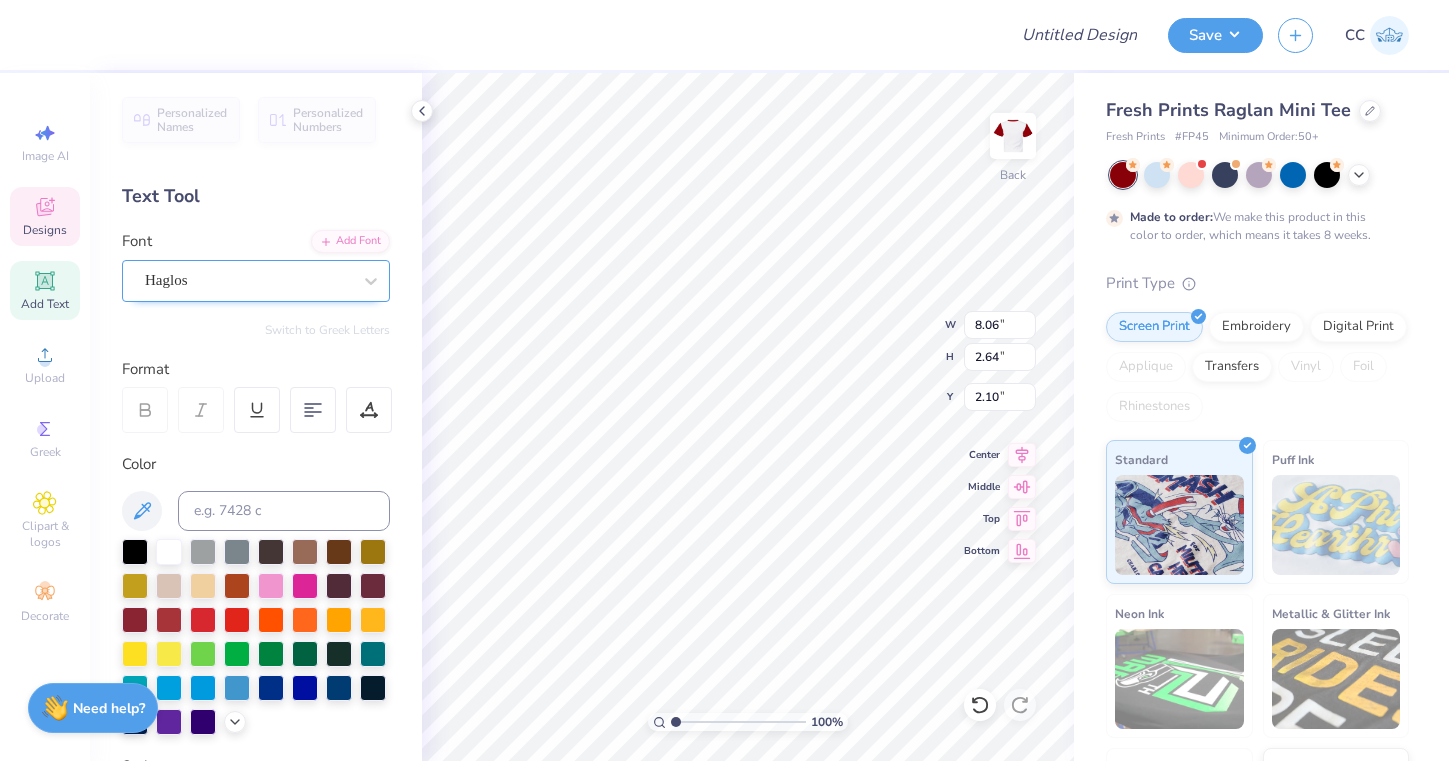 type on "2.11" 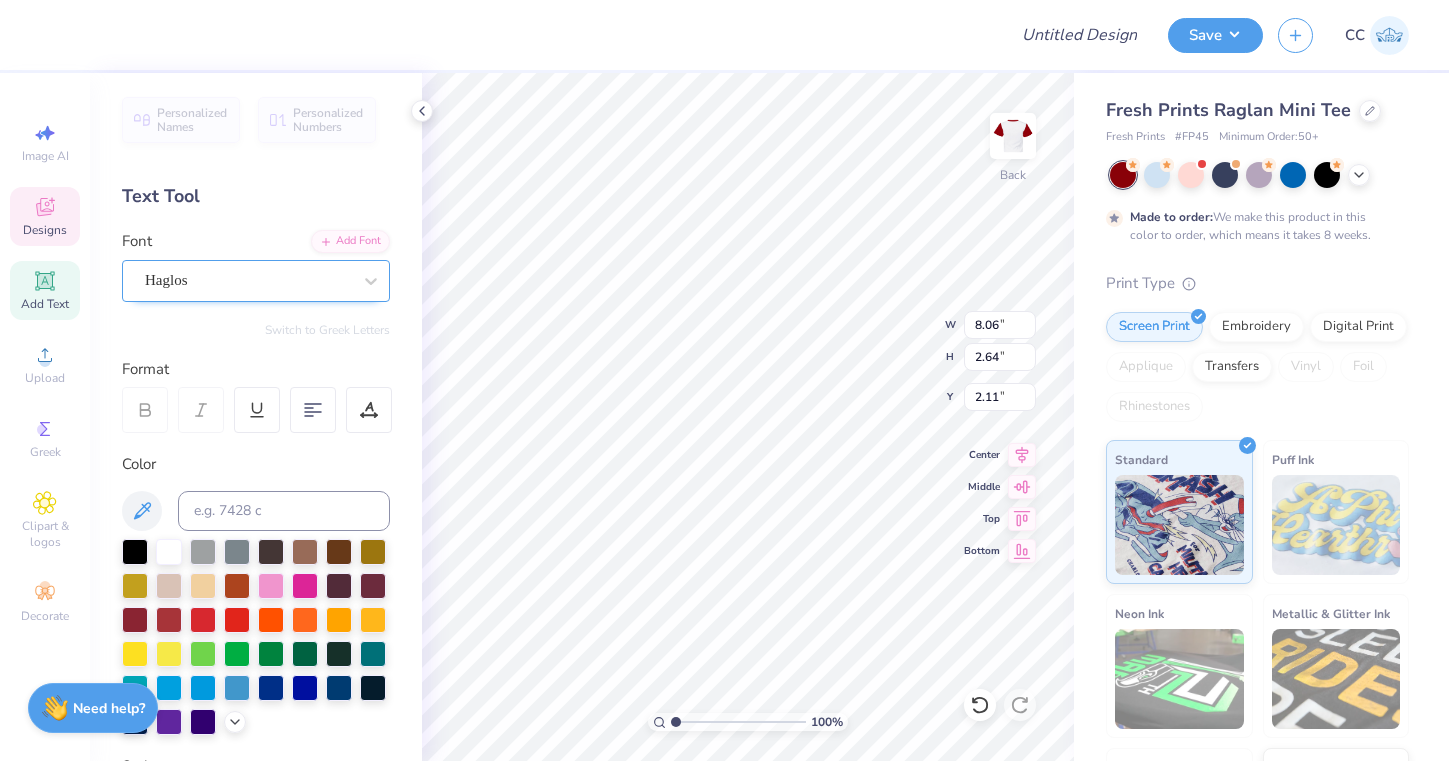type on "7.48" 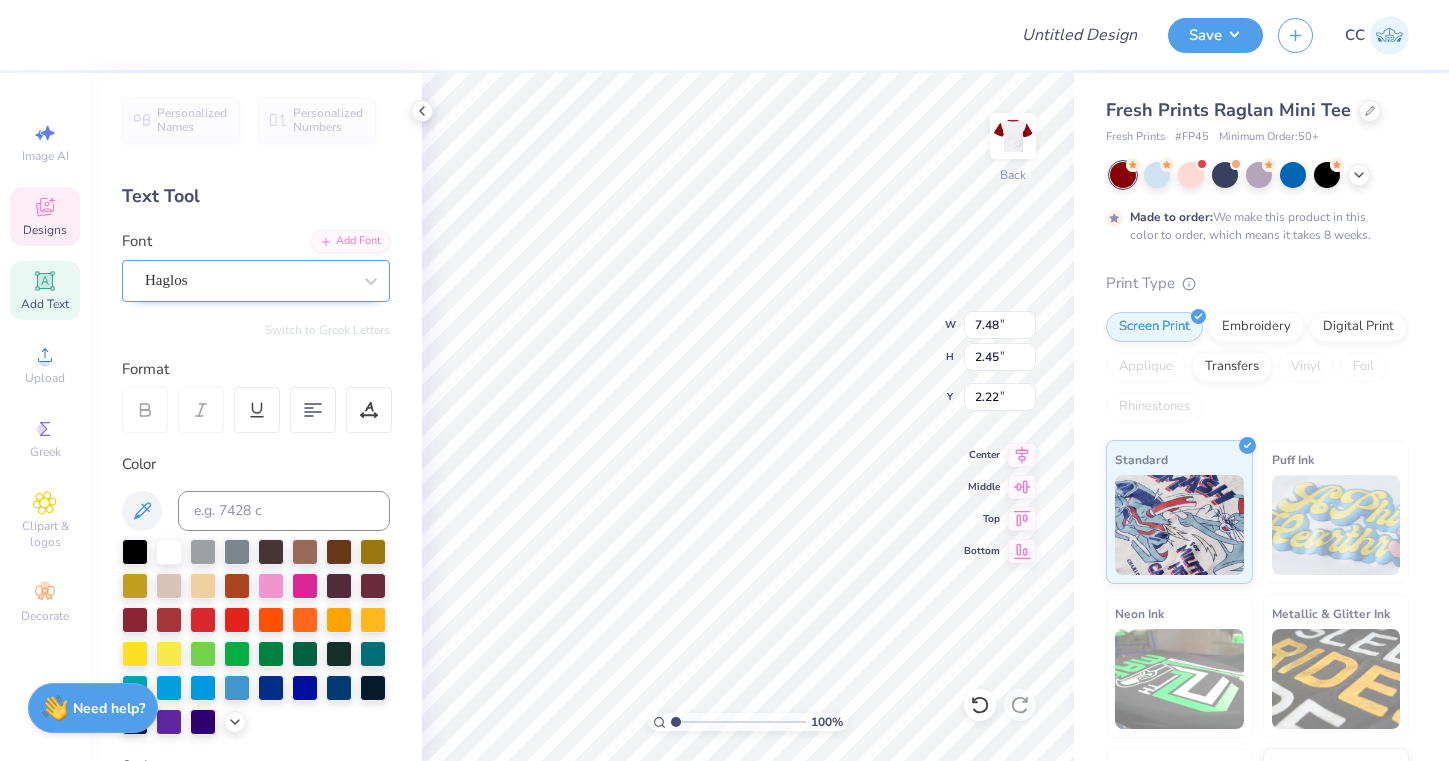 type on "6.23" 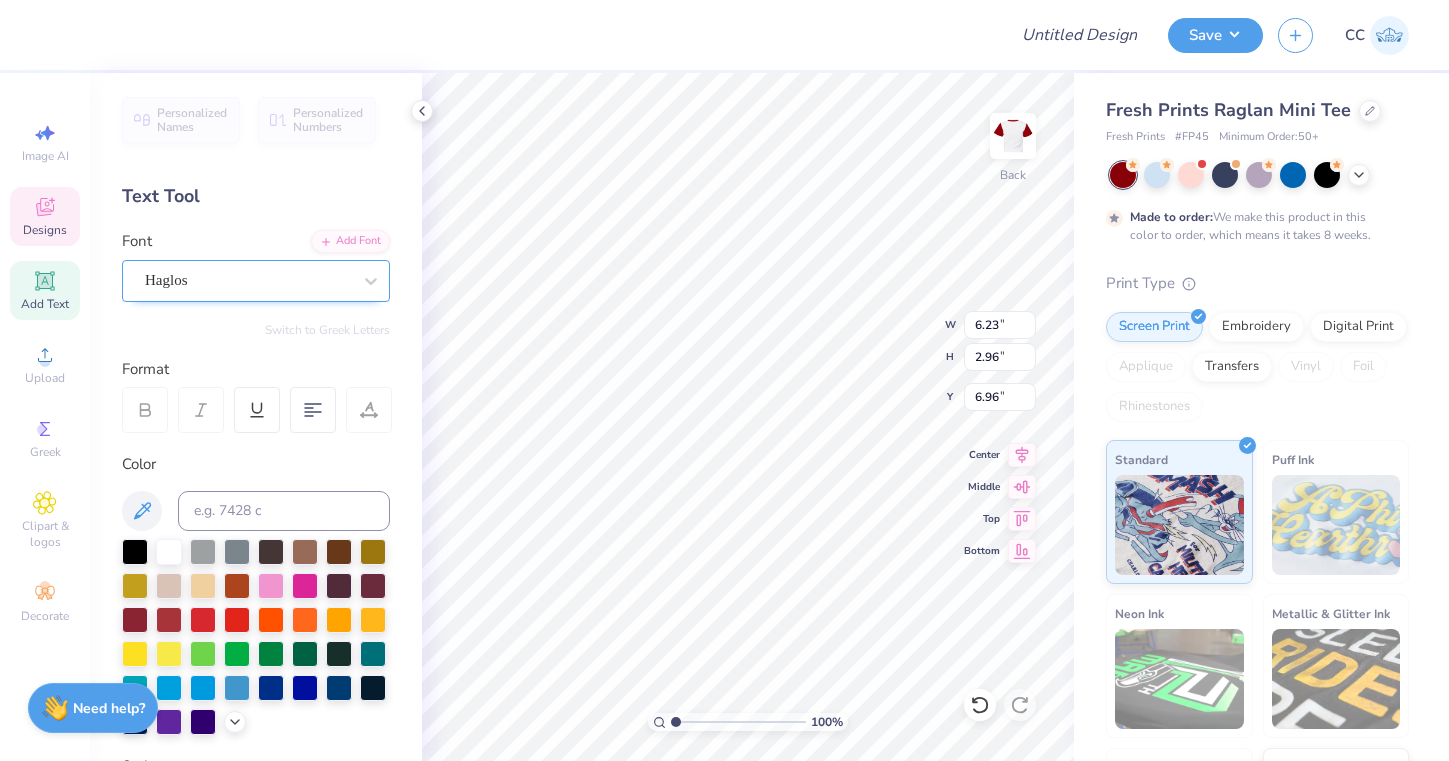 type on "7.48" 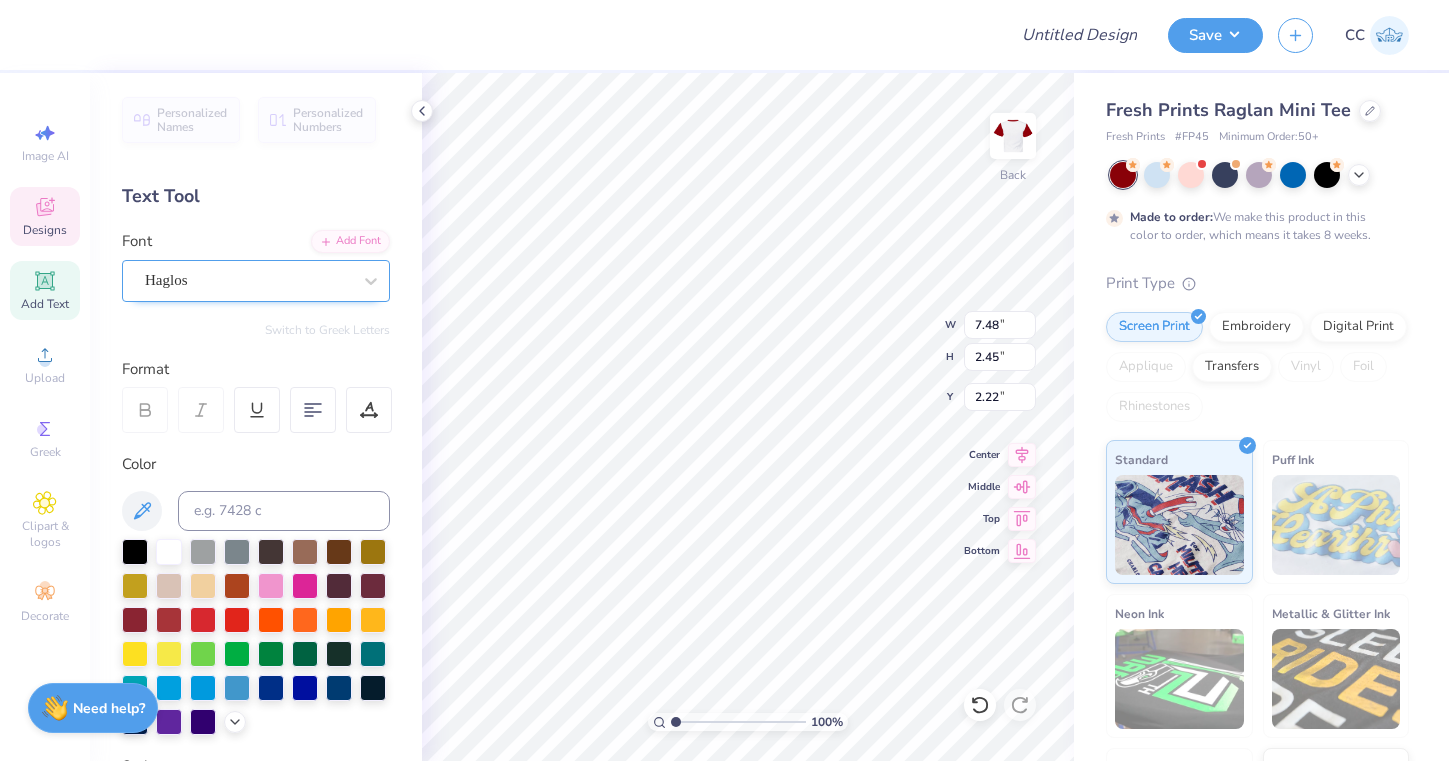 type on "2.30" 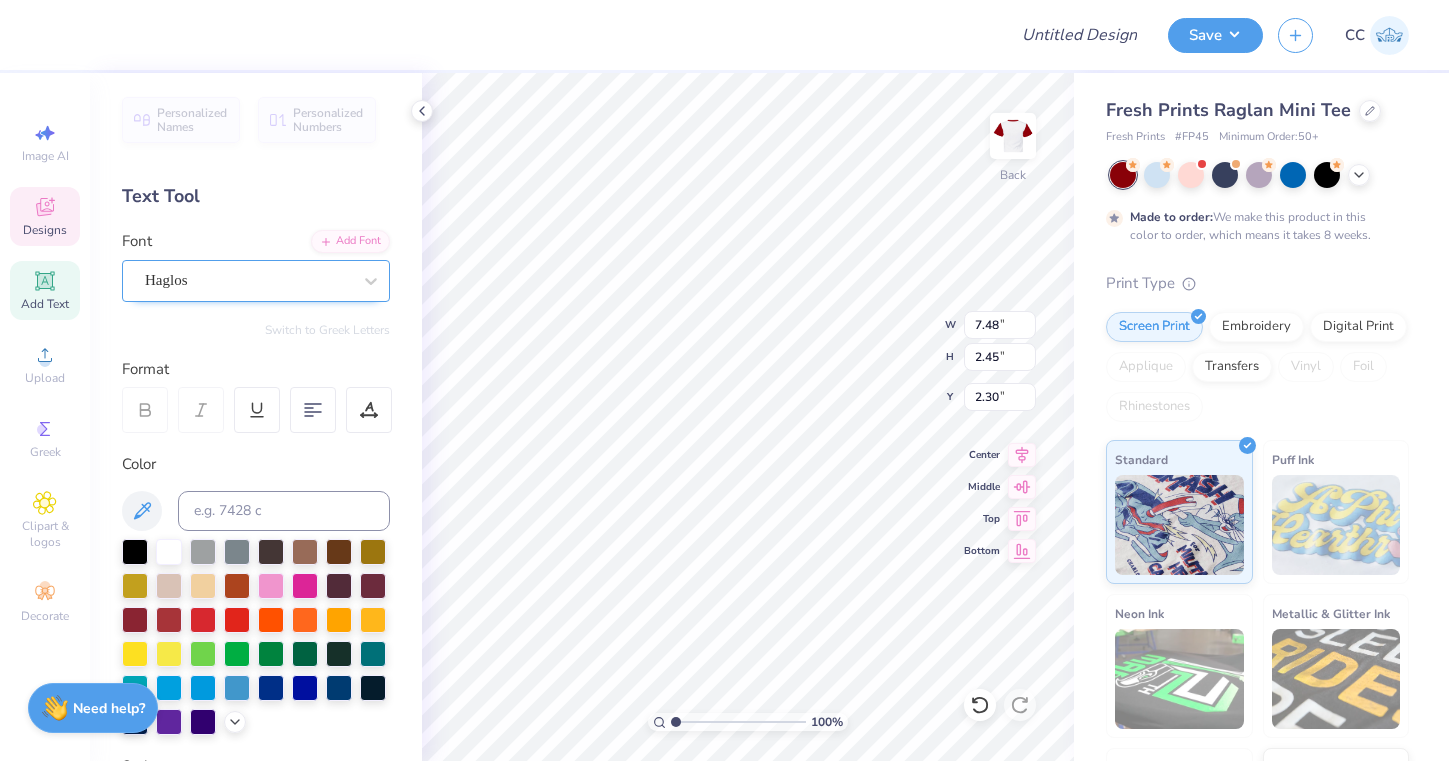 type on "GammaPhi" 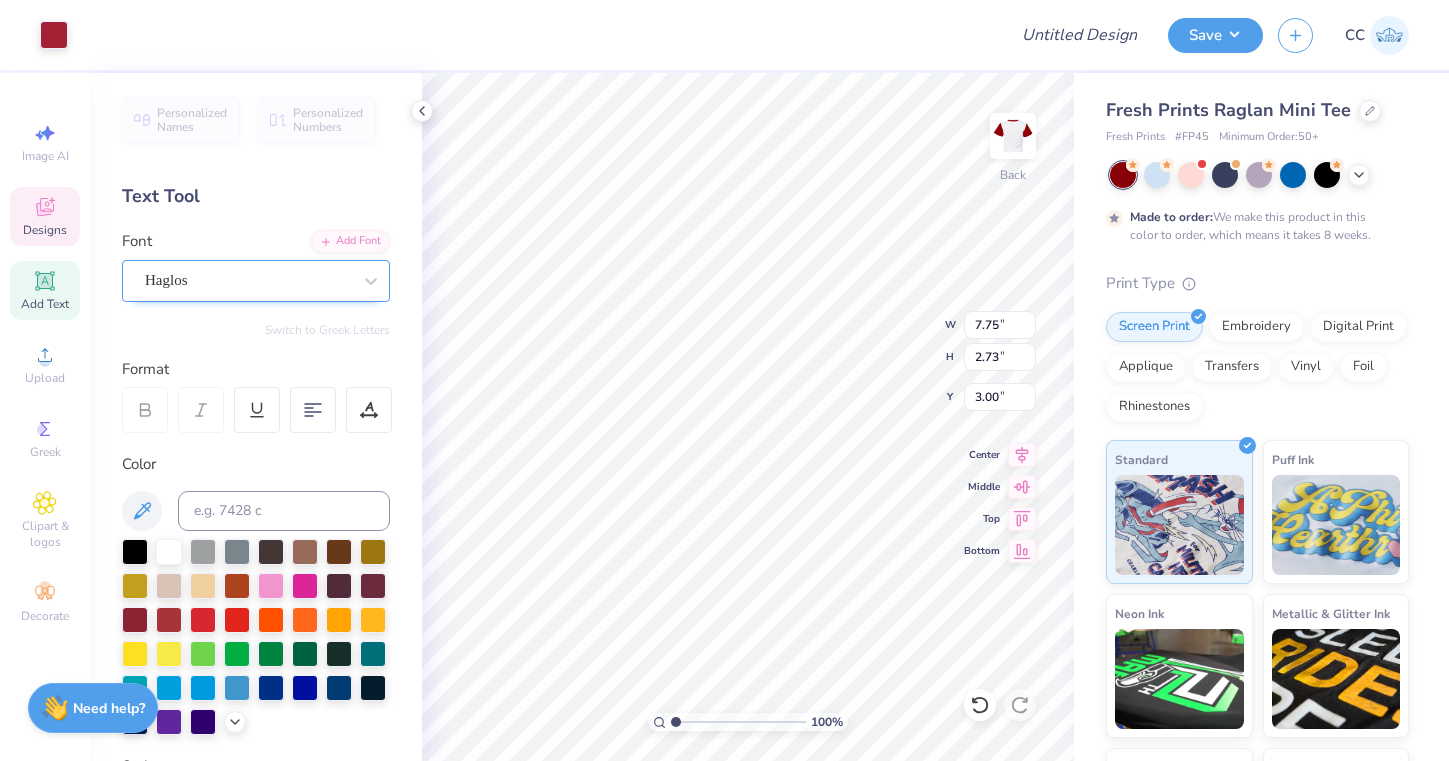 click 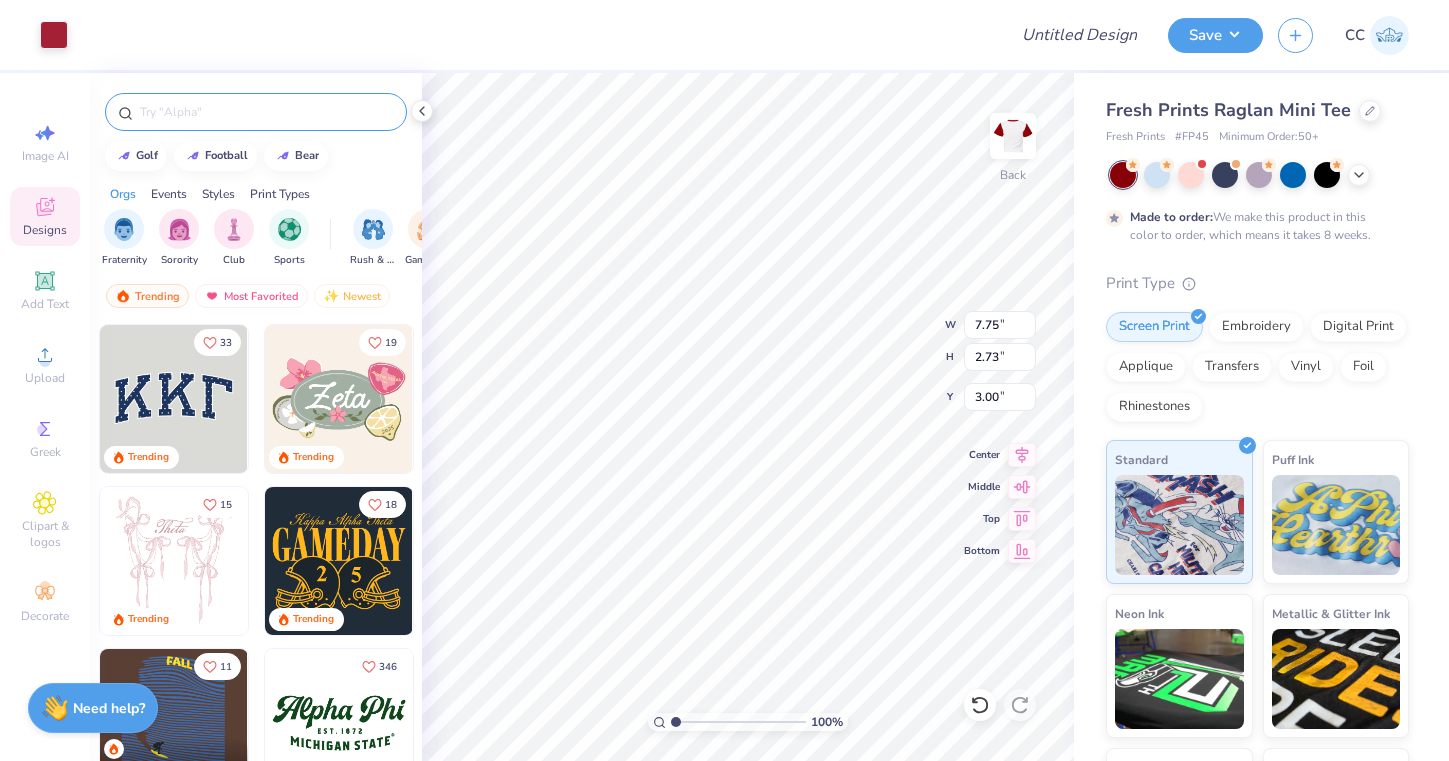 click at bounding box center (266, 112) 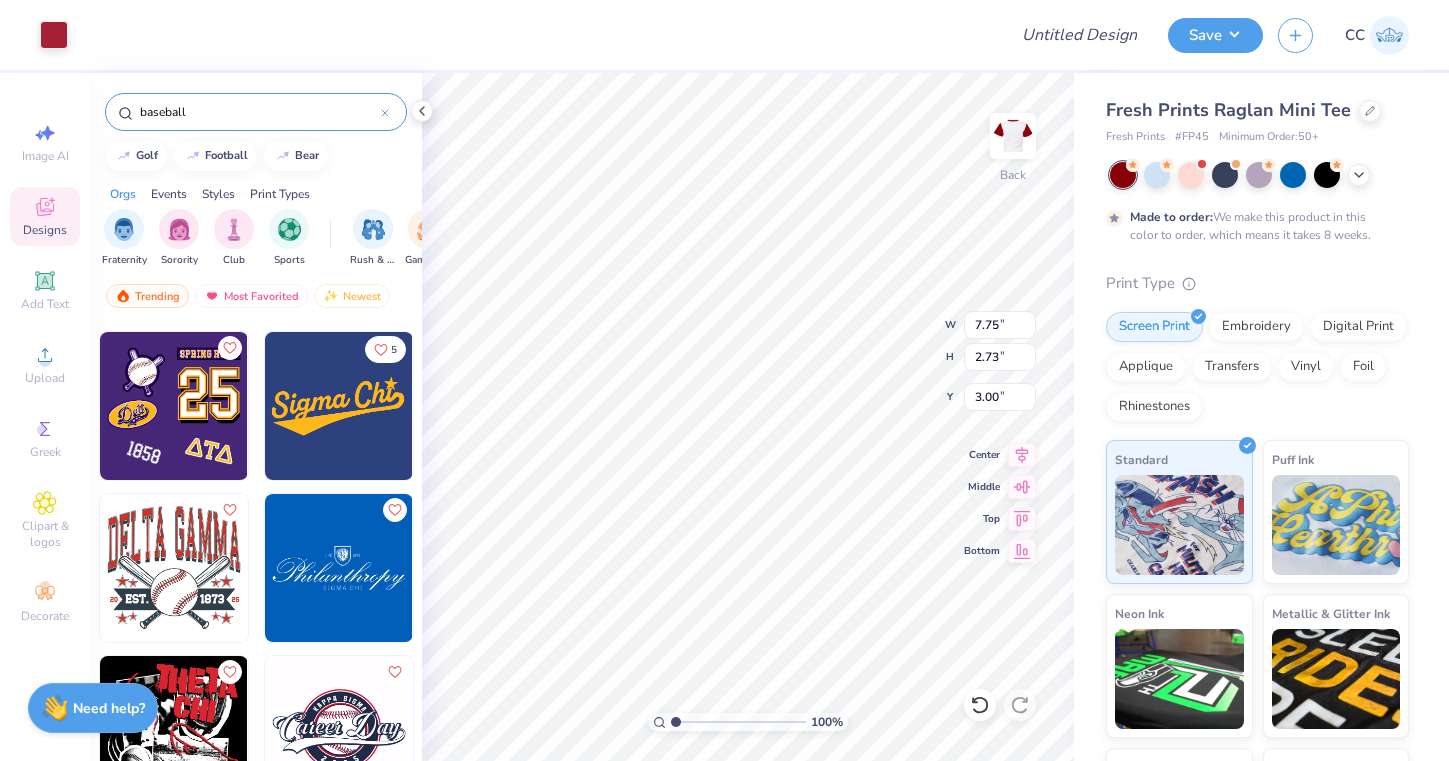 scroll, scrollTop: 1779, scrollLeft: 0, axis: vertical 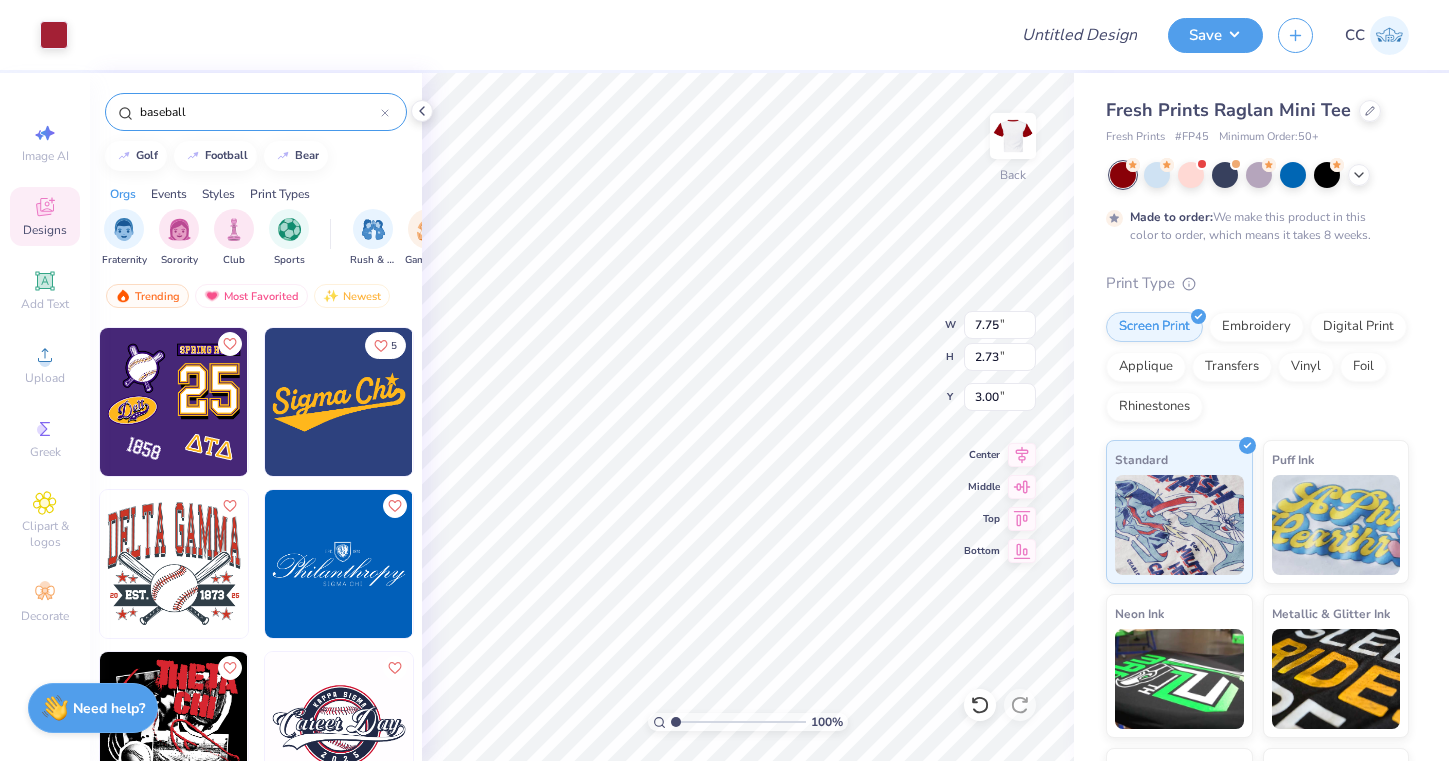 type on "baseball" 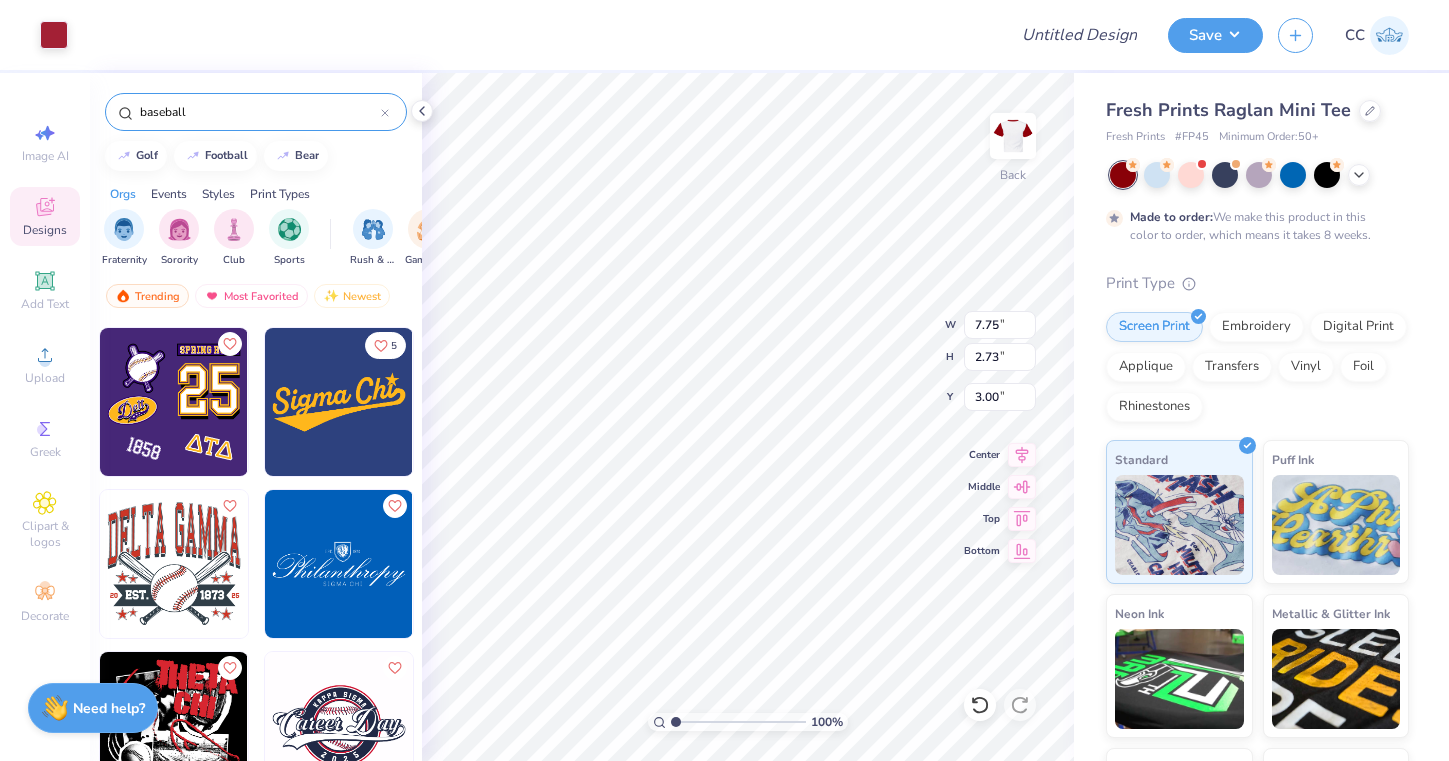 click at bounding box center [339, 402] 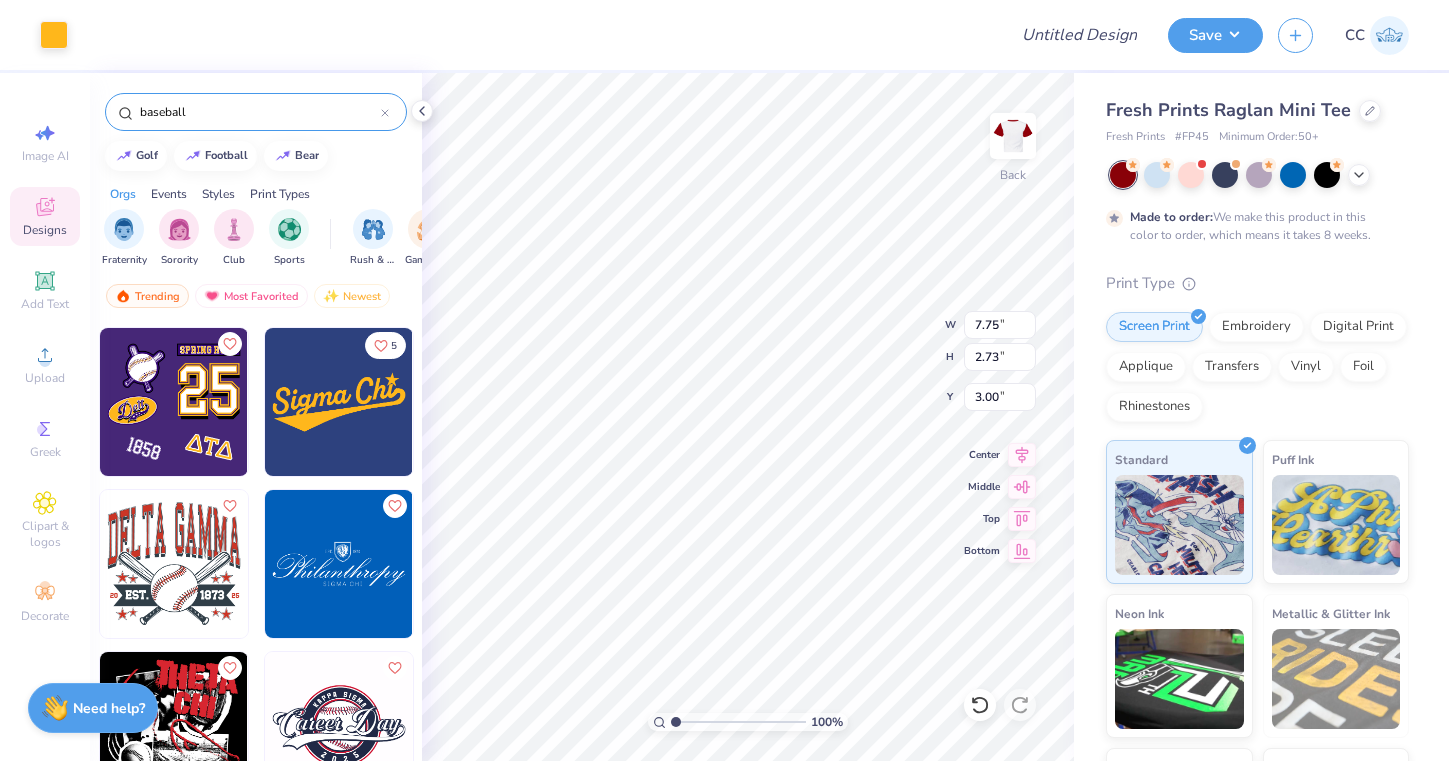 type on "6.68" 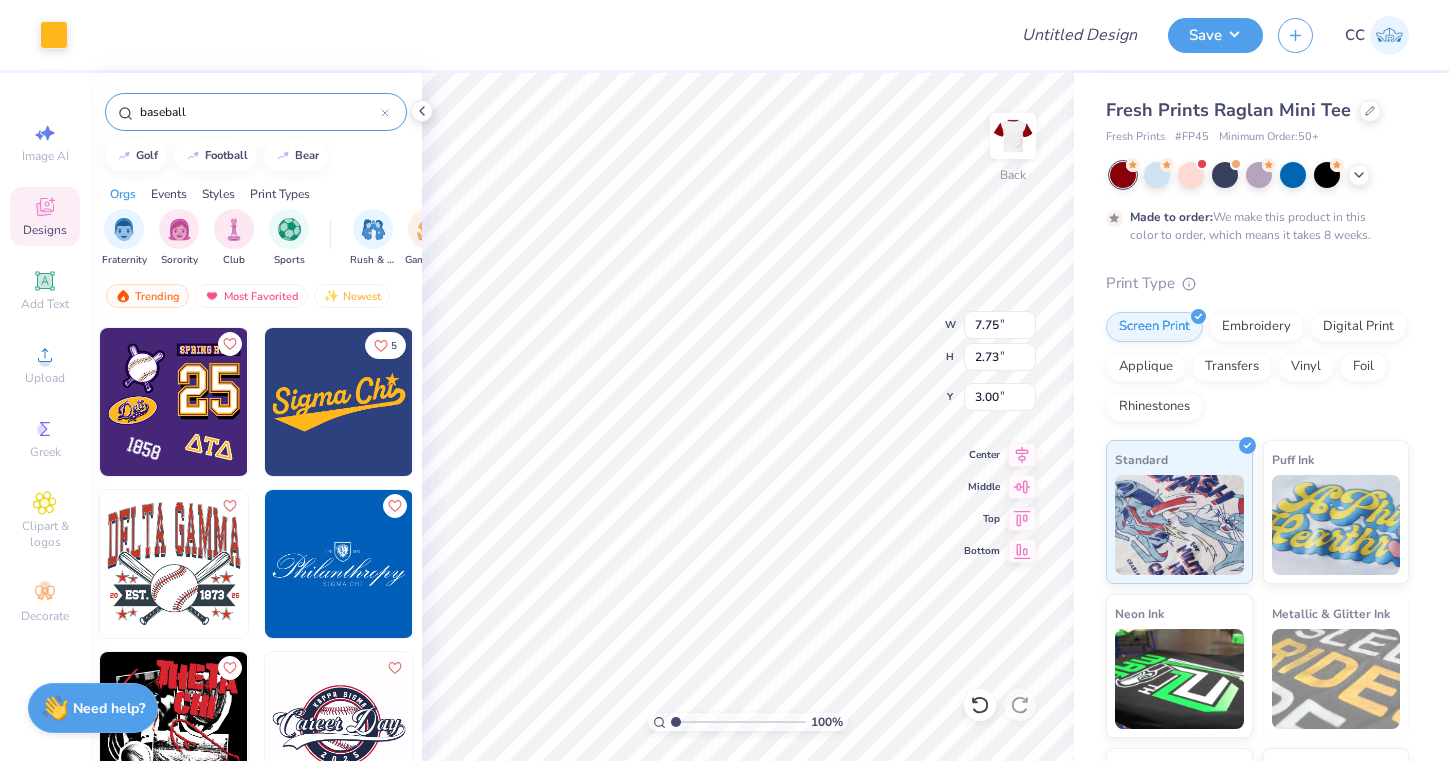 type on "2.98" 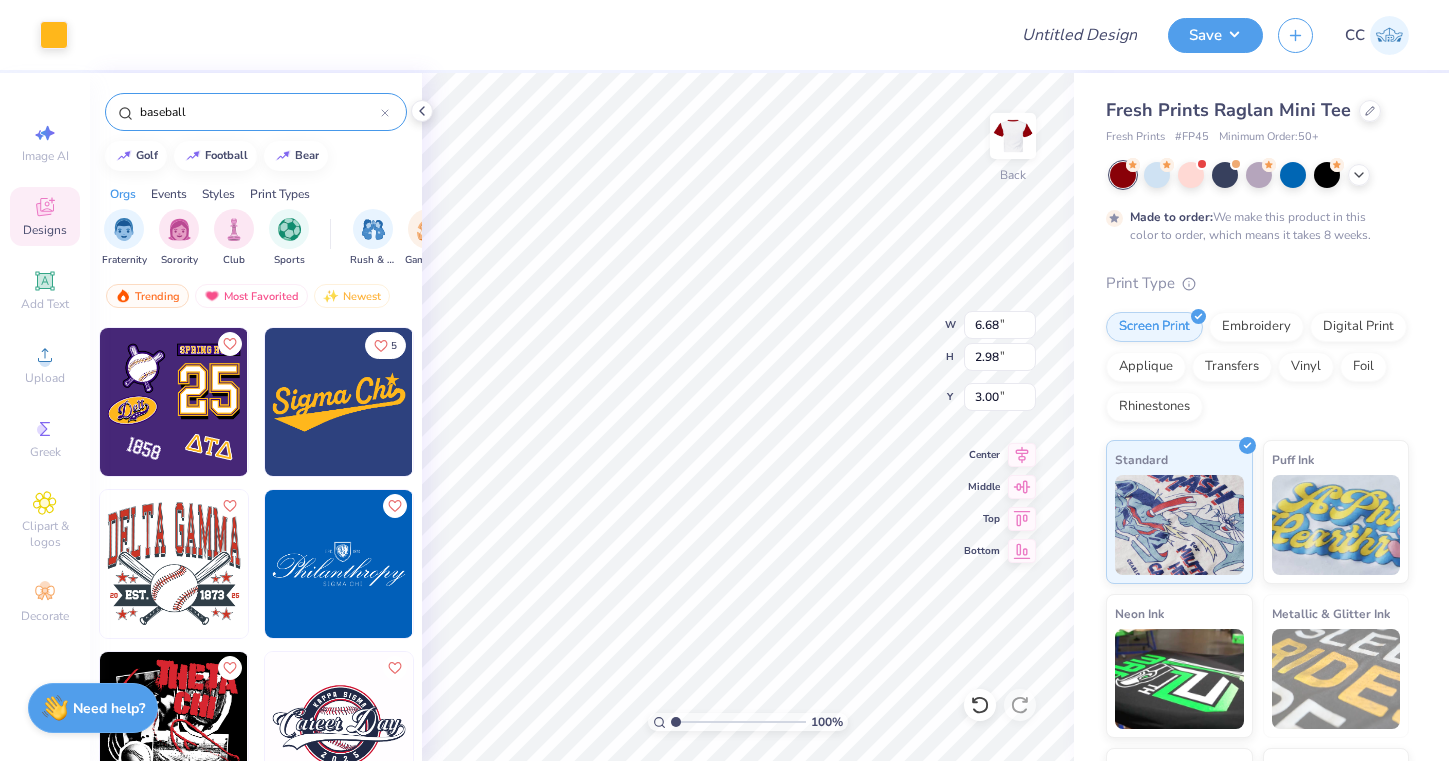 type on "6.51" 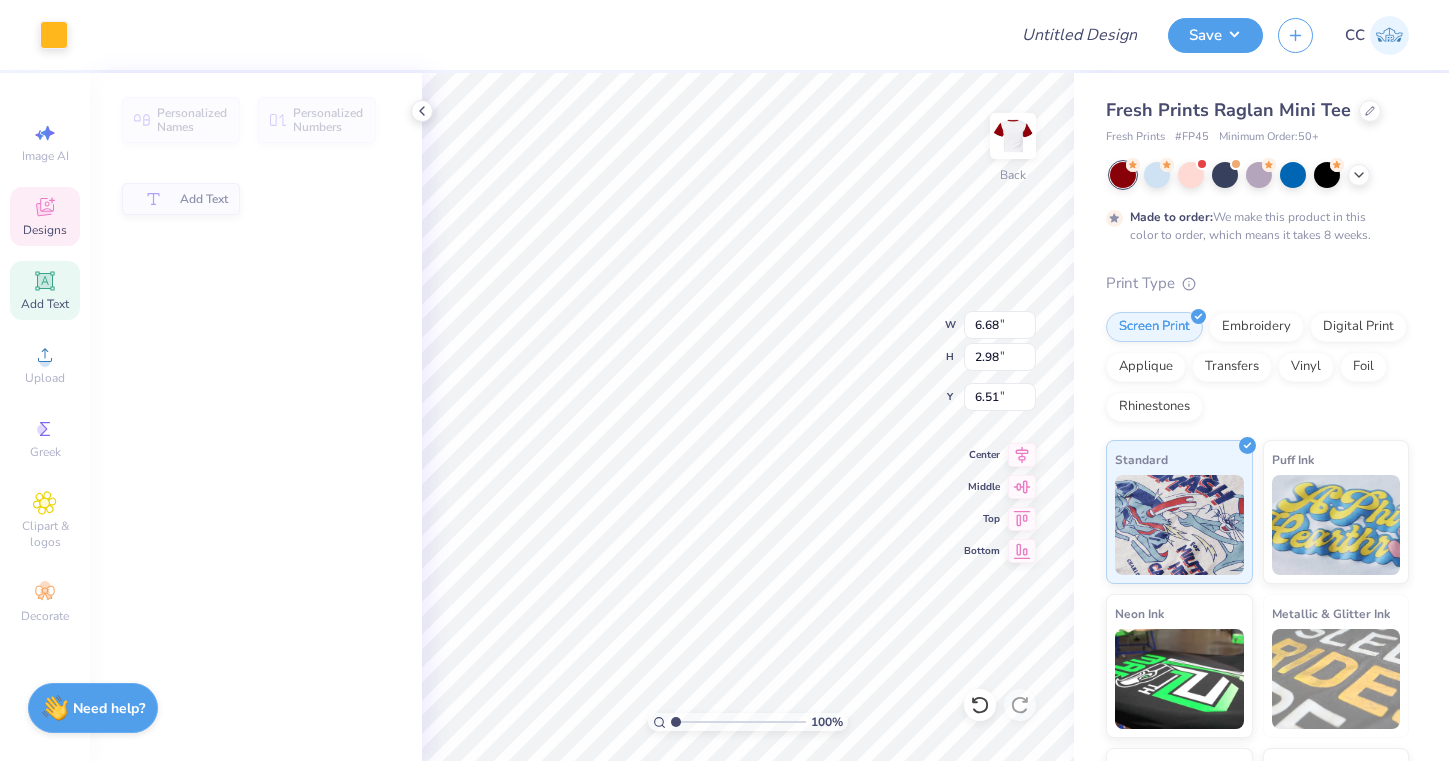 type on "6.30" 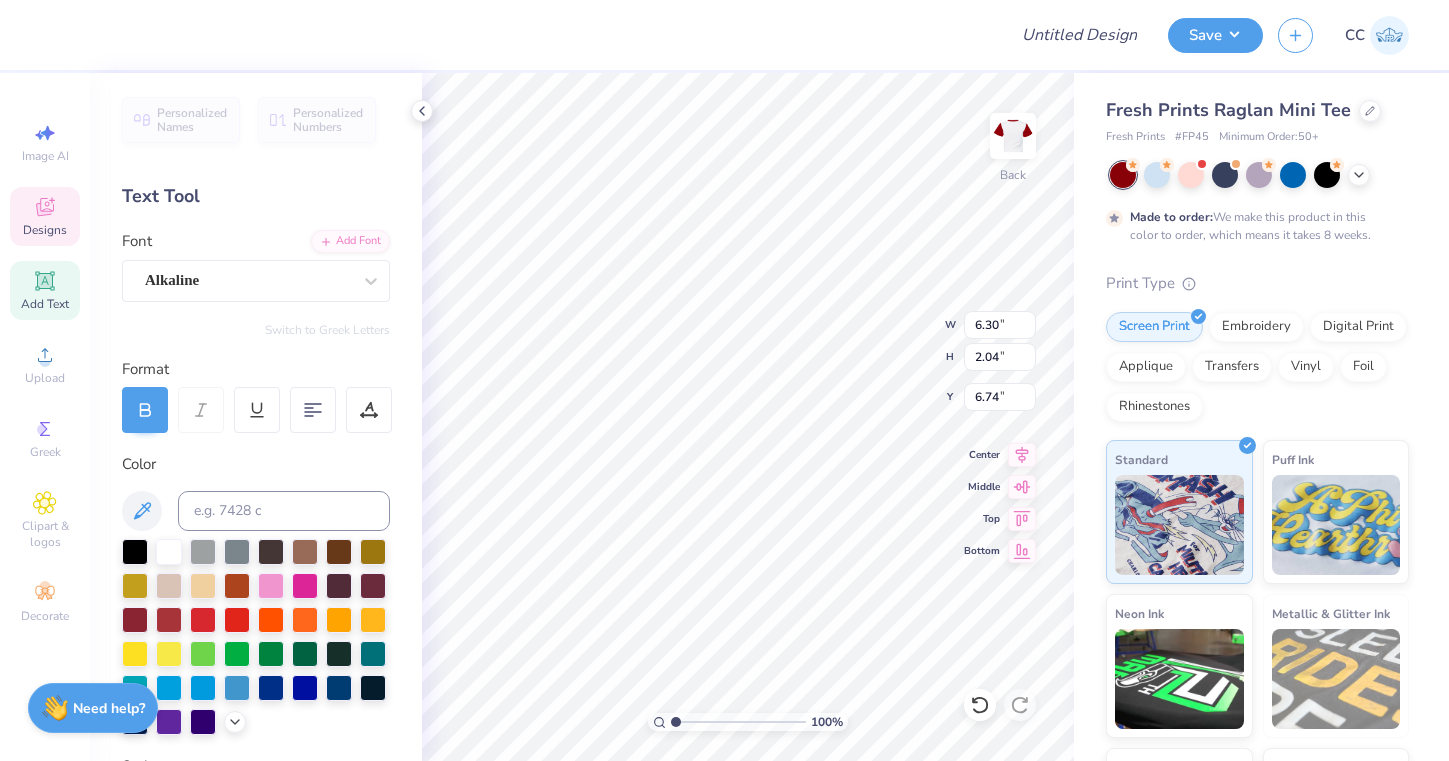 scroll, scrollTop: 0, scrollLeft: 3, axis: horizontal 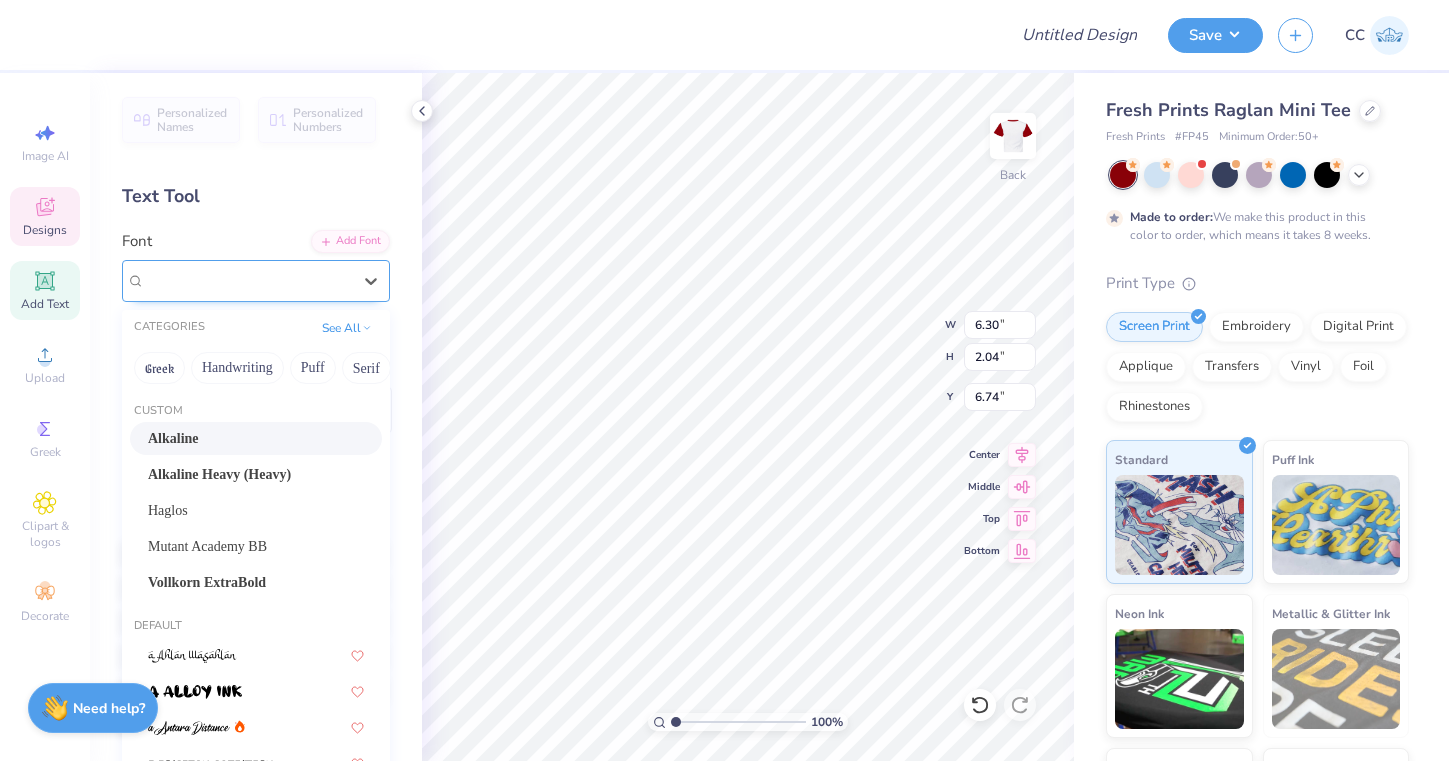 click on "Alkaline" at bounding box center [248, 280] 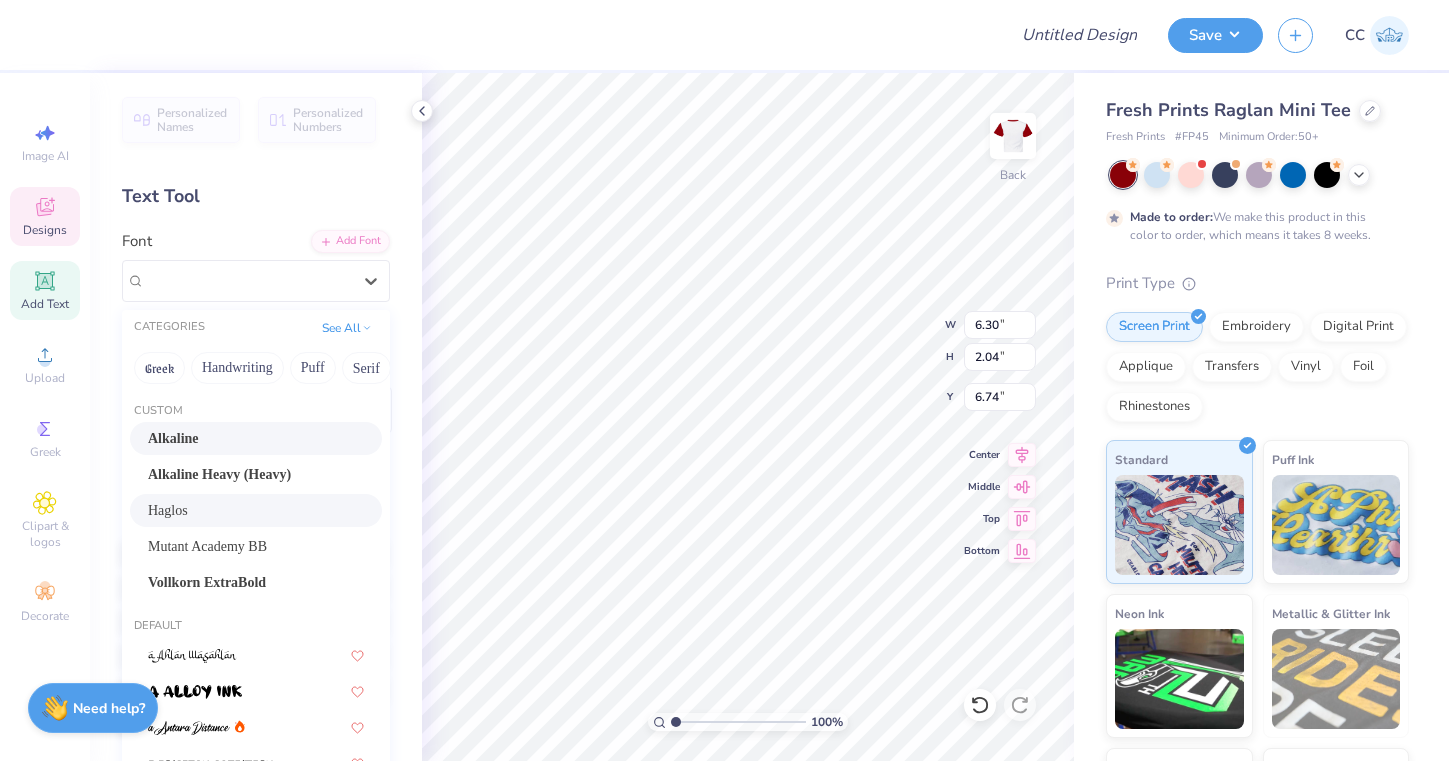 click on "Haglos" at bounding box center [256, 510] 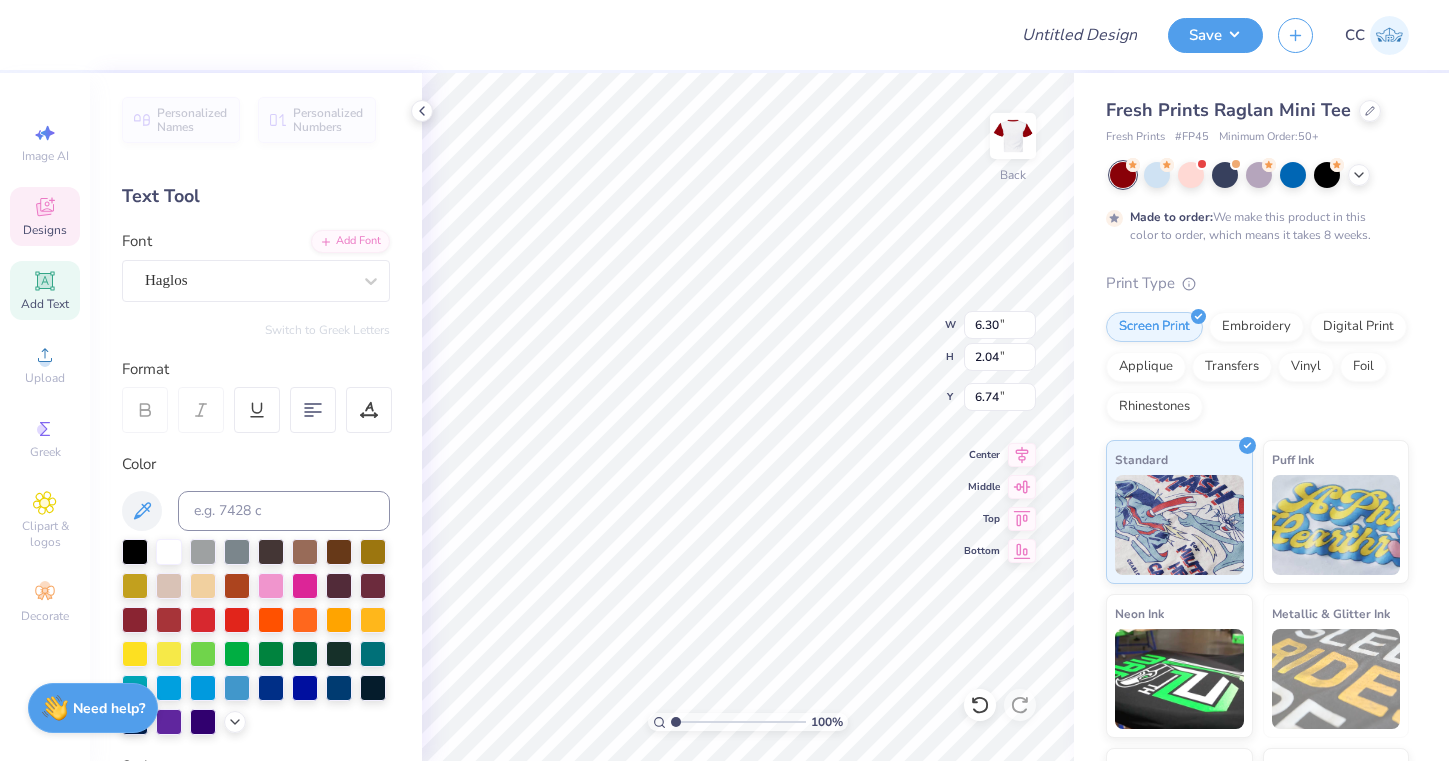 scroll, scrollTop: 0, scrollLeft: 3, axis: horizontal 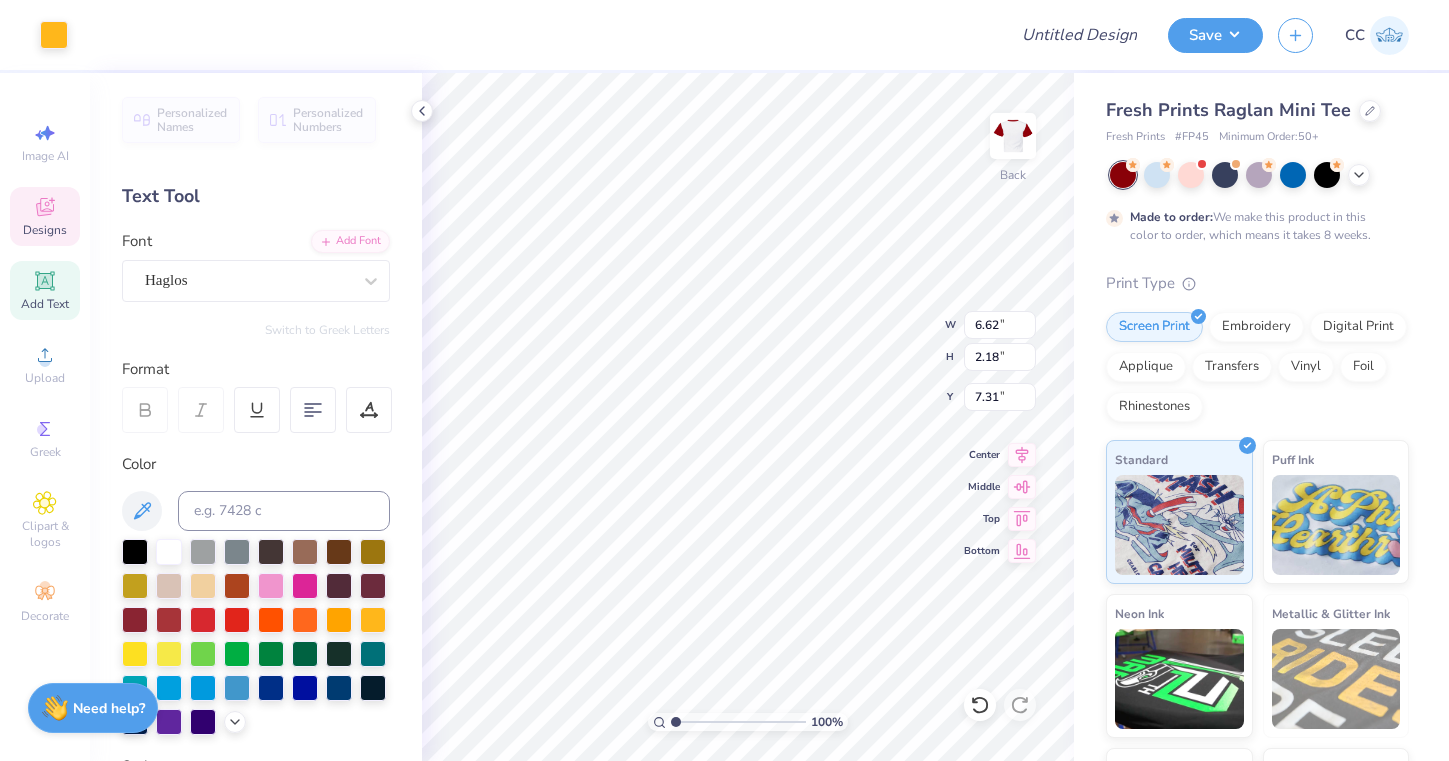 type on "7.55" 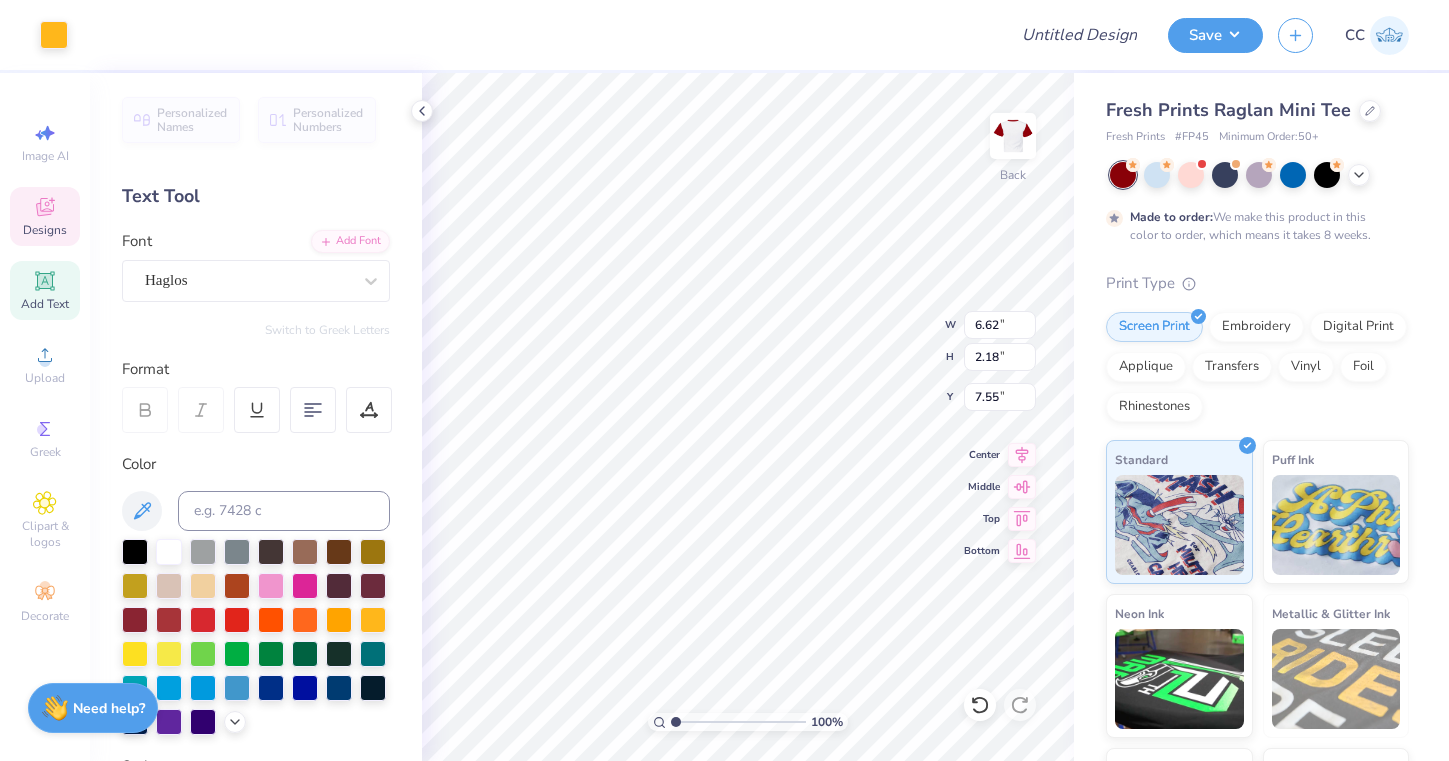 type on "0.73" 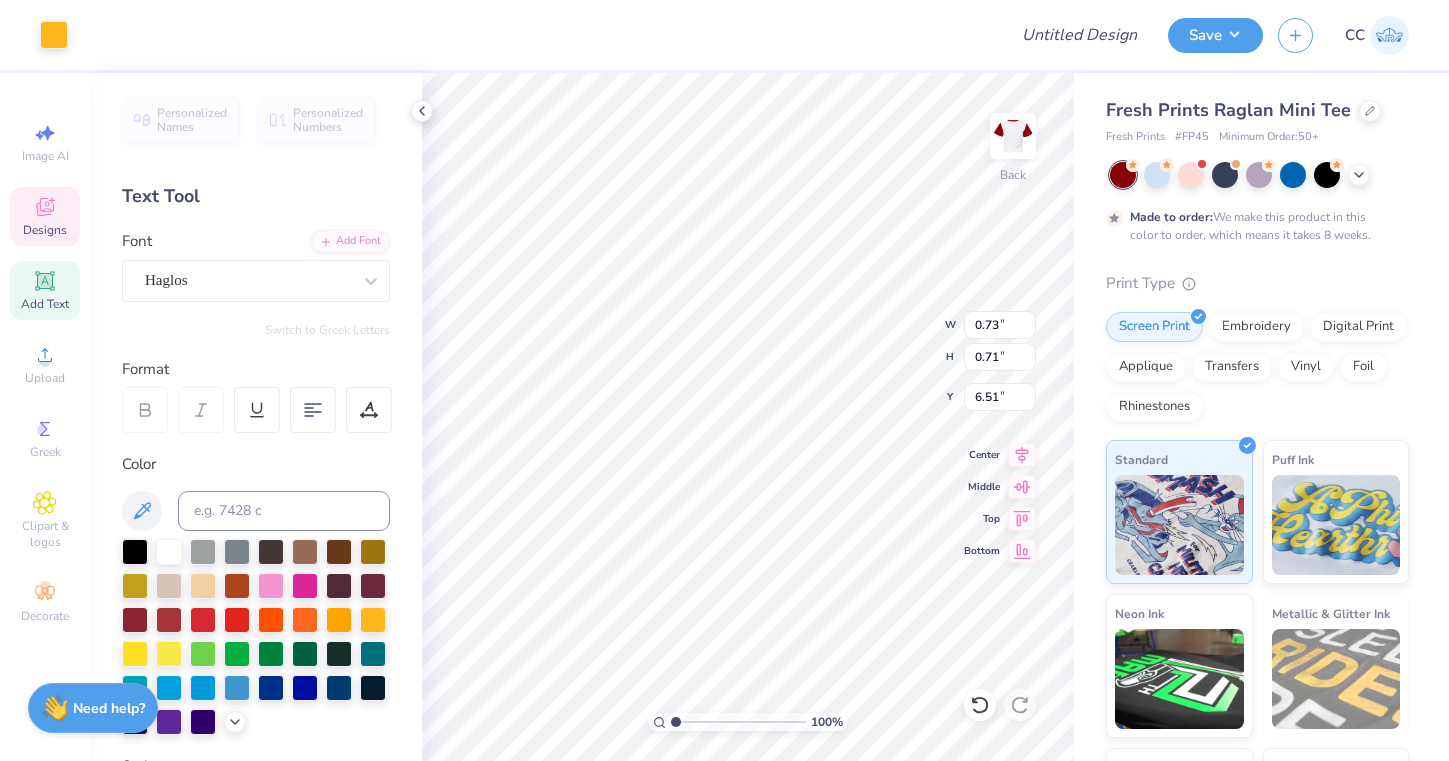 type on "10.30" 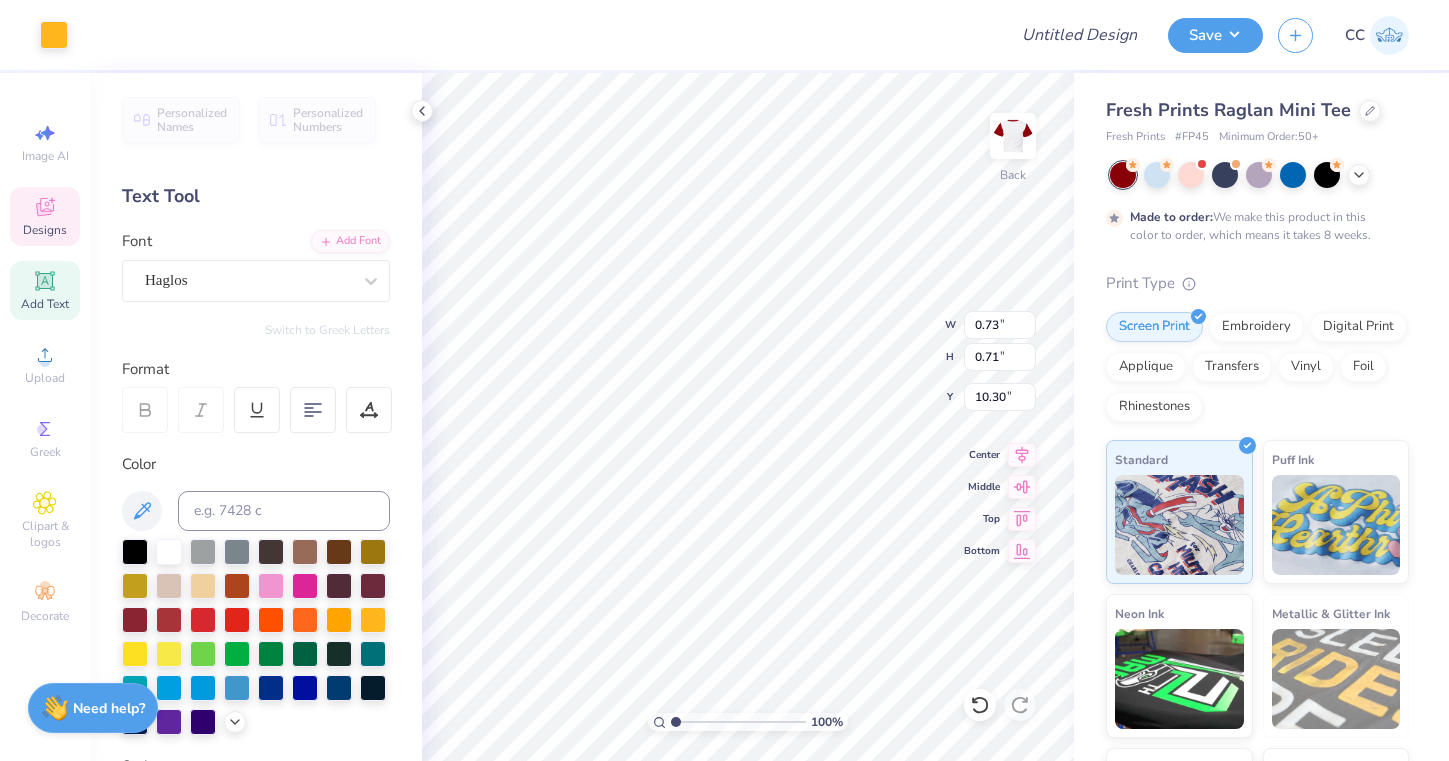 type on "6.94" 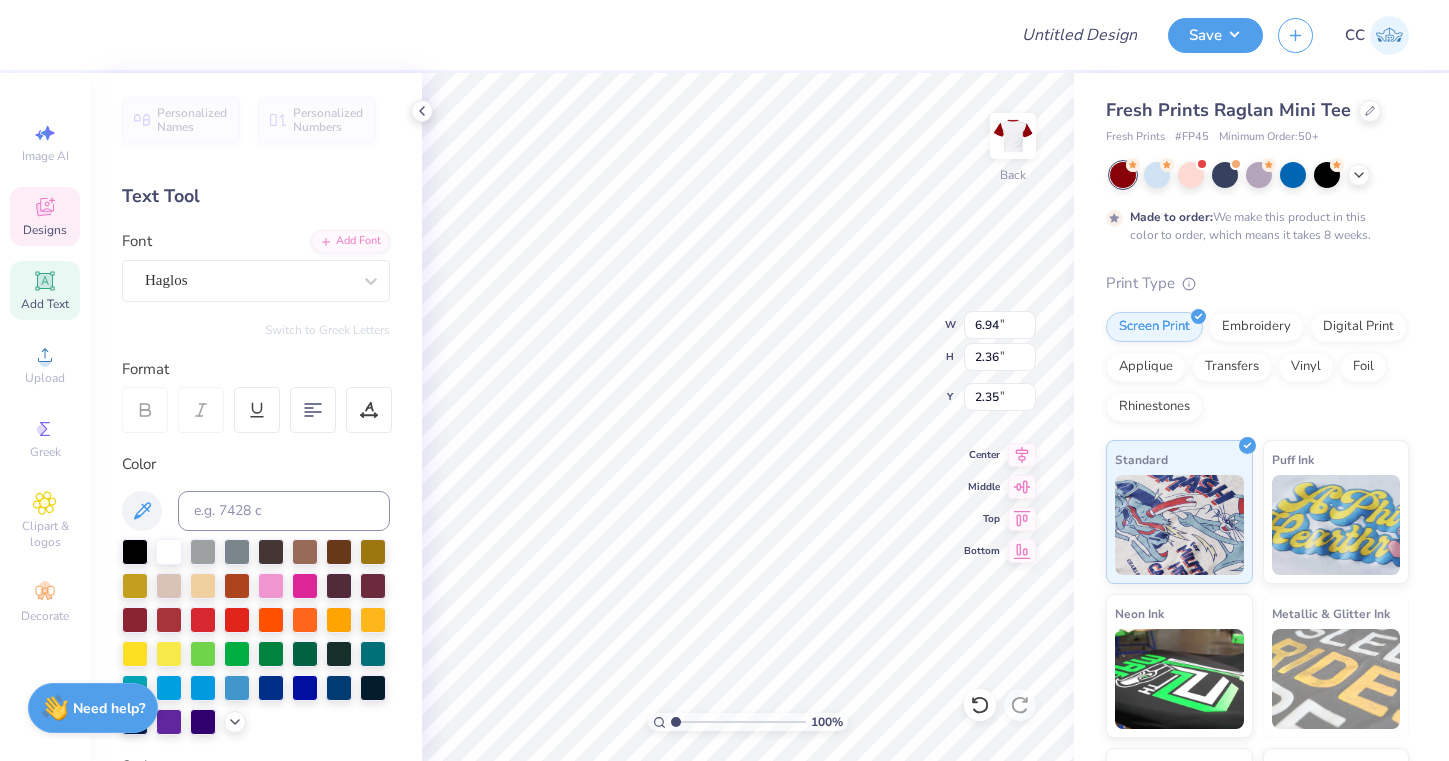 type on "10.30" 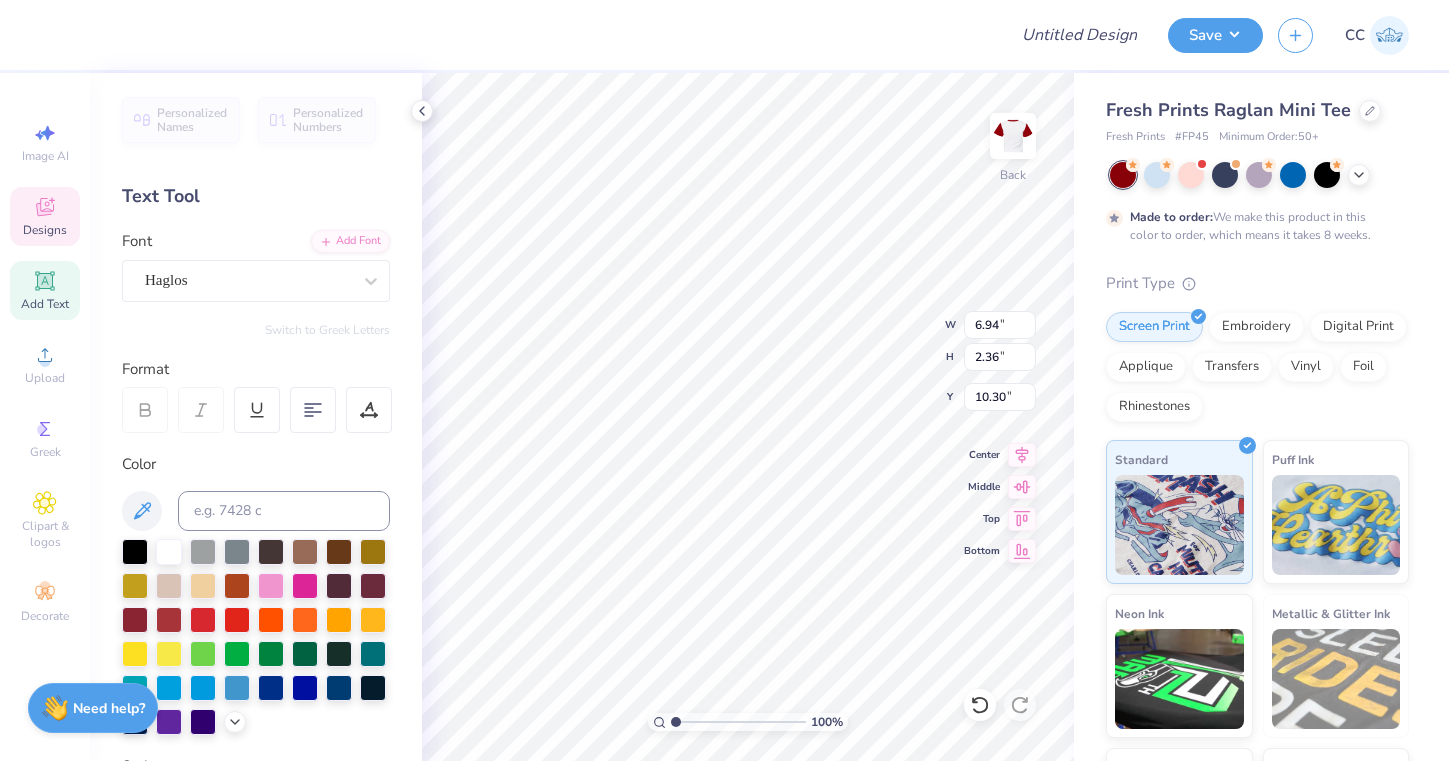 type on "7.75" 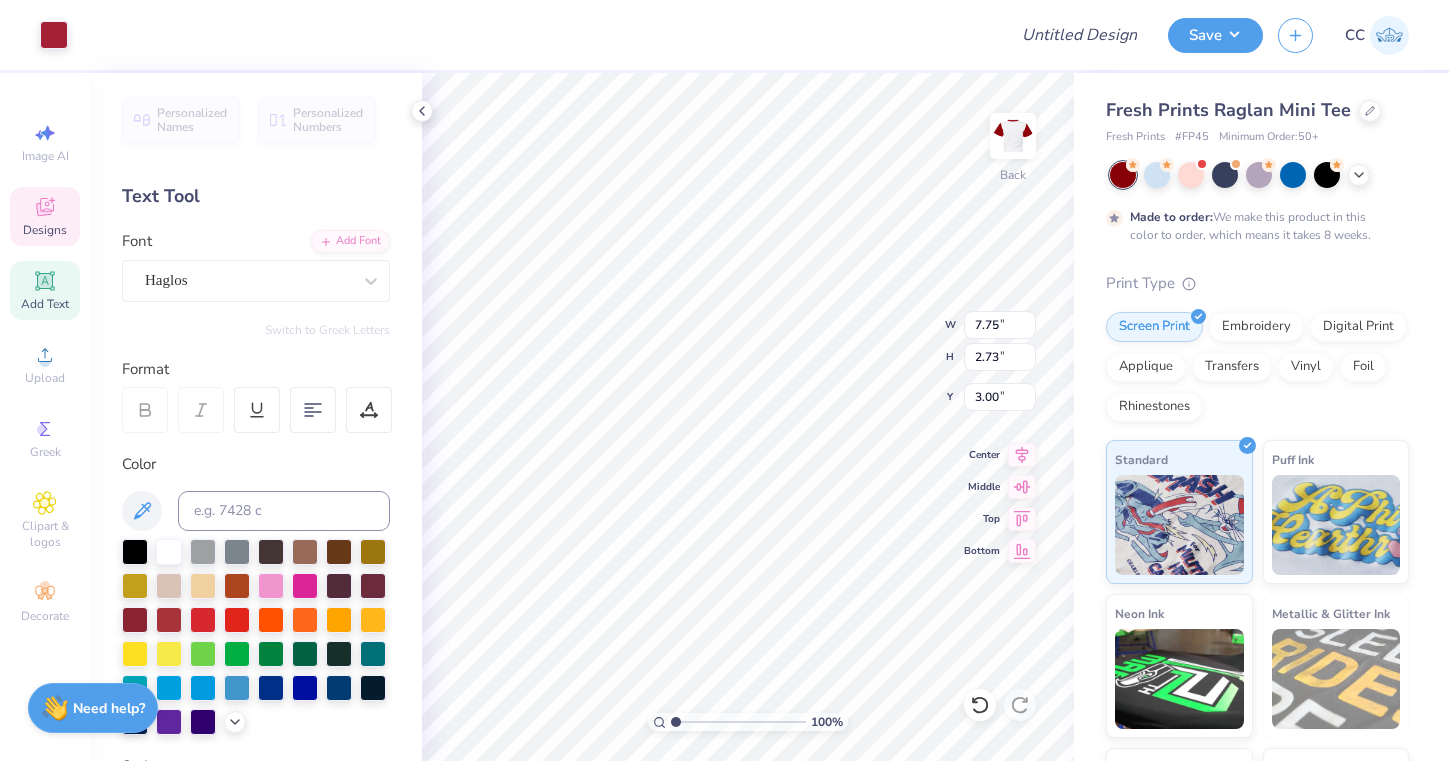 type on "8.94" 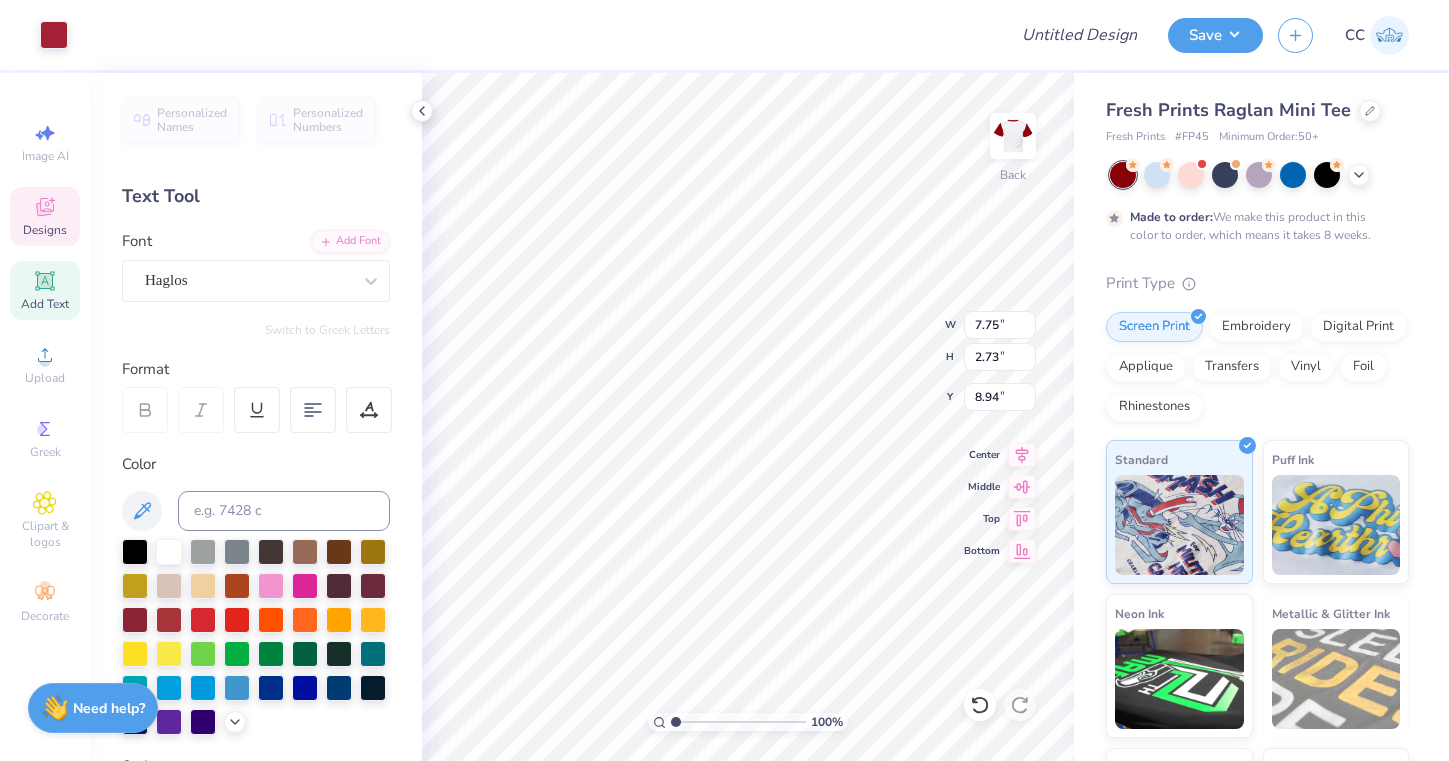 type on "5.64" 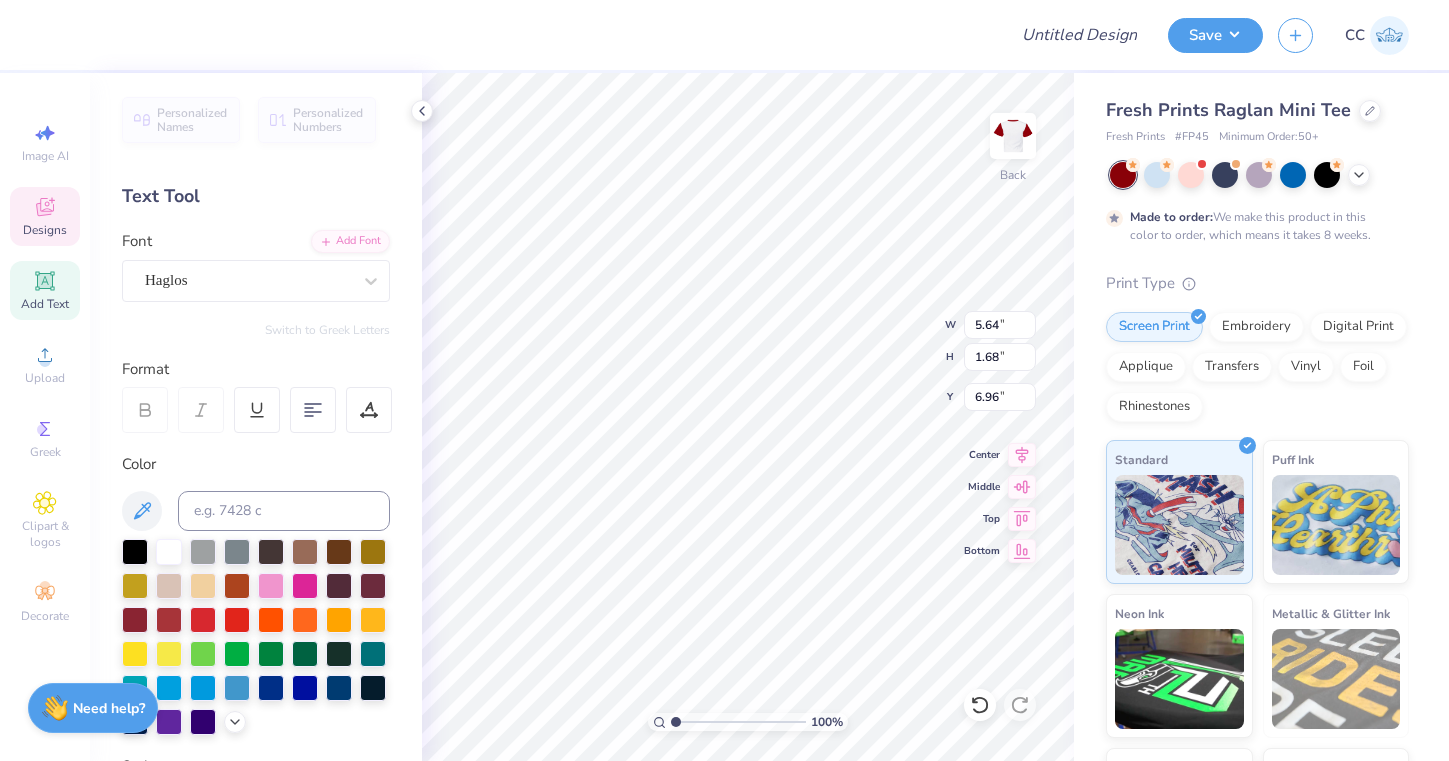 type on "2.46" 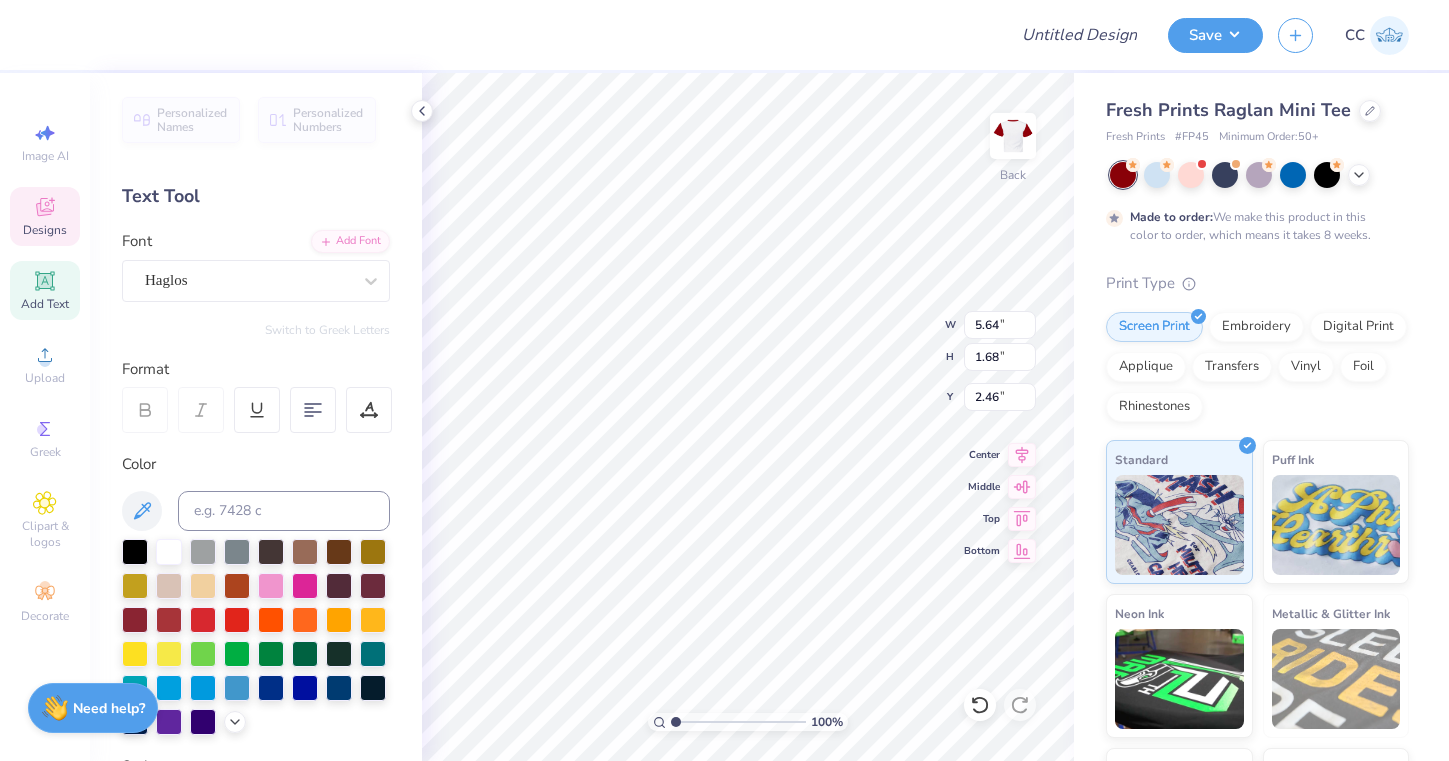 type on "6.69" 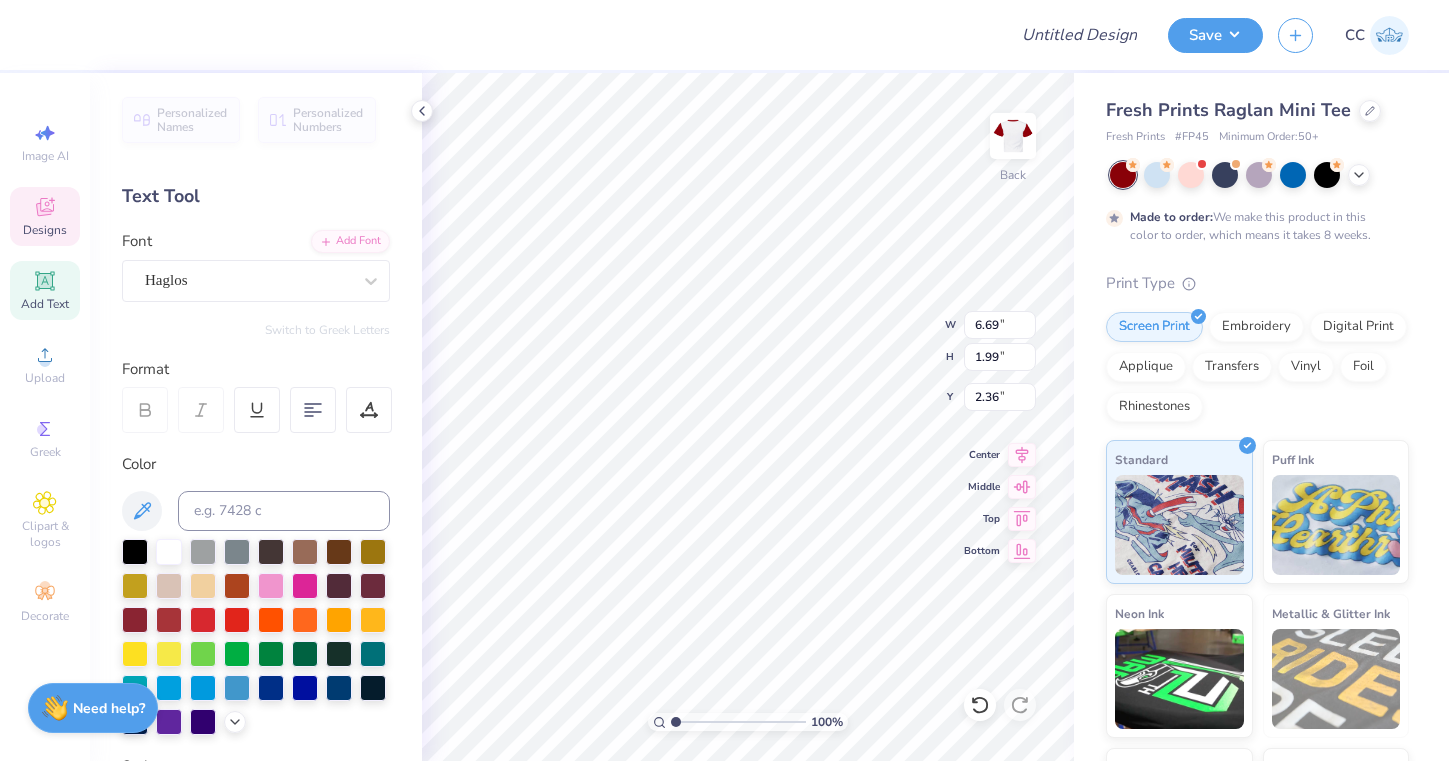 type on "2.32" 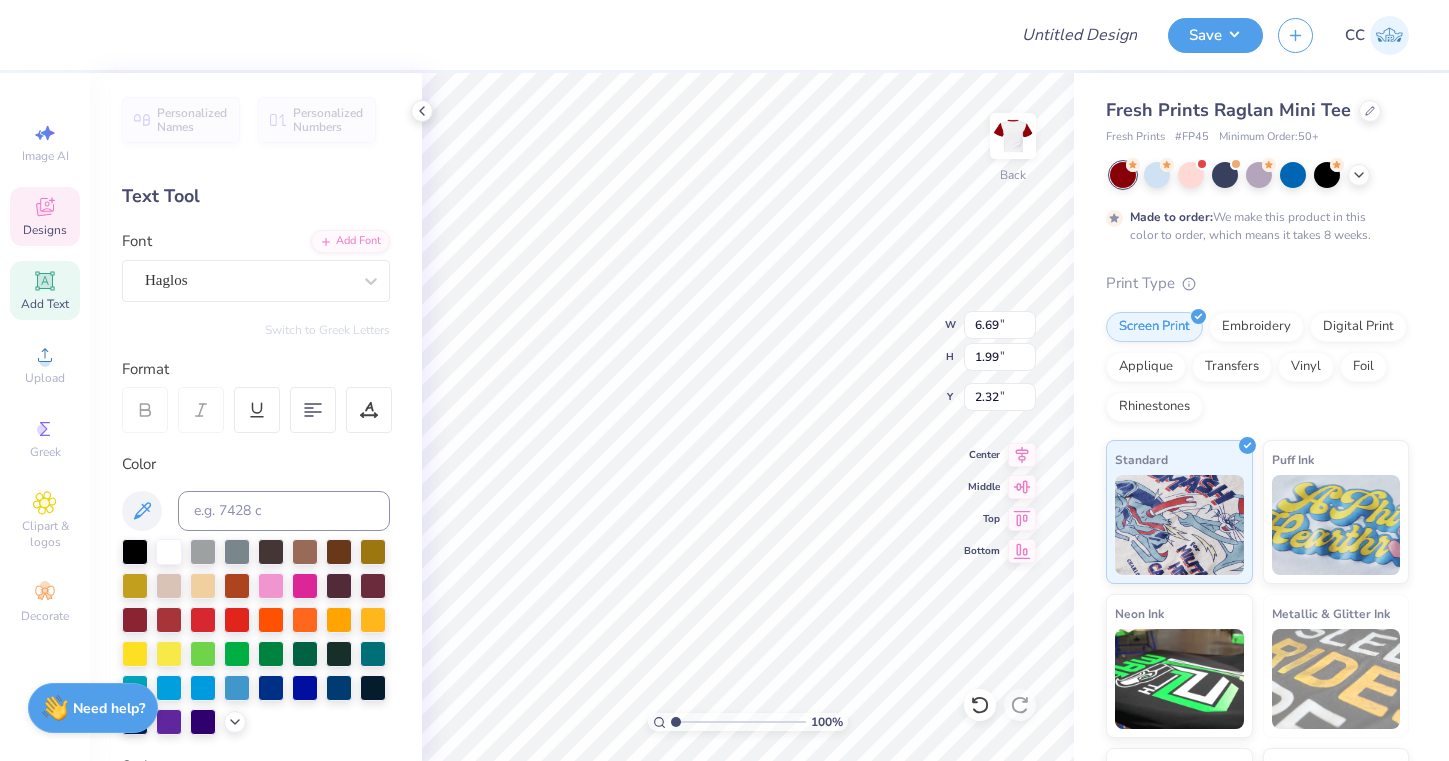 type on "6.62" 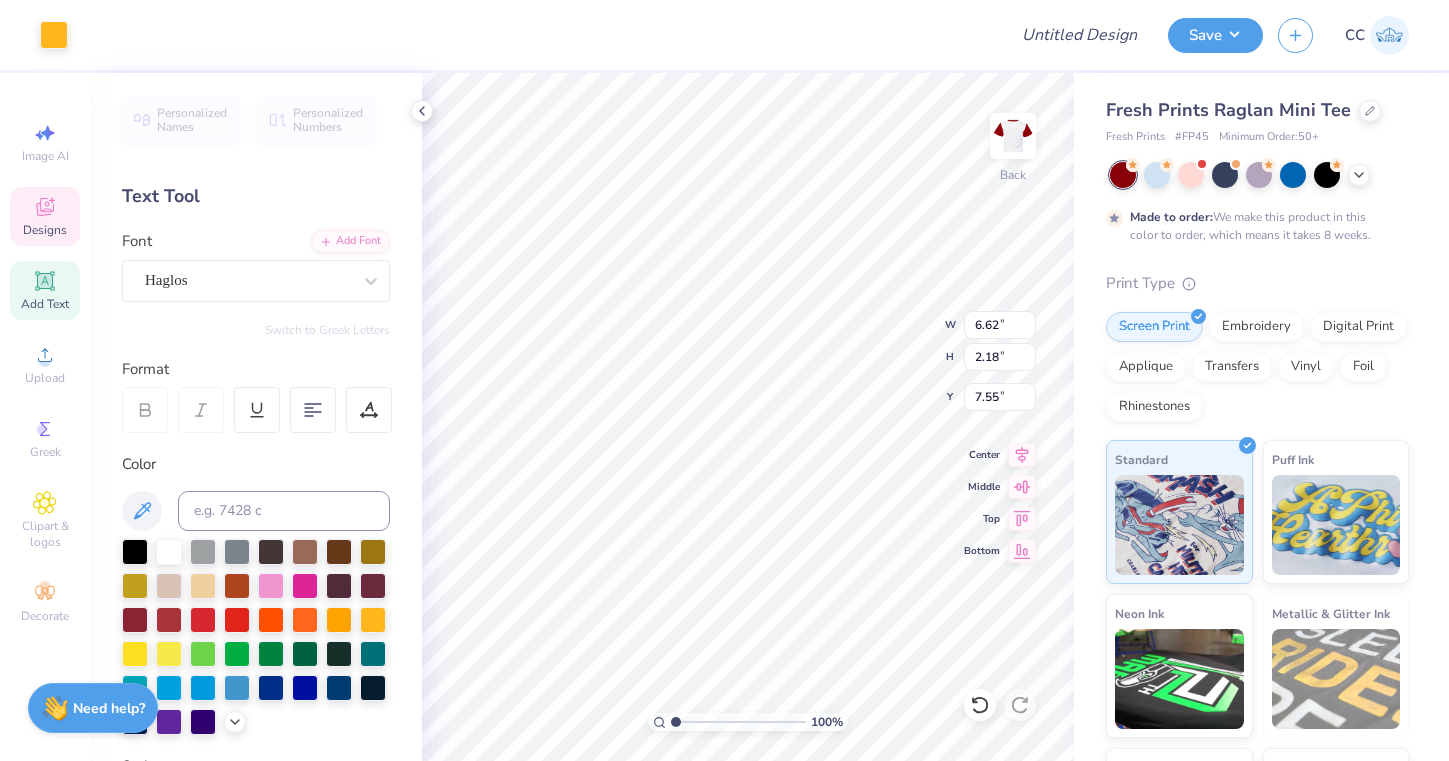 type on "3.23" 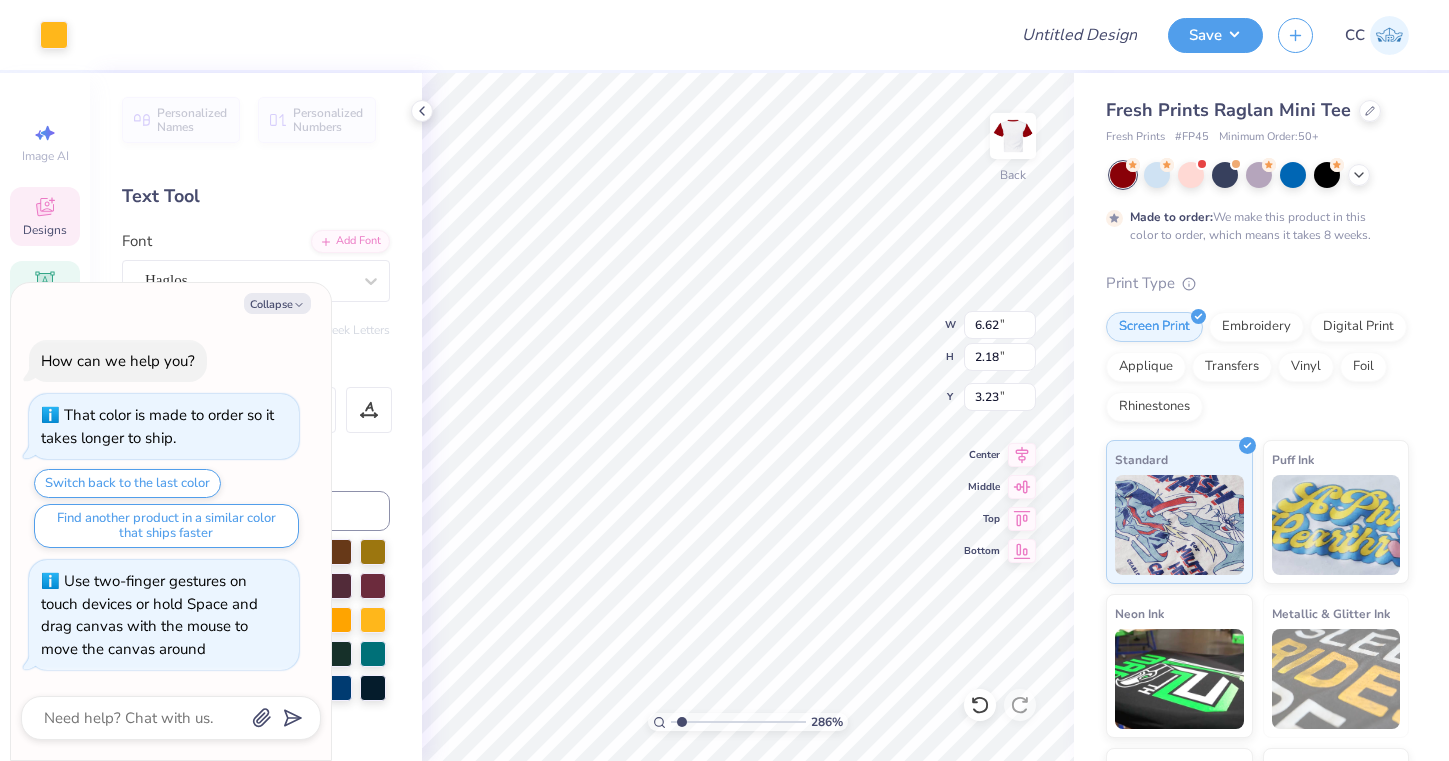 type on "4.65" 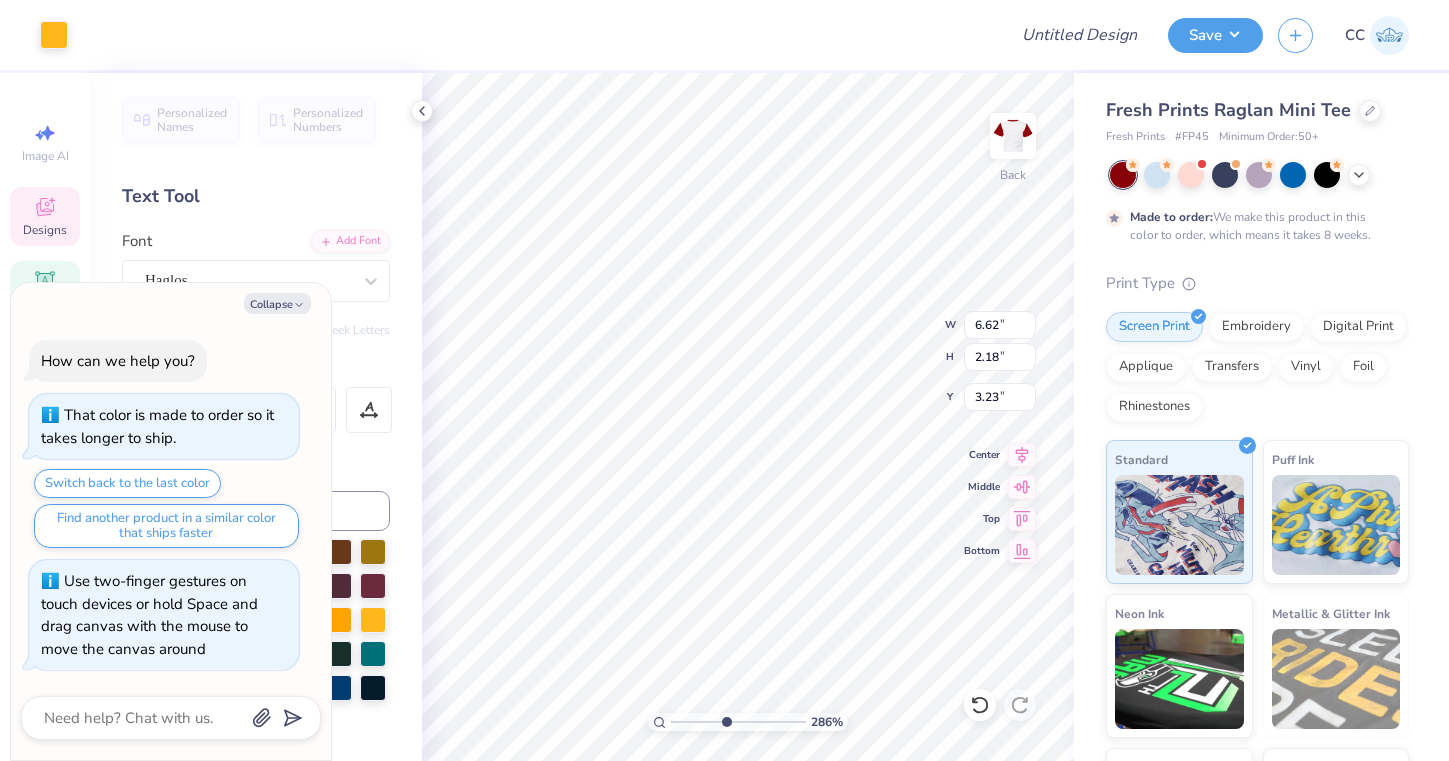 type on "5.69" 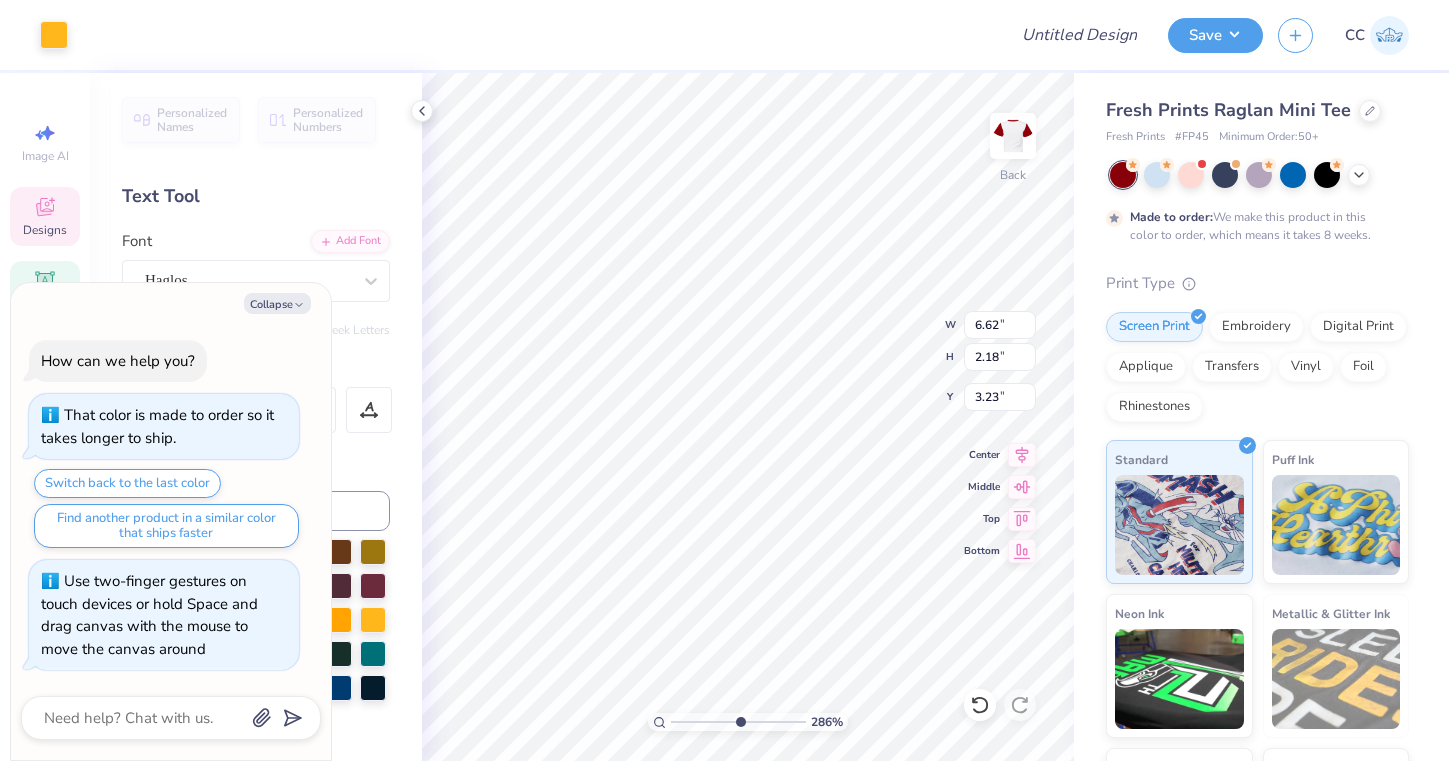 type on "x" 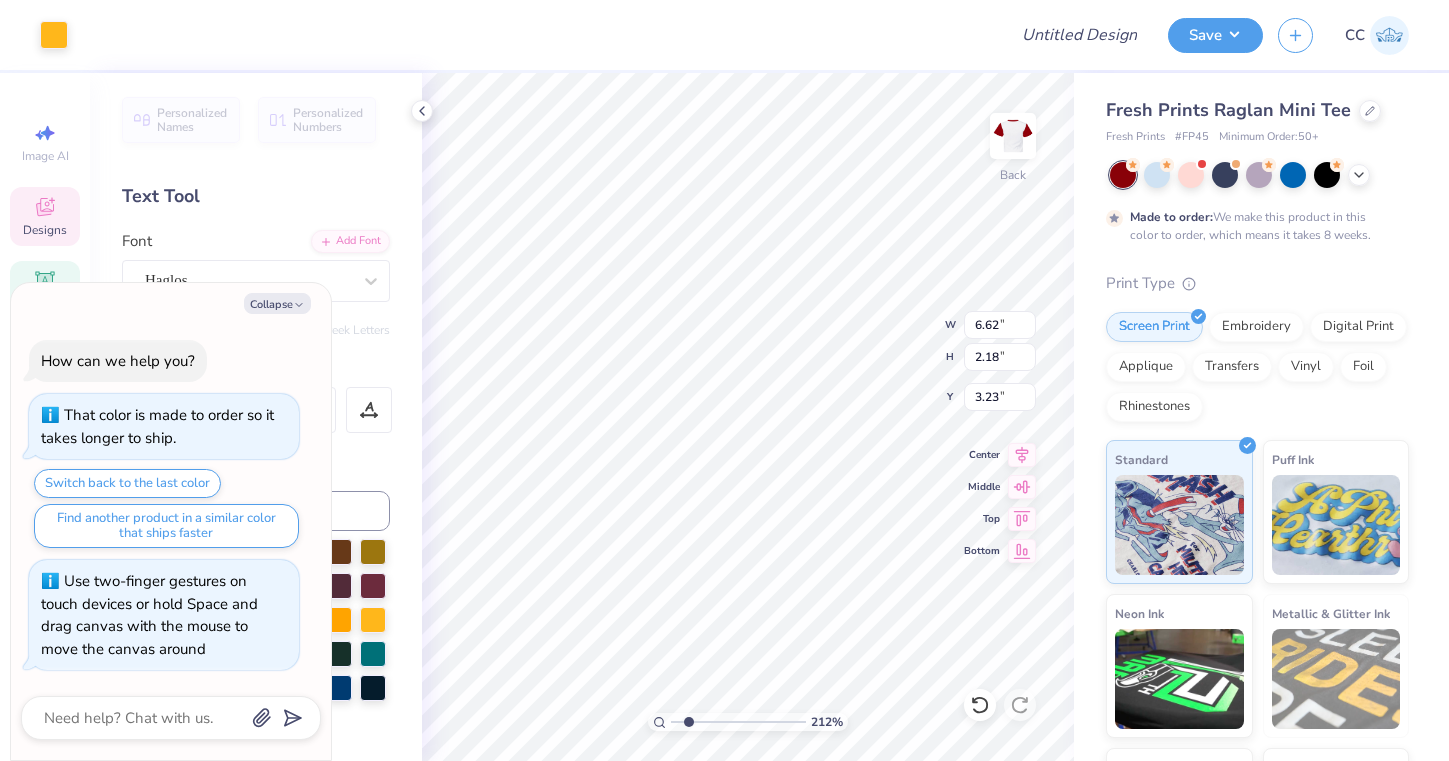 type on "1.89" 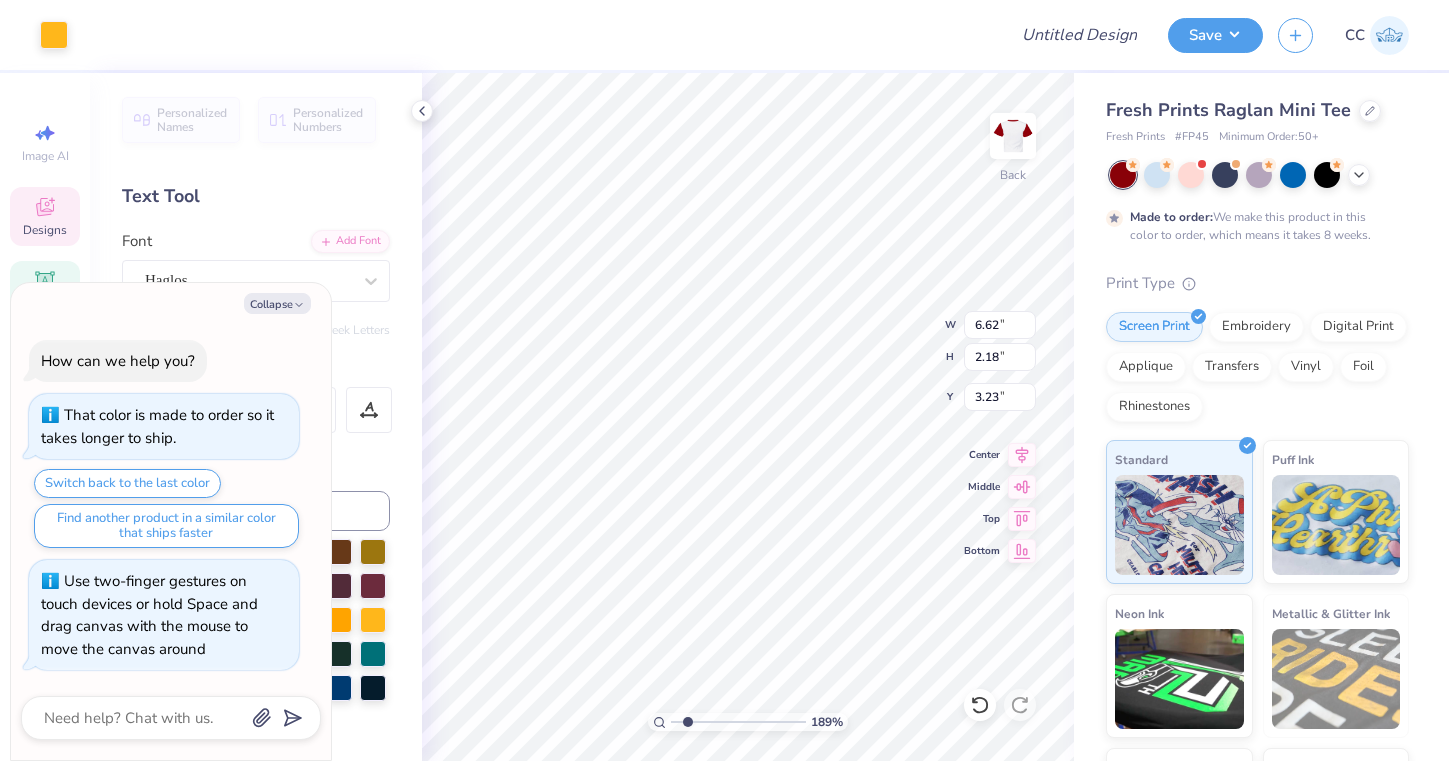 type on "x" 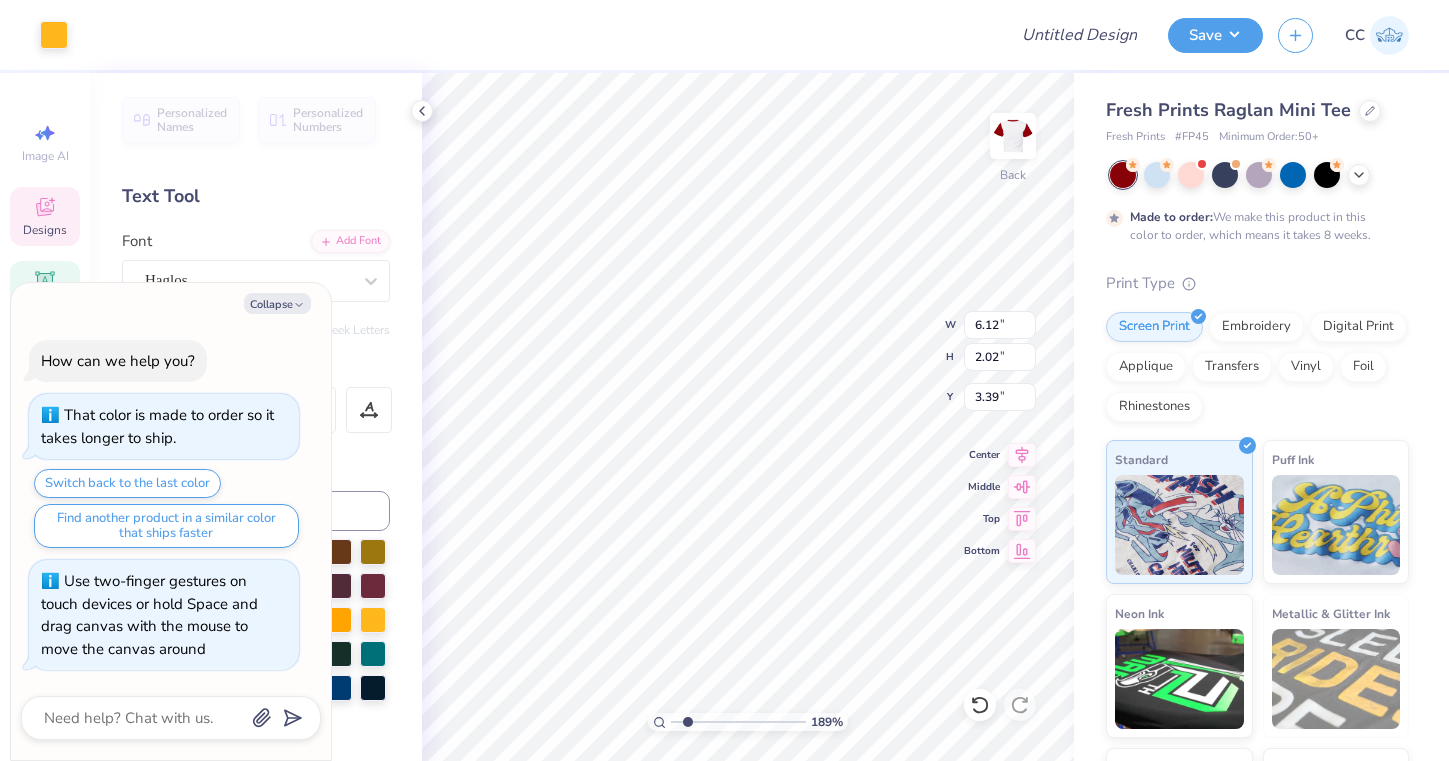 type on "x" 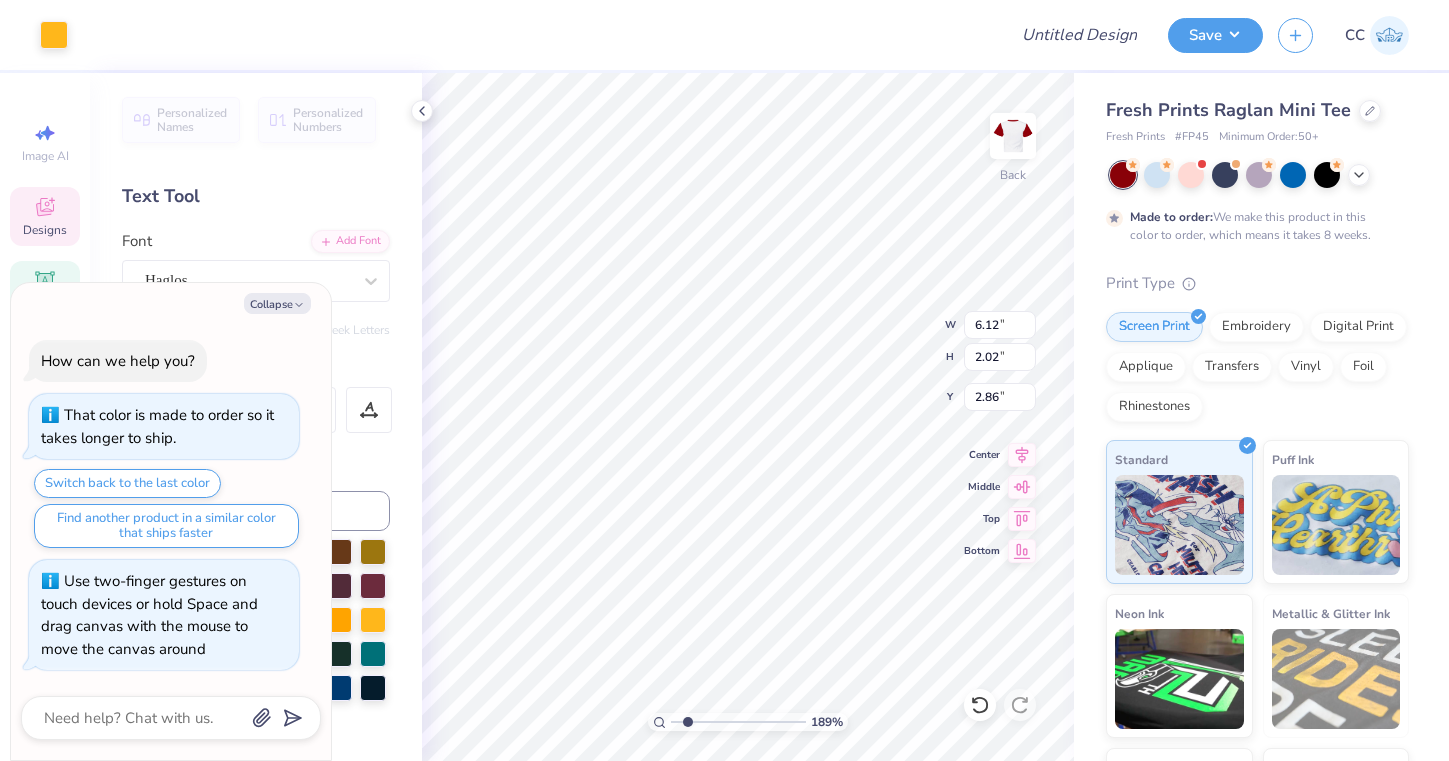 type on "x" 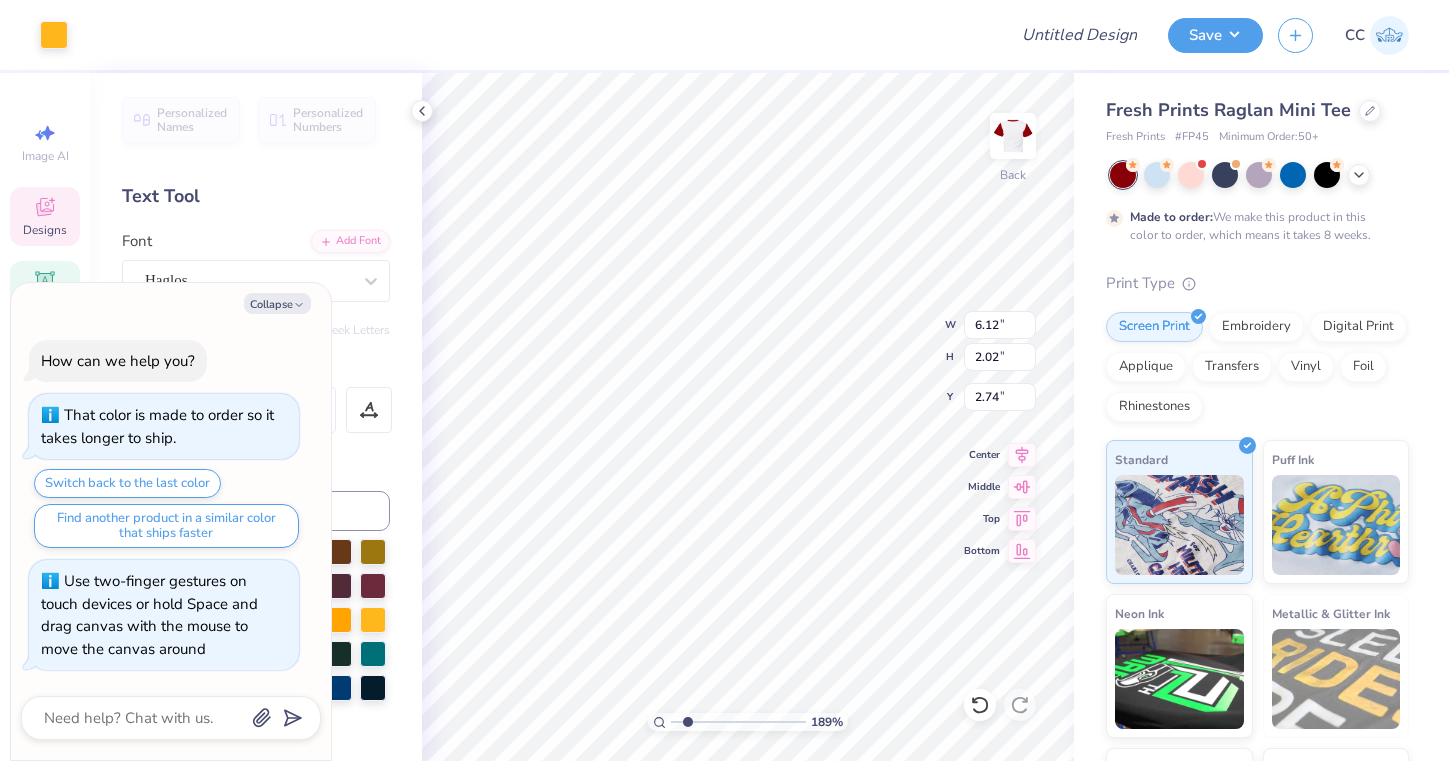 type on "x" 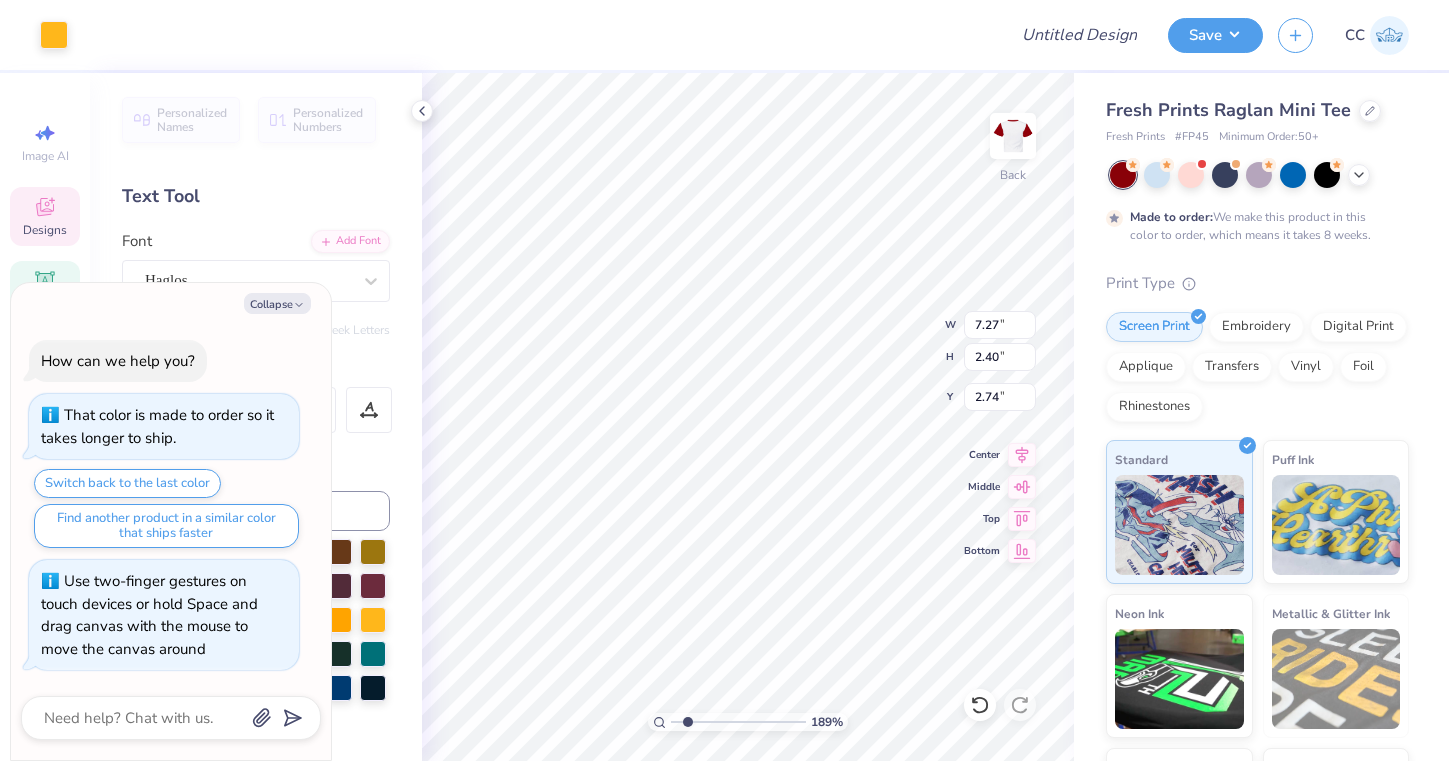 type on "x" 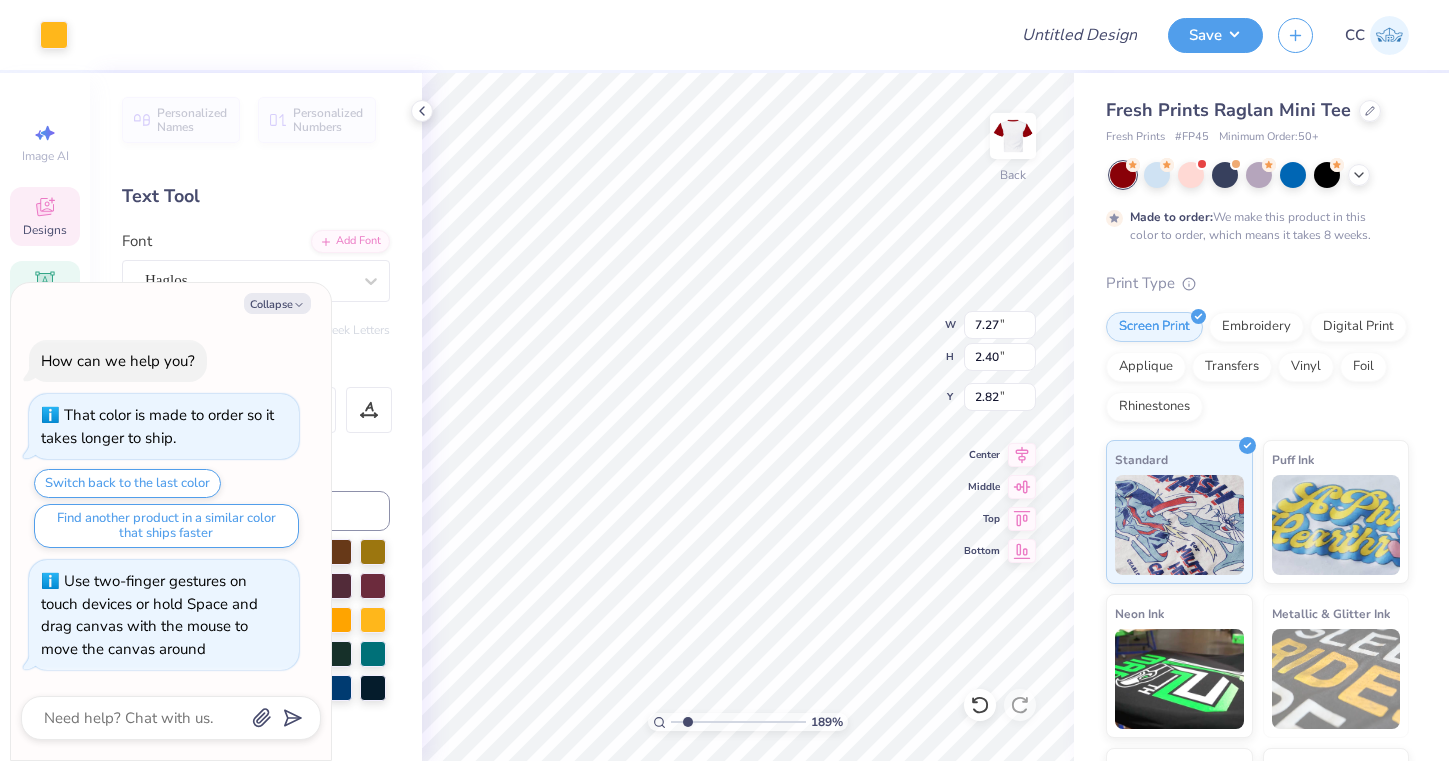 type on "x" 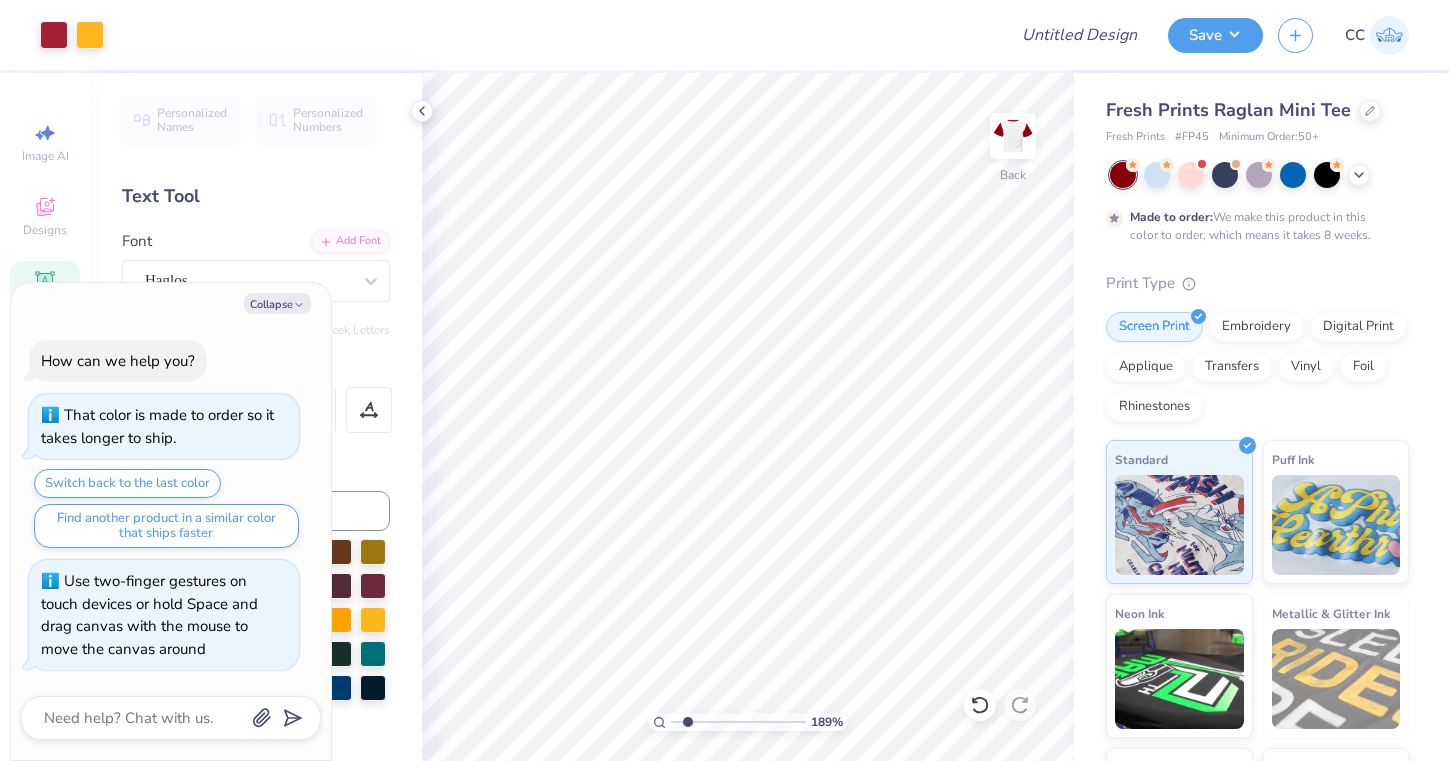 scroll, scrollTop: 0, scrollLeft: 0, axis: both 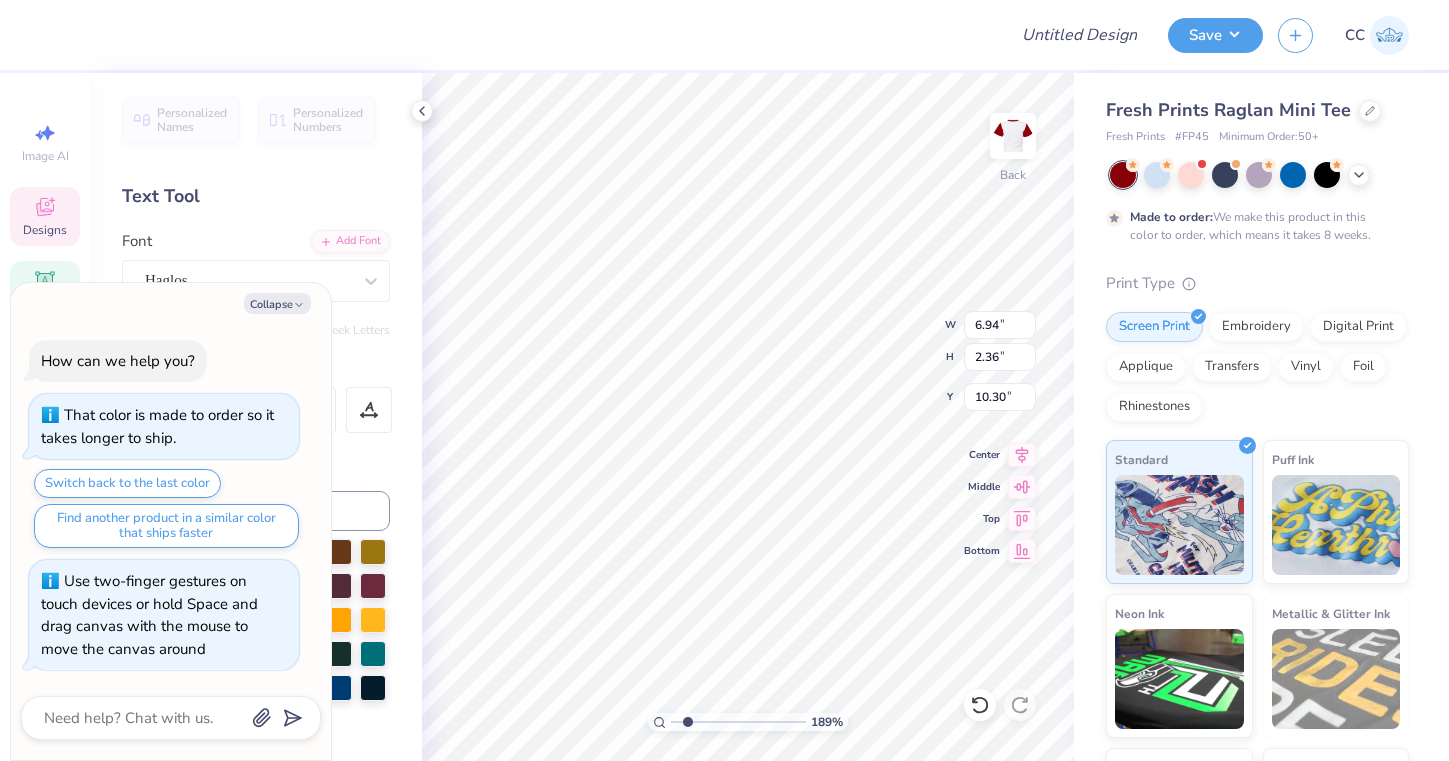 type on "x" 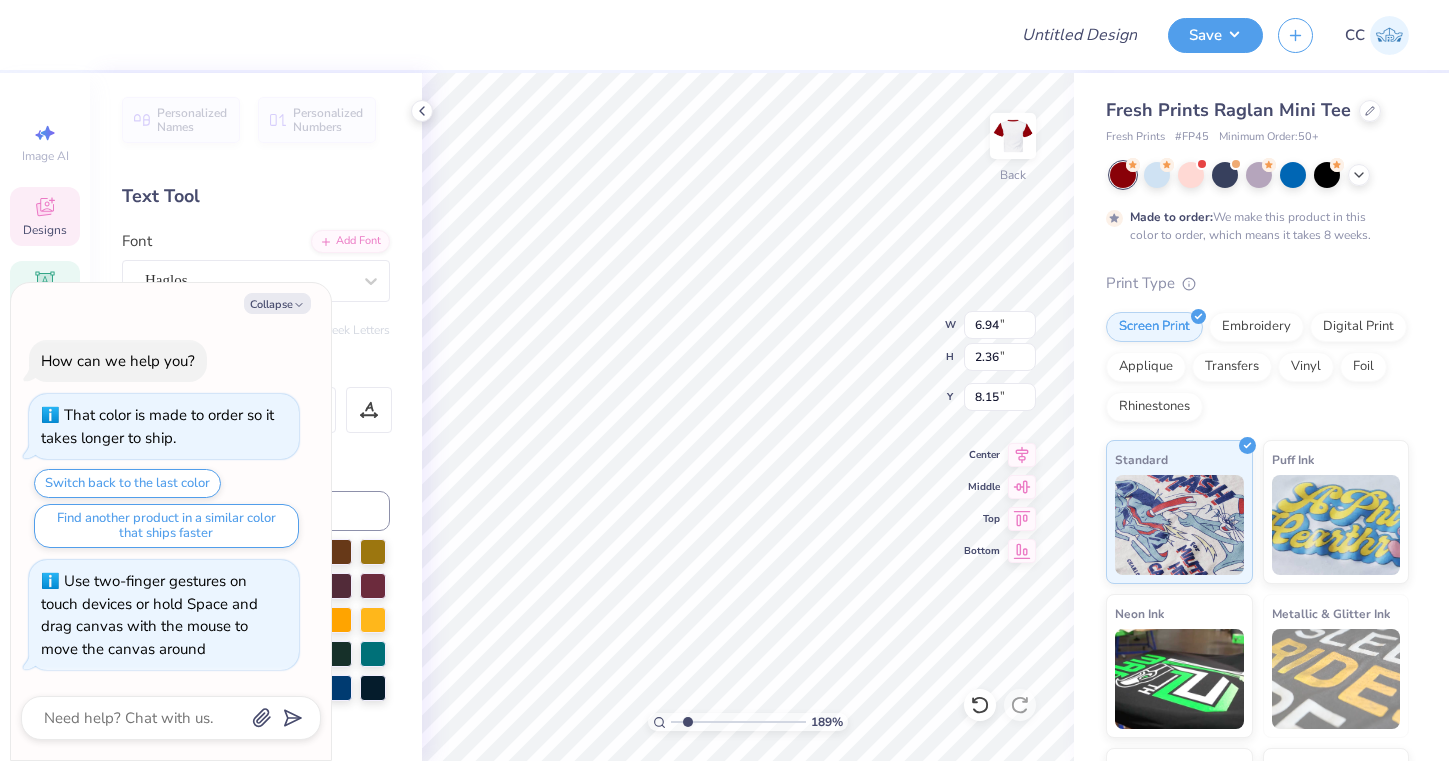 type on "x" 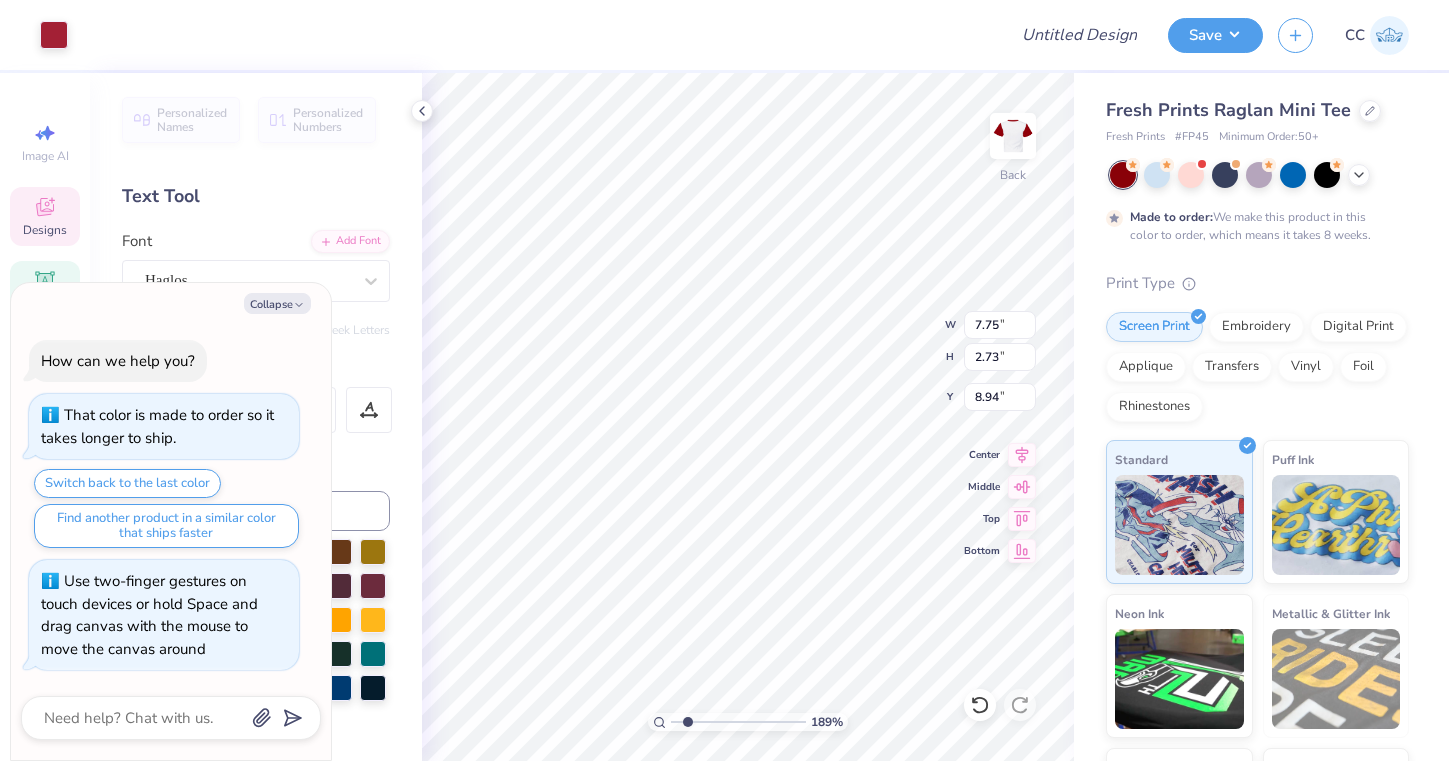 type on "x" 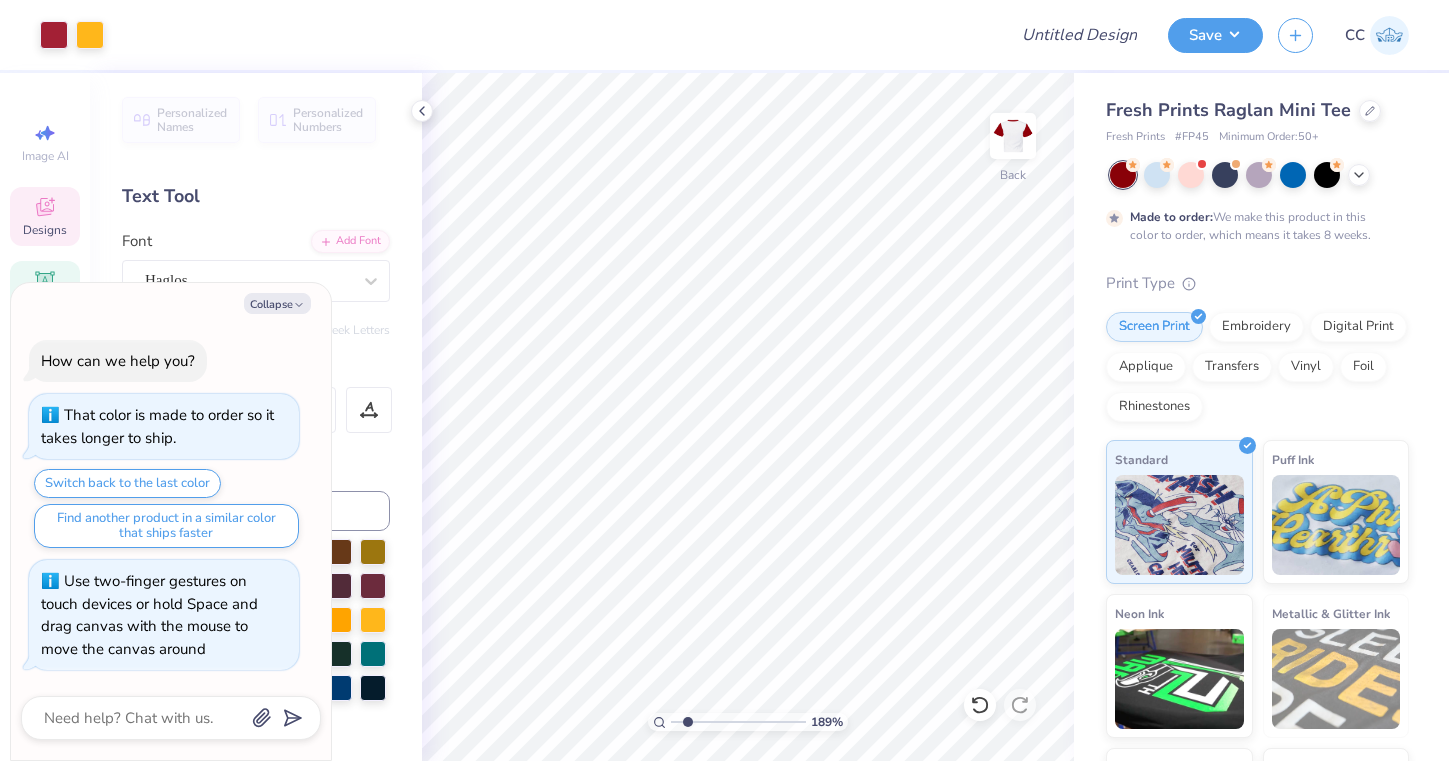 click 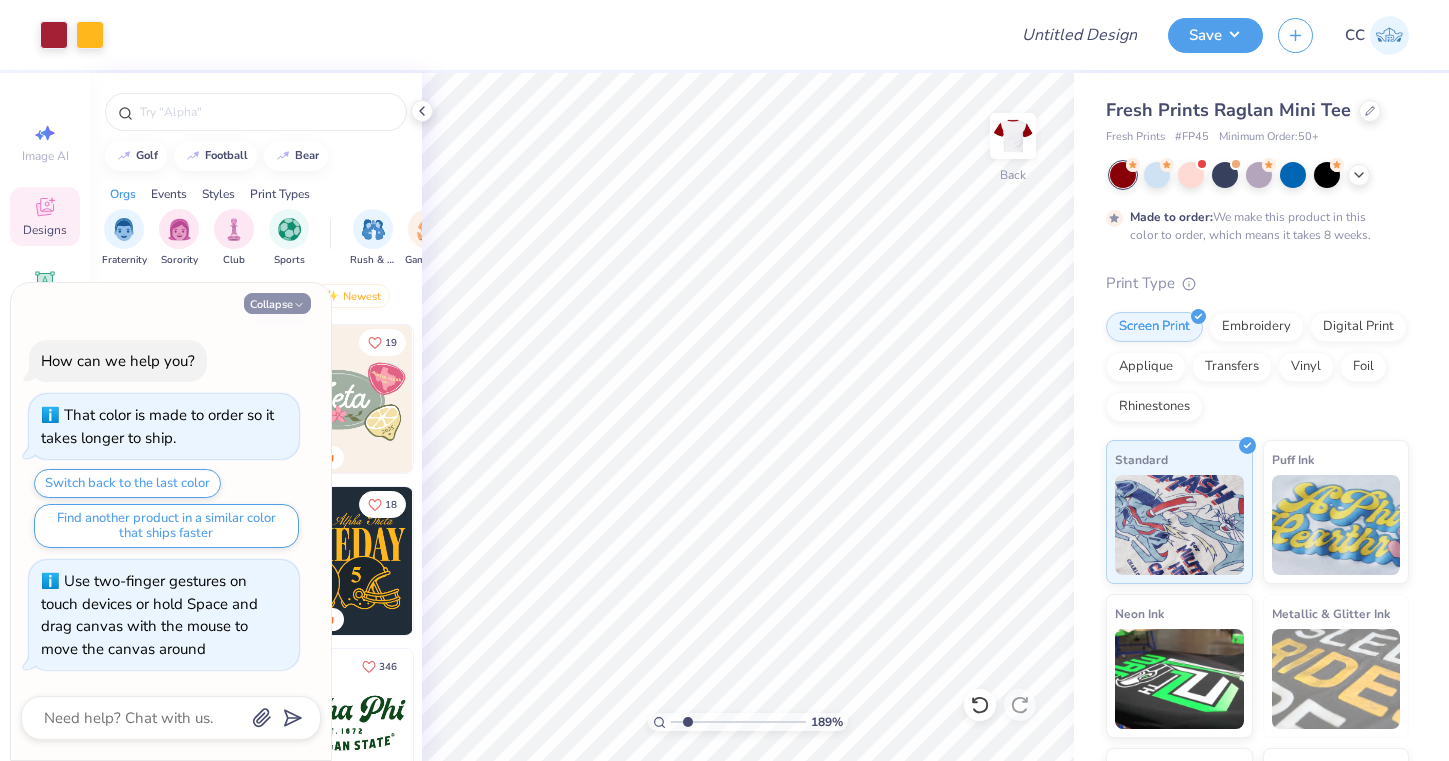 click 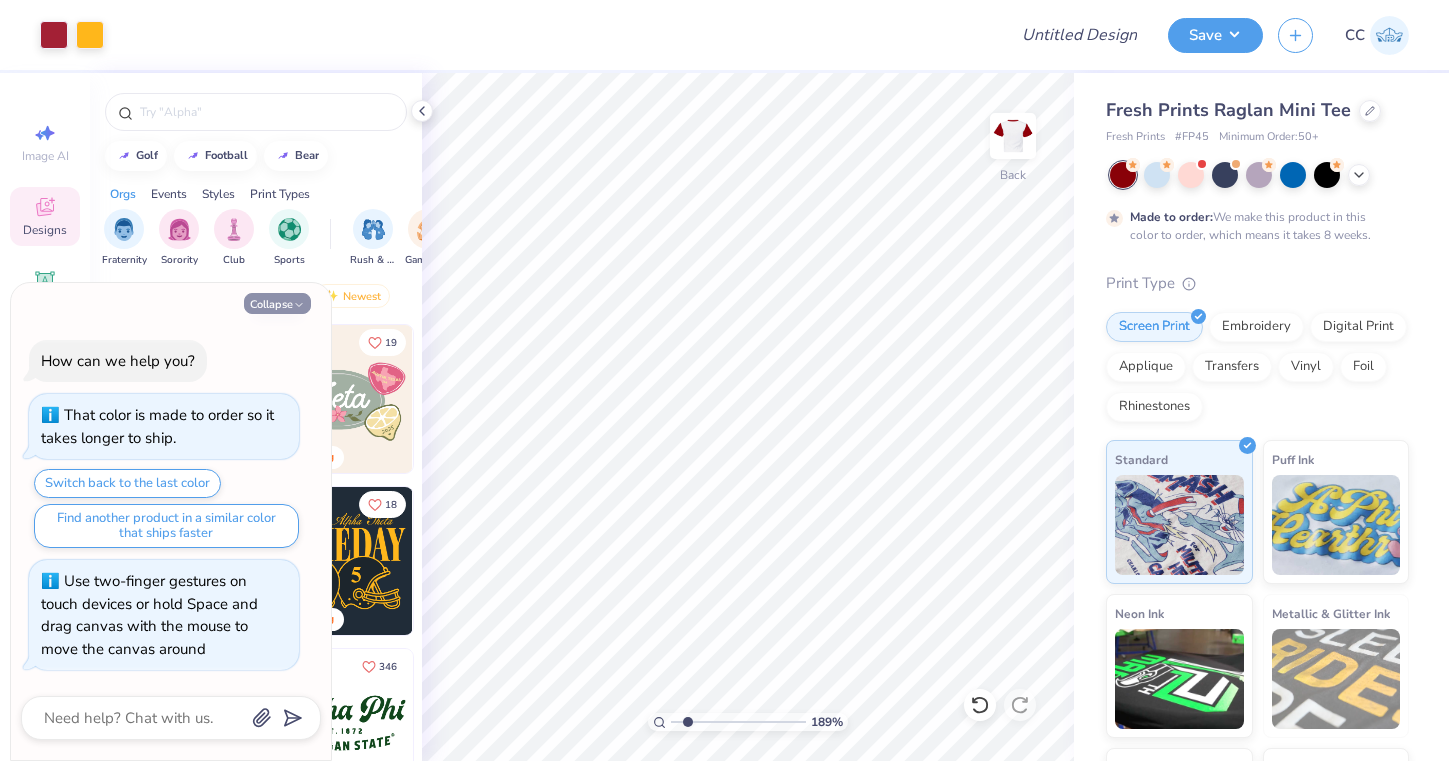 type on "x" 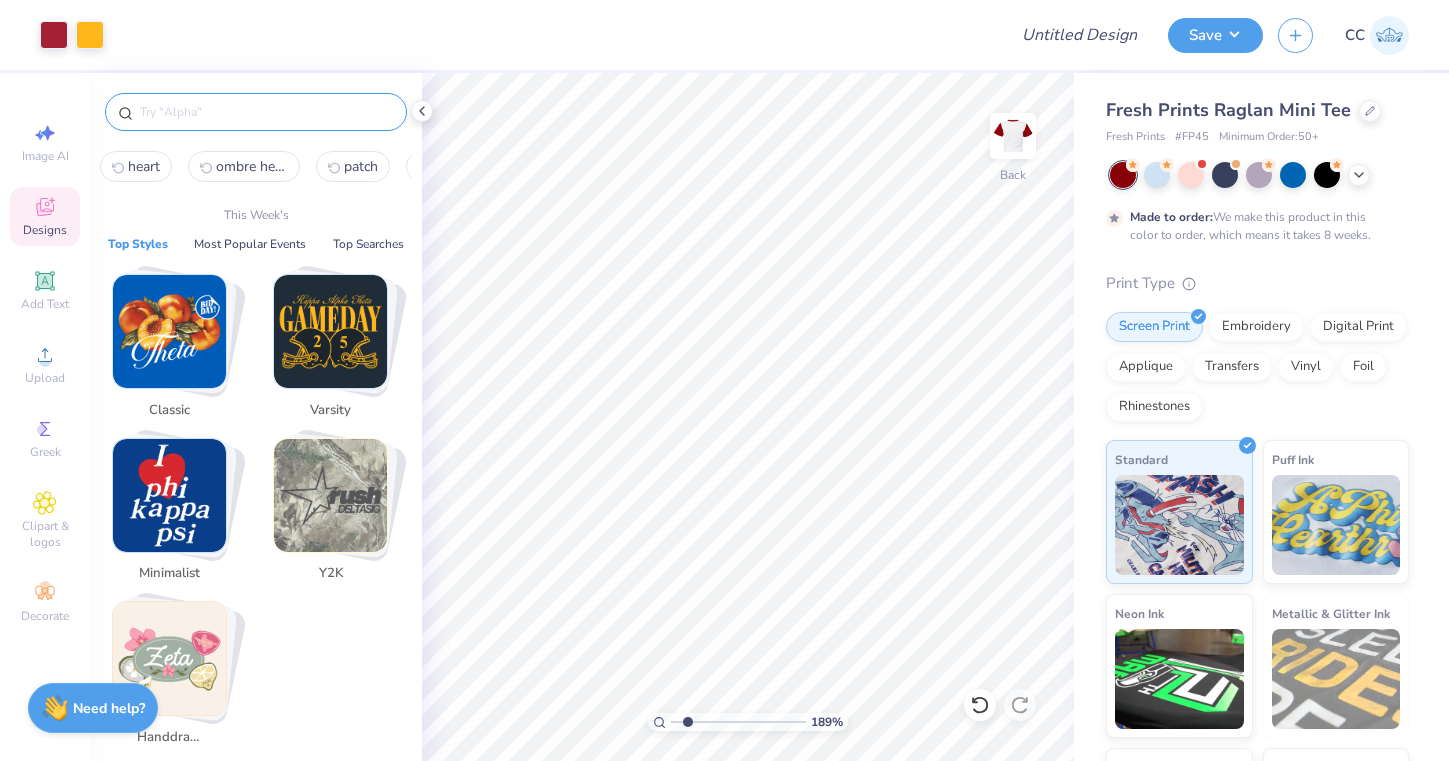 click at bounding box center [266, 112] 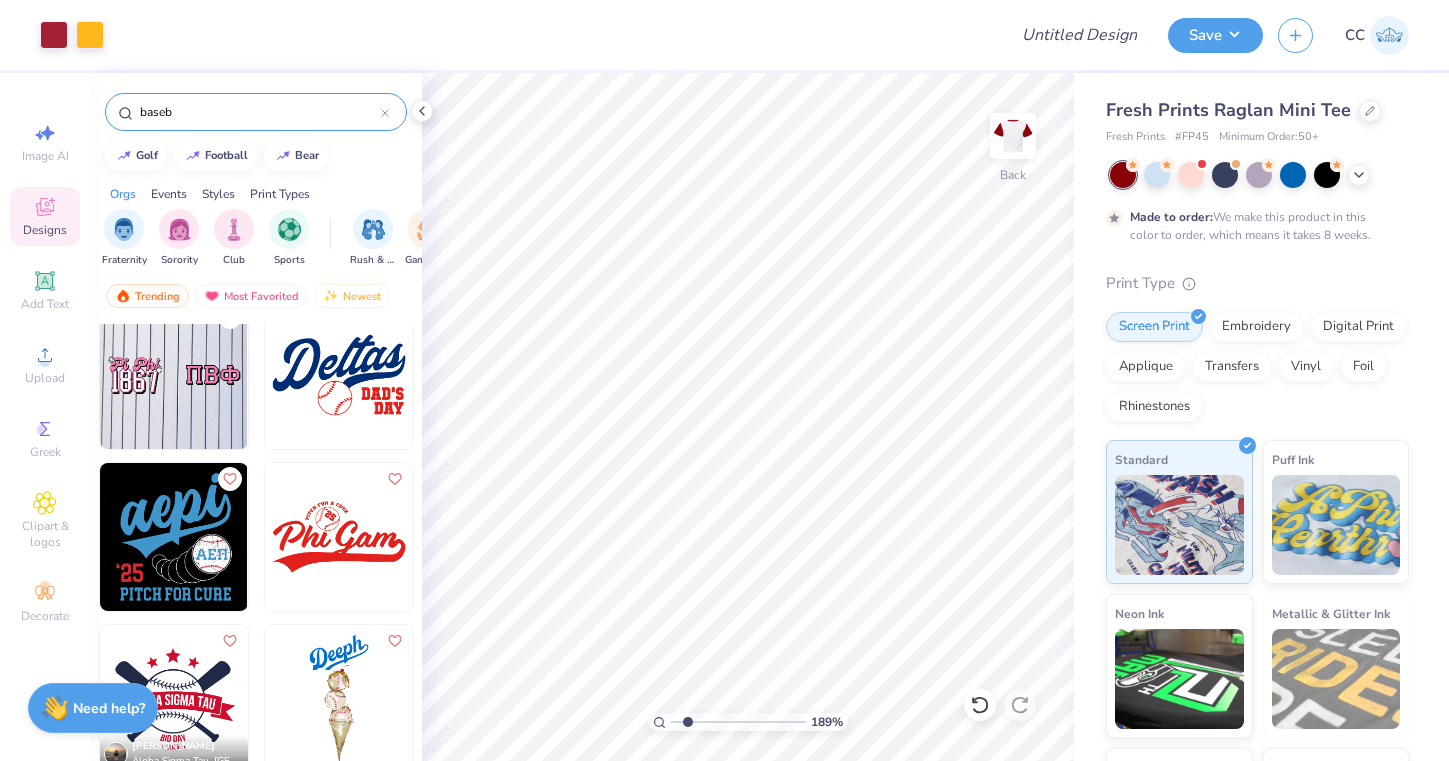 scroll, scrollTop: 29, scrollLeft: 0, axis: vertical 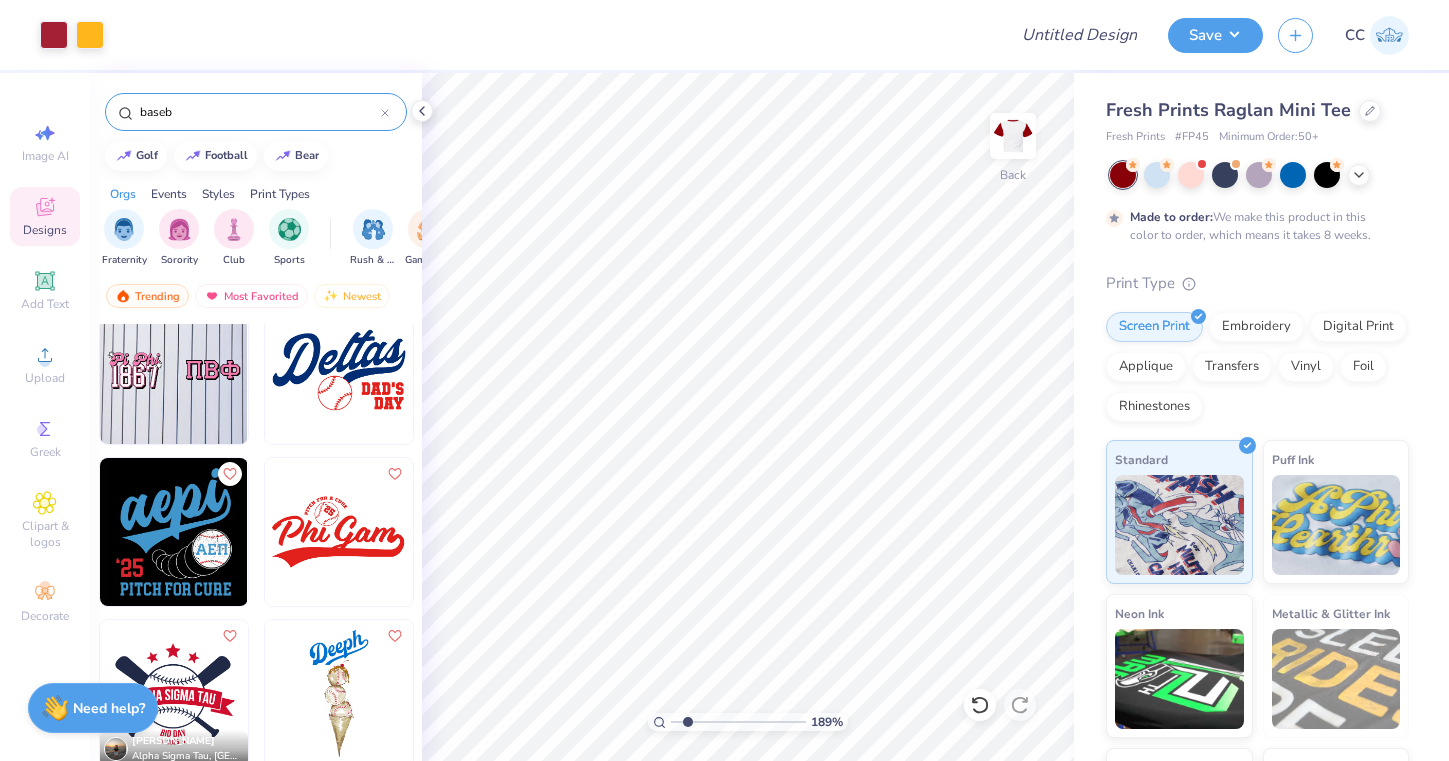 type on "baseb" 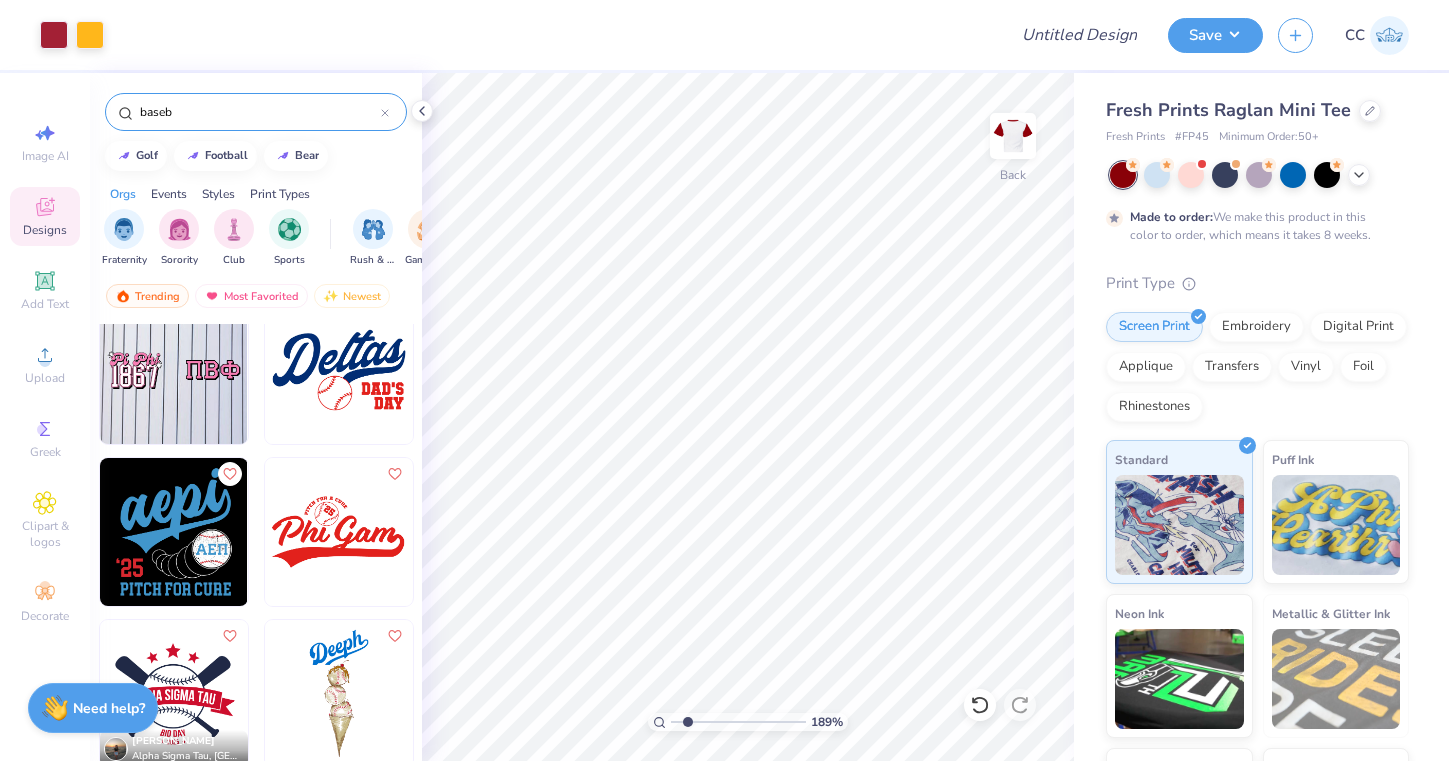 click at bounding box center (191, 532) 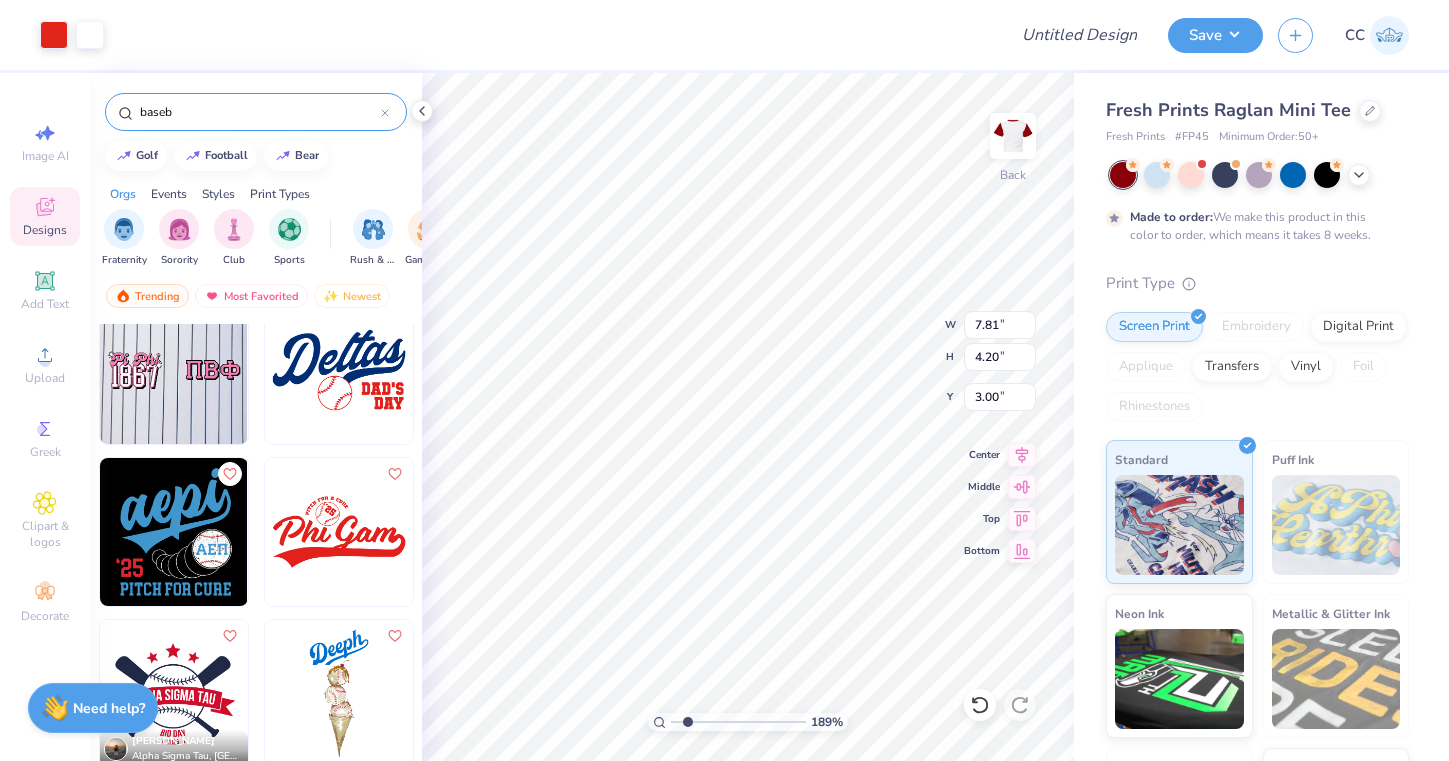type on "5.01" 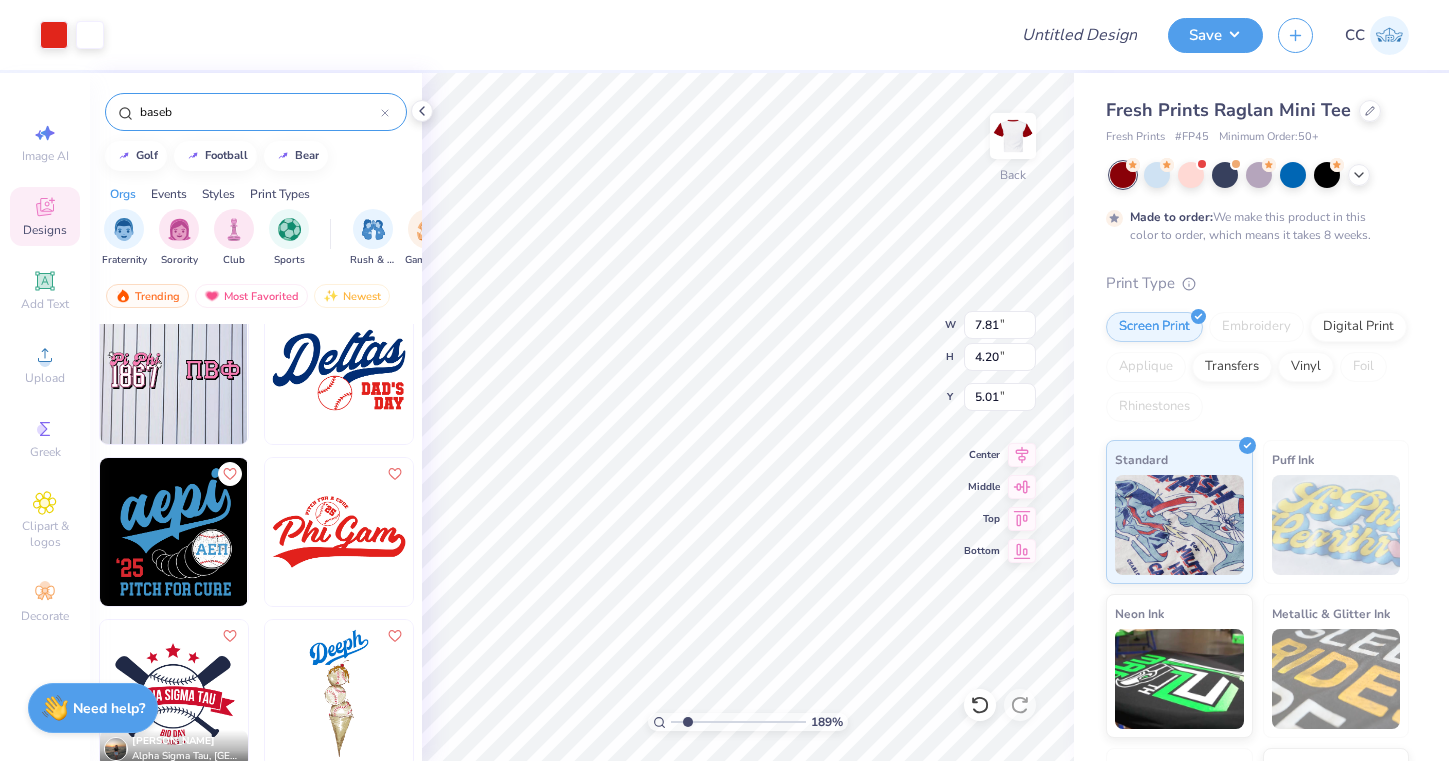 type on "5.37" 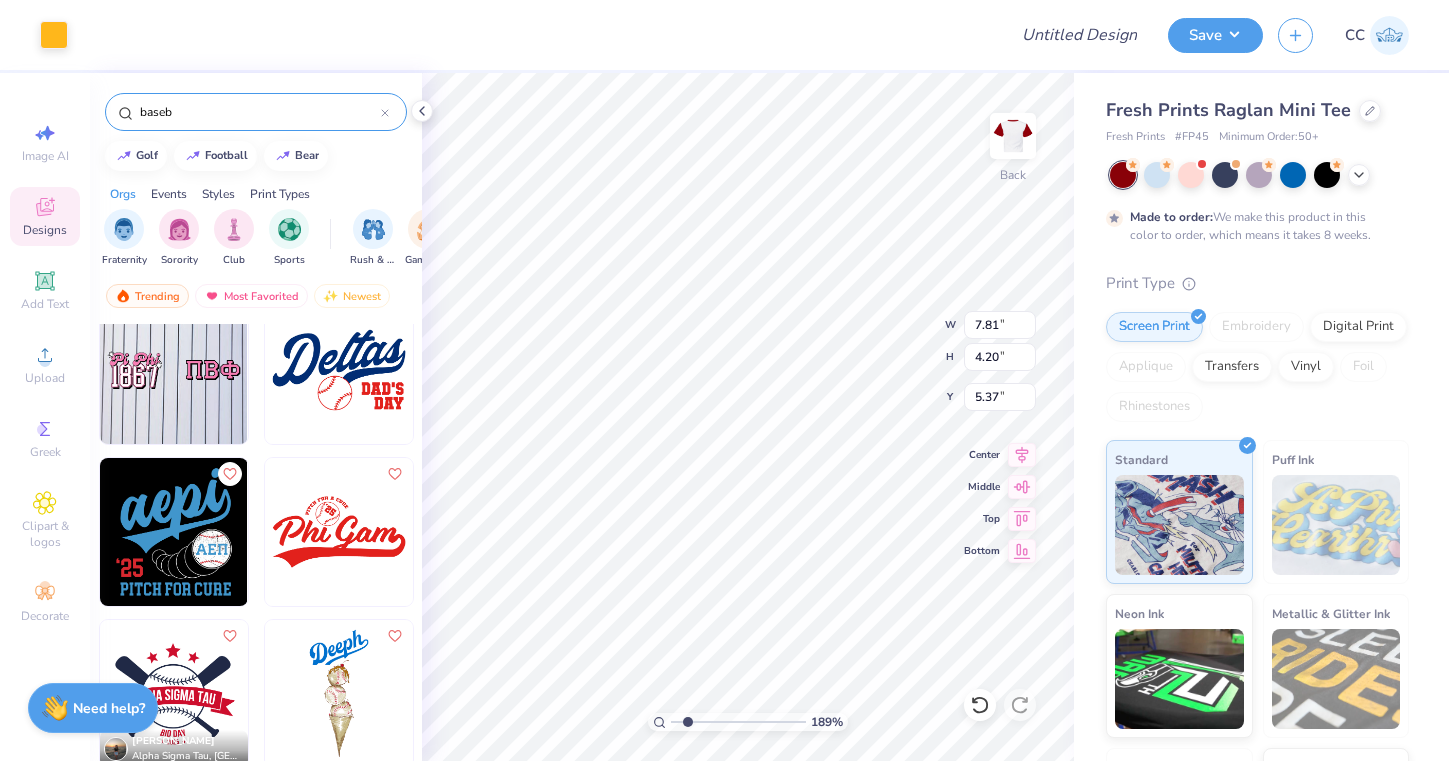 type on "7.27" 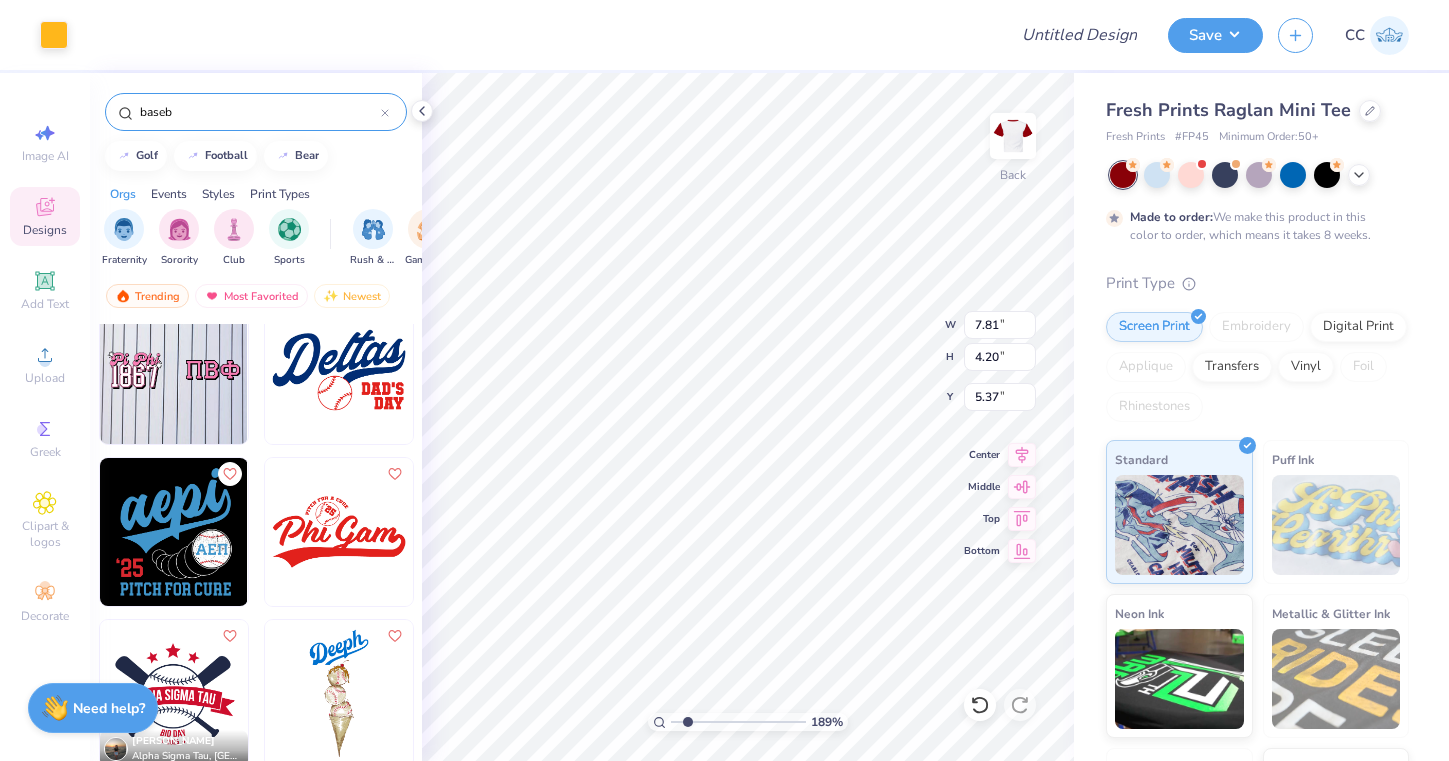 type on "2.40" 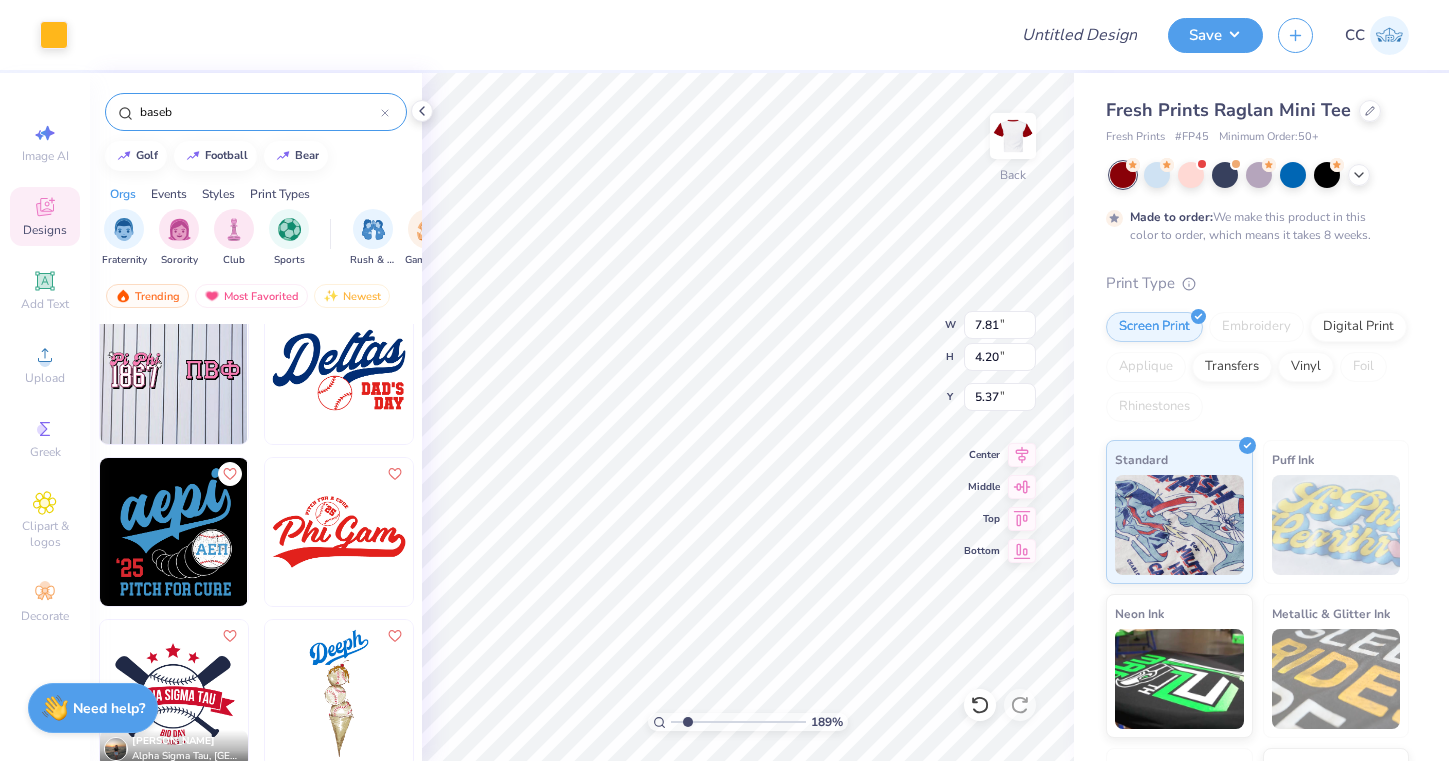 type on "2.82" 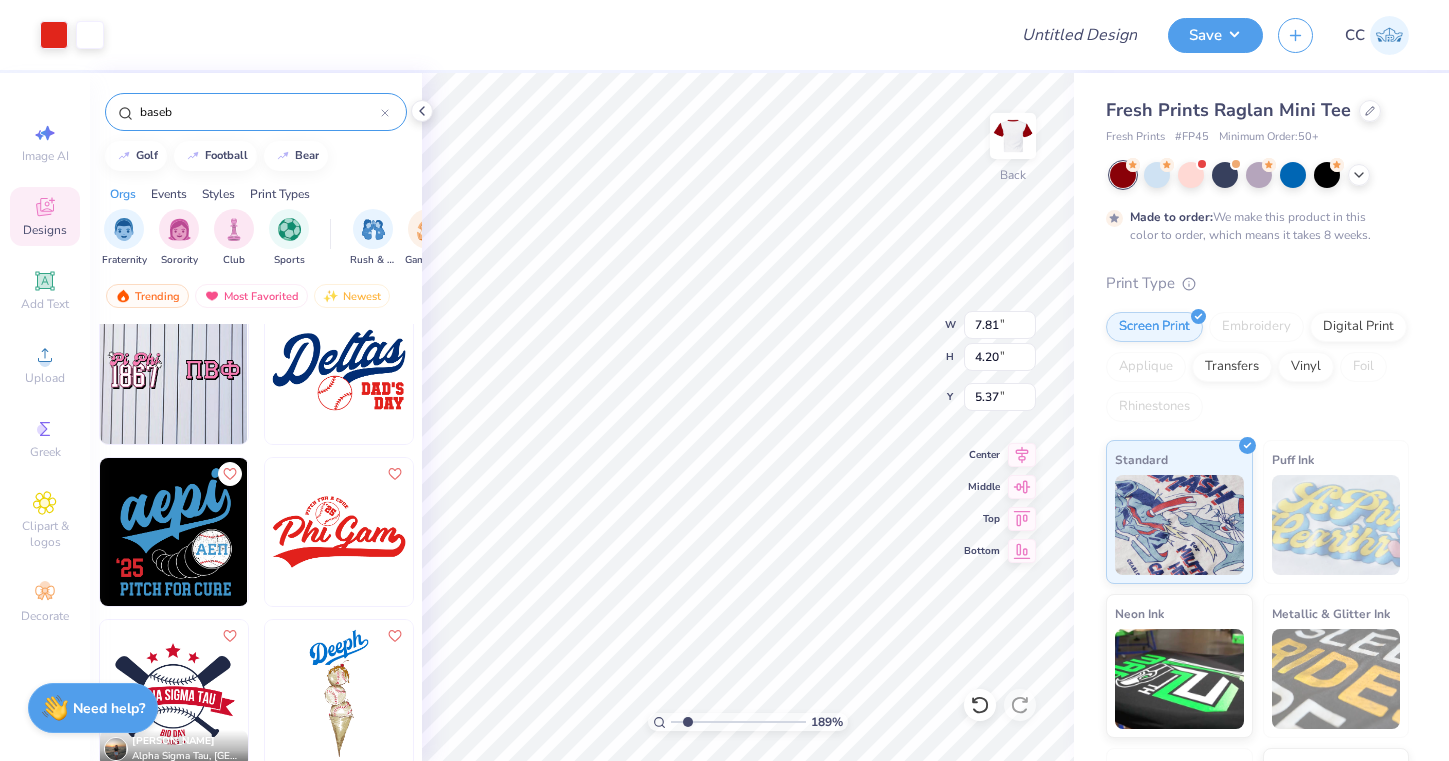 type on "5.38" 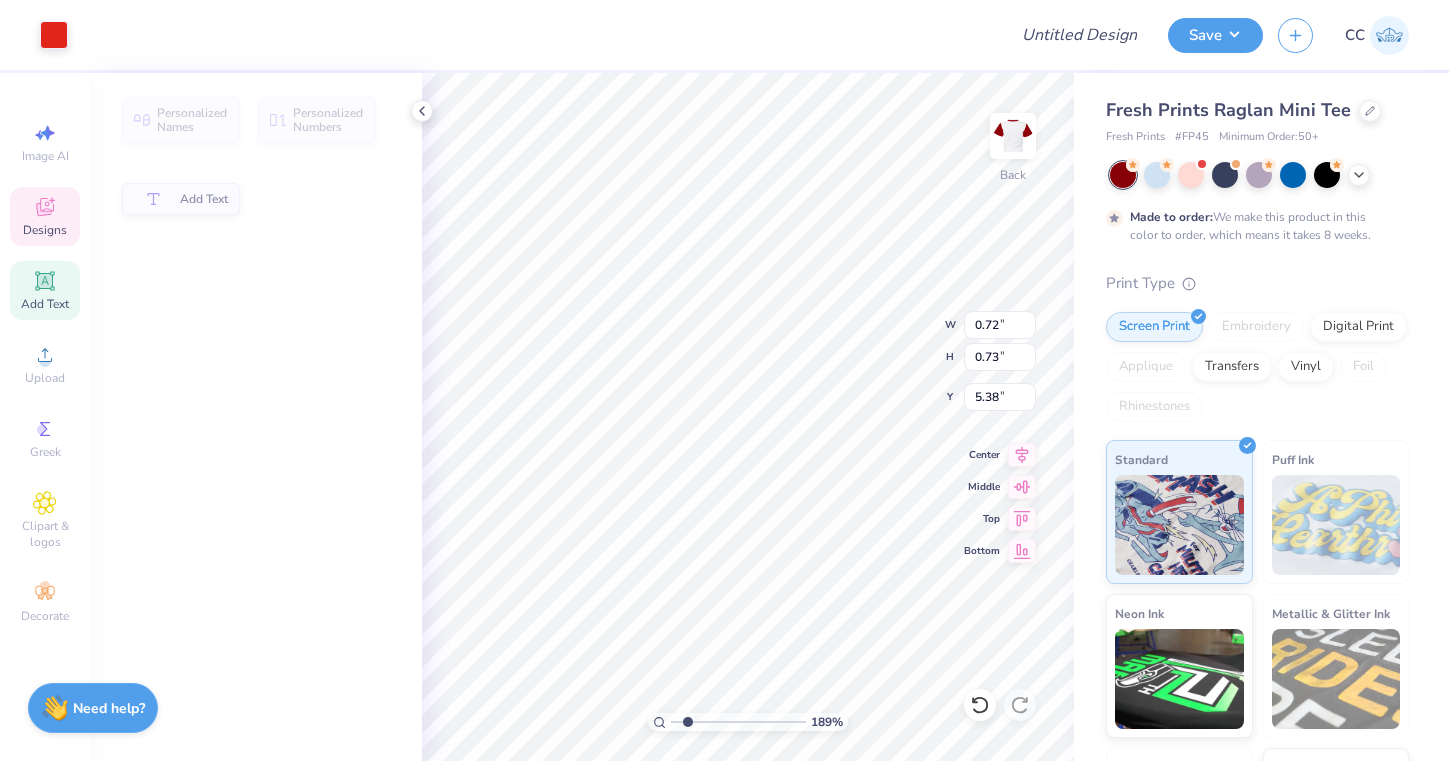 type on "0.72" 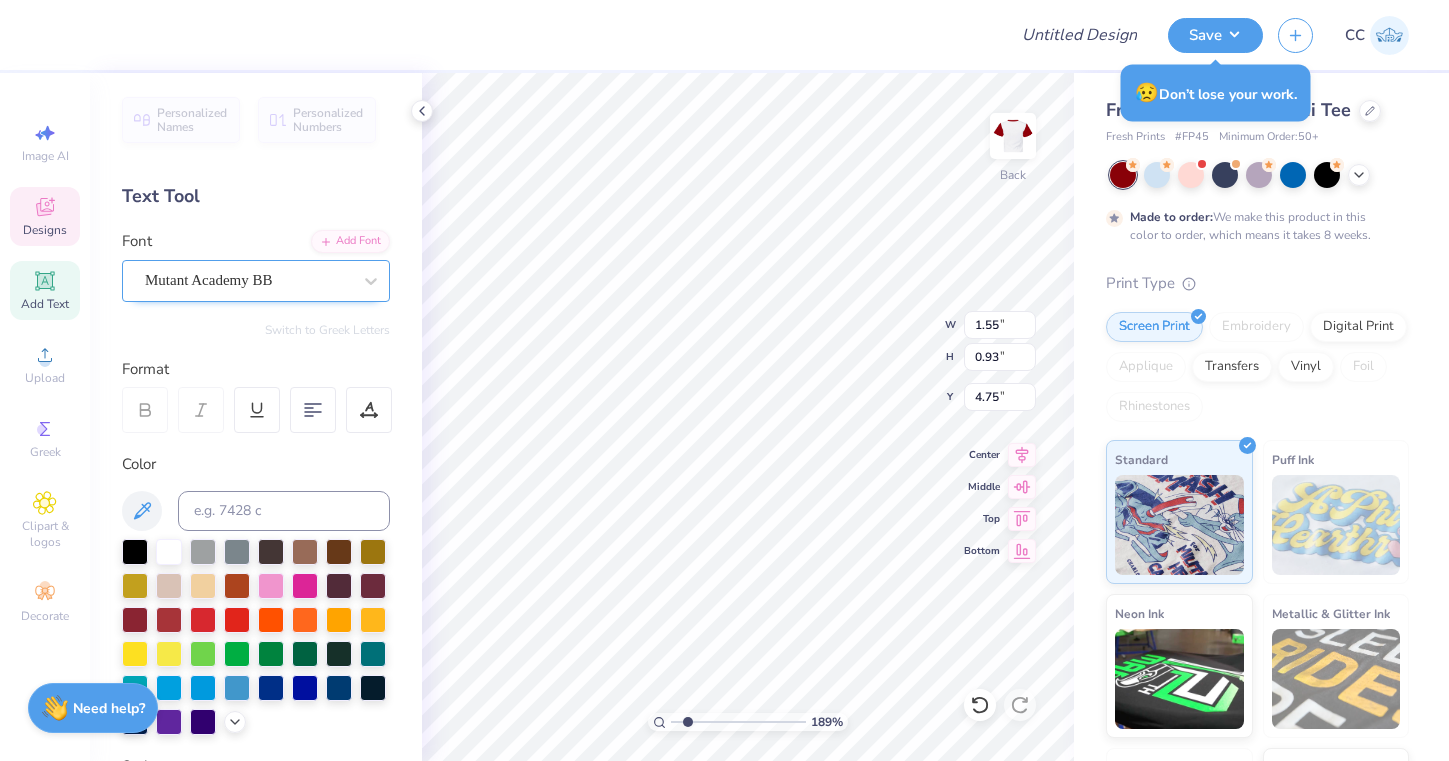 click on "Mutant Academy BB" at bounding box center (209, 280) 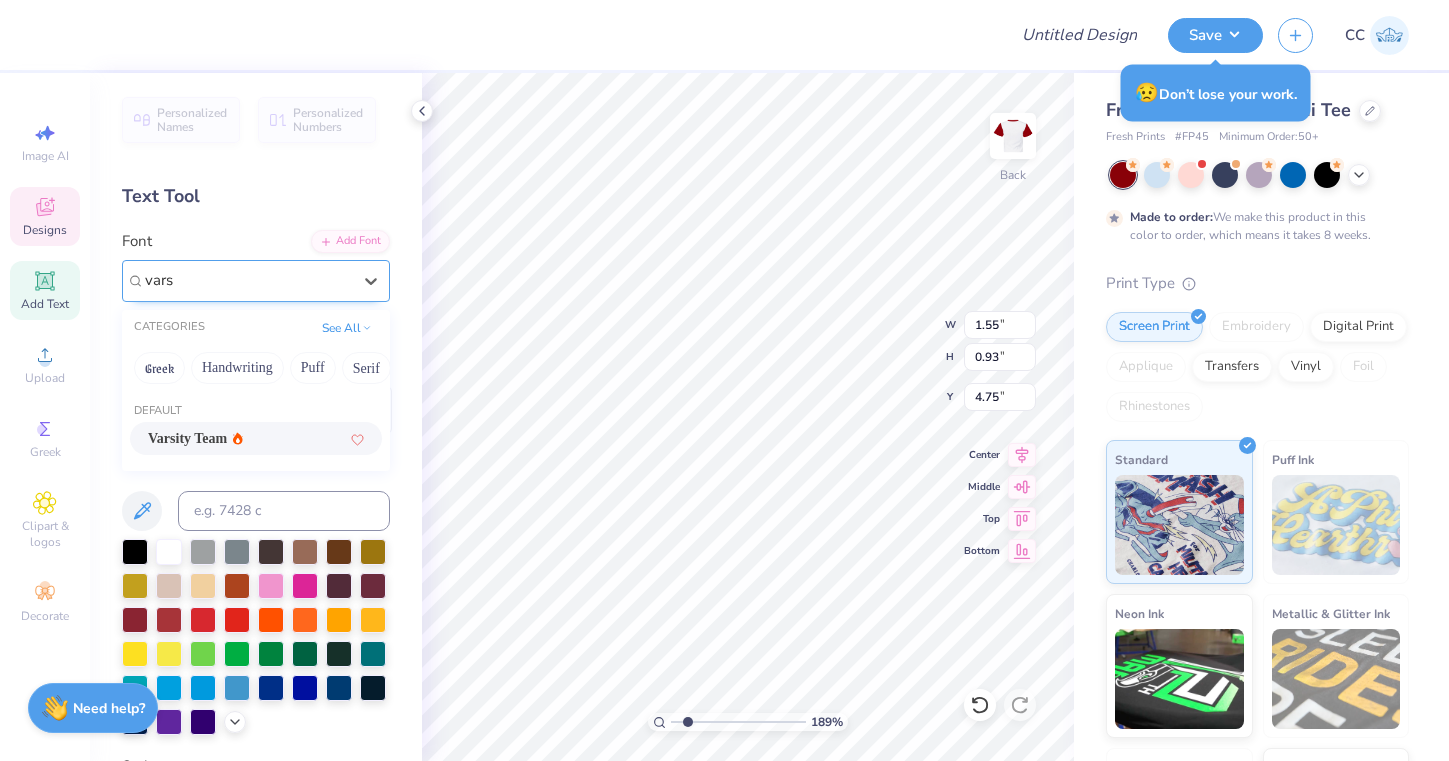 click on "Varsity Team" at bounding box center [187, 438] 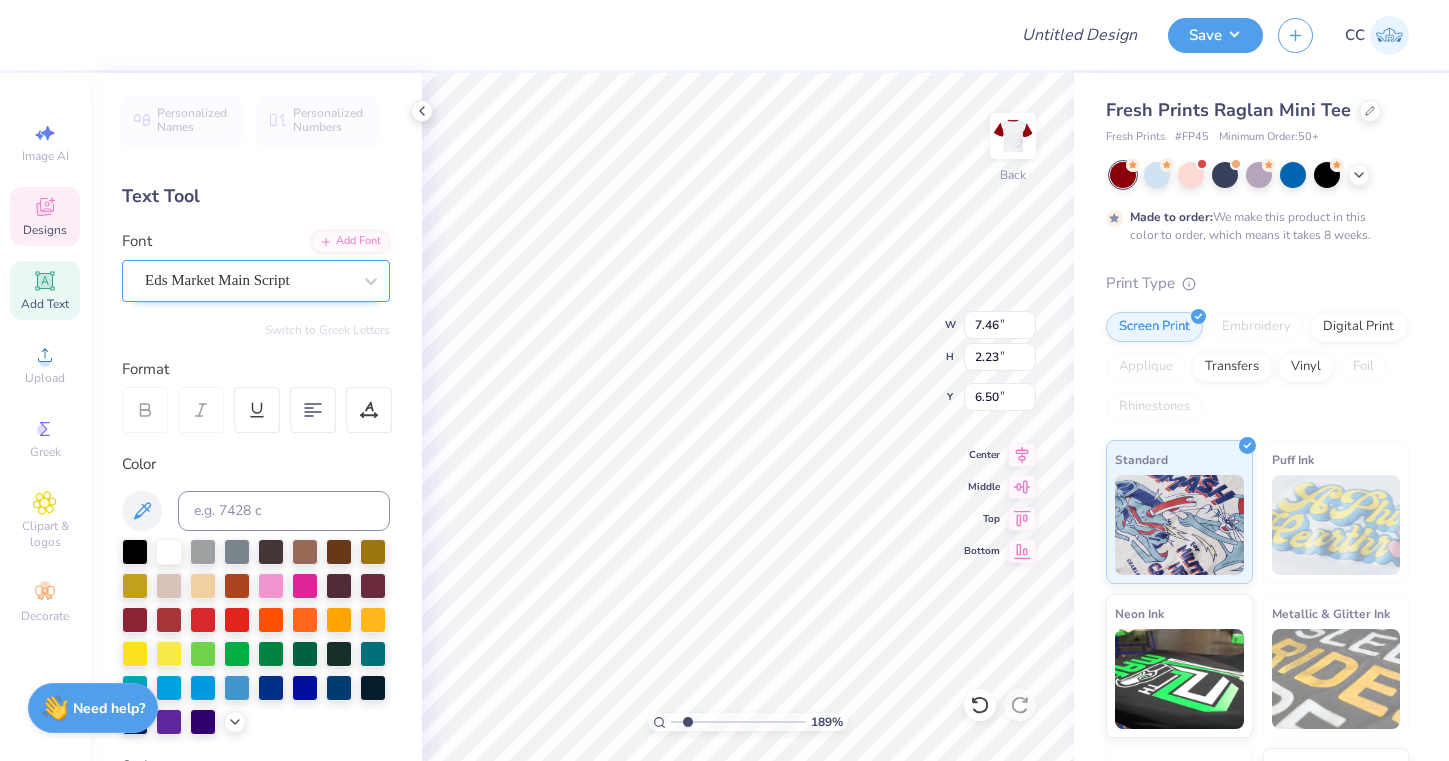 scroll, scrollTop: 0, scrollLeft: 3, axis: horizontal 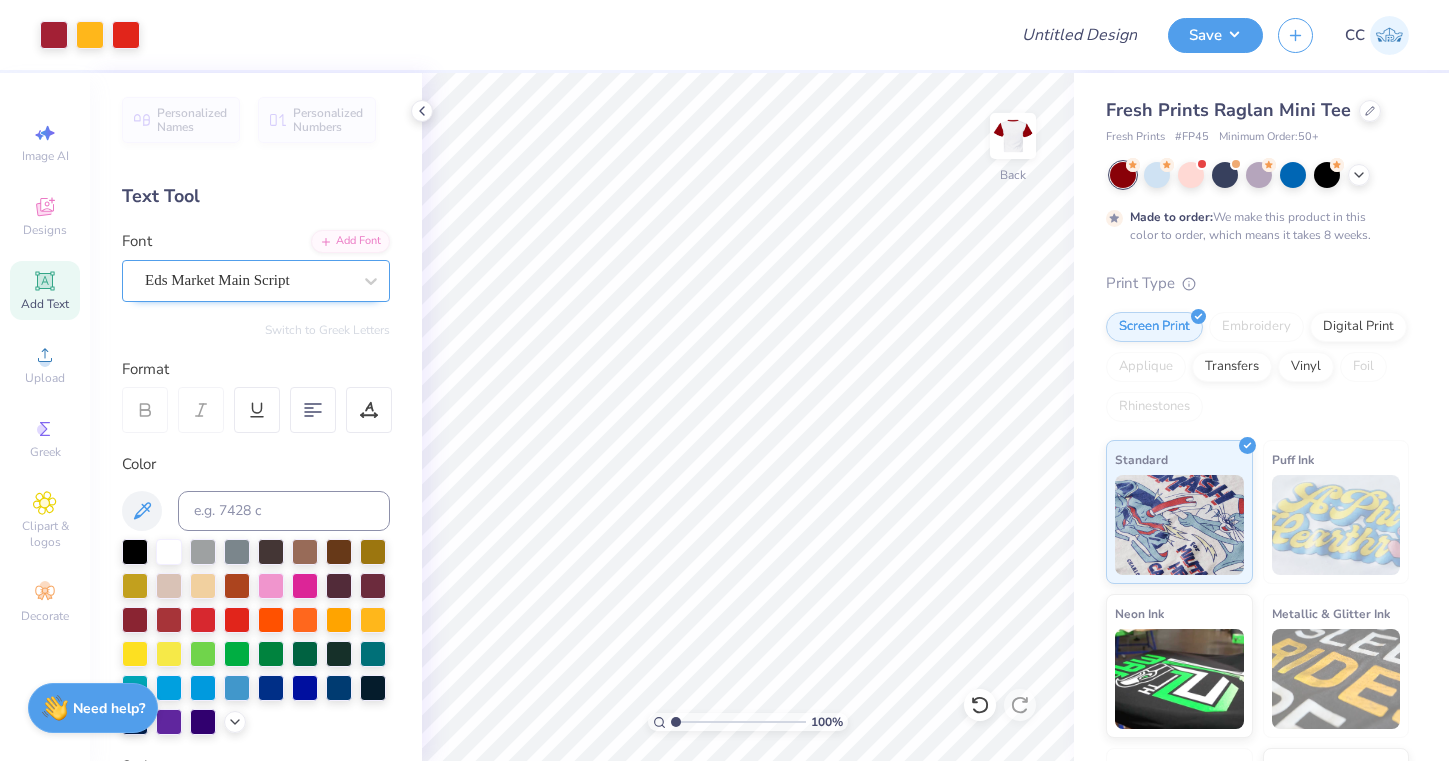 drag, startPoint x: 690, startPoint y: 720, endPoint x: 669, endPoint y: 719, distance: 21.023796 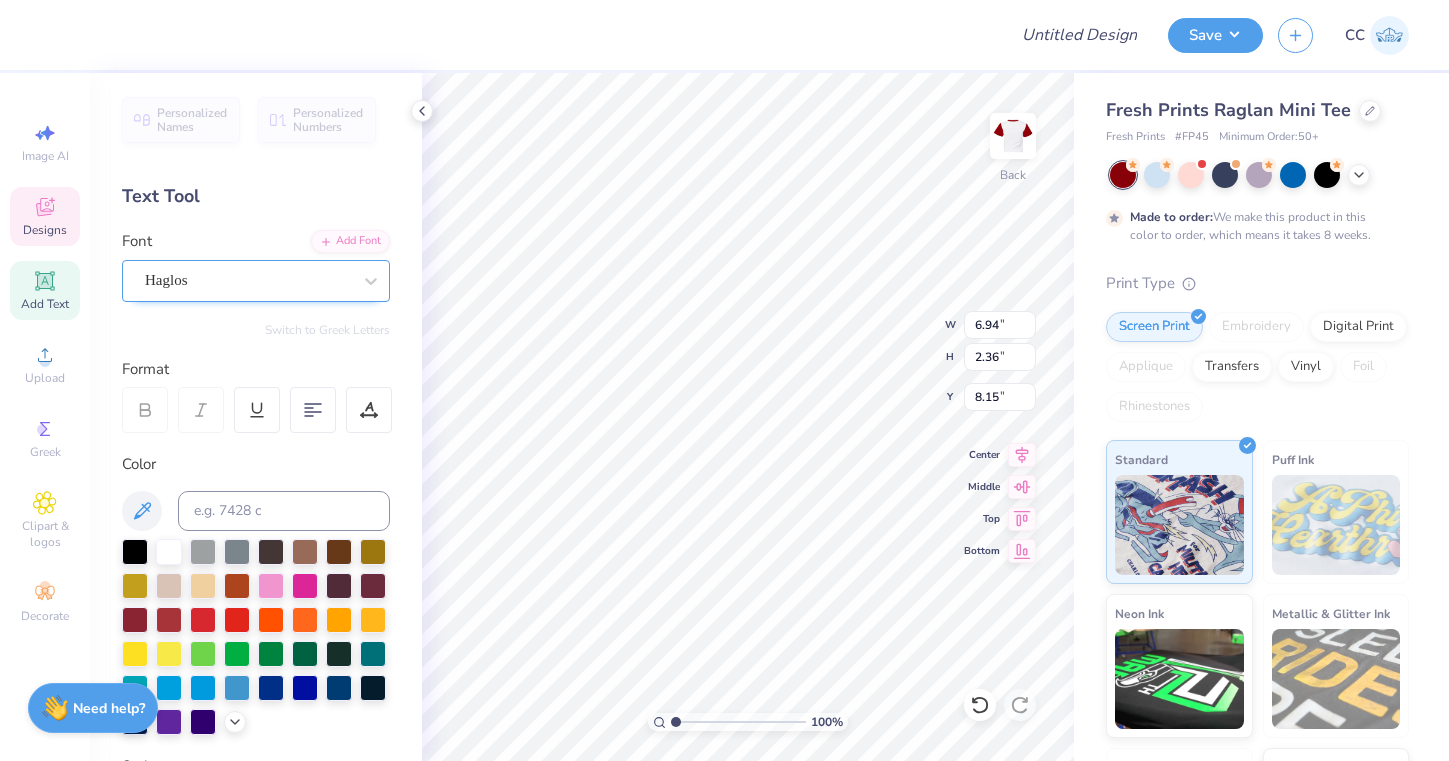 type on "11.46" 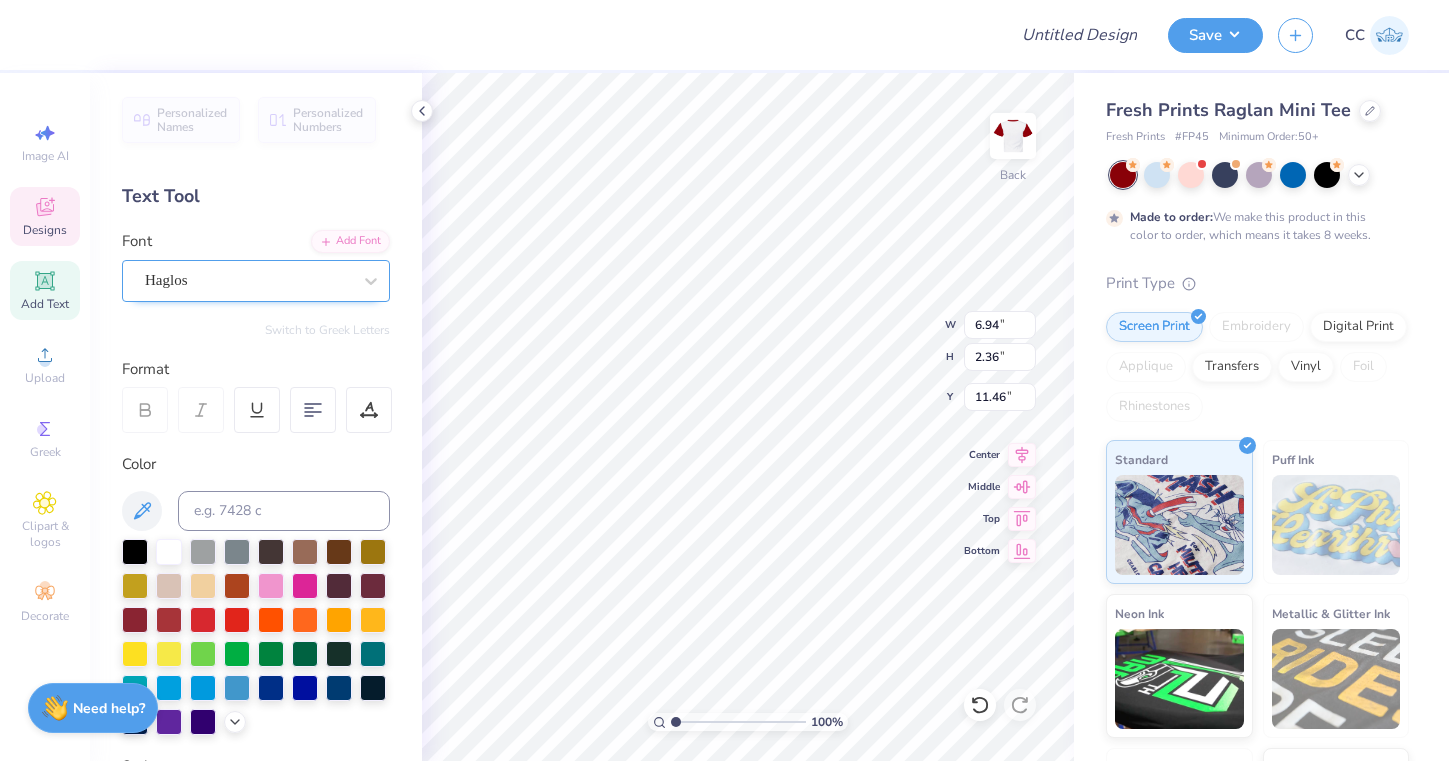 type on "7.87" 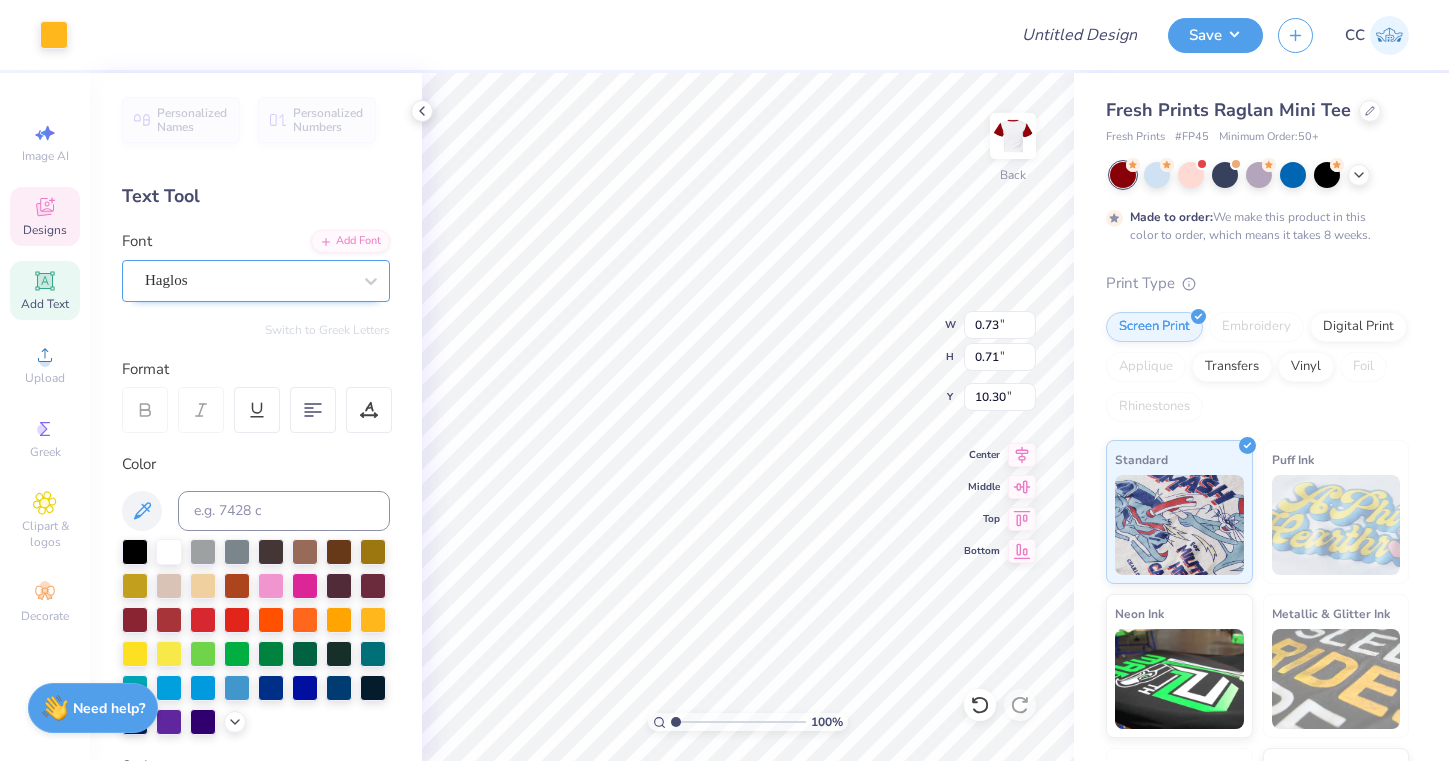 type on "1.97" 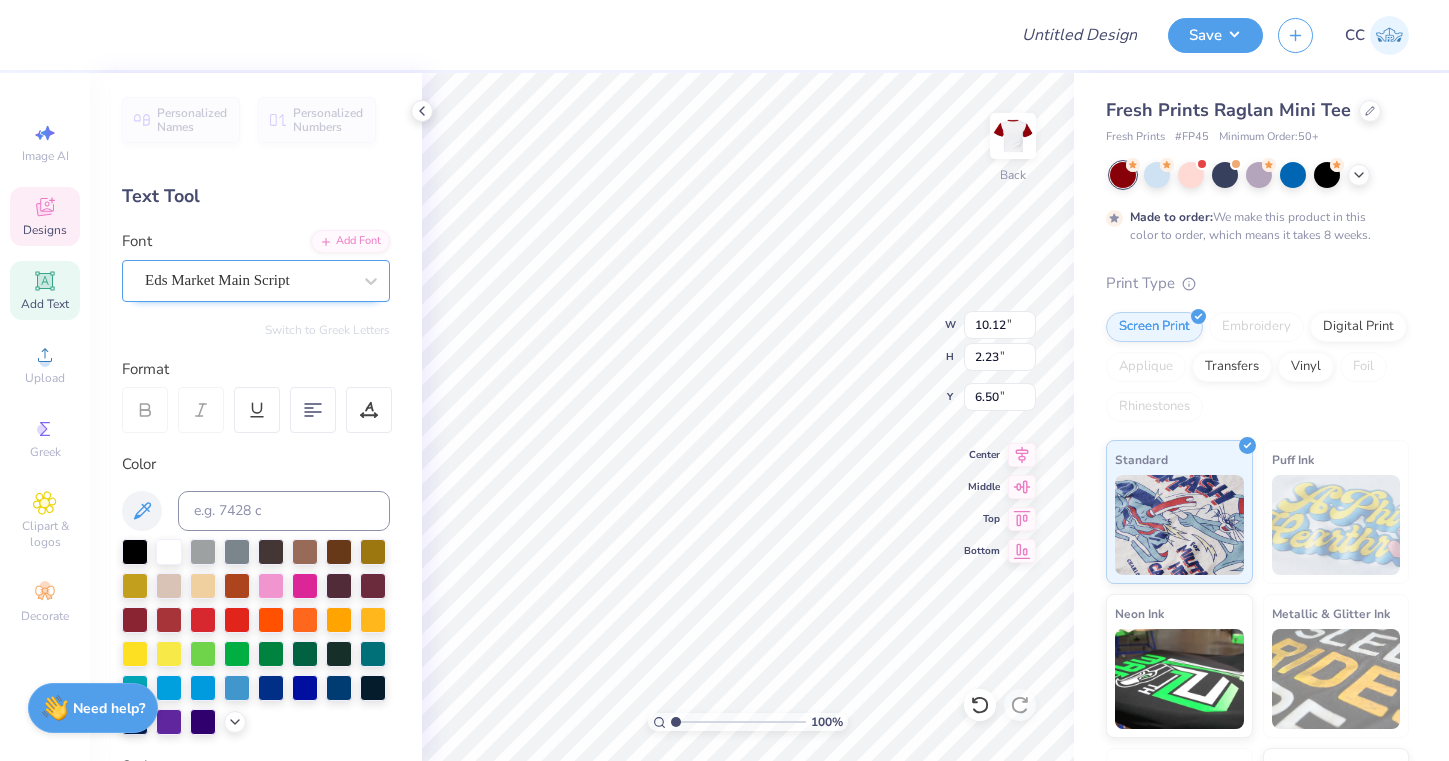 type on "7.52" 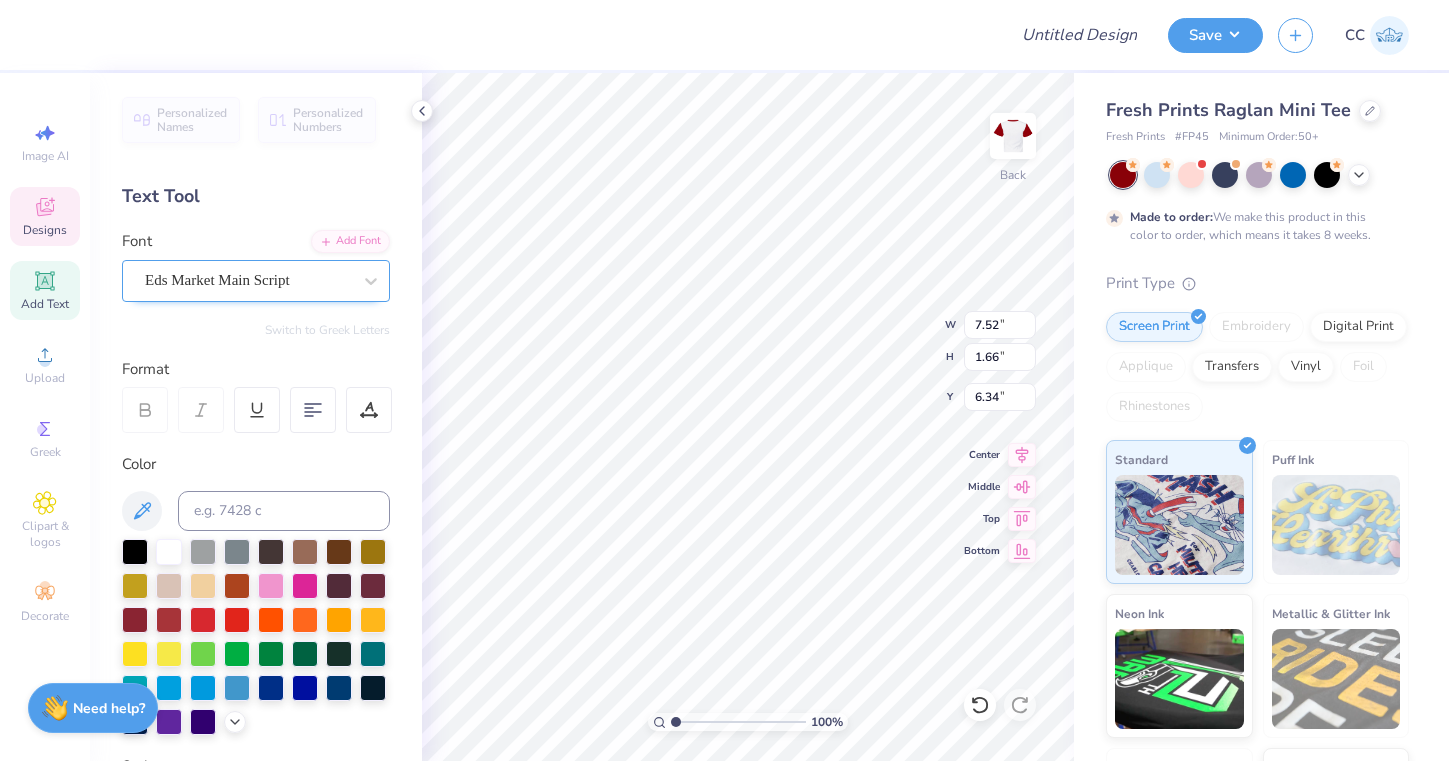 type on "6.34" 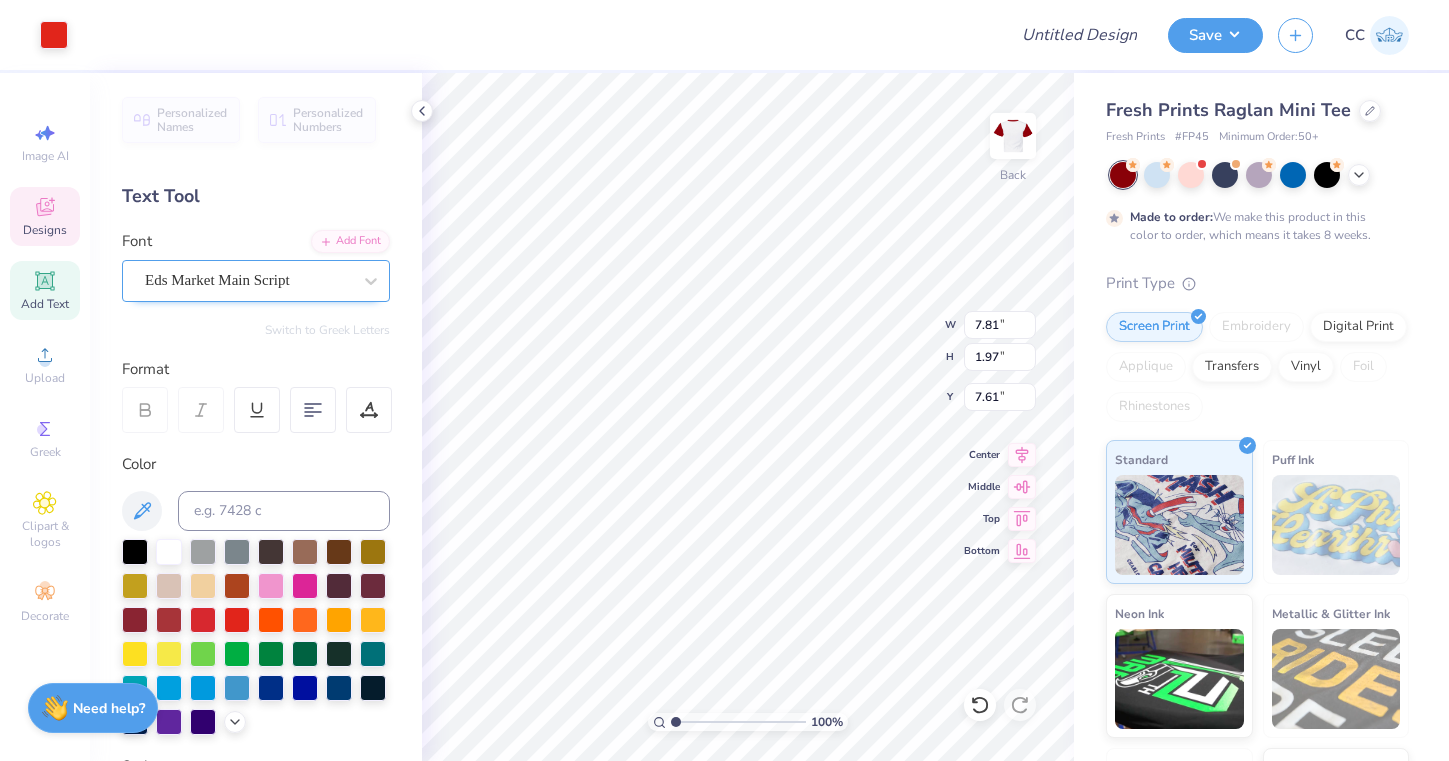 type on "7.01" 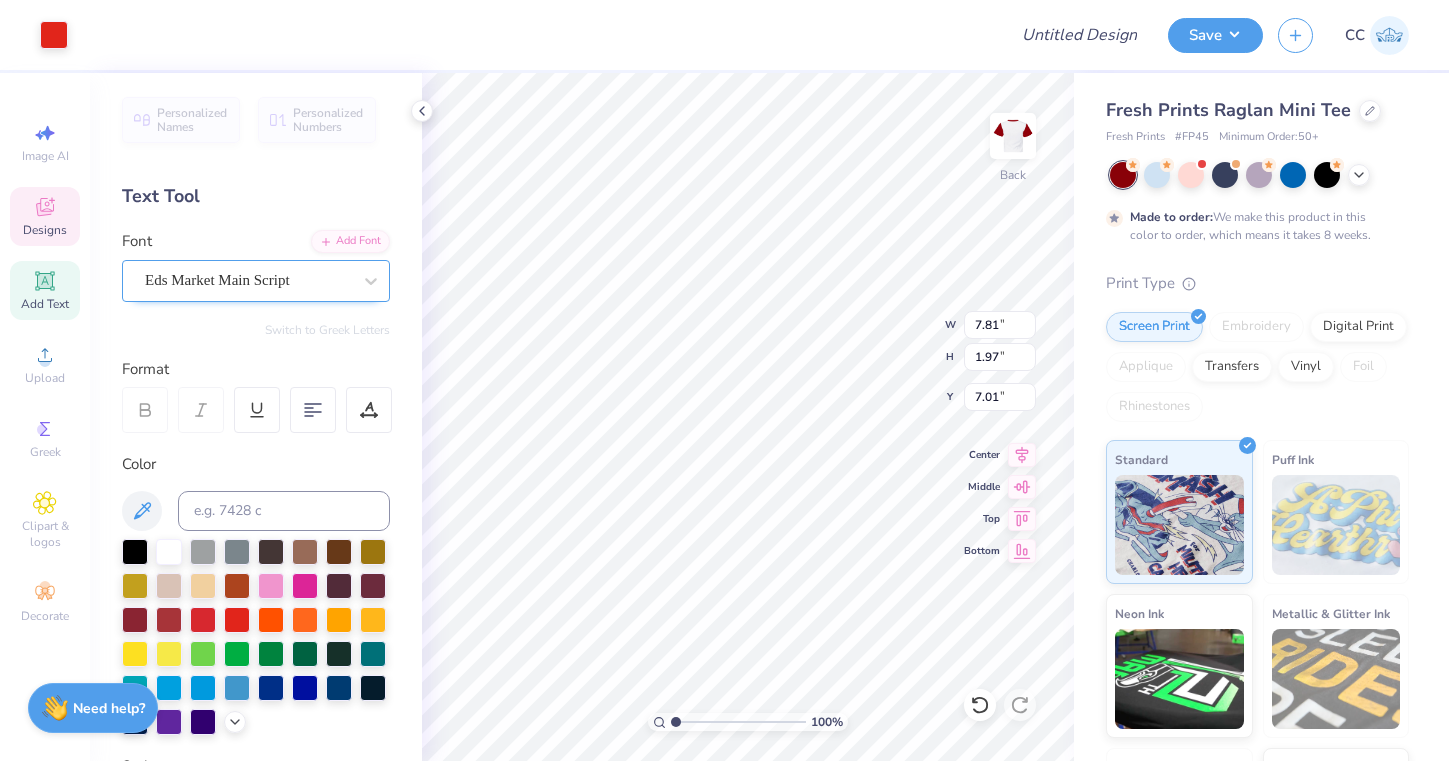 type on "7.32" 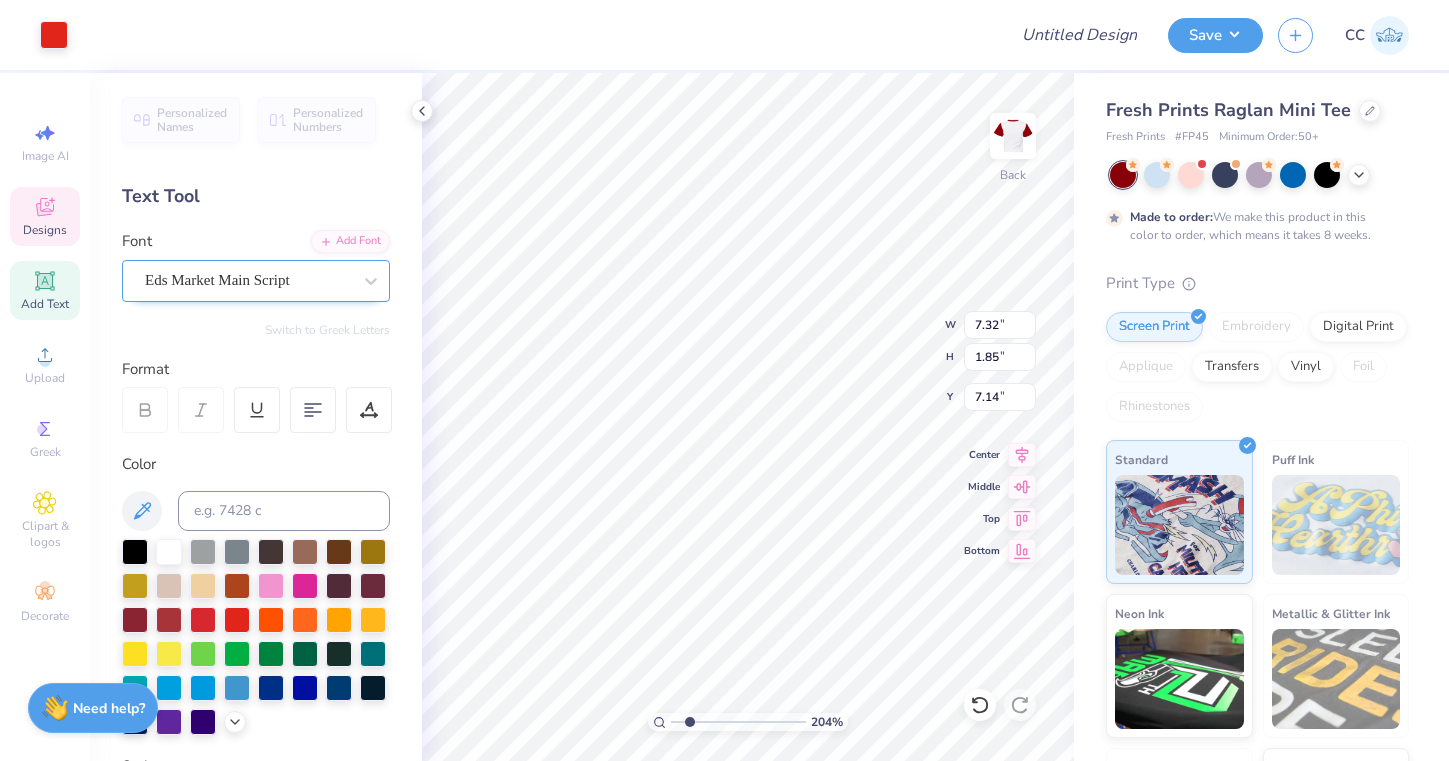 type on "2.04" 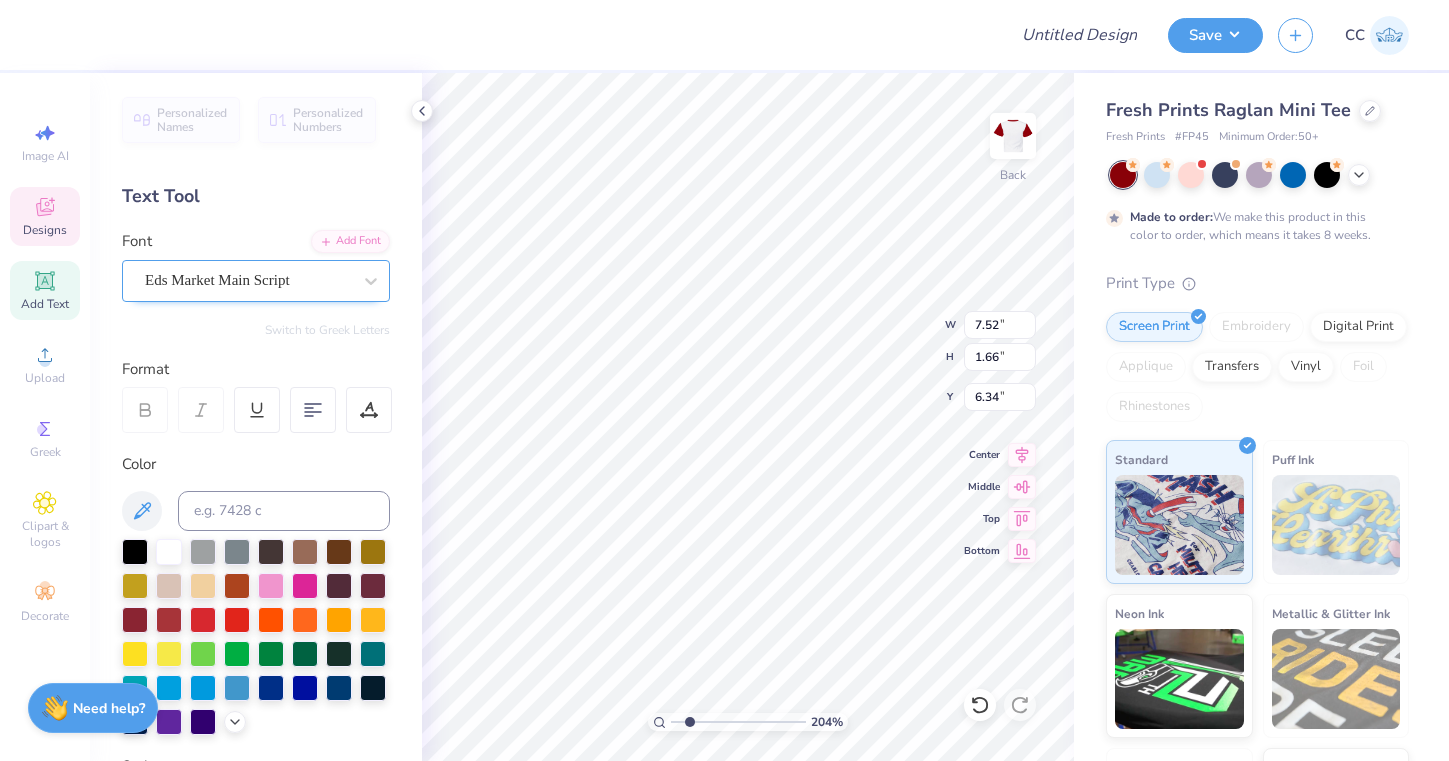 scroll, scrollTop: 0, scrollLeft: 3, axis: horizontal 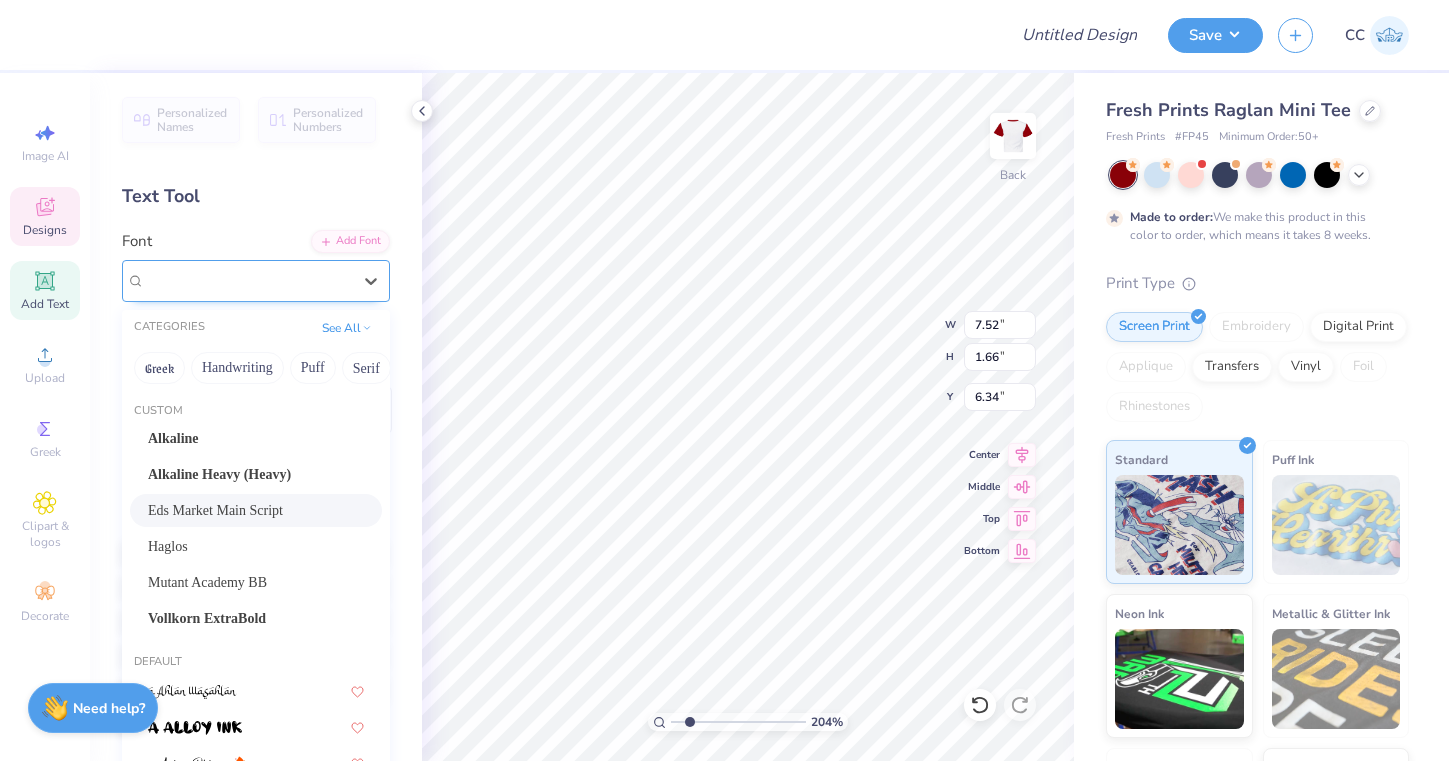 click on "Eds Market Main Script" at bounding box center (217, 280) 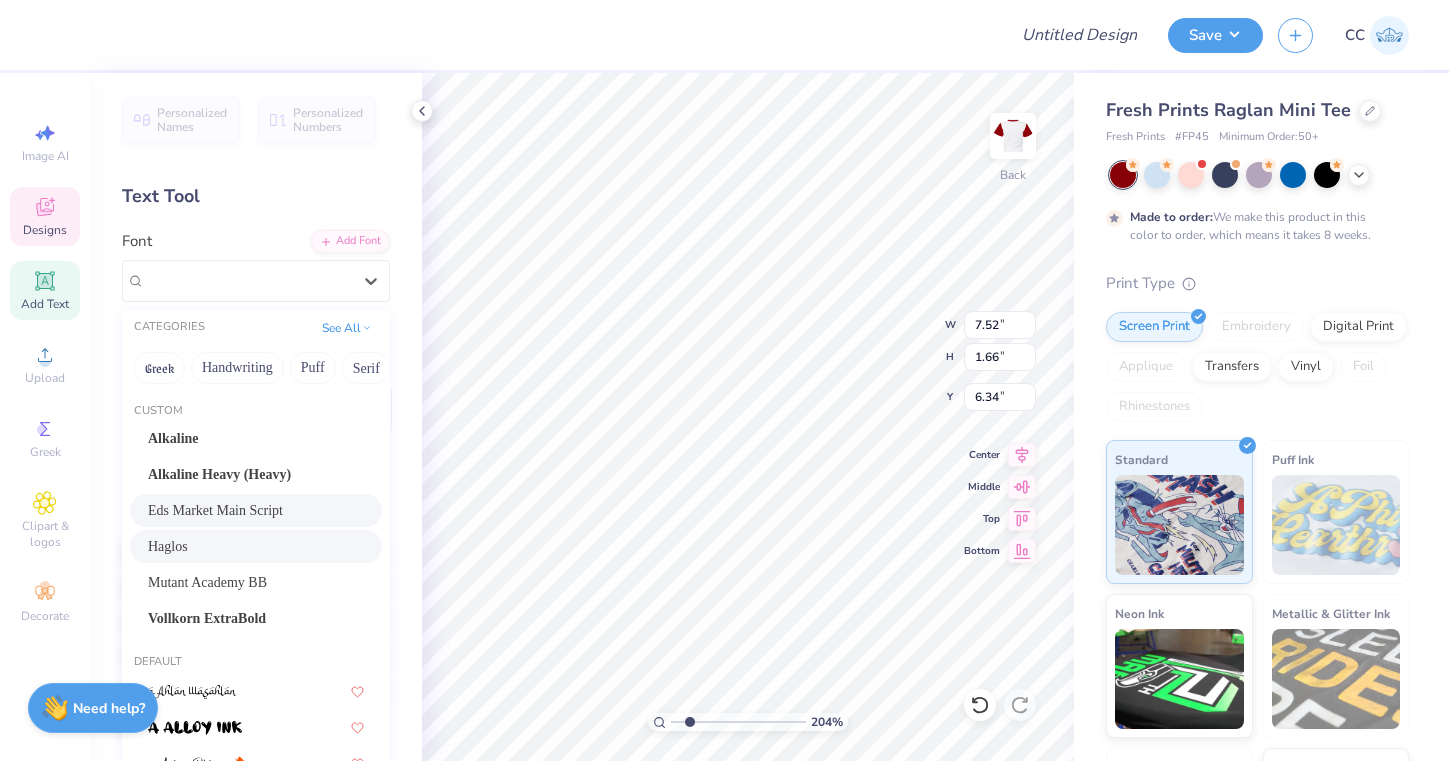 click on "Haglos" at bounding box center [168, 546] 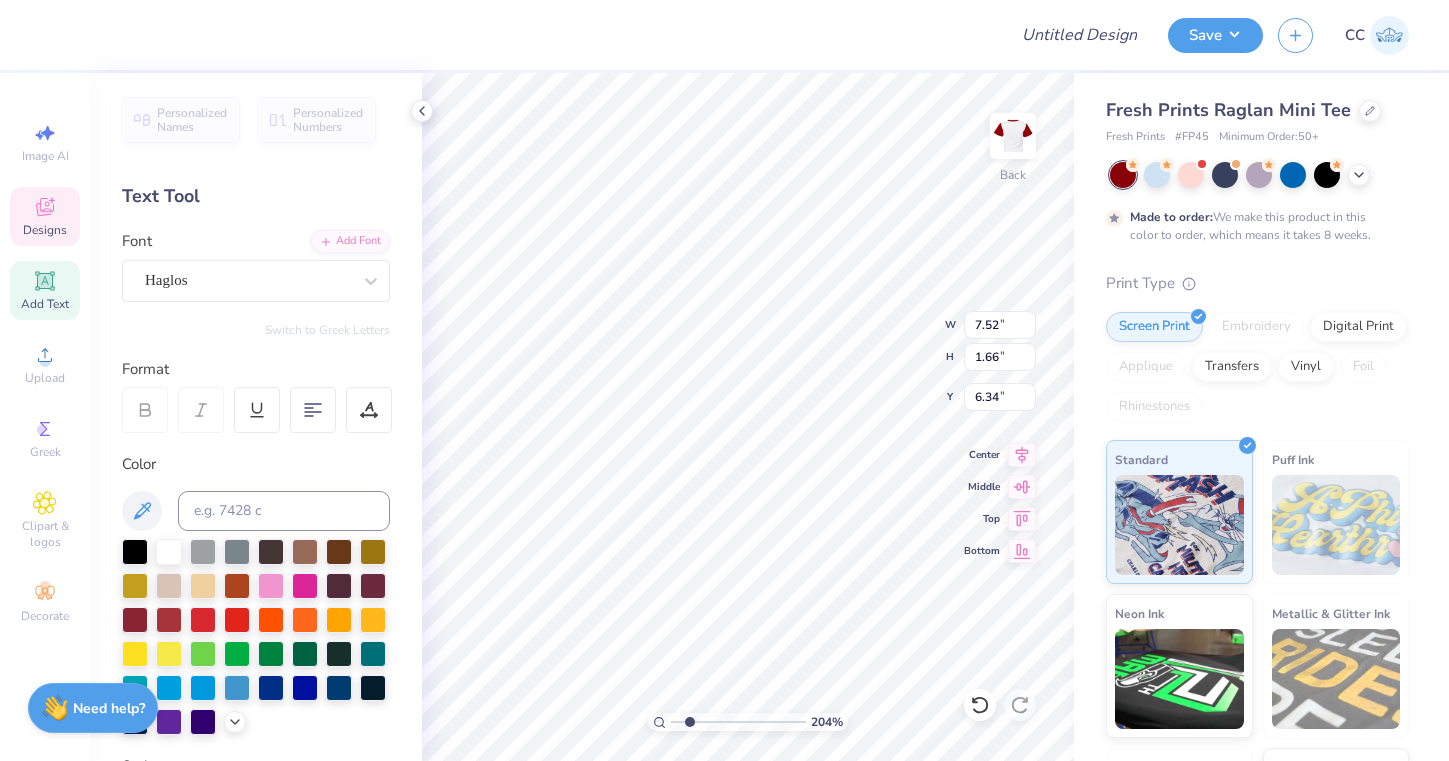 scroll, scrollTop: 0, scrollLeft: 3, axis: horizontal 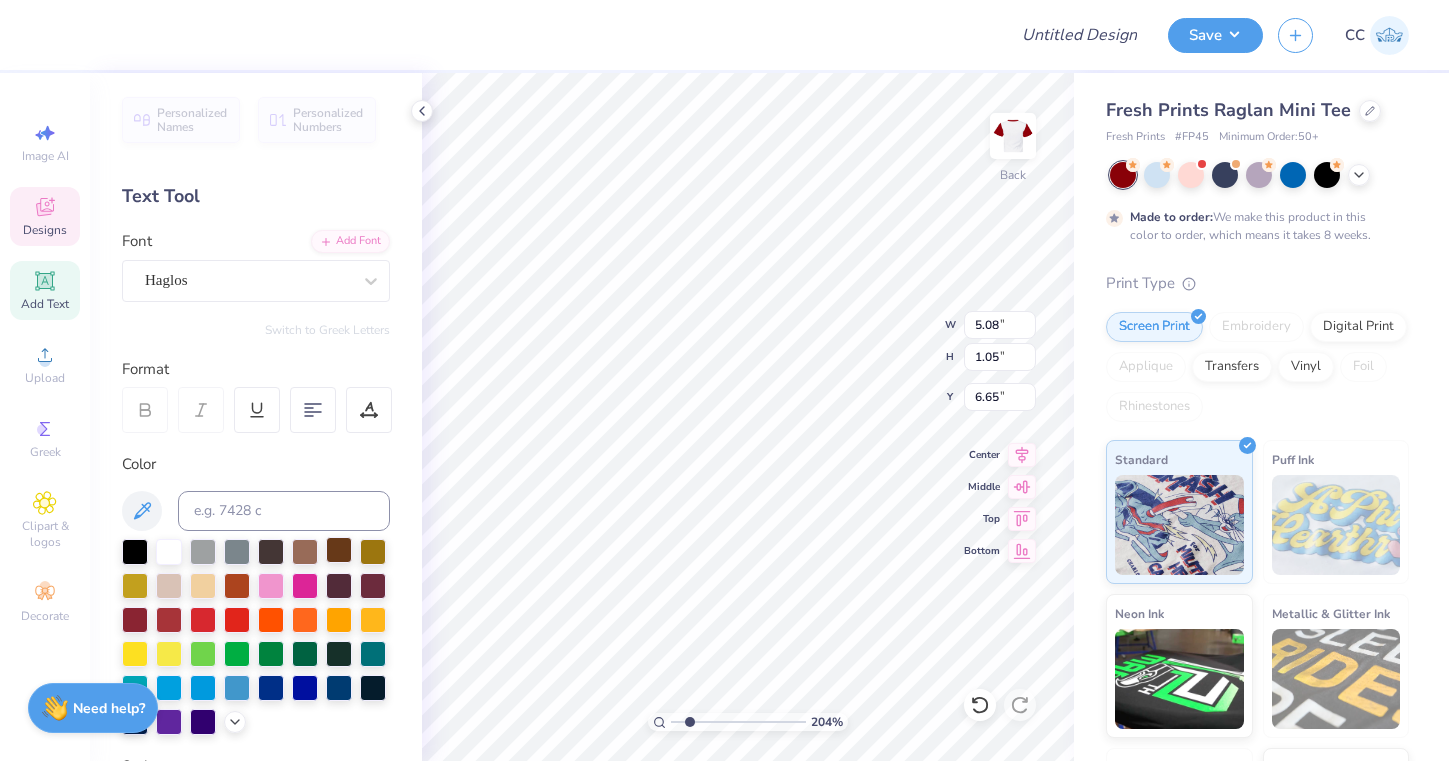 type on "6.25" 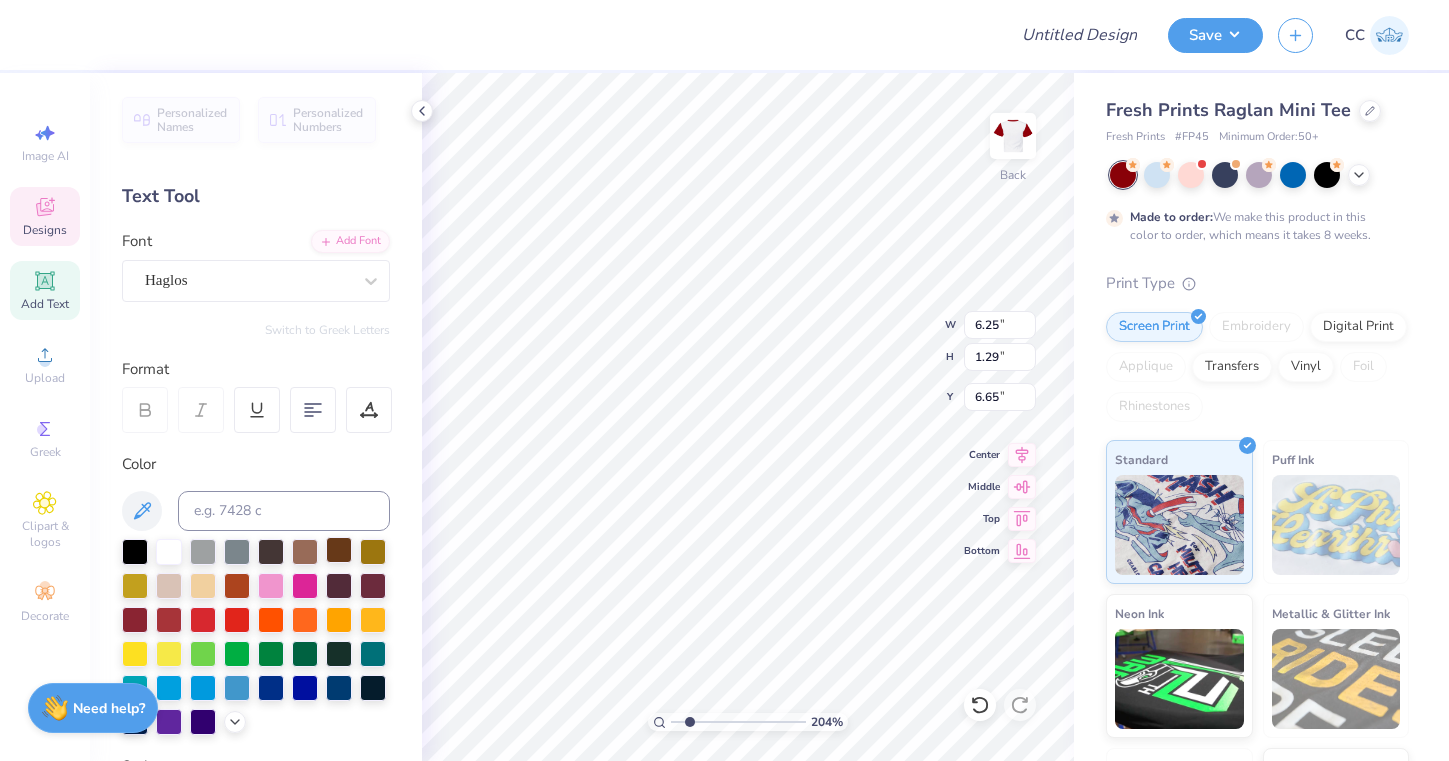 type on "6.52" 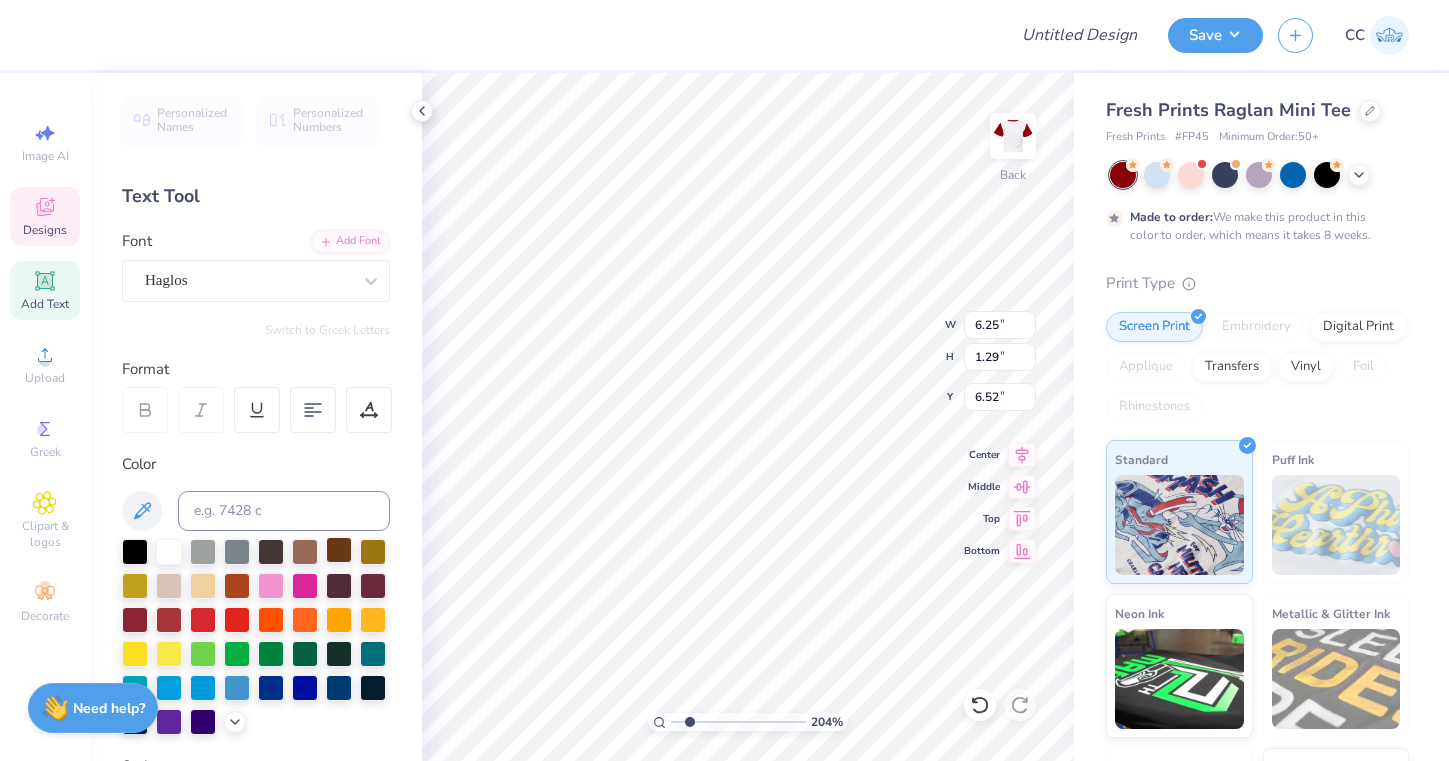 type on "6.65" 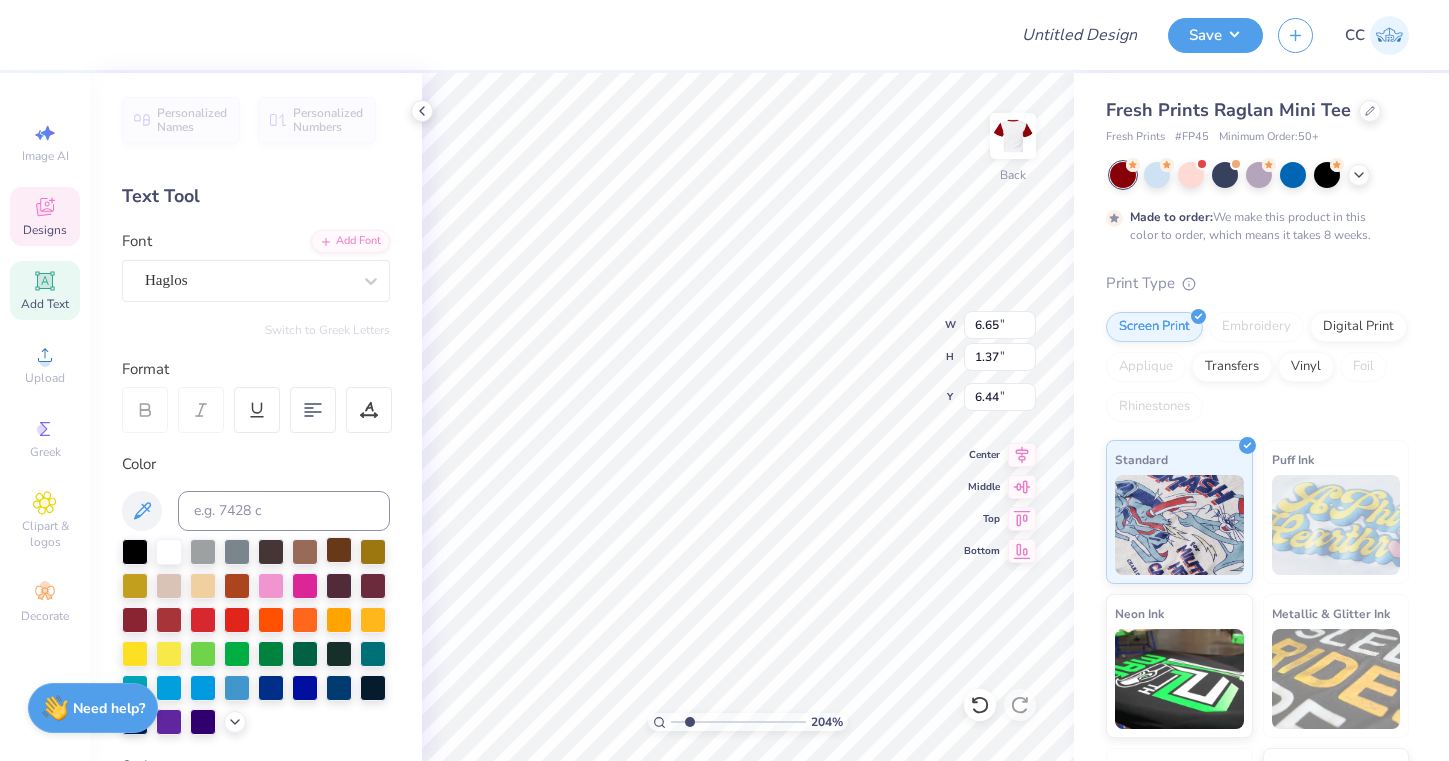 type on "1.49" 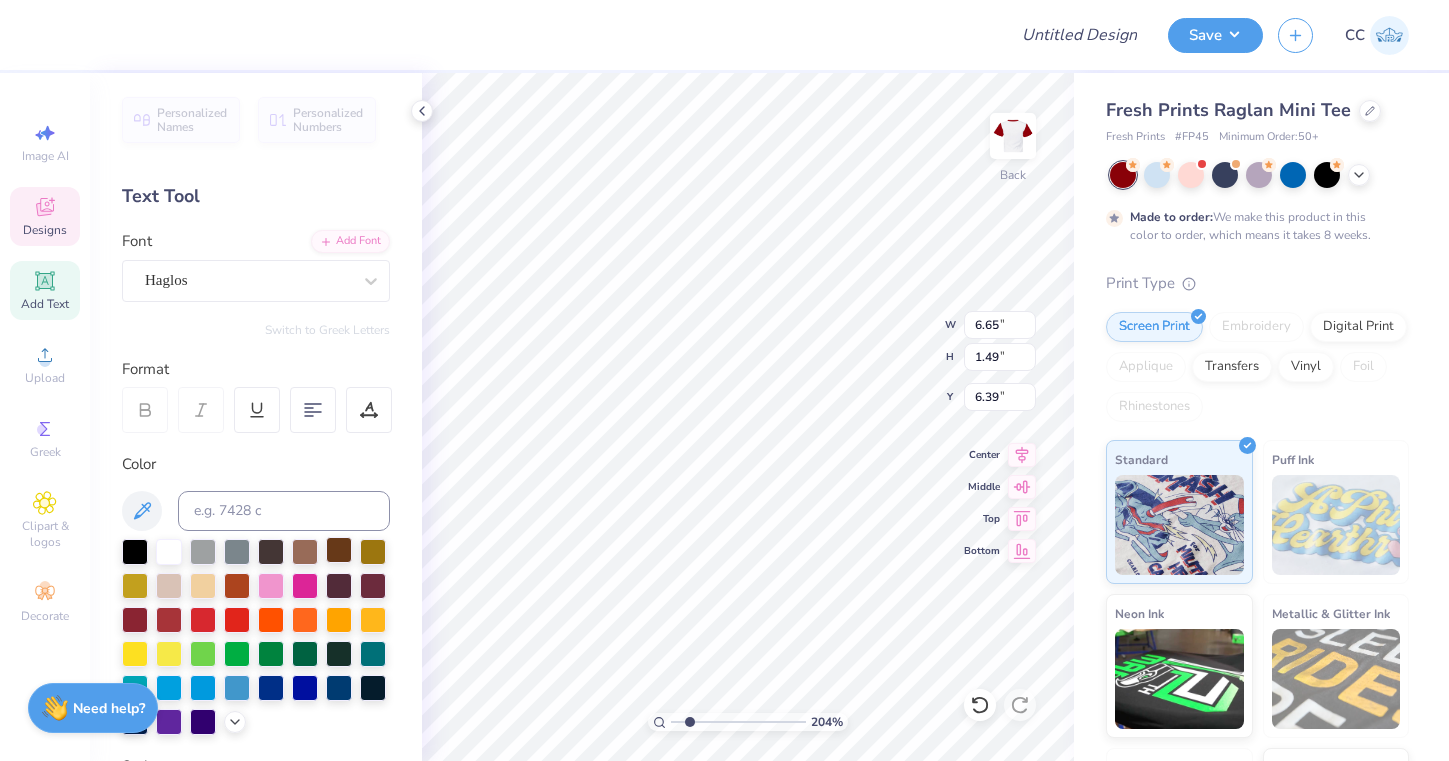 type on "7.32" 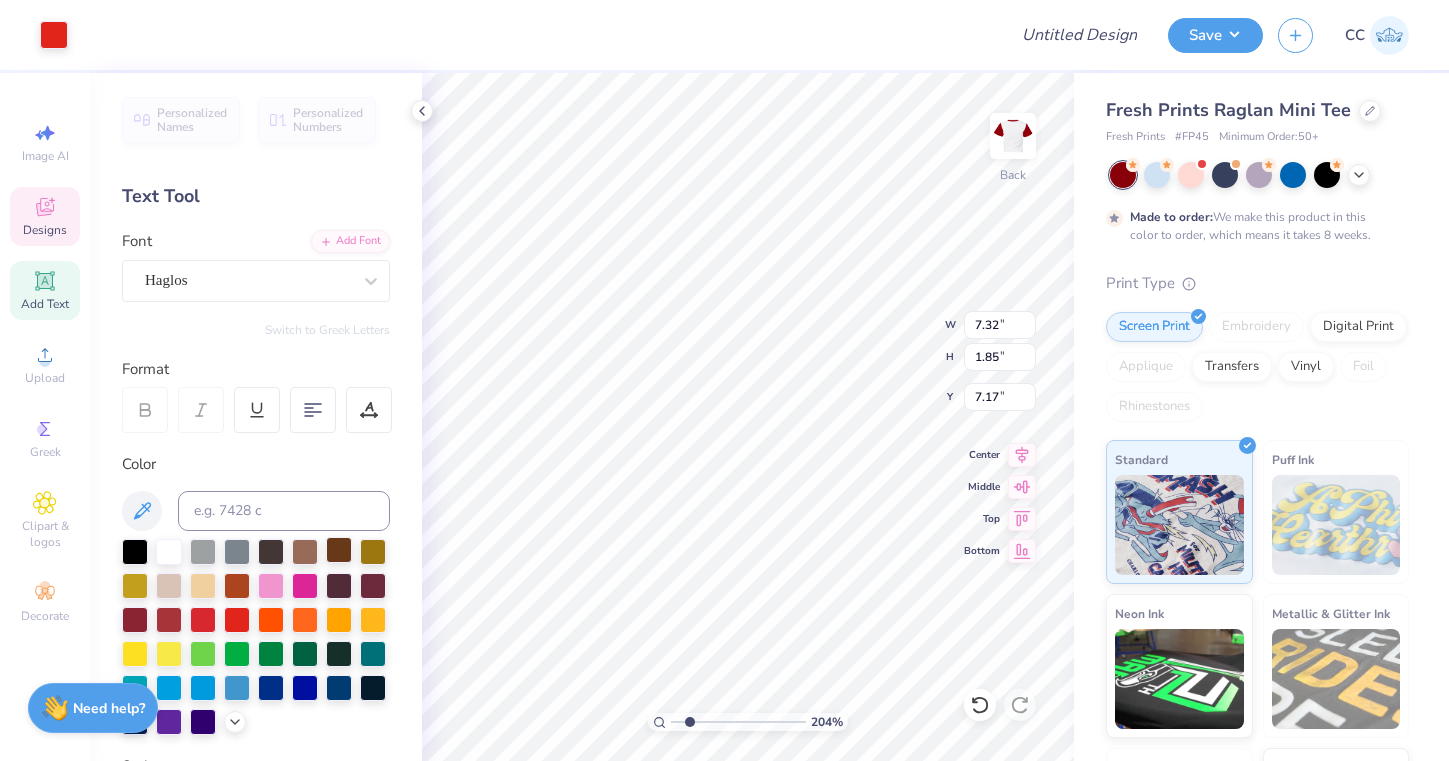 type on "7.08" 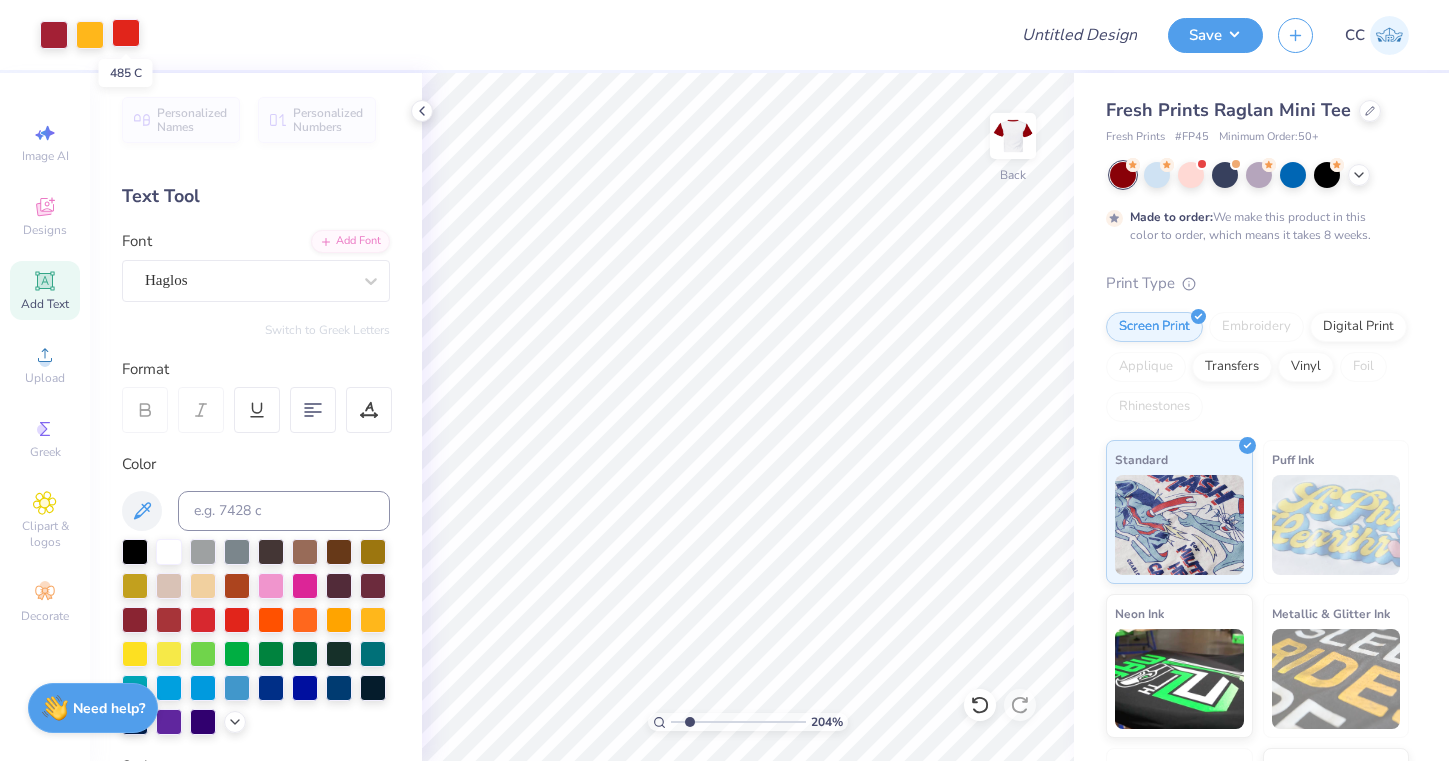 click at bounding box center (126, 33) 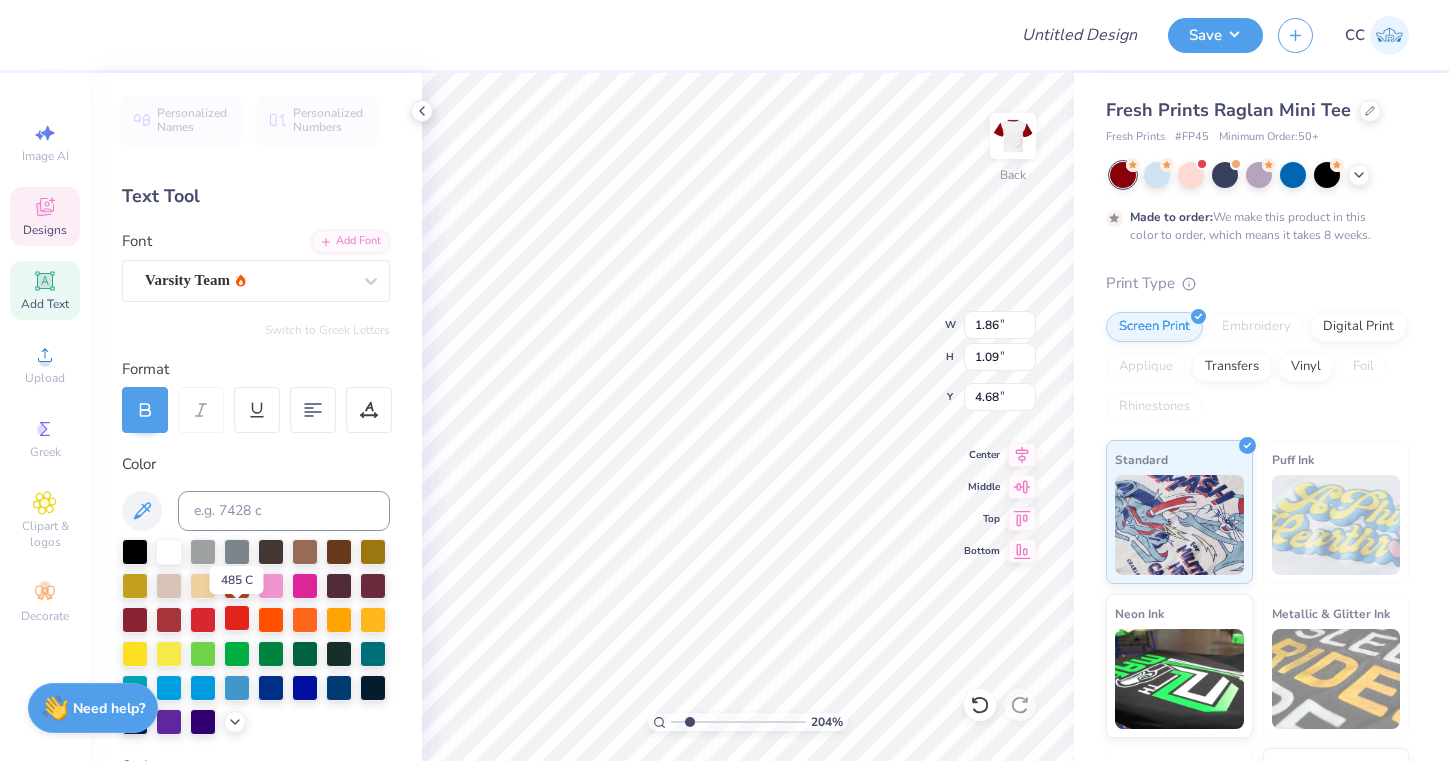 click at bounding box center (237, 618) 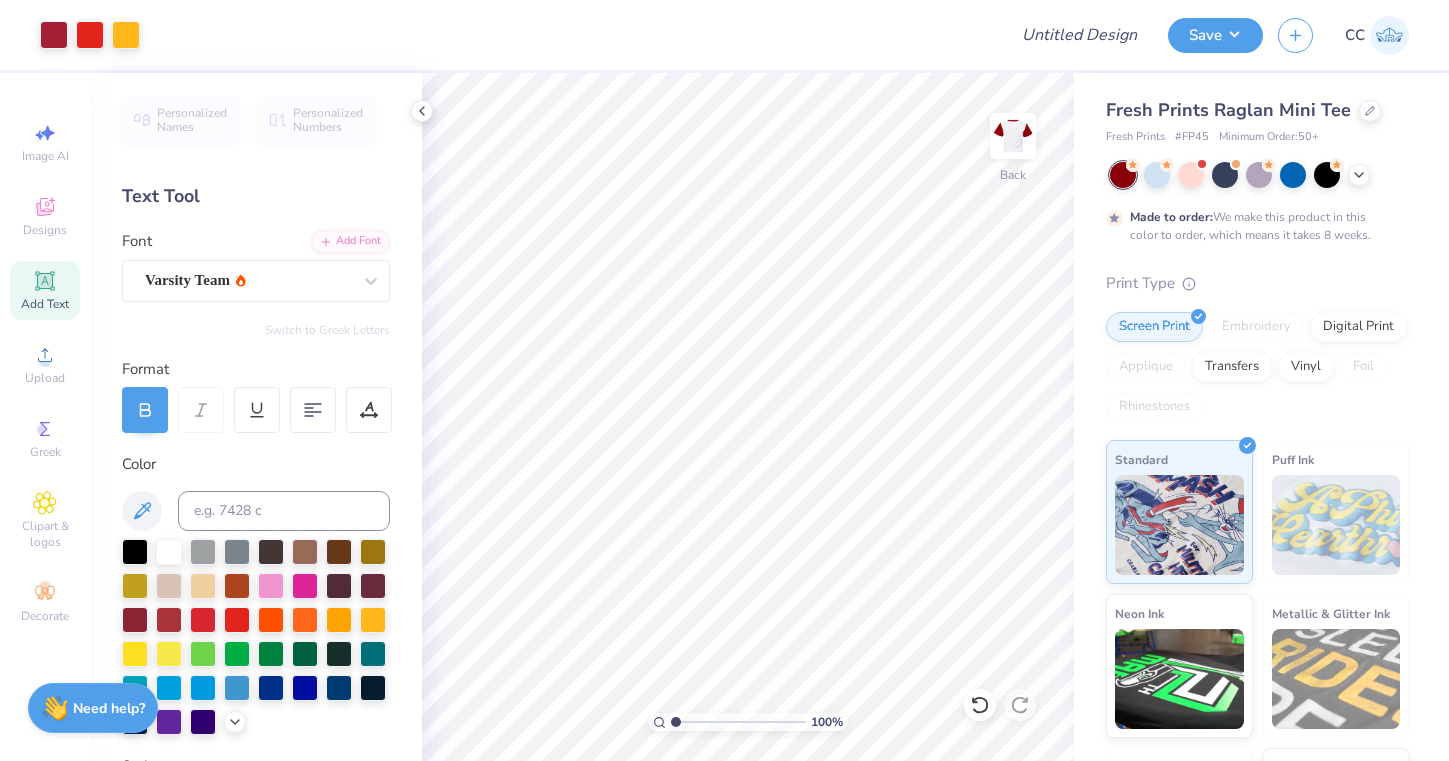 drag, startPoint x: 686, startPoint y: 721, endPoint x: 500, endPoint y: 692, distance: 188.24718 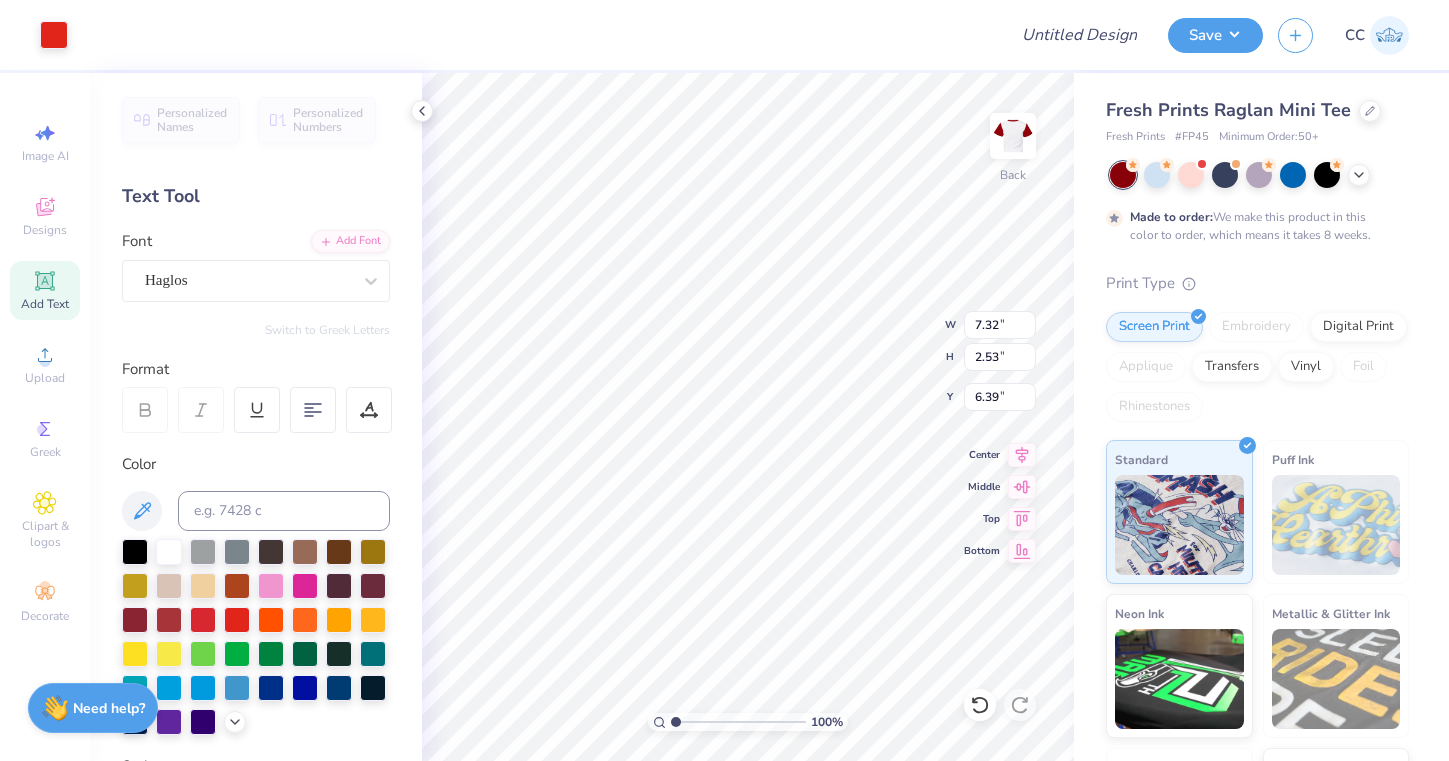type on "2.15" 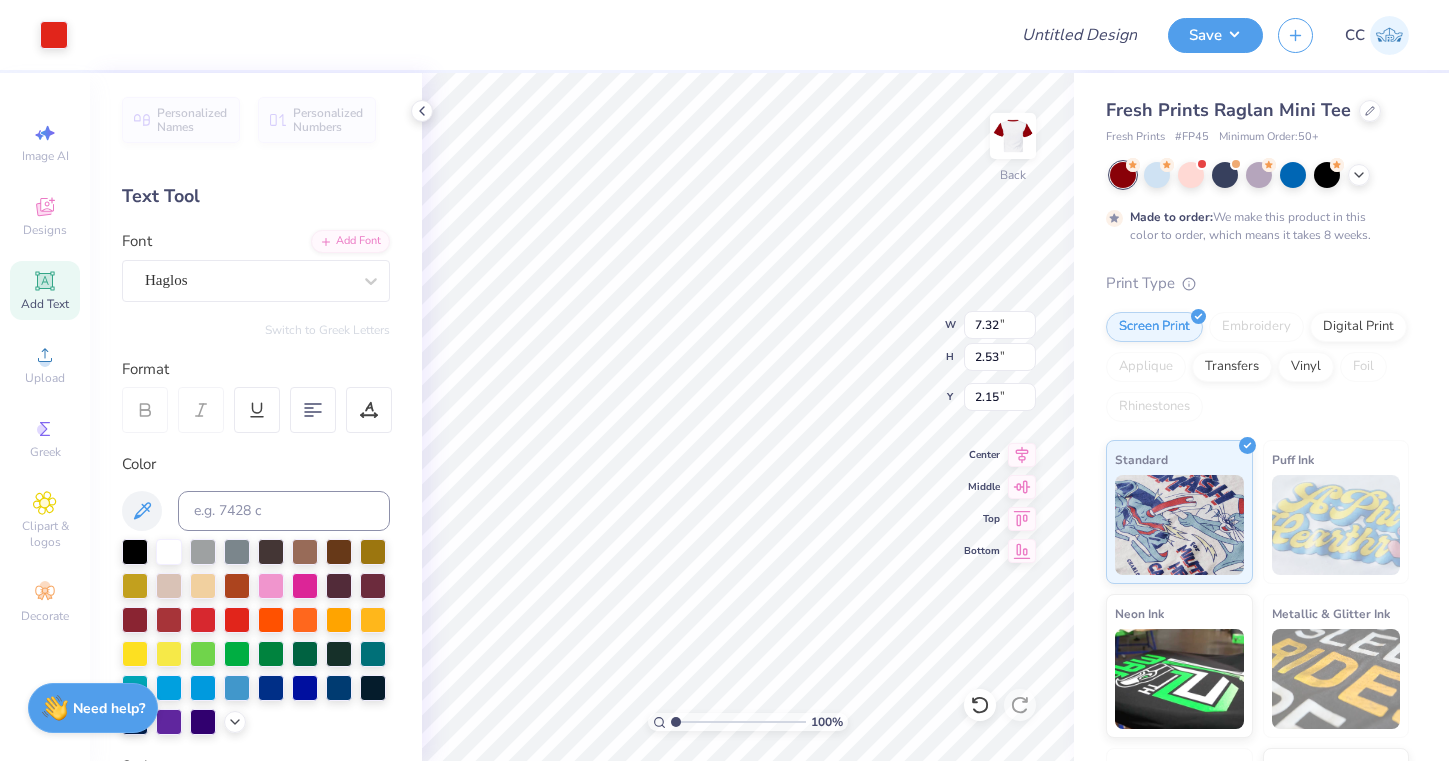 type on "7.34" 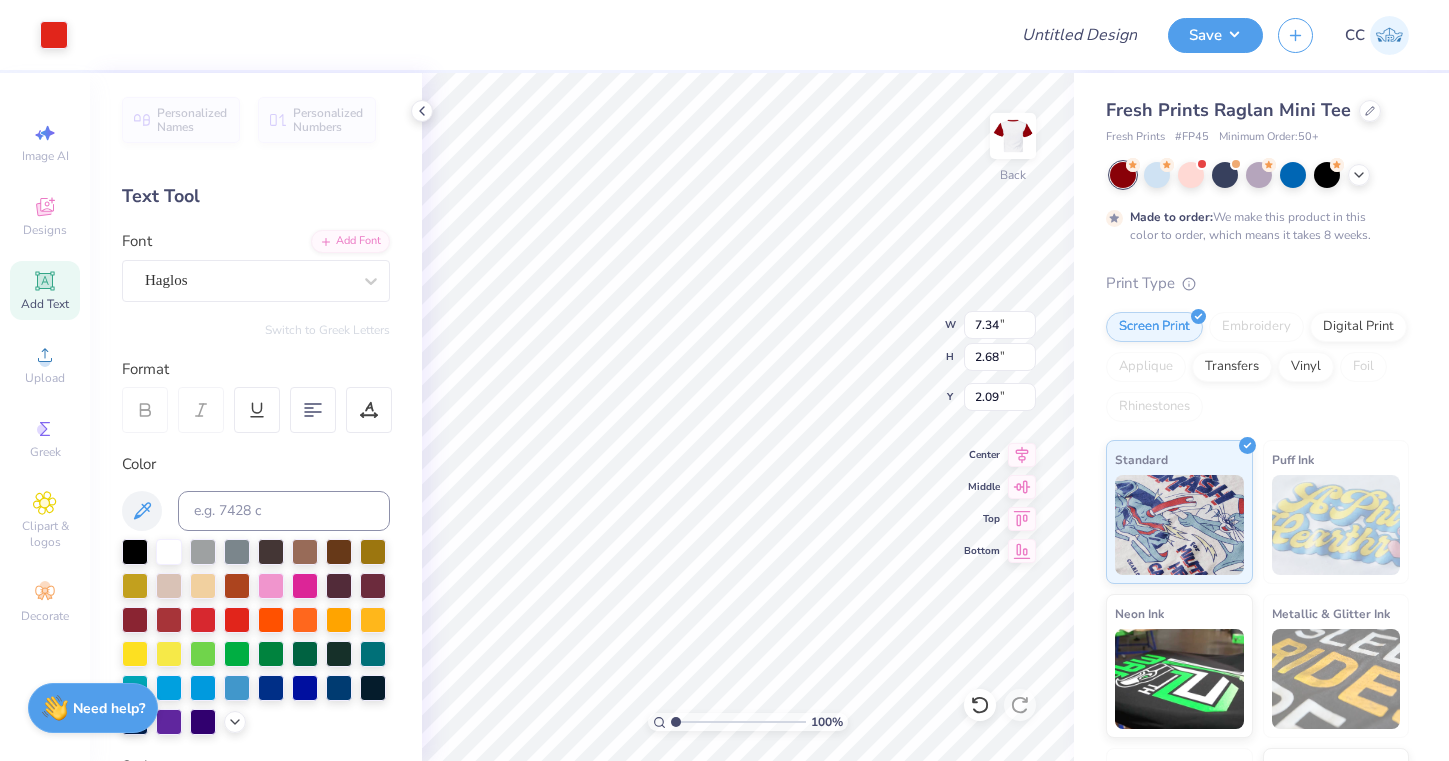 type on "8.02" 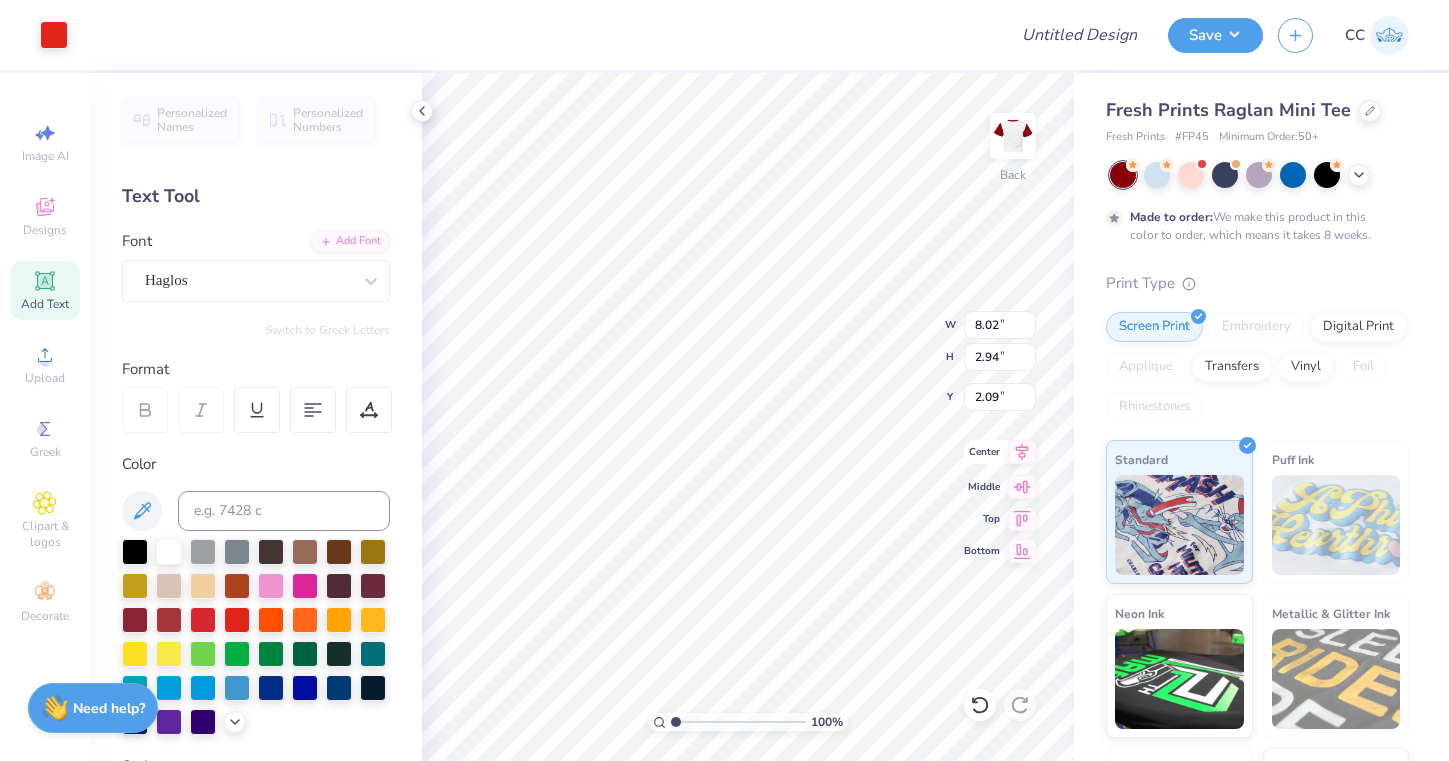 click 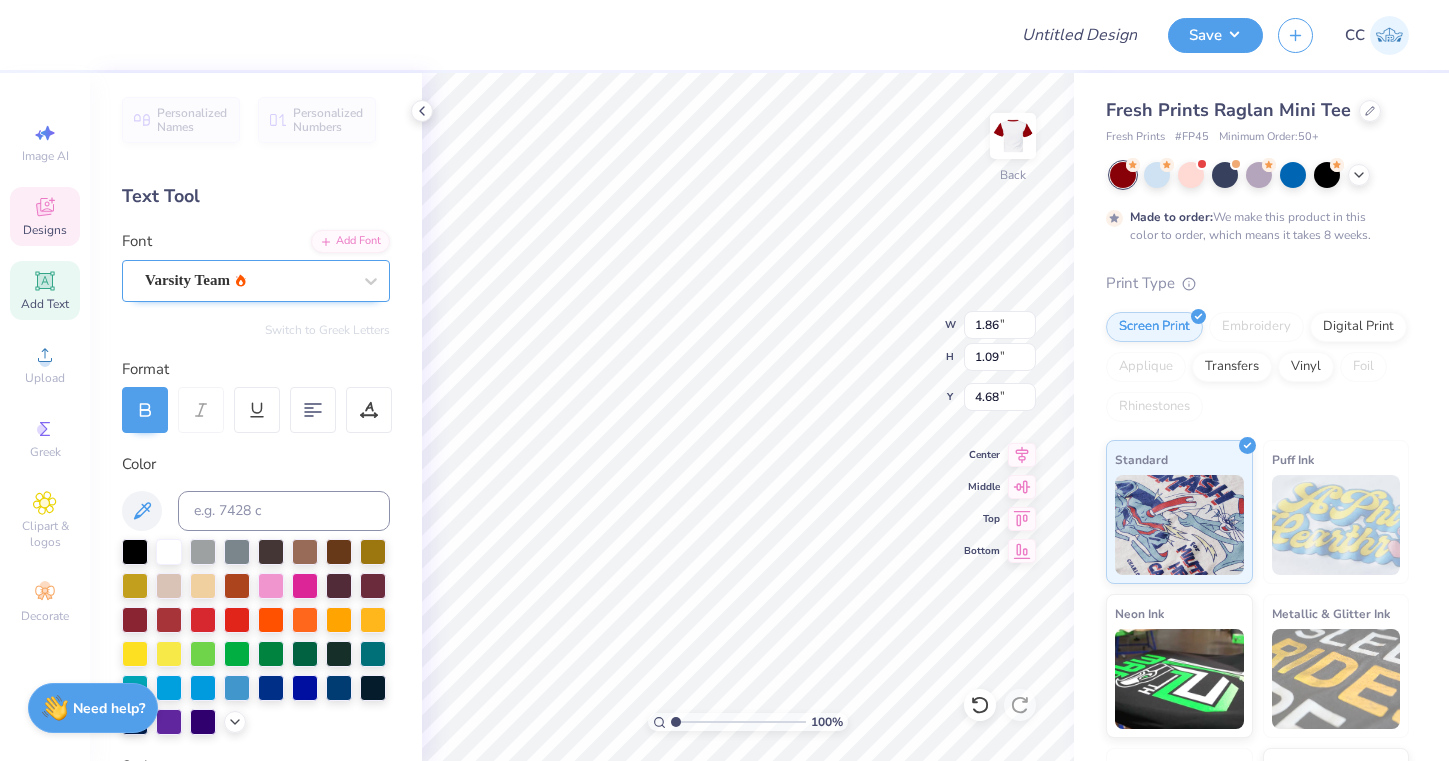 click 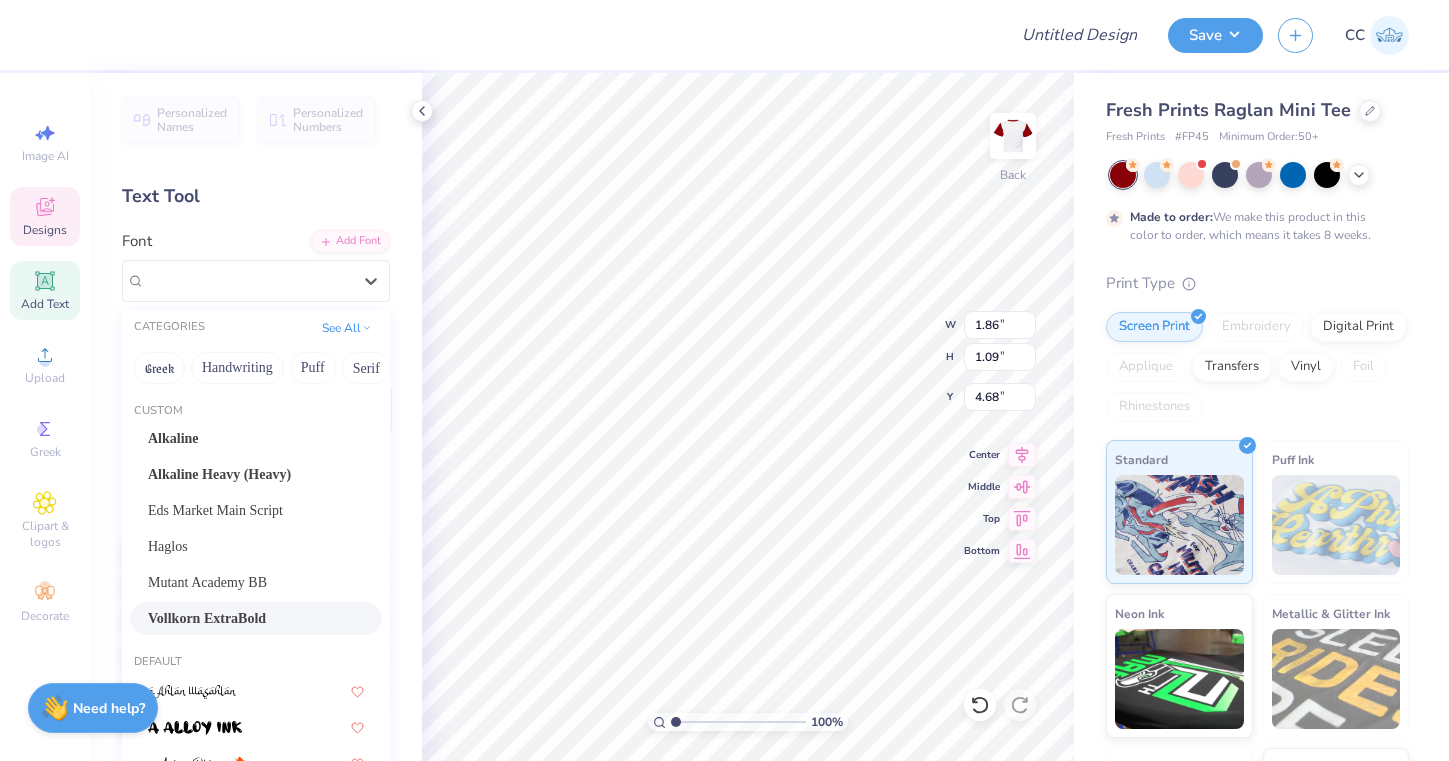 click on "Vollkorn ExtraBold" at bounding box center [207, 618] 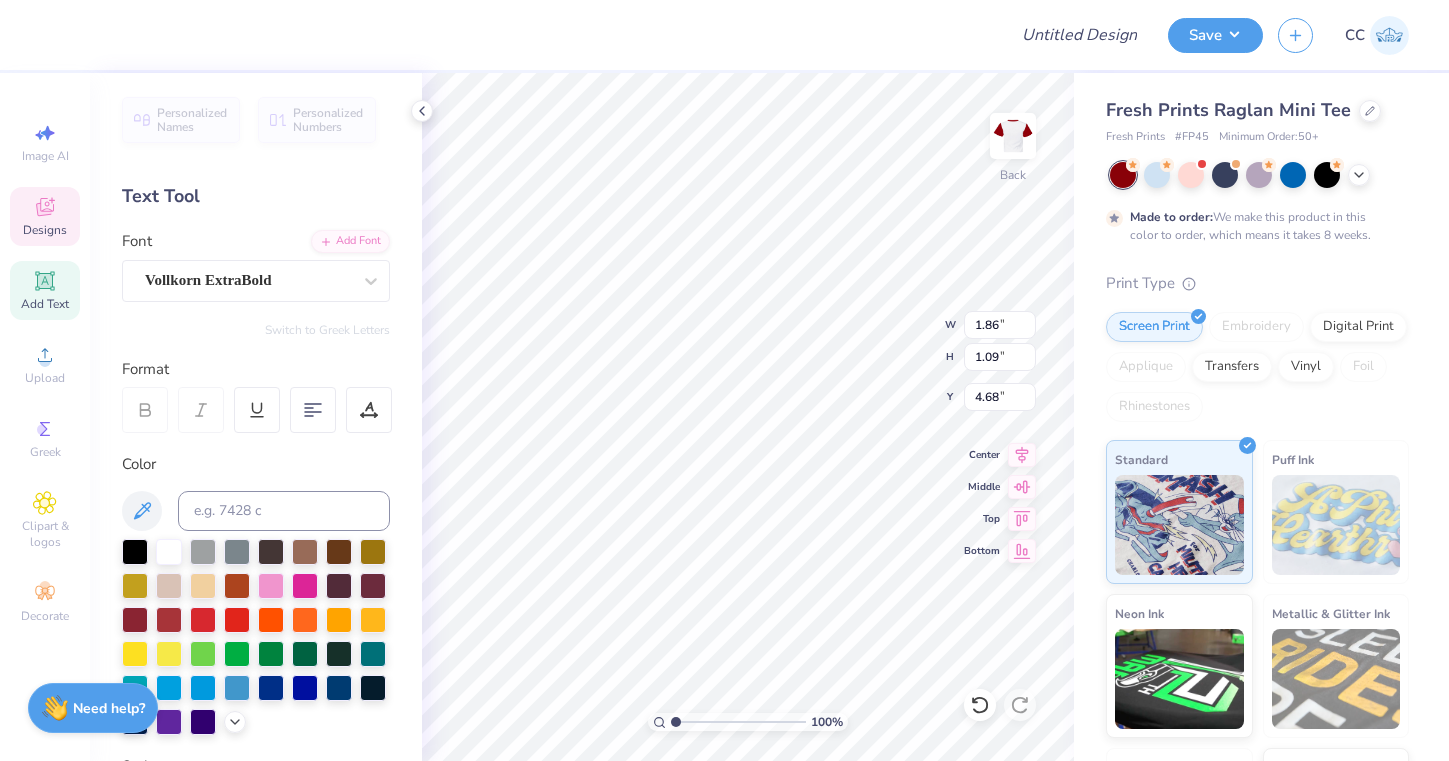 type on "1.76" 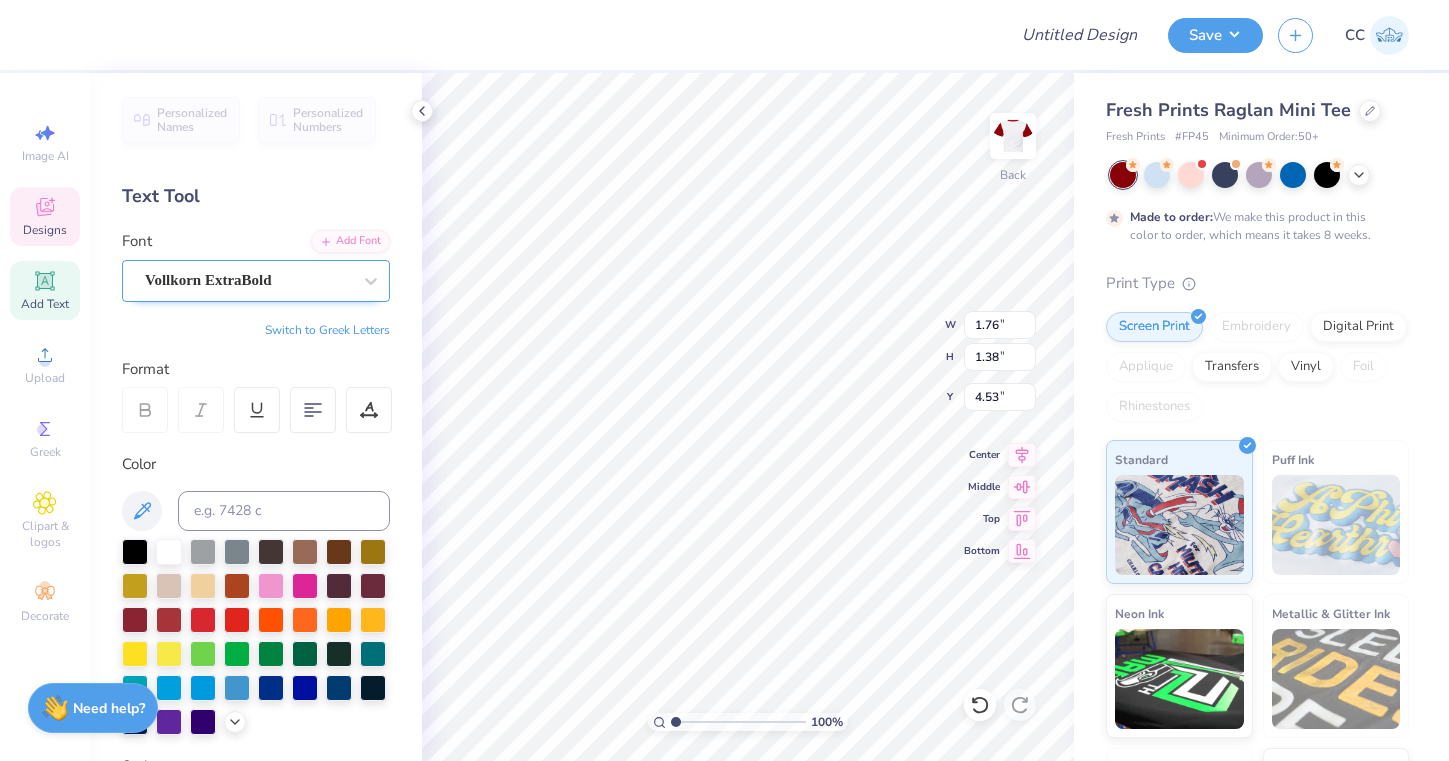 click on "Vollkorn ExtraBold" at bounding box center [248, 280] 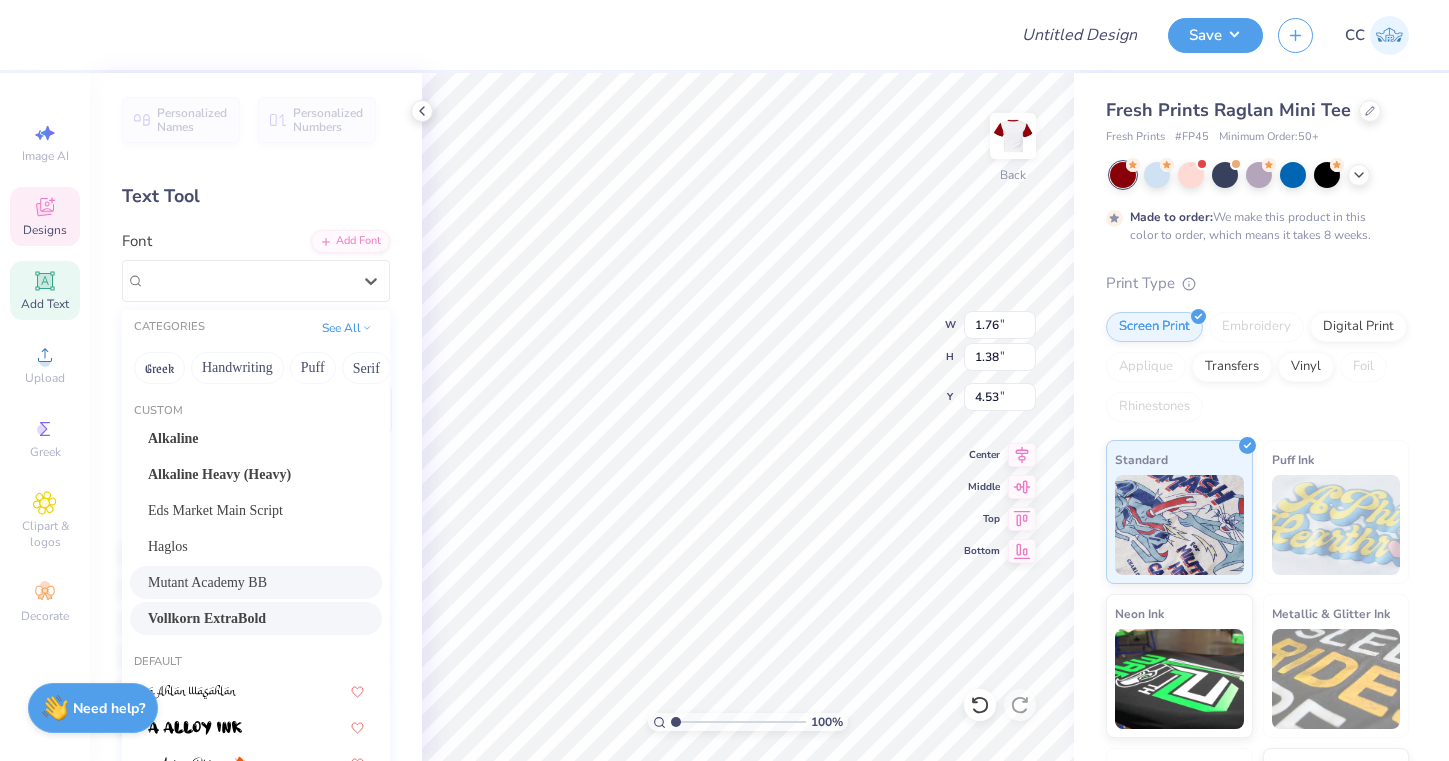 click on "Mutant Academy BB" at bounding box center (207, 582) 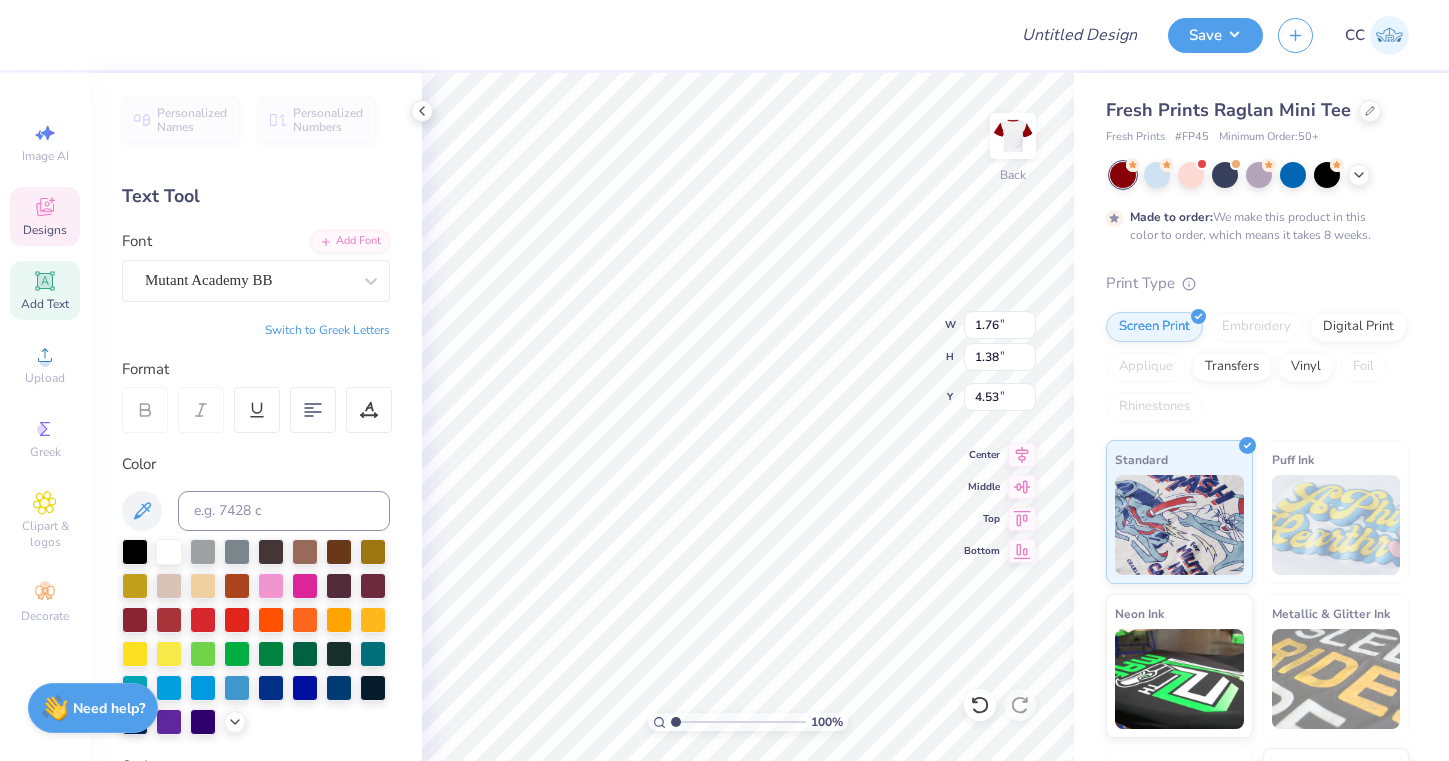 type on "1.55" 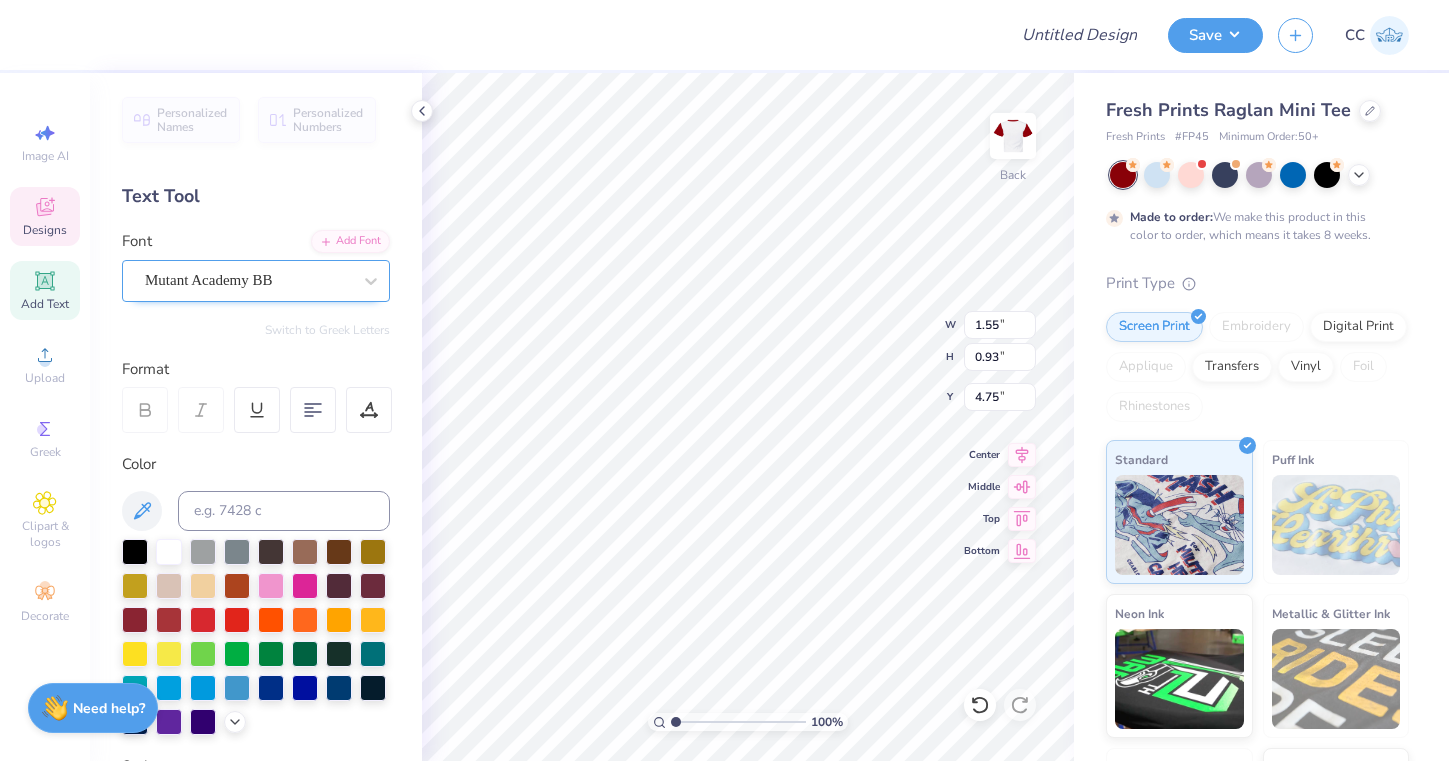 click on "Mutant Academy BB" at bounding box center [248, 280] 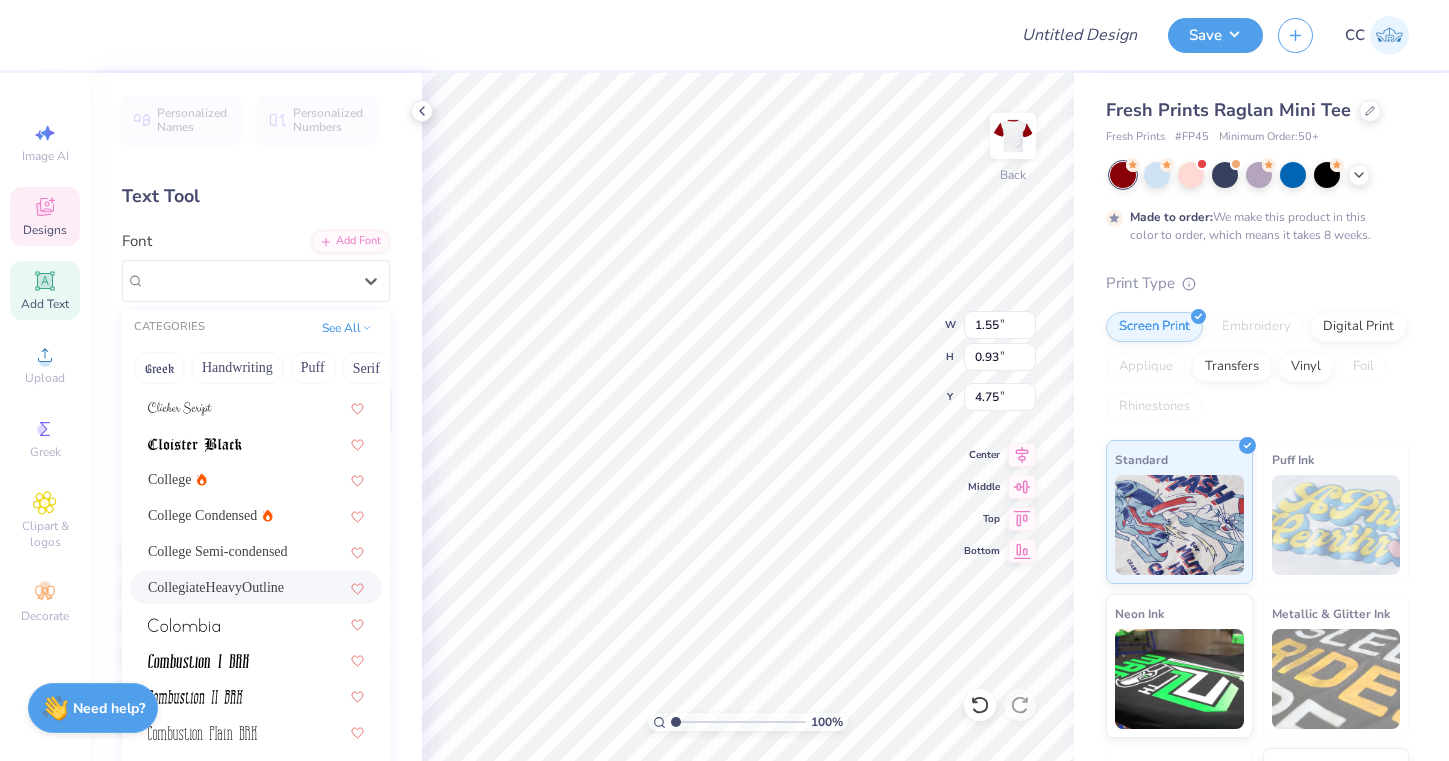 scroll, scrollTop: 2796, scrollLeft: 0, axis: vertical 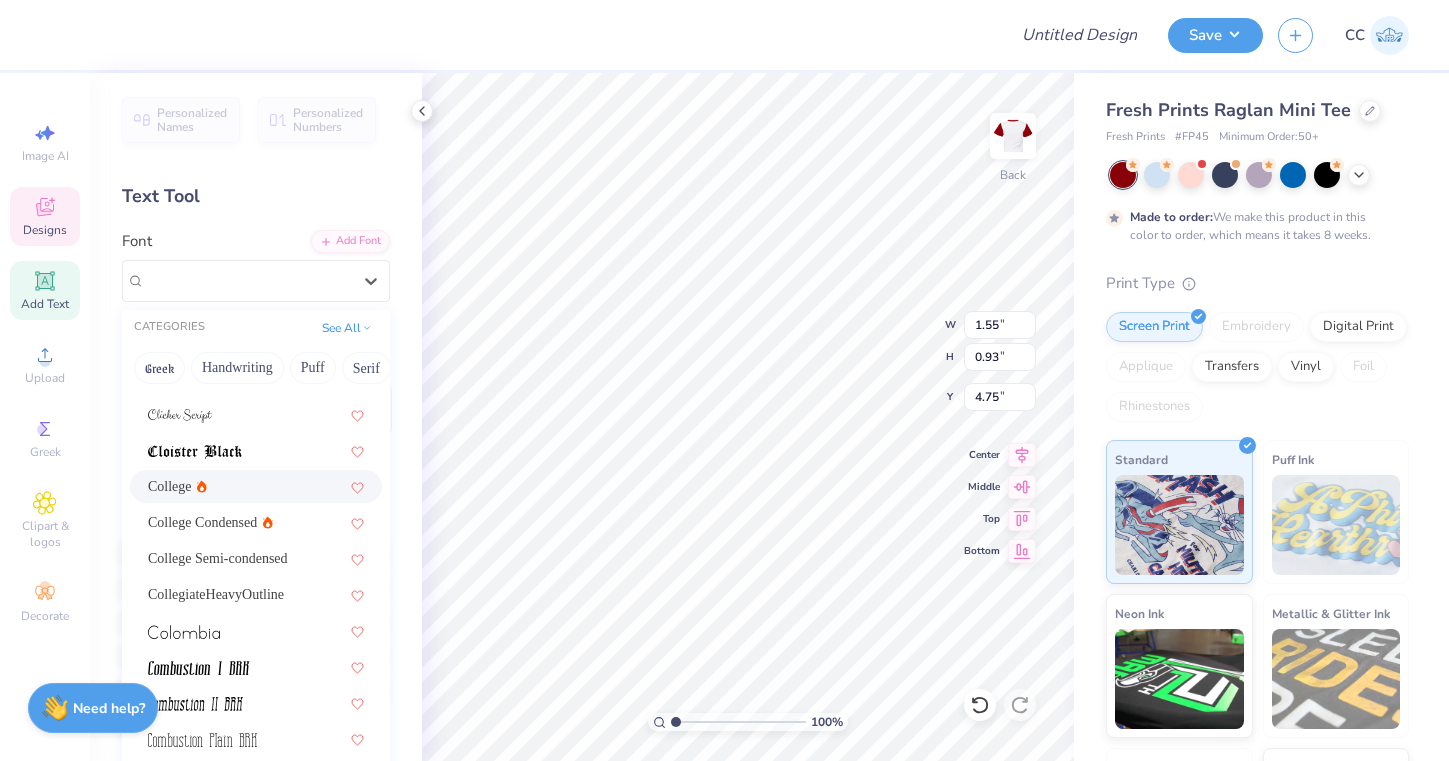 click on "College" at bounding box center (170, 486) 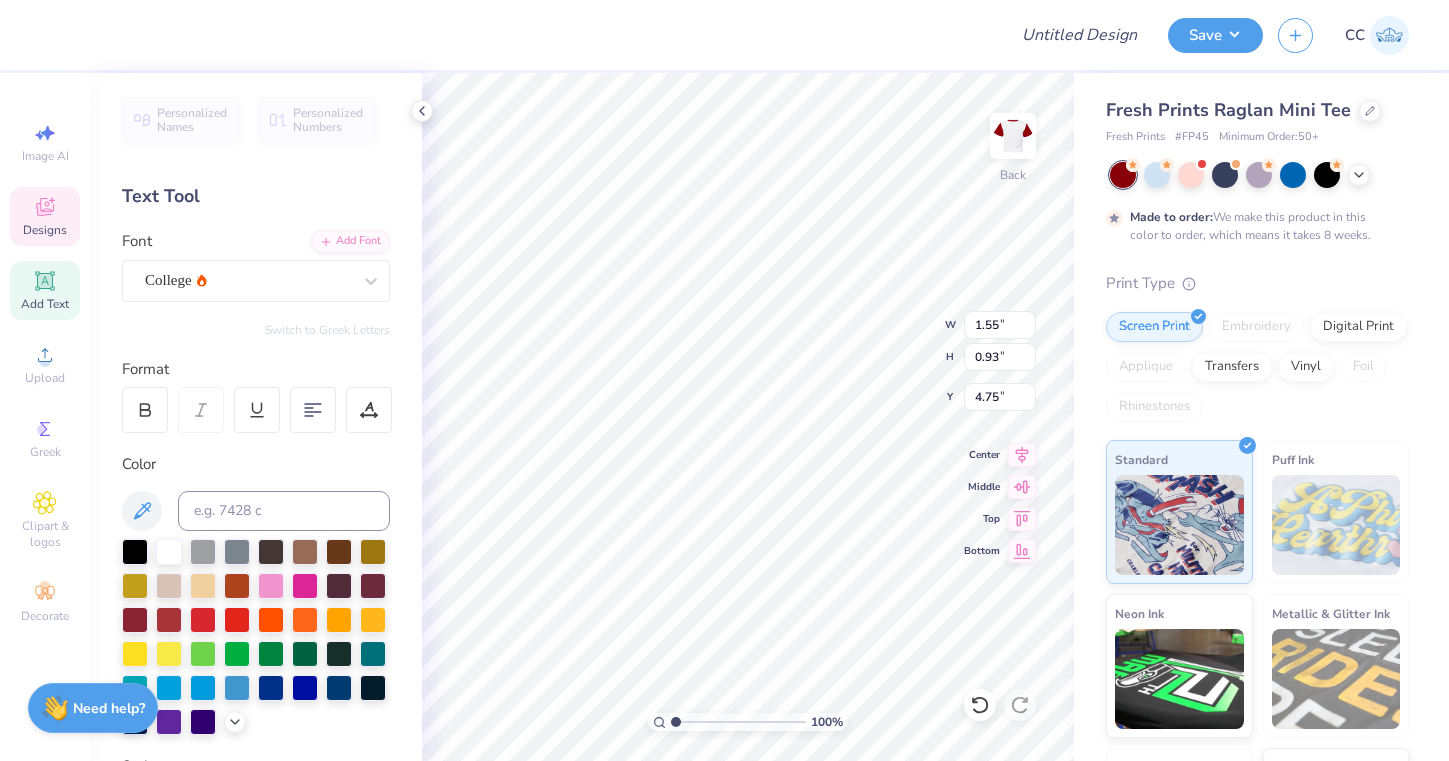 type on "1.67" 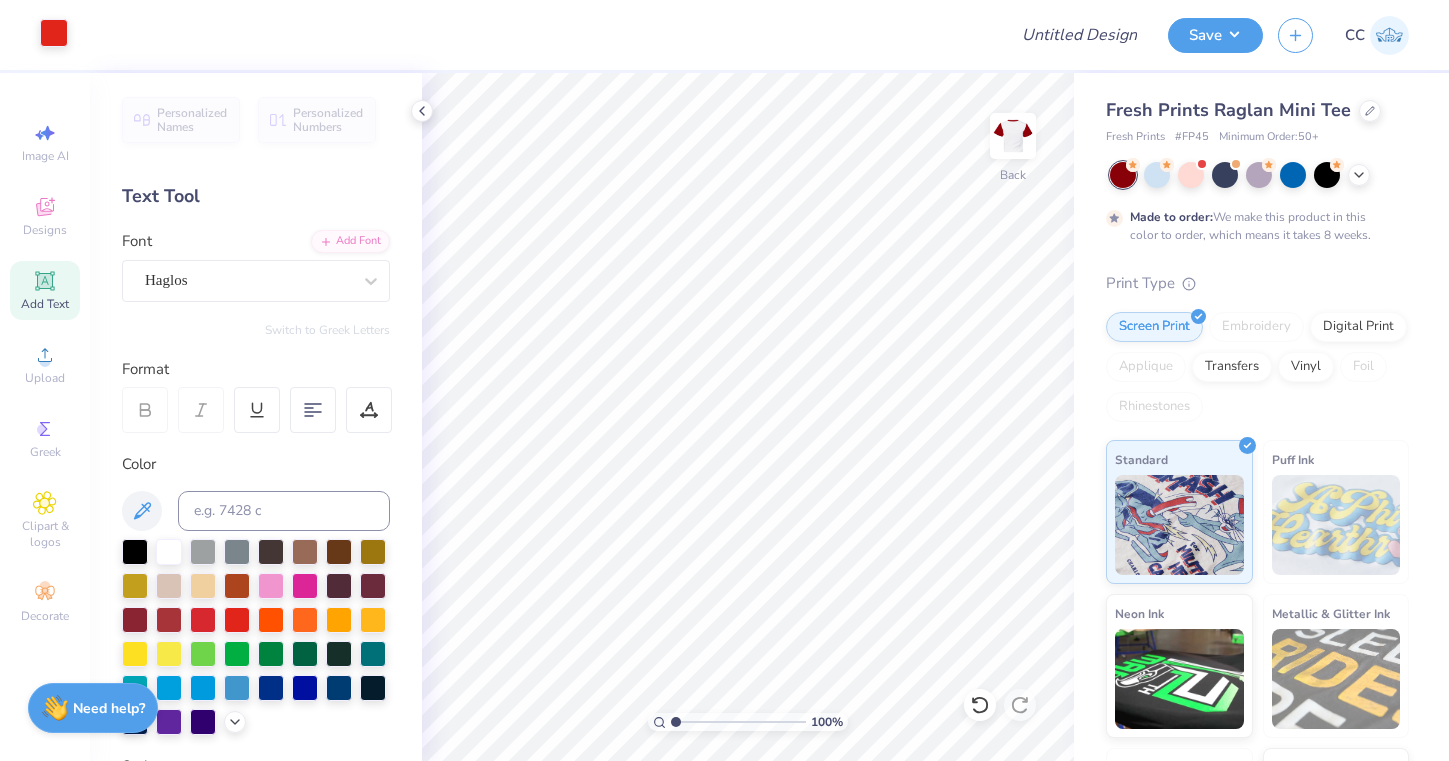click at bounding box center [54, 33] 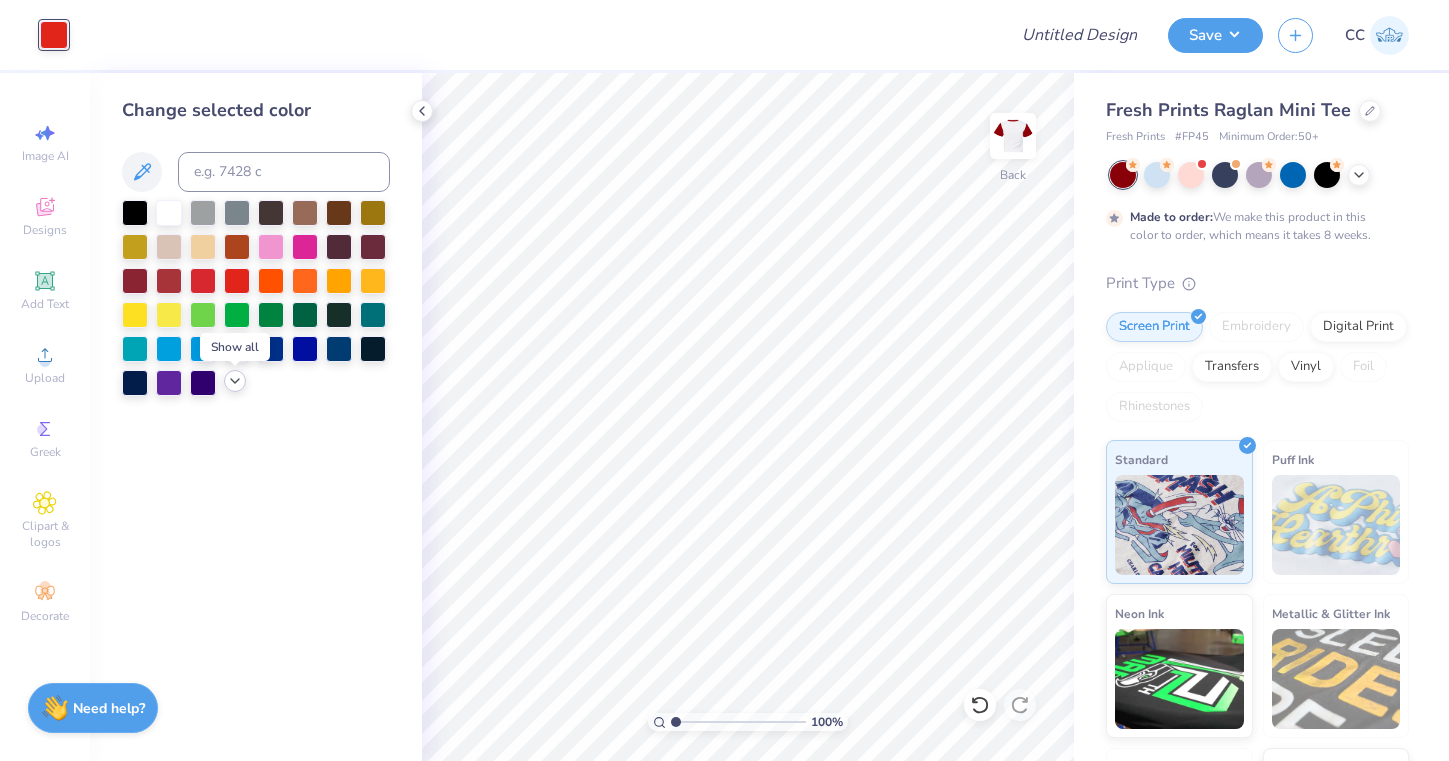 click 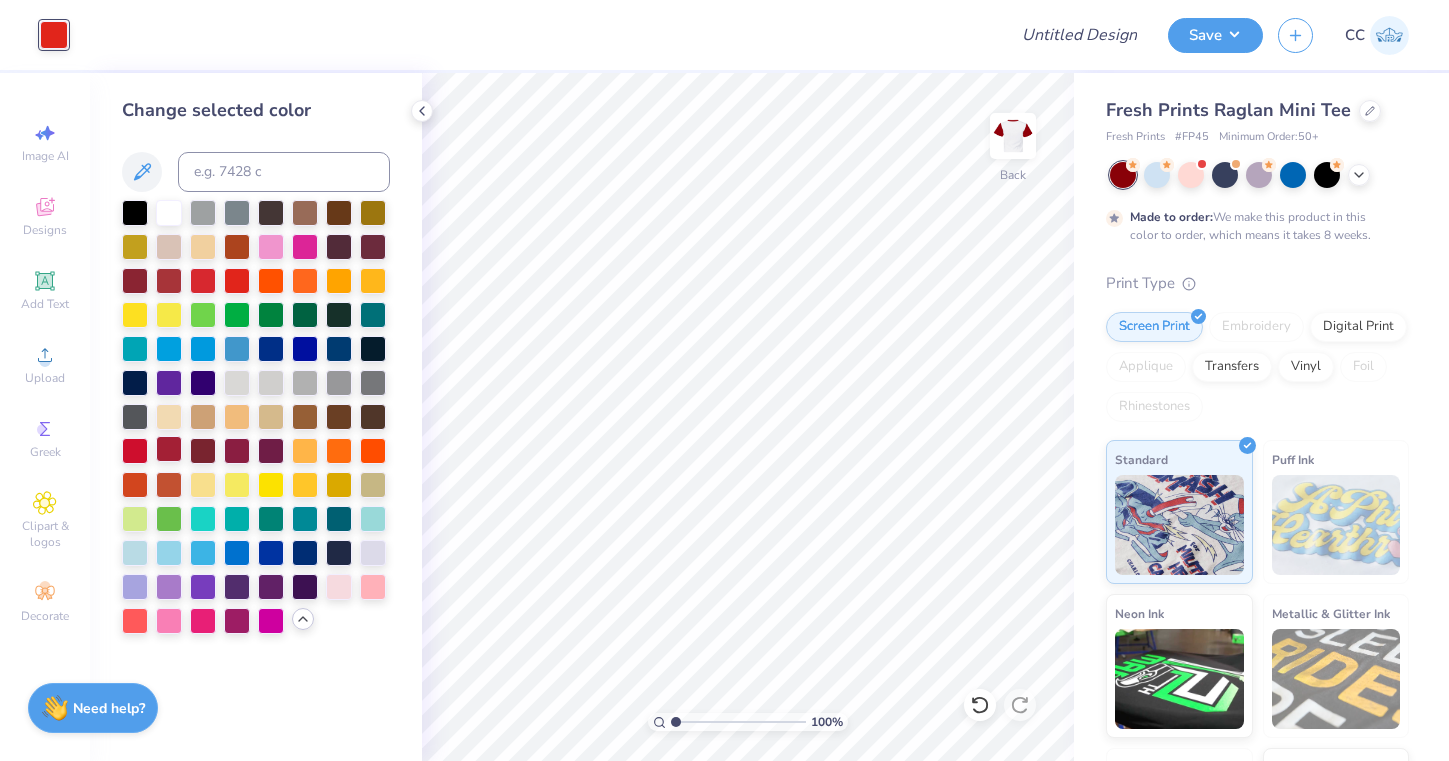 click at bounding box center [169, 449] 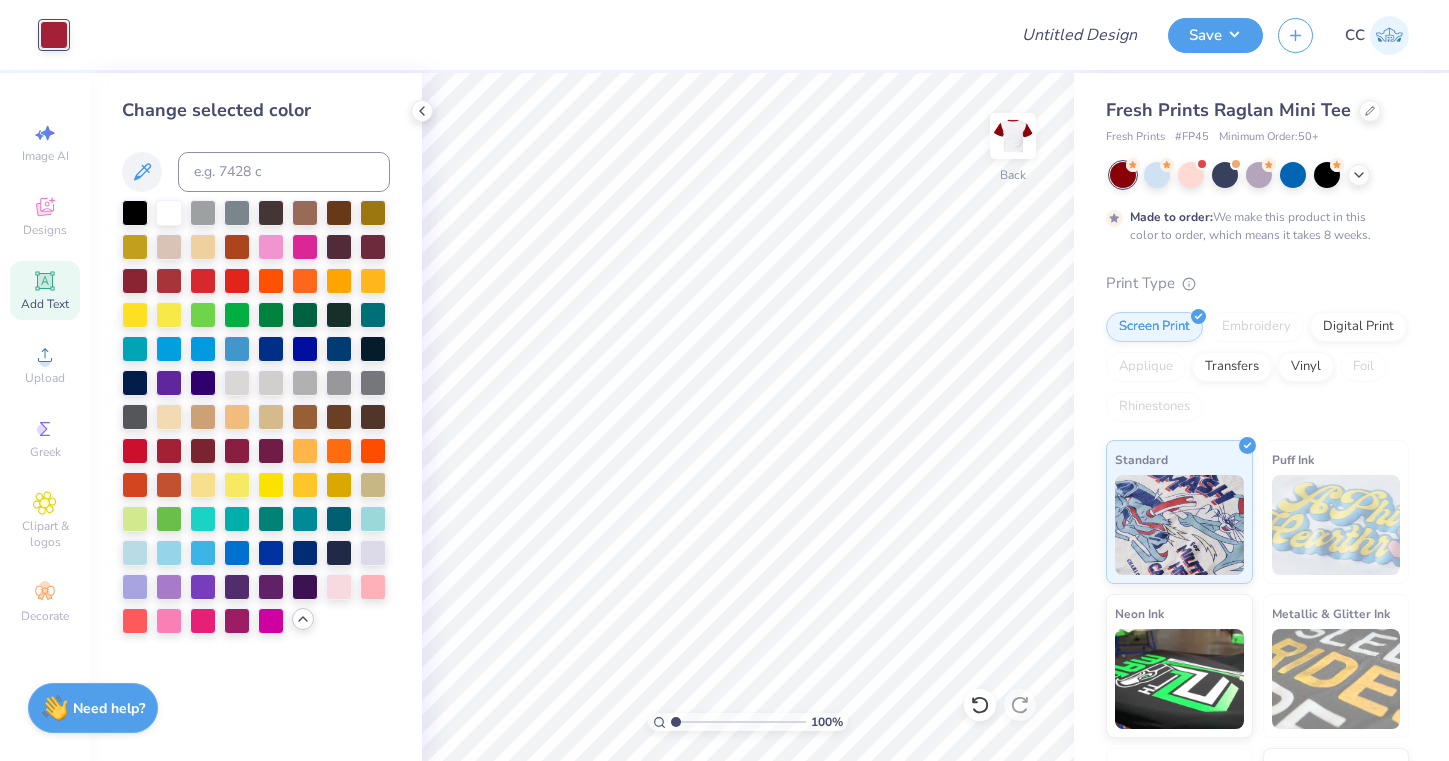 click on "Add Text" at bounding box center [45, 290] 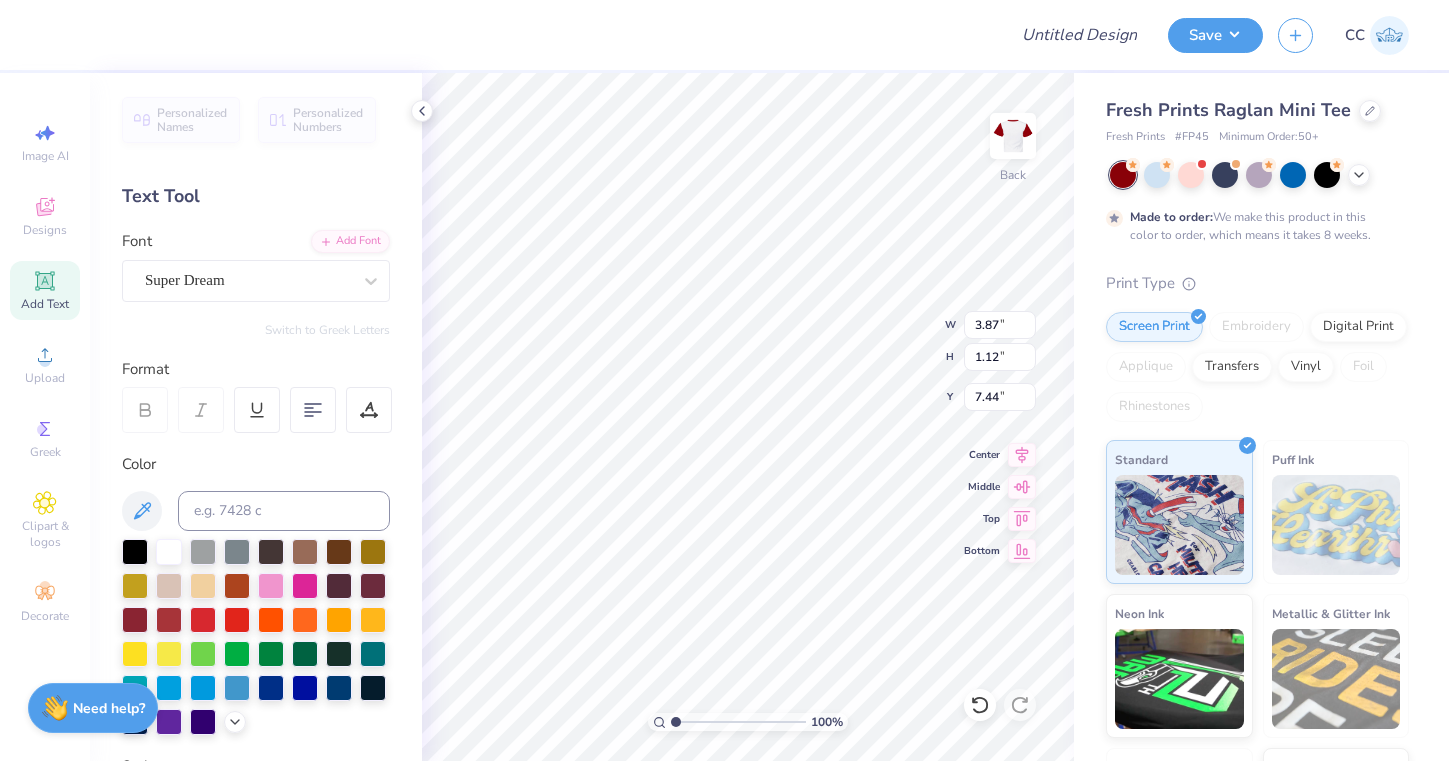 type on "F" 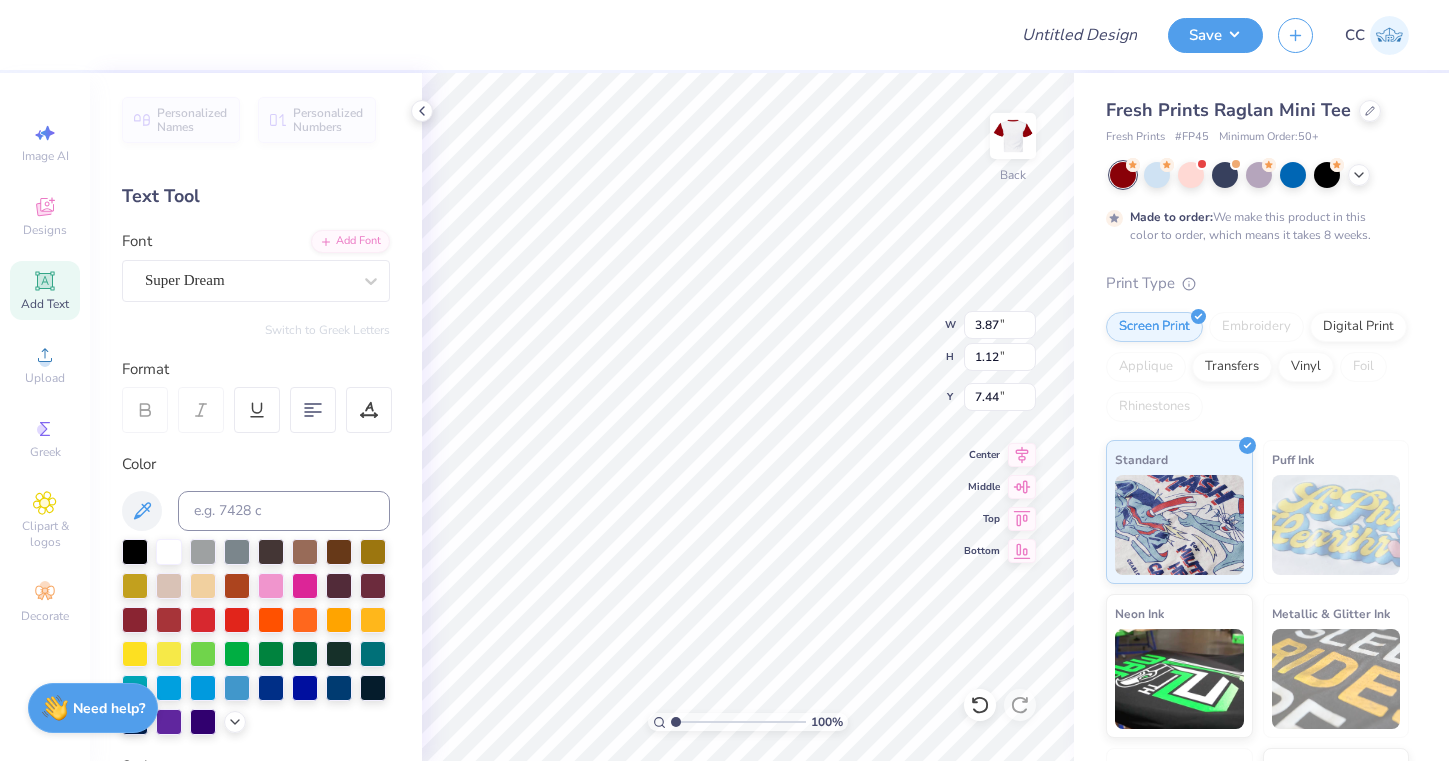 scroll, scrollTop: 0, scrollLeft: 2, axis: horizontal 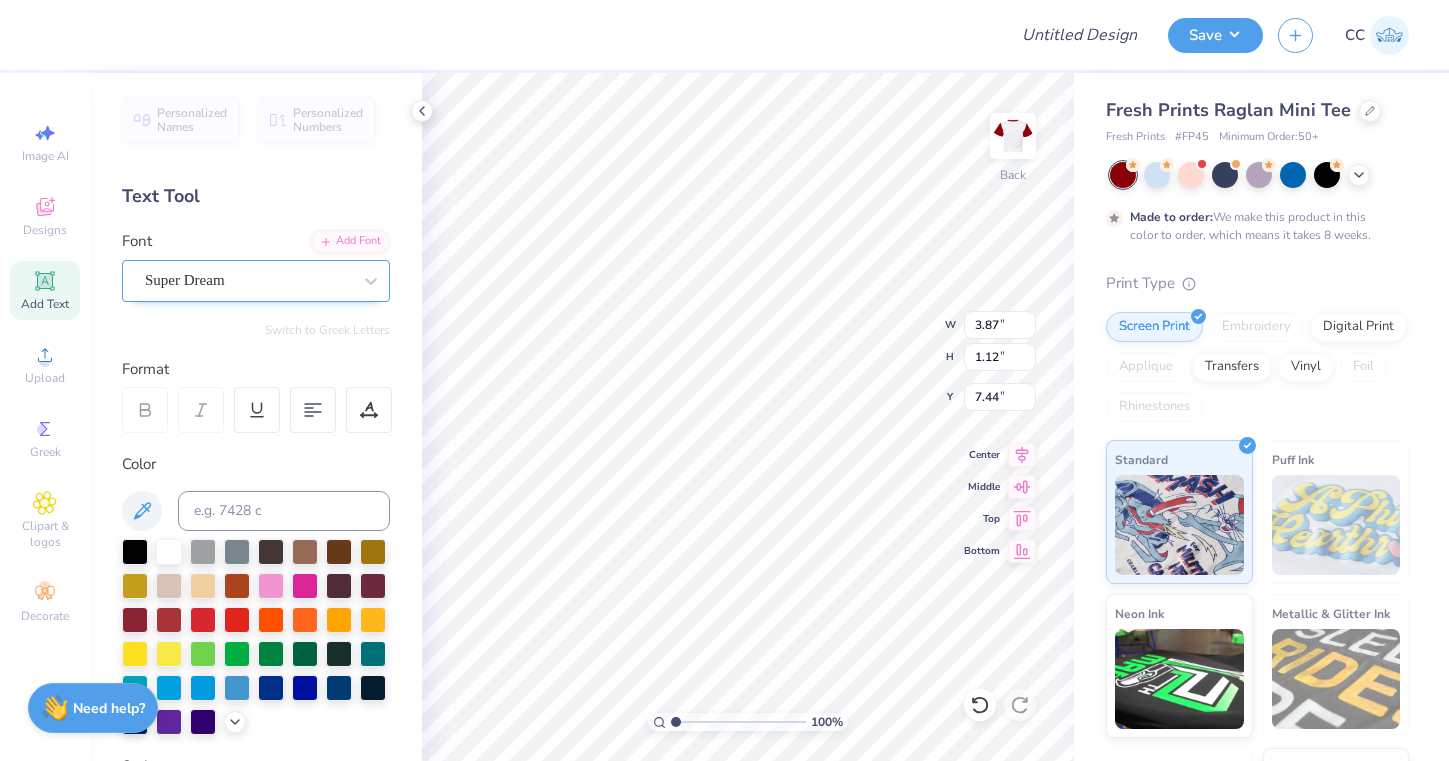 type on "Delta Tau" 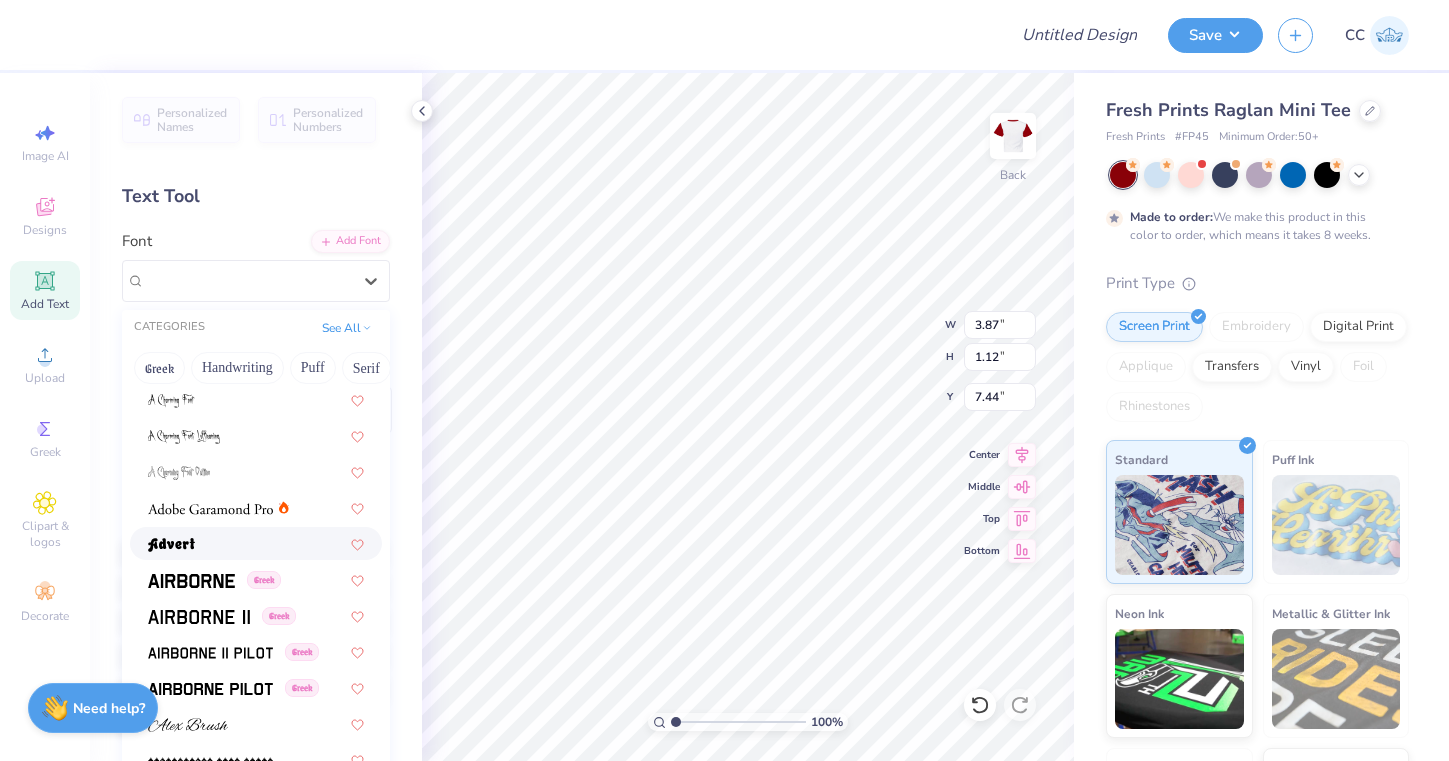 scroll, scrollTop: 438, scrollLeft: 0, axis: vertical 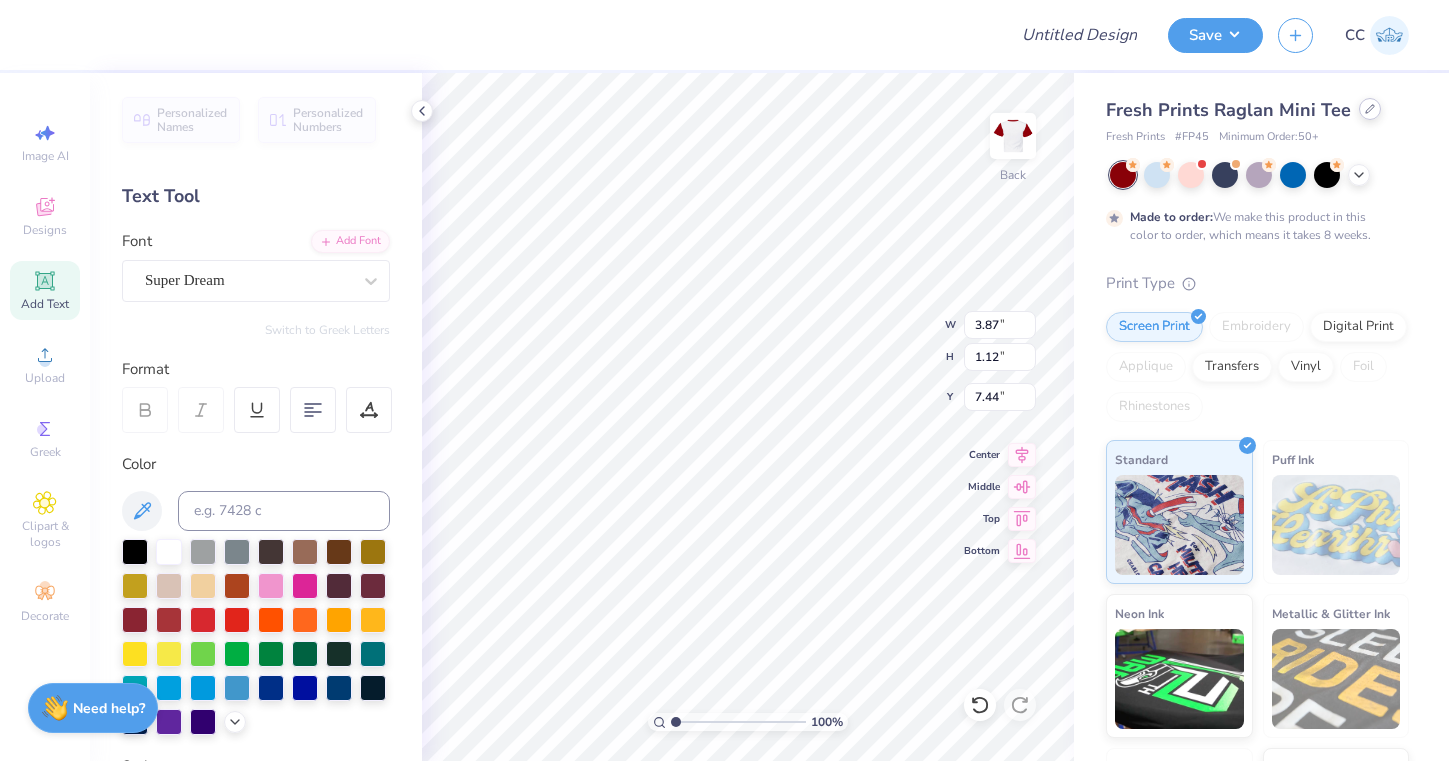click 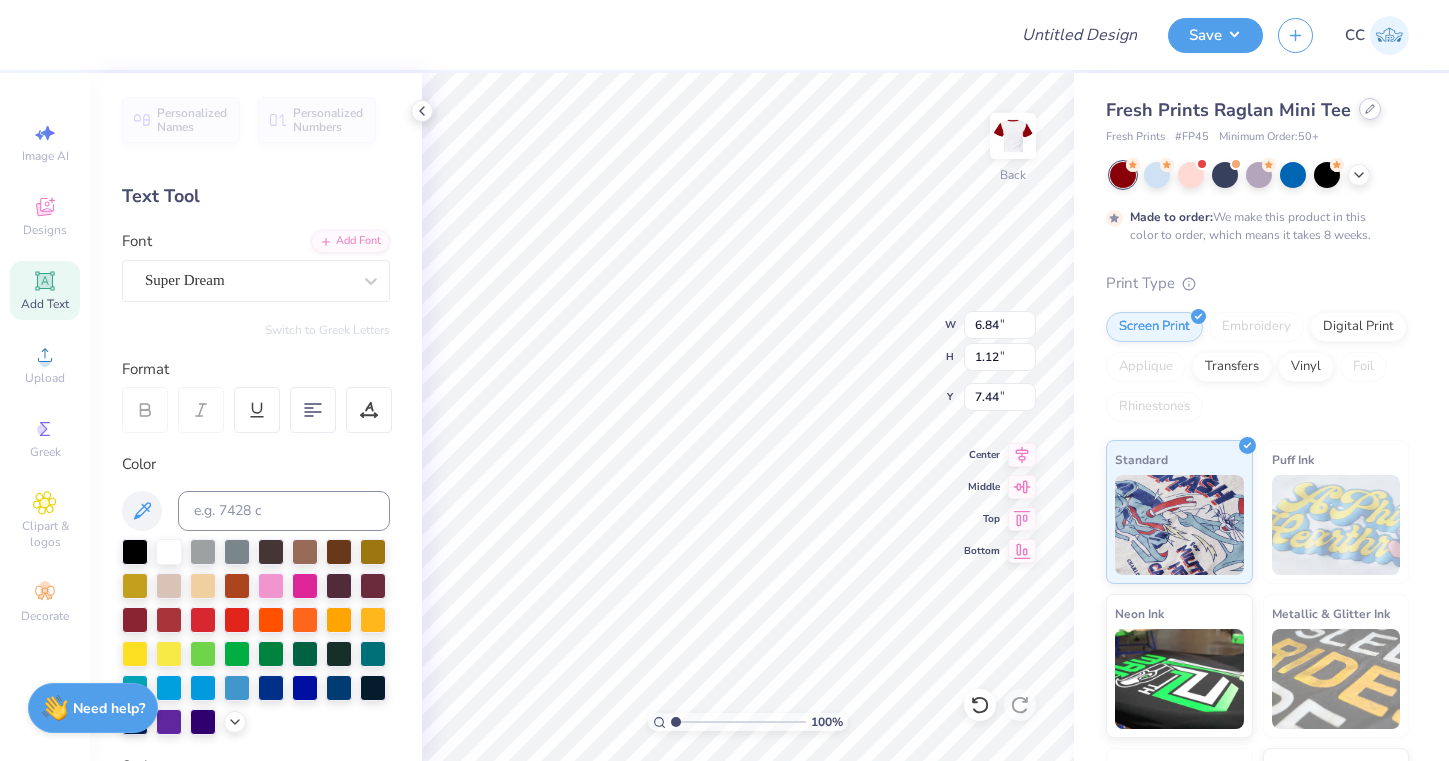 type on "6.84" 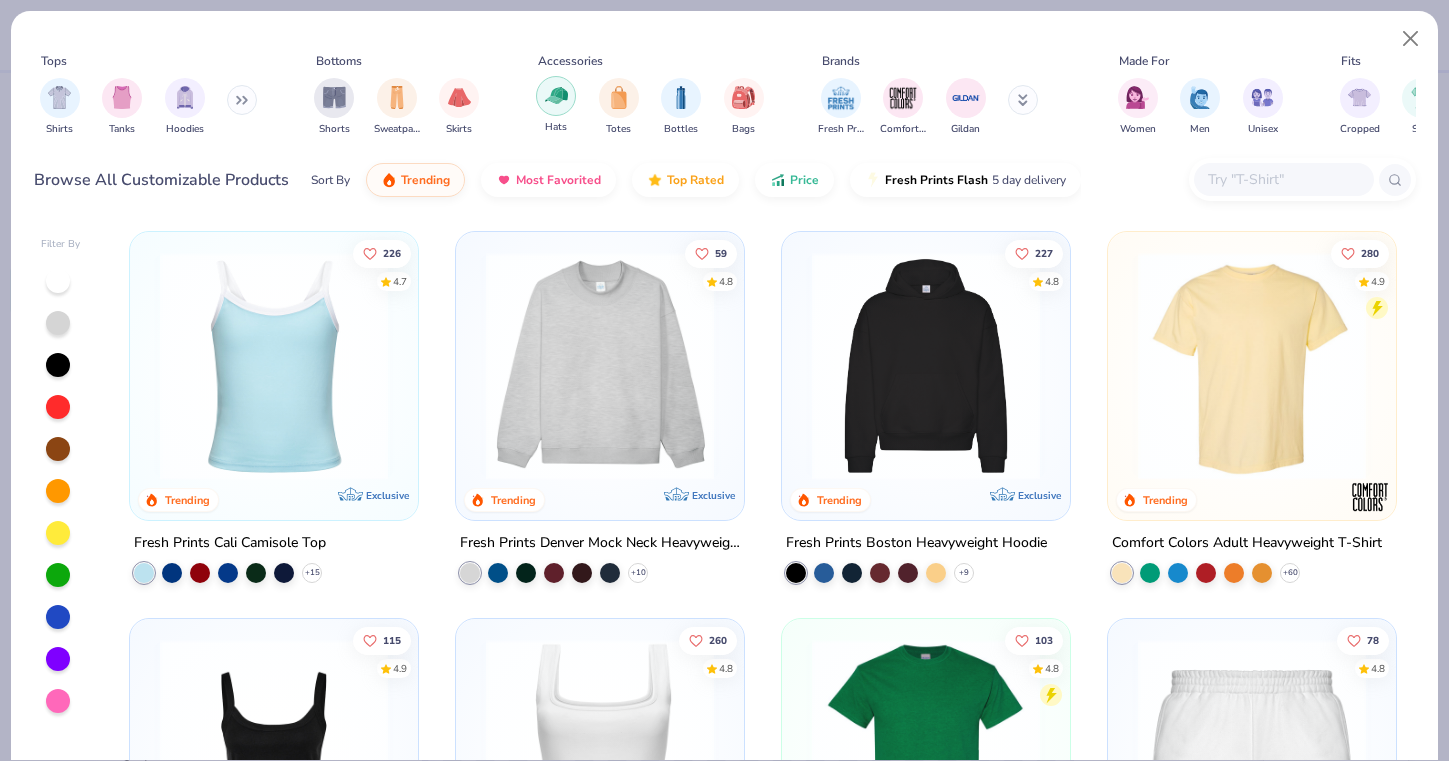 click at bounding box center [556, 95] 